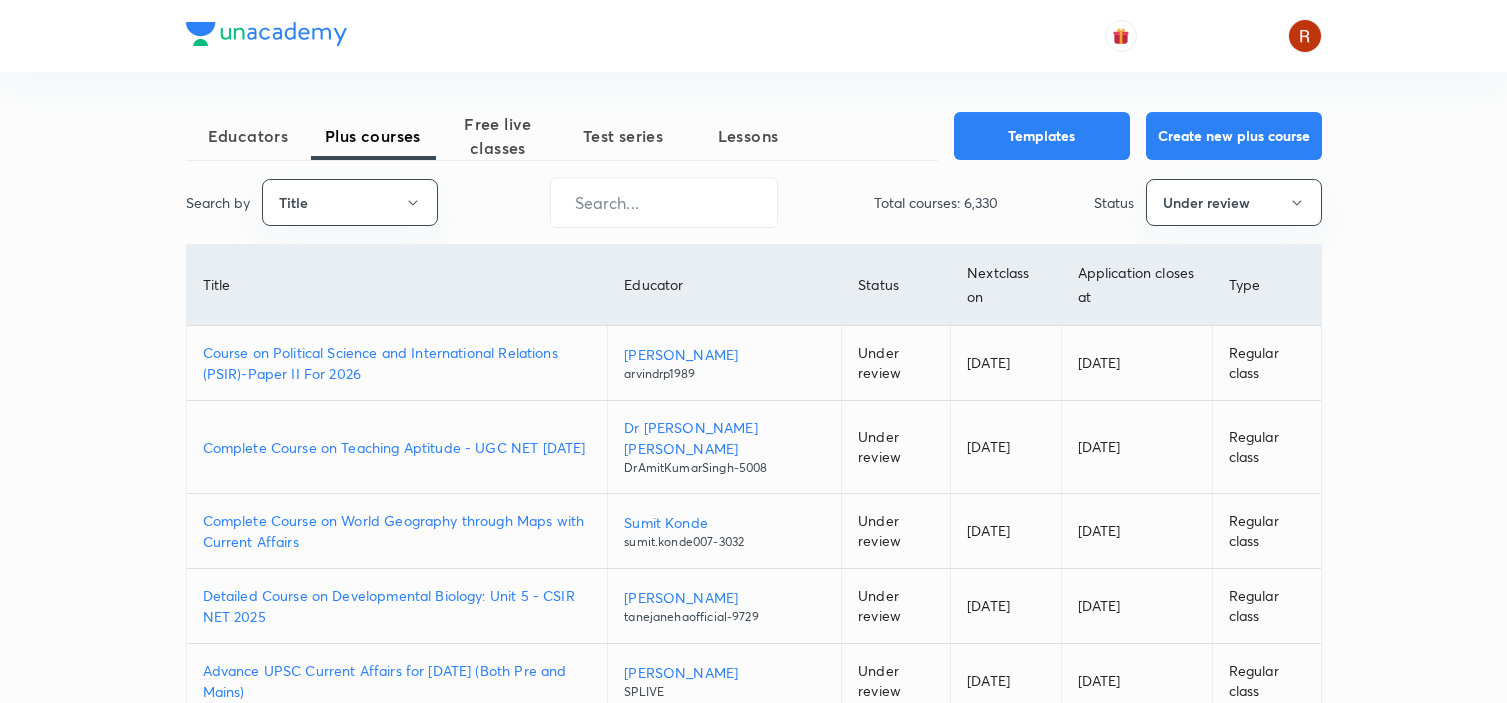 scroll, scrollTop: 0, scrollLeft: 0, axis: both 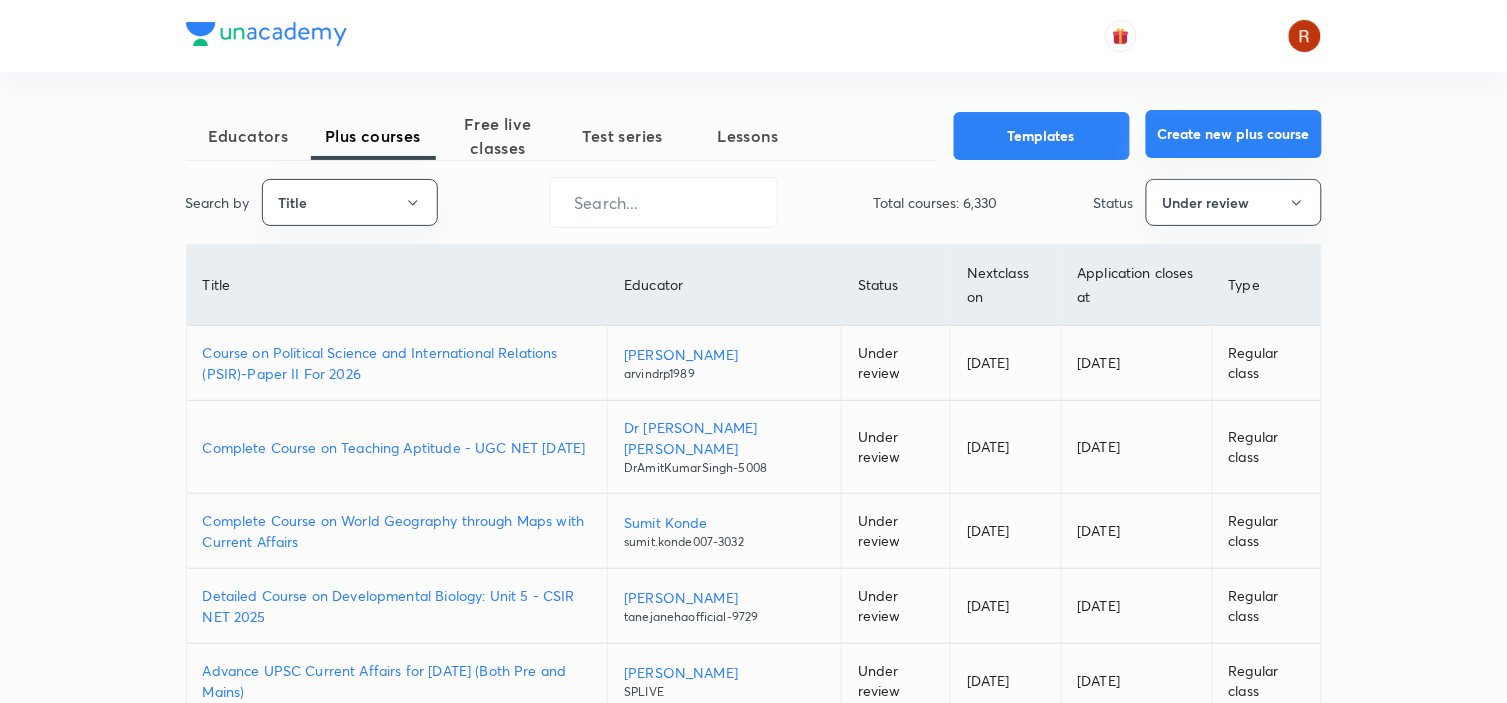 click on "Create new plus course" at bounding box center (1234, 134) 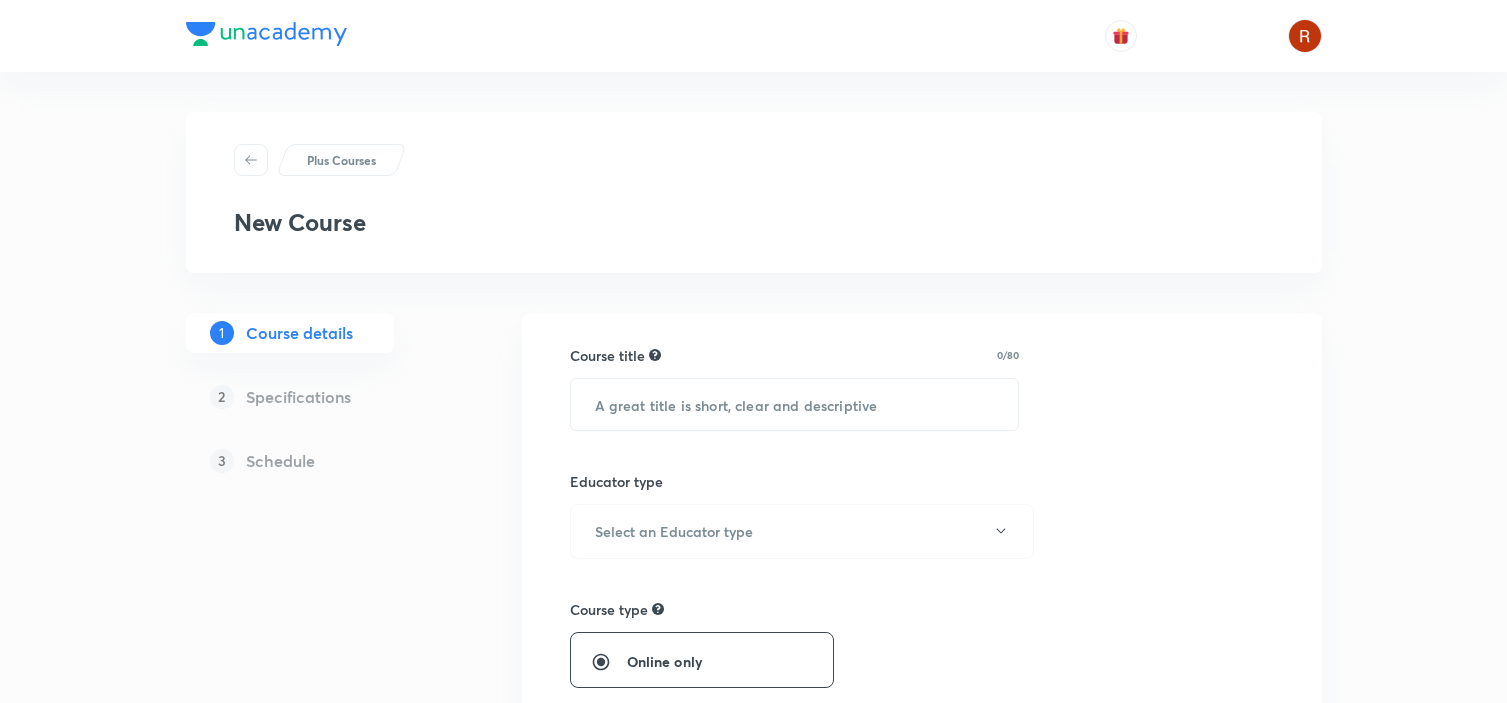 scroll, scrollTop: 0, scrollLeft: 0, axis: both 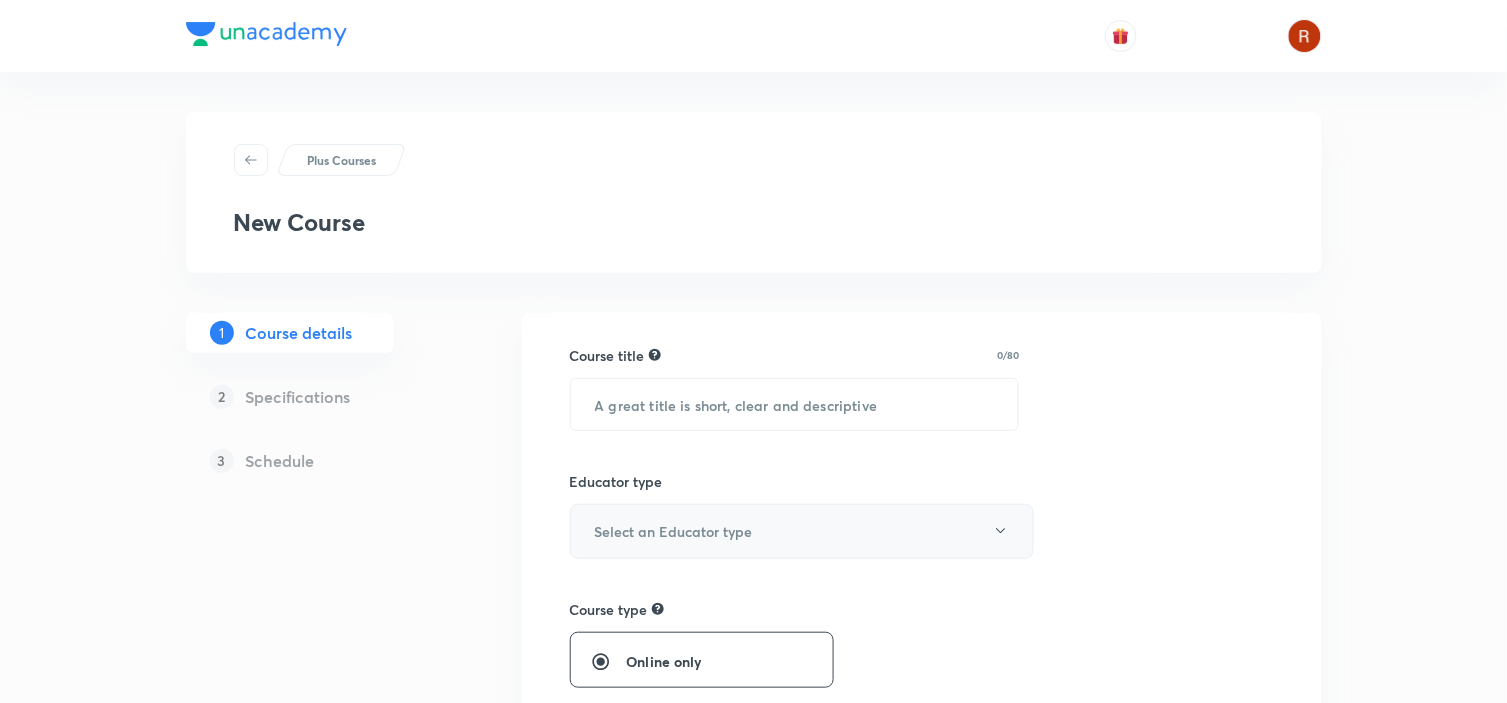 click on "Select an Educator type" at bounding box center [674, 531] 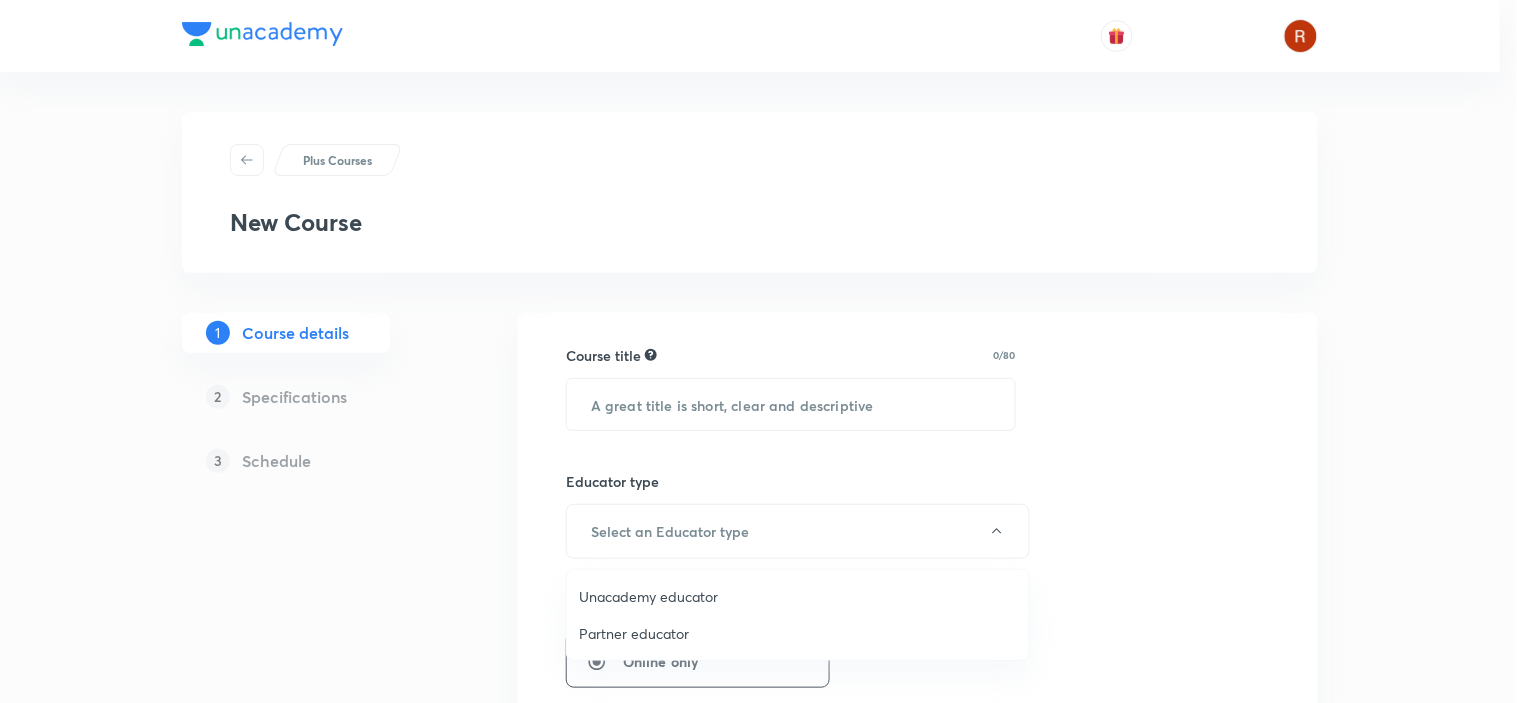 click on "Unacademy educator" at bounding box center [798, 596] 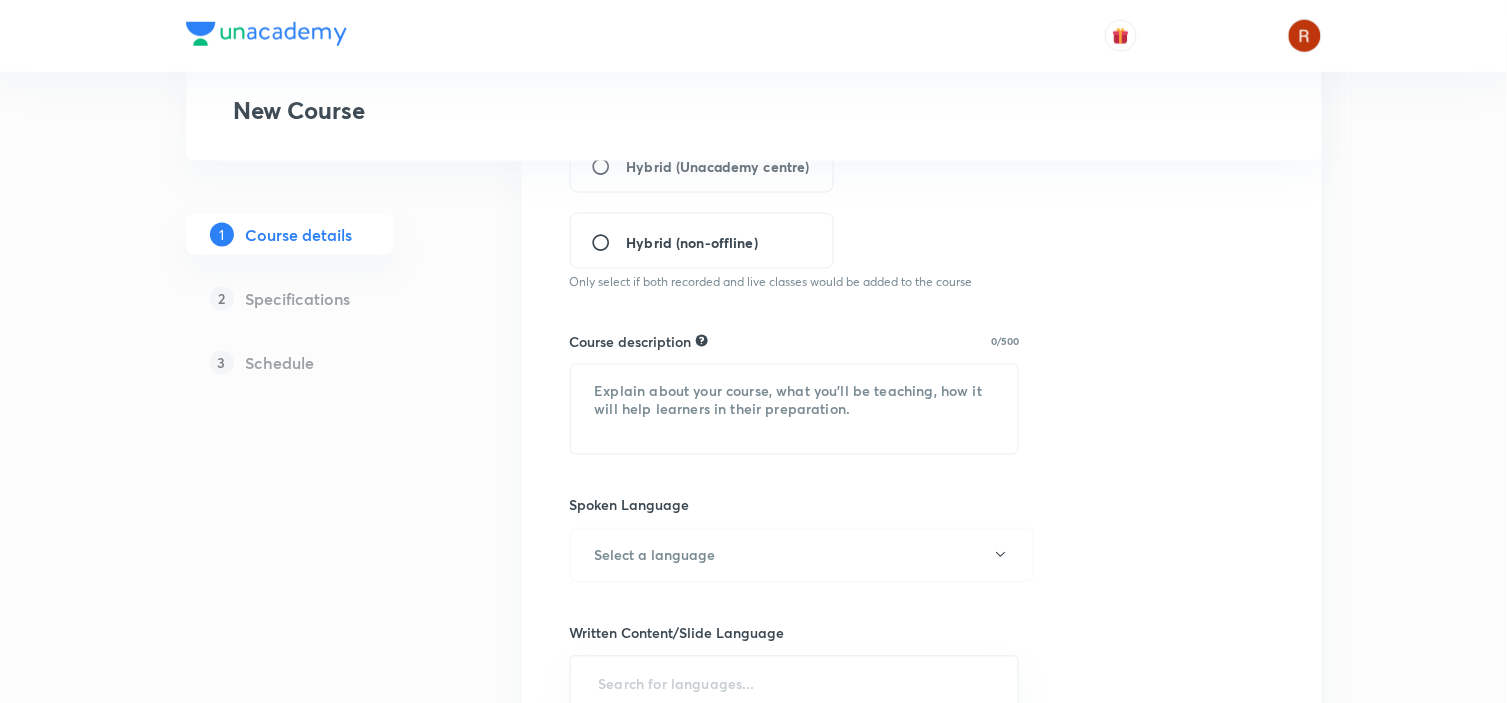 scroll, scrollTop: 551, scrollLeft: 0, axis: vertical 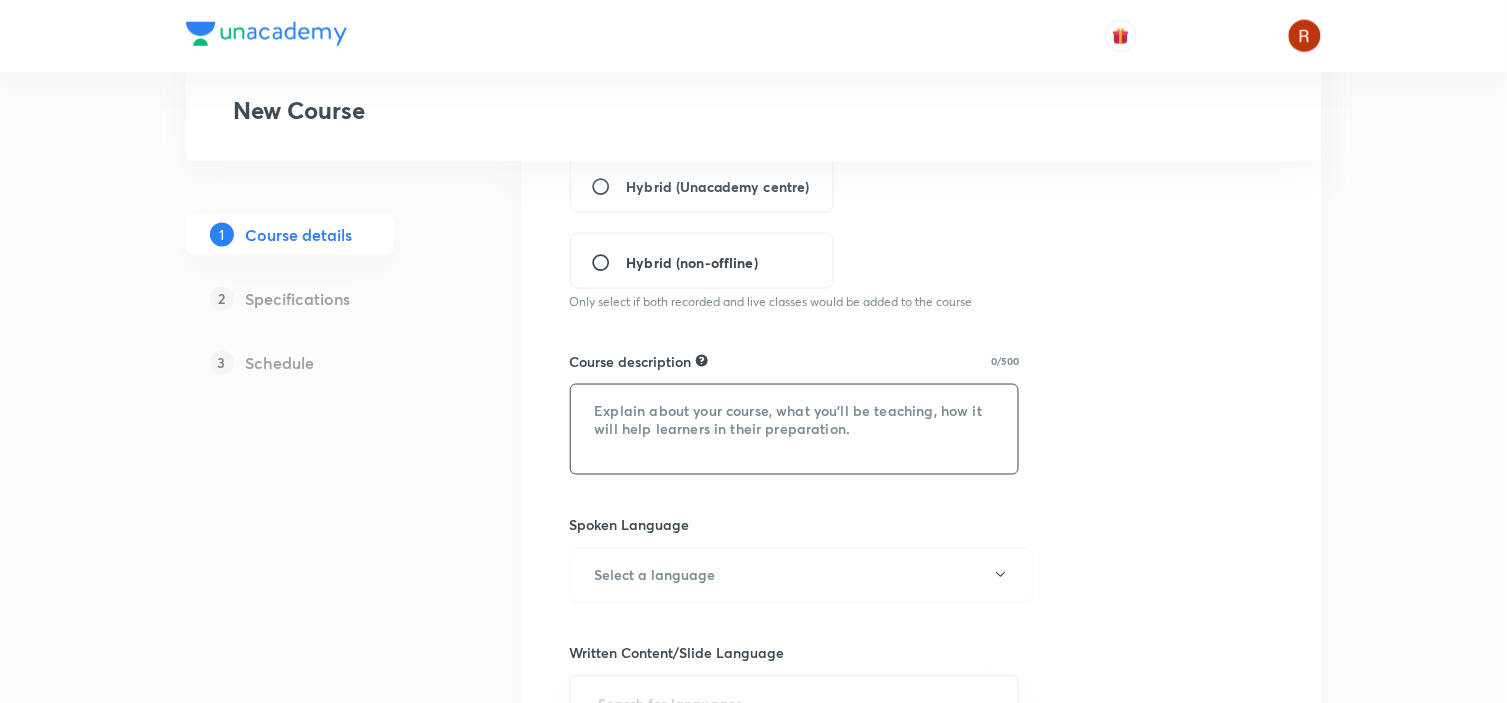 click at bounding box center [795, 429] 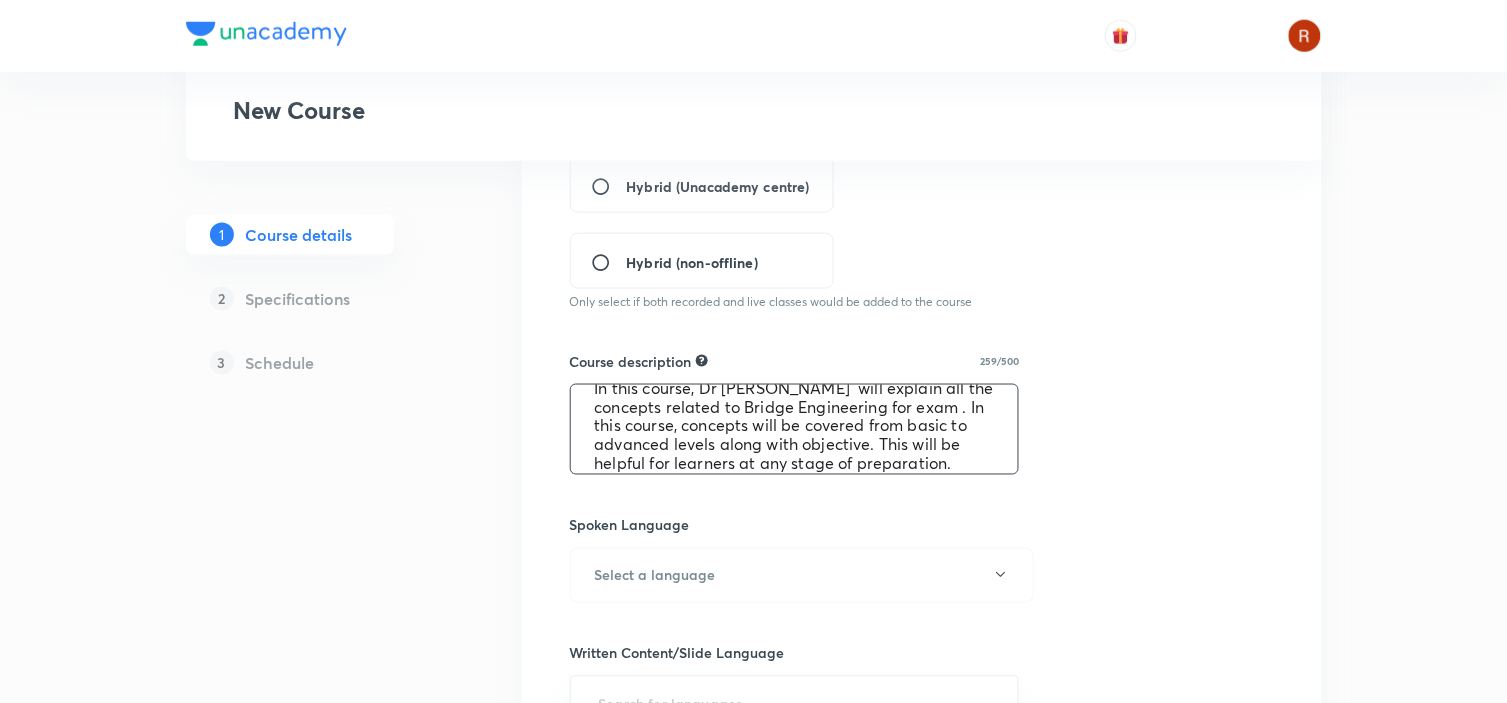 scroll, scrollTop: 37, scrollLeft: 0, axis: vertical 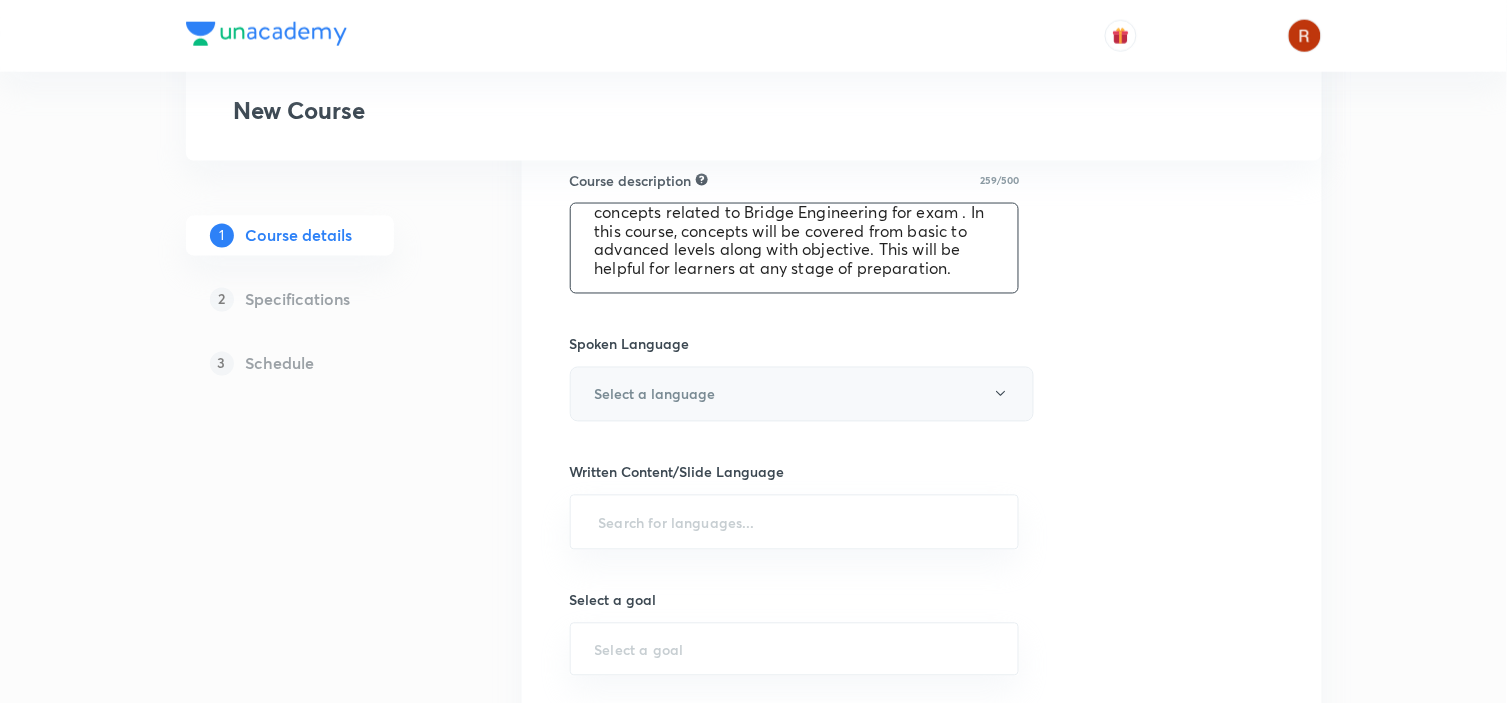 type on "In this course, Dr Jaspal singh  will explain all the concepts related to Bridge Engineering for exam . In this course, concepts will be covered from basic to advanced levels along with objective. This will be helpful for learners at any stage of preparation." 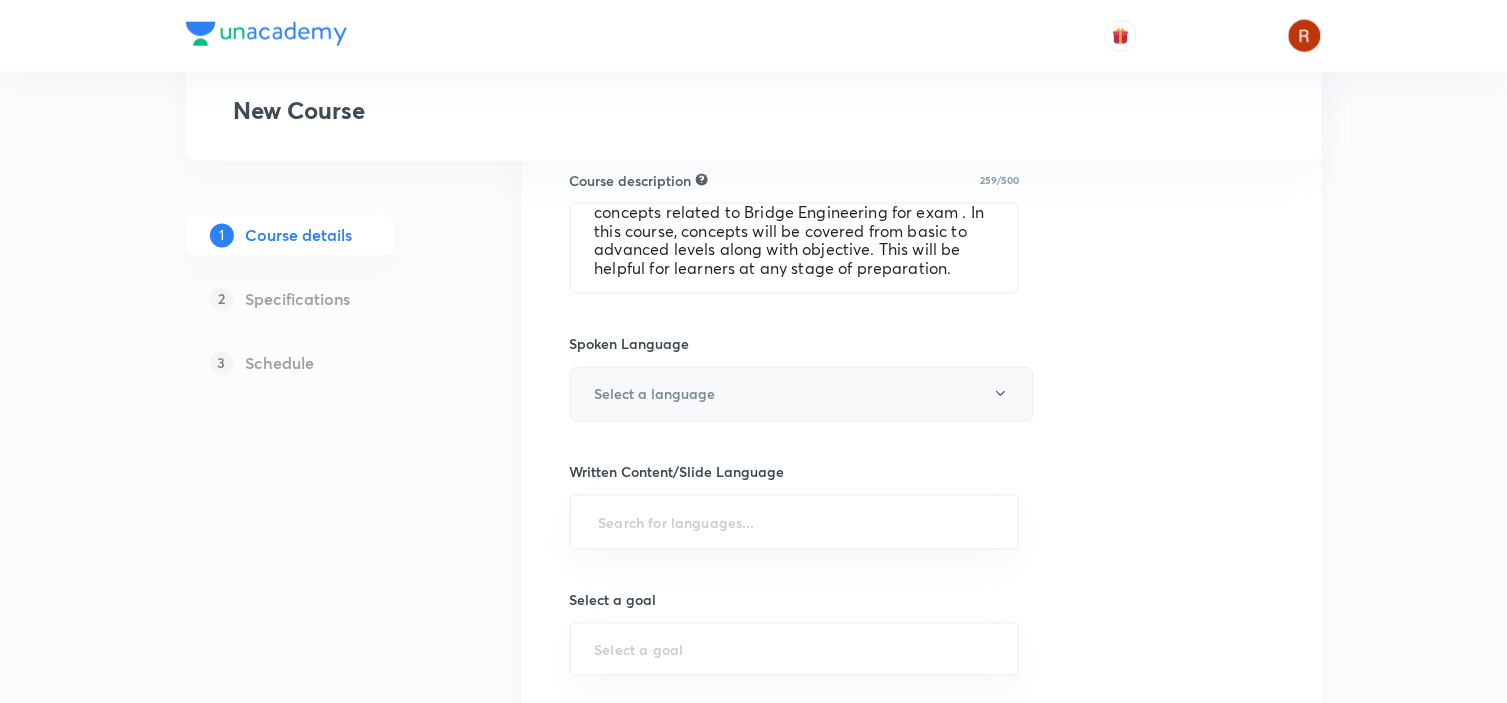 click on "Select a language" at bounding box center (655, 394) 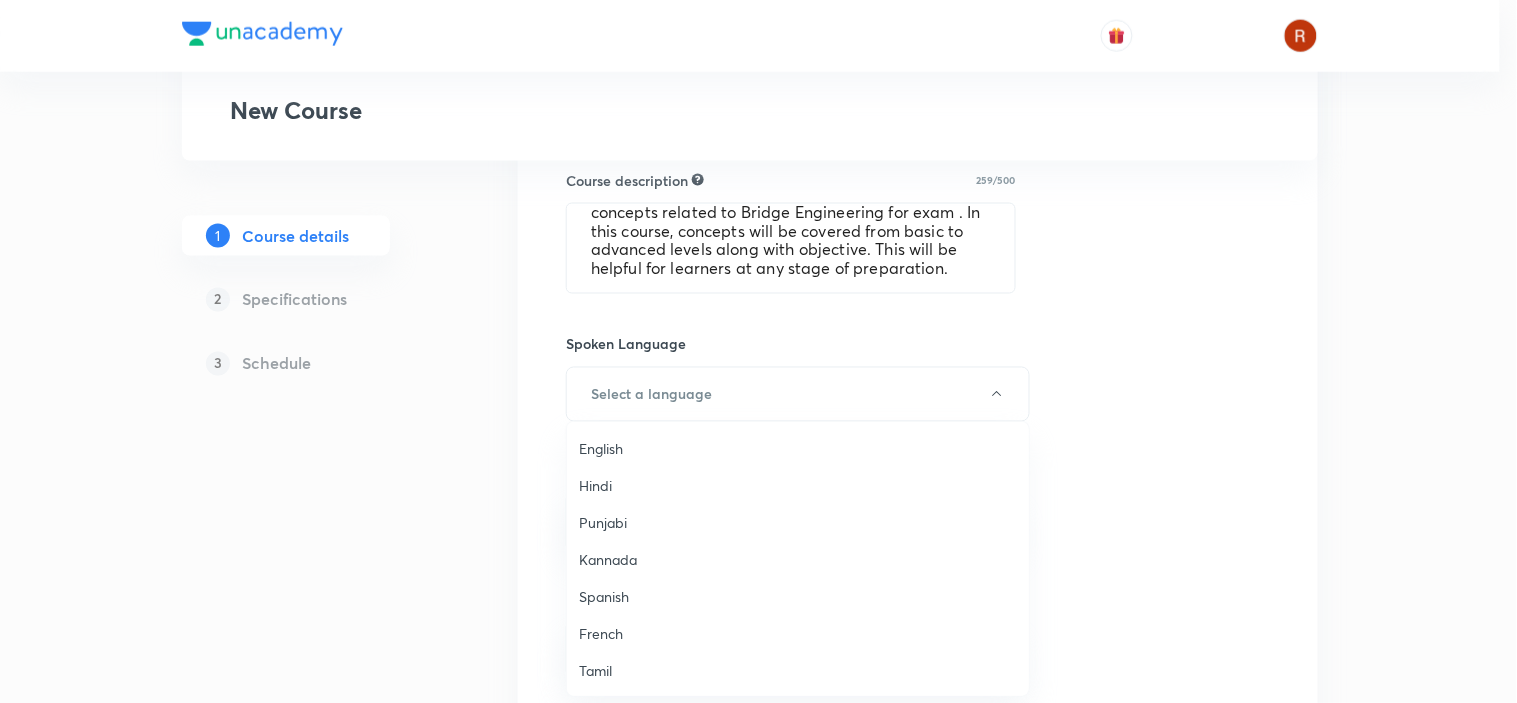 click on "English" at bounding box center (798, 448) 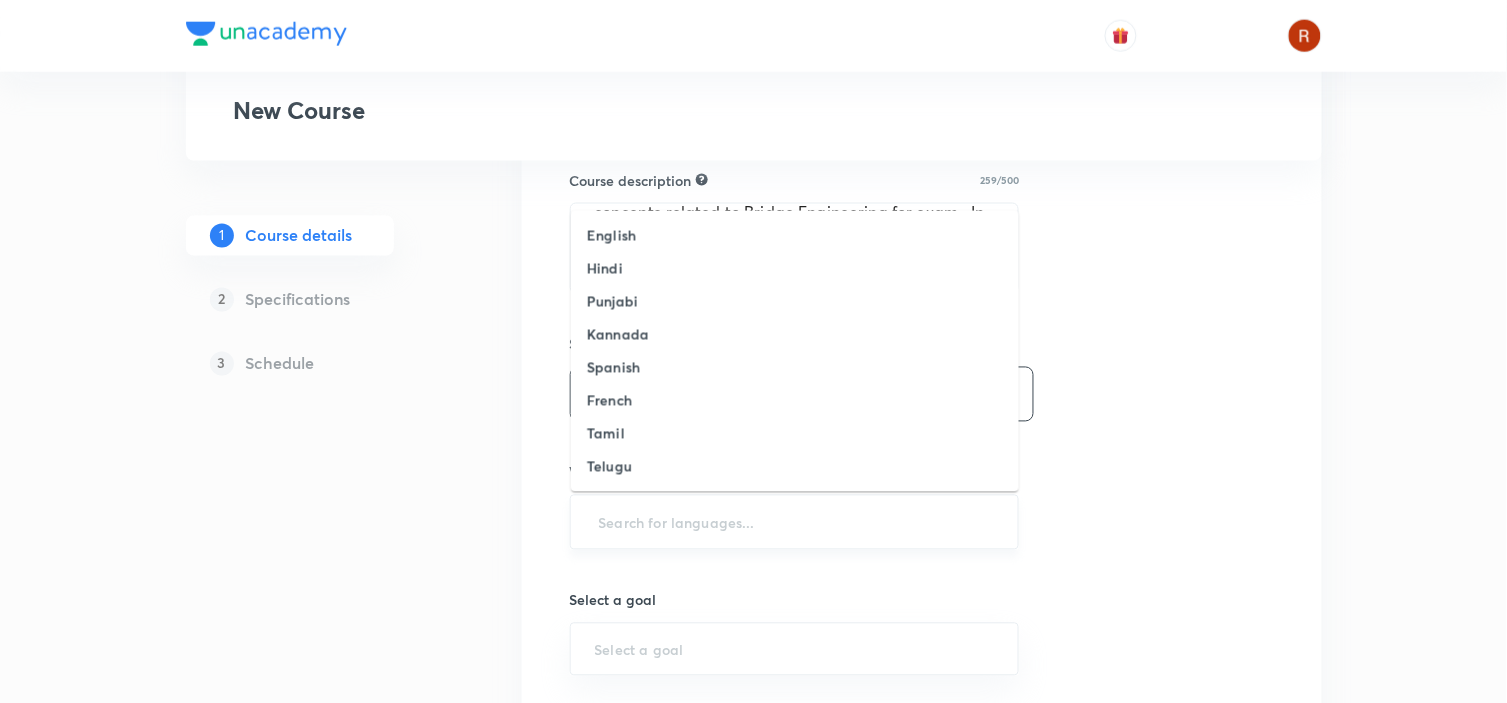 click at bounding box center (795, 522) 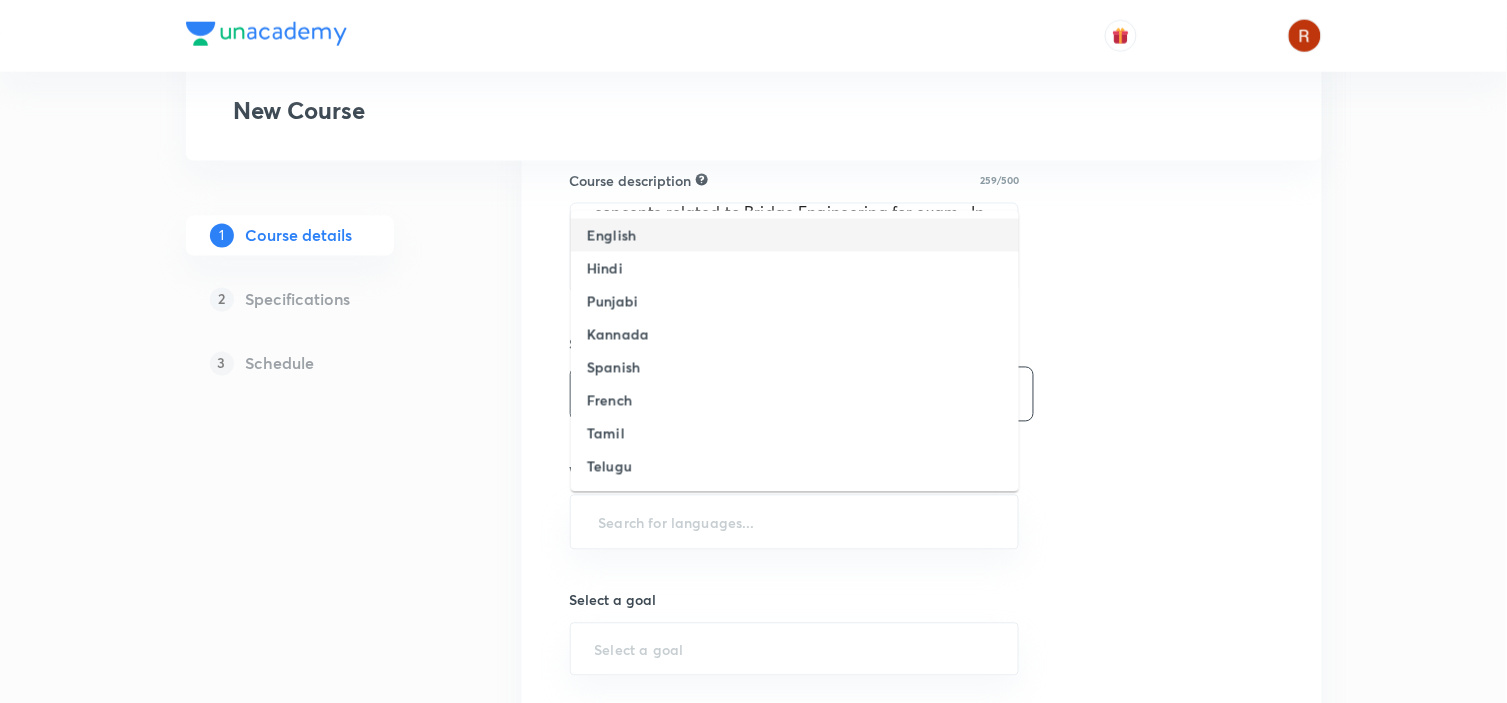 click on "English" at bounding box center [795, 235] 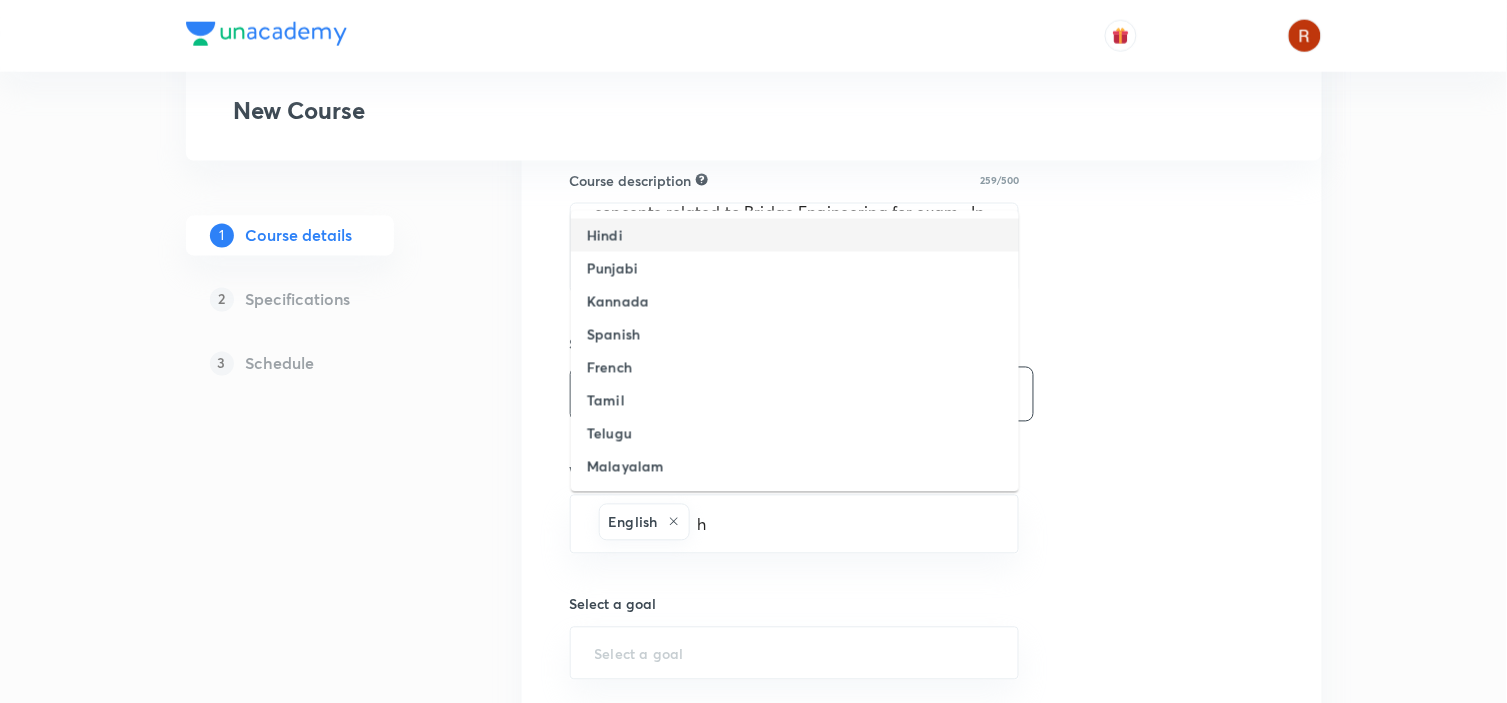 type on "hi" 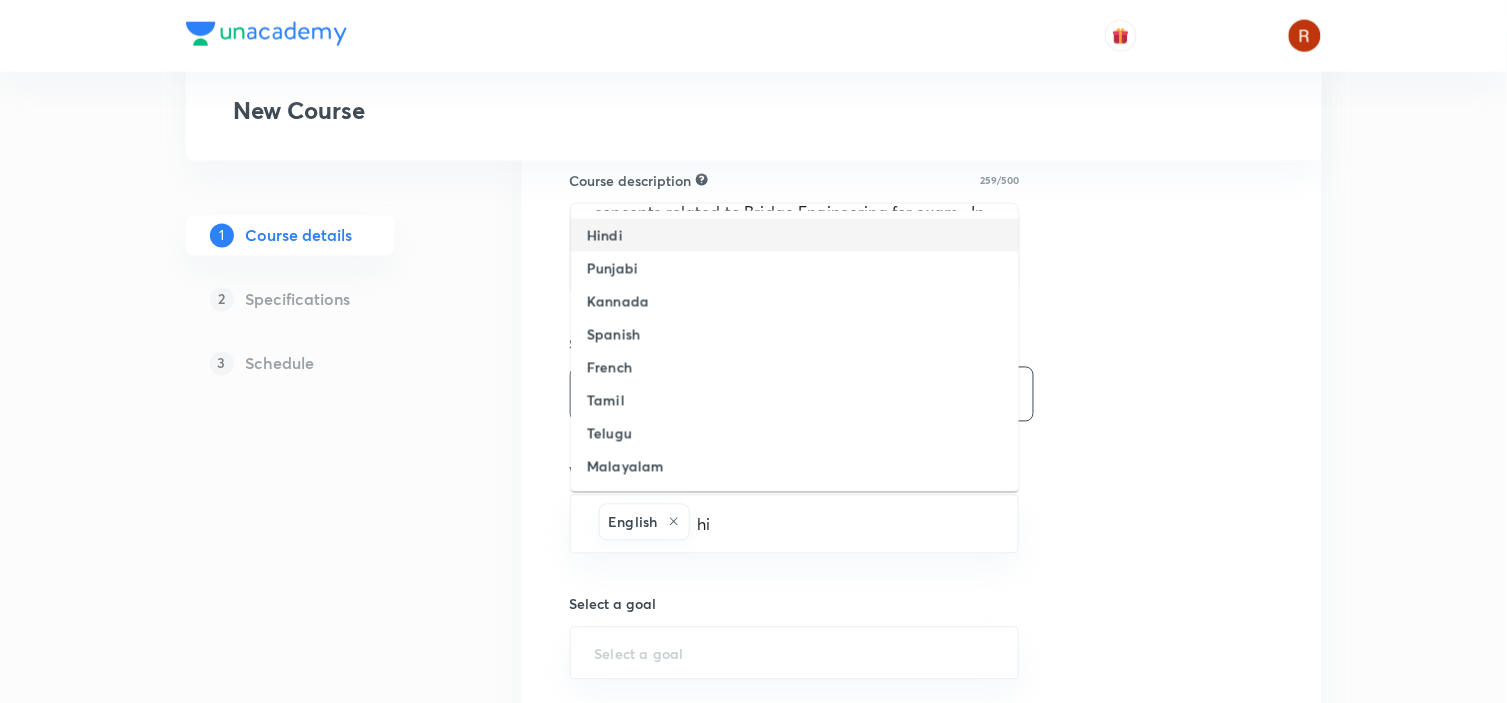 click on "Hindi" at bounding box center [795, 235] 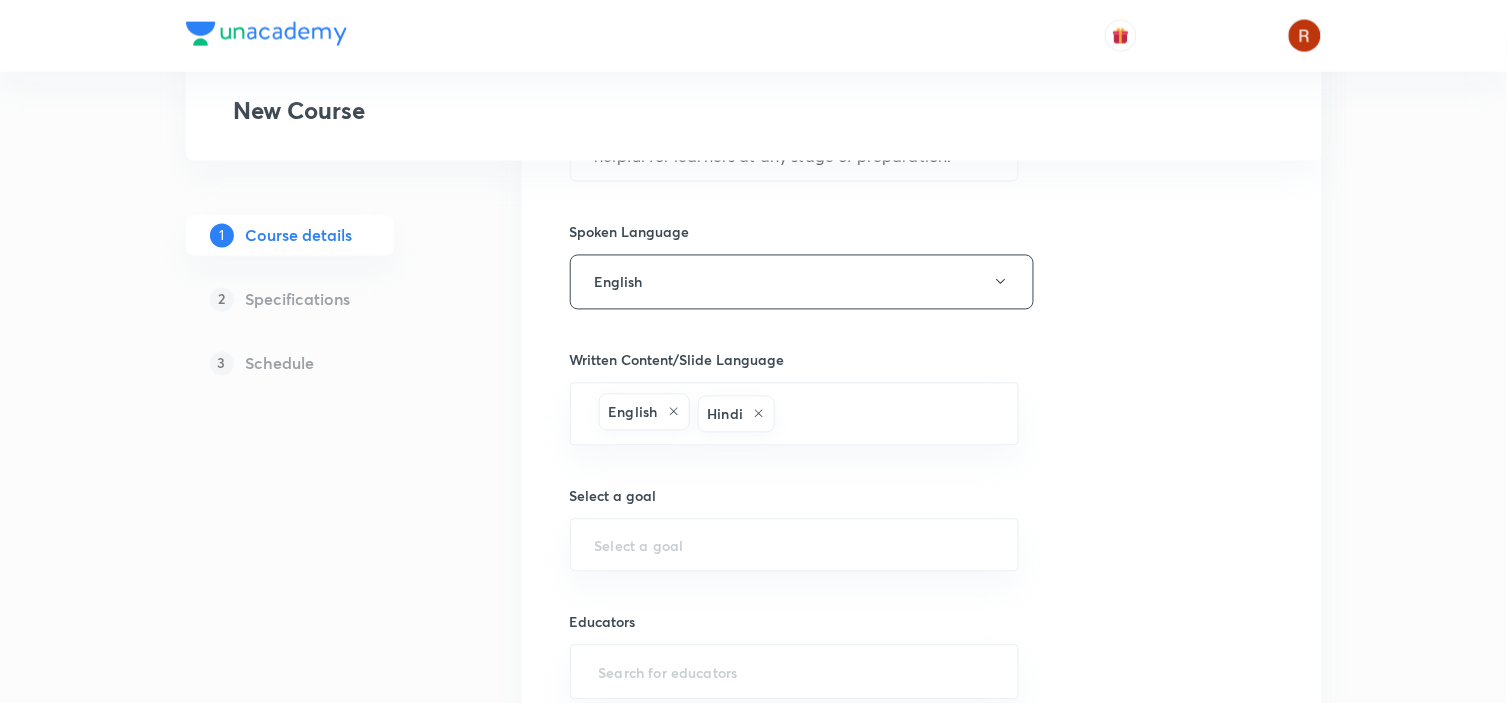 scroll, scrollTop: 845, scrollLeft: 0, axis: vertical 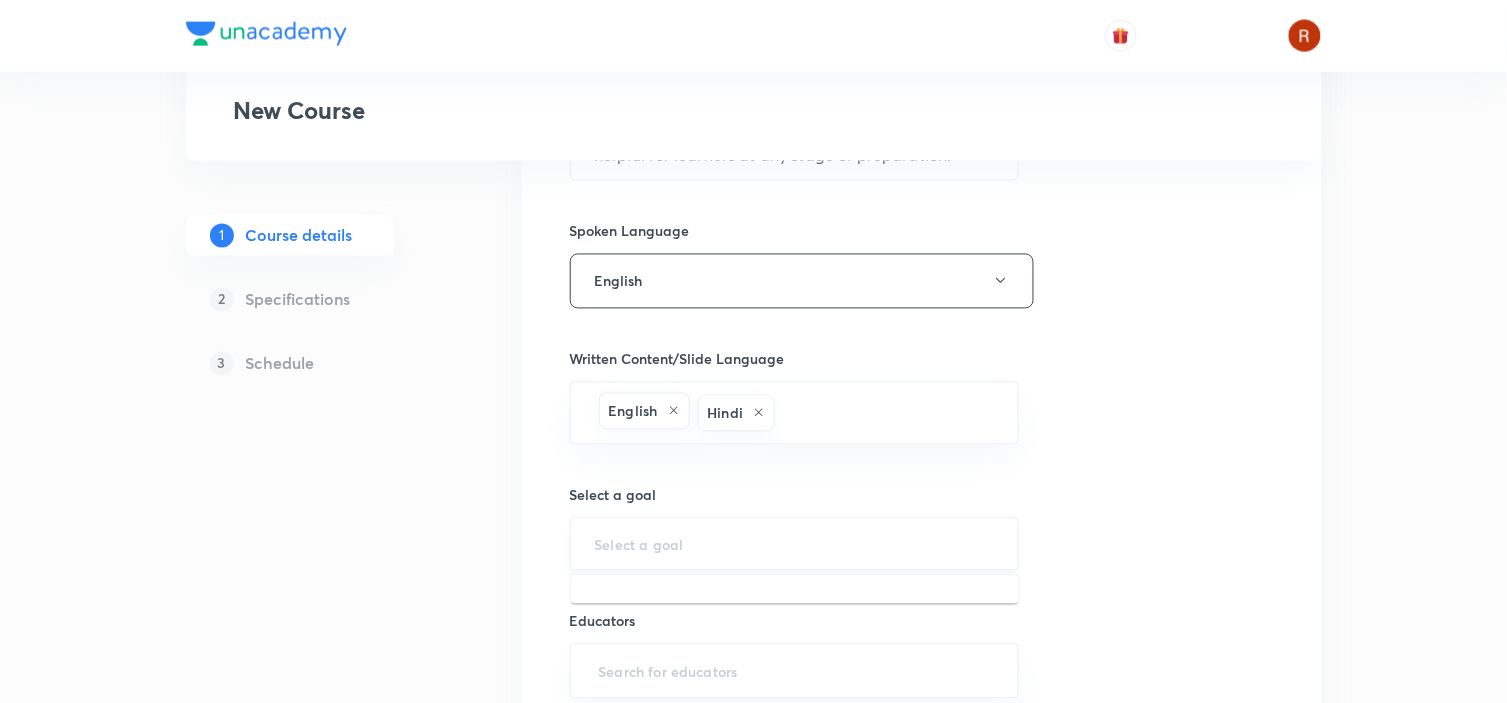 click at bounding box center (795, 544) 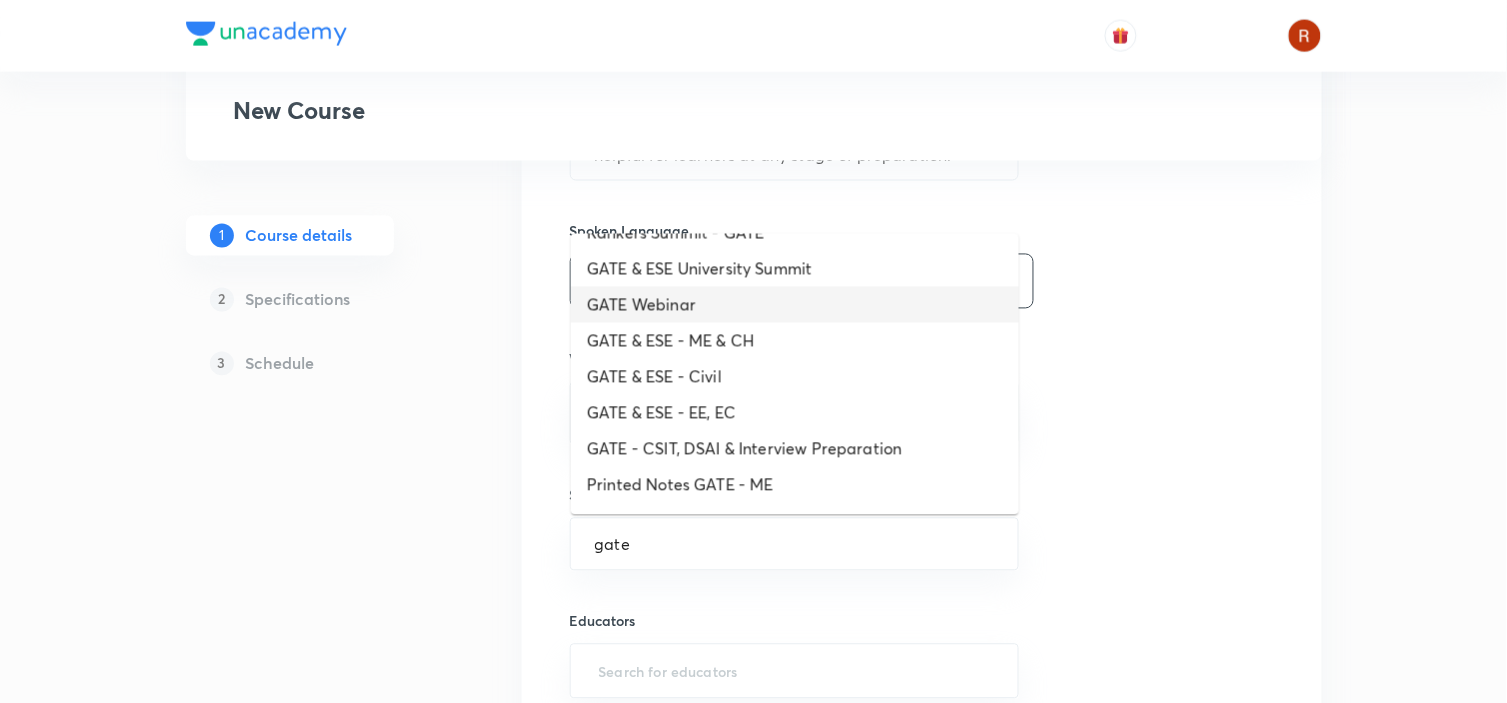 scroll, scrollTop: 0, scrollLeft: 0, axis: both 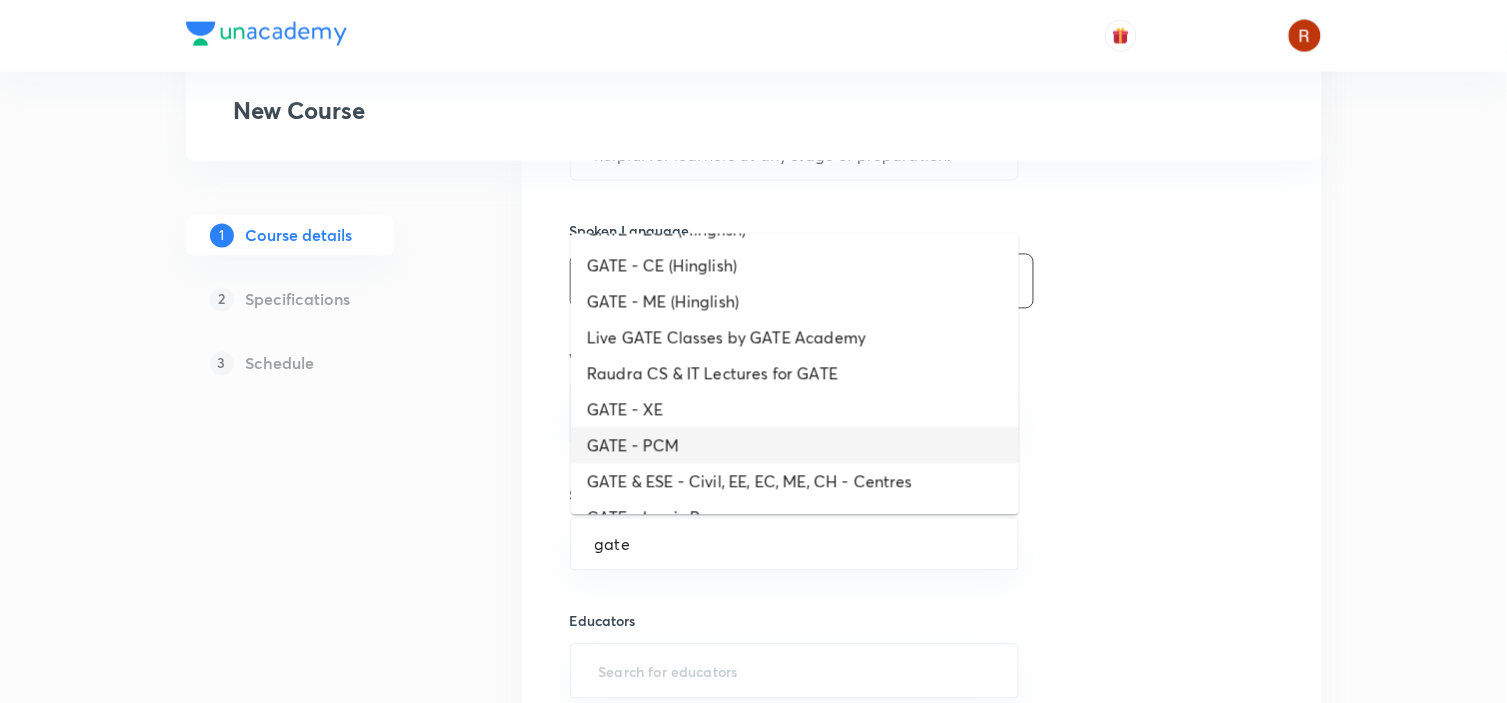 click on "GATE - PCM" at bounding box center [795, 446] 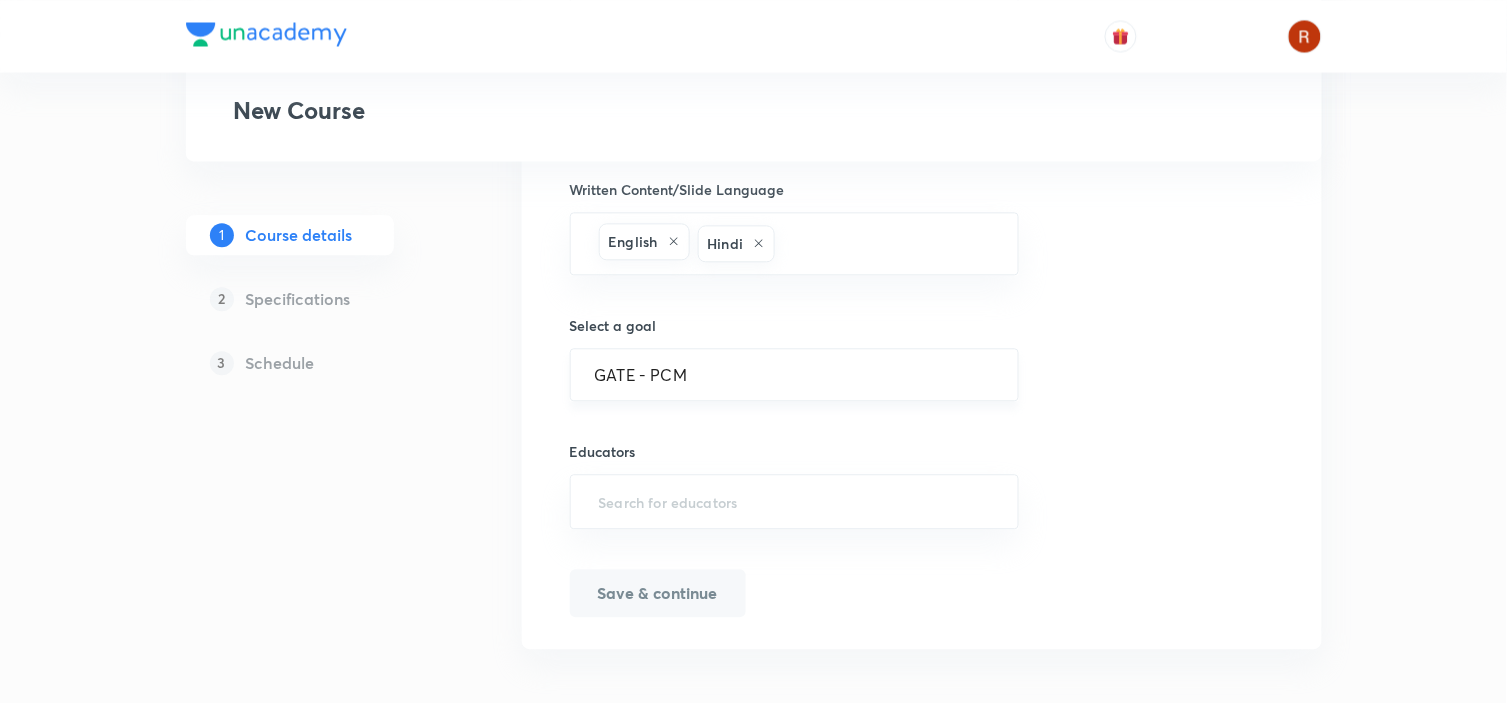 scroll, scrollTop: 1016, scrollLeft: 0, axis: vertical 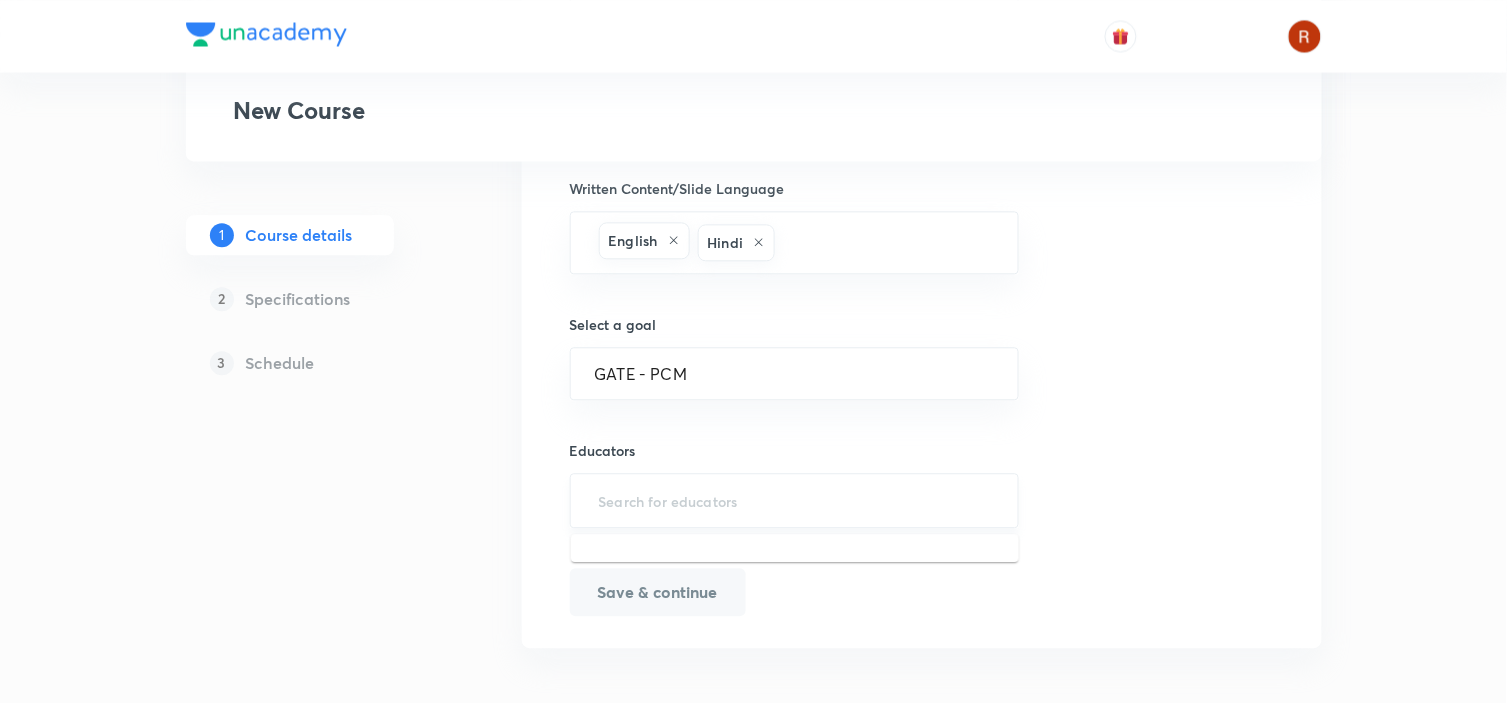 click at bounding box center [795, 500] 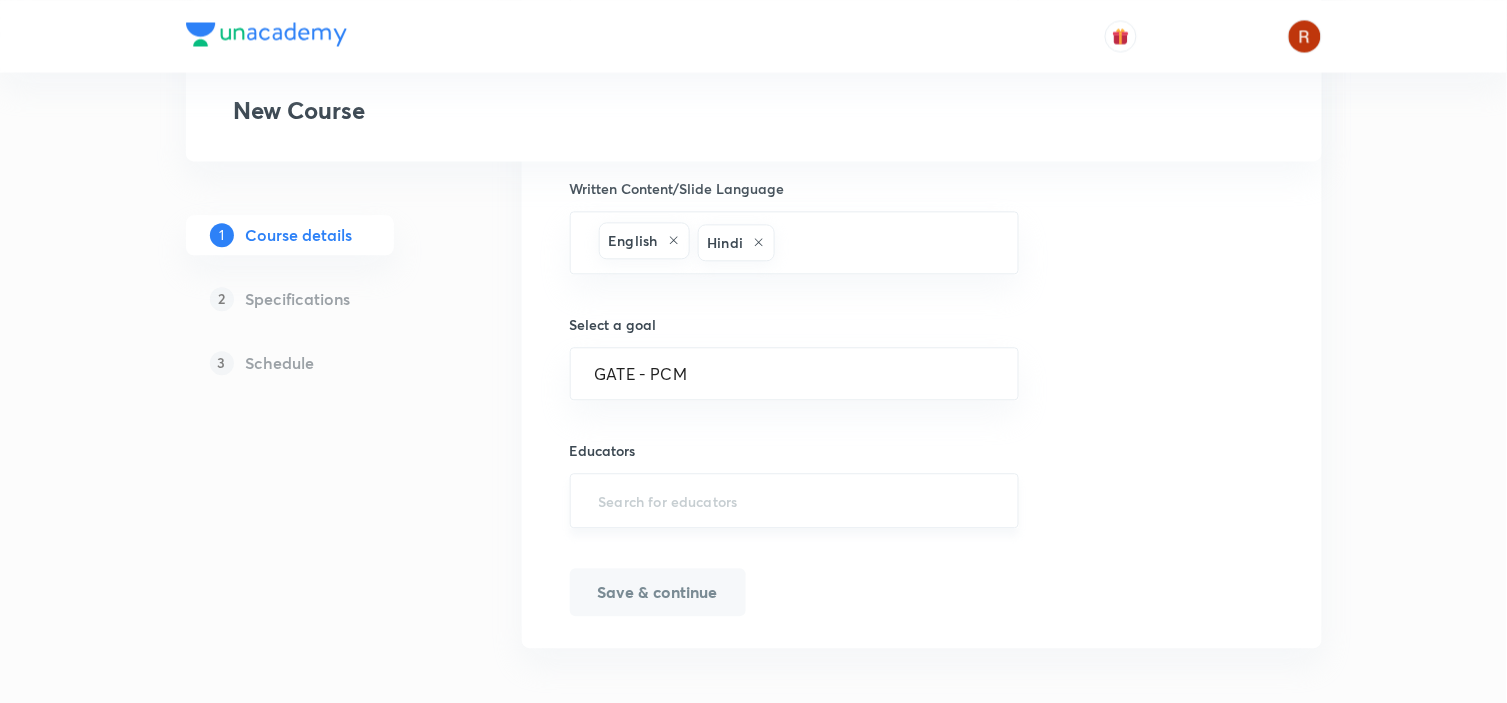 paste on "jaspallive" 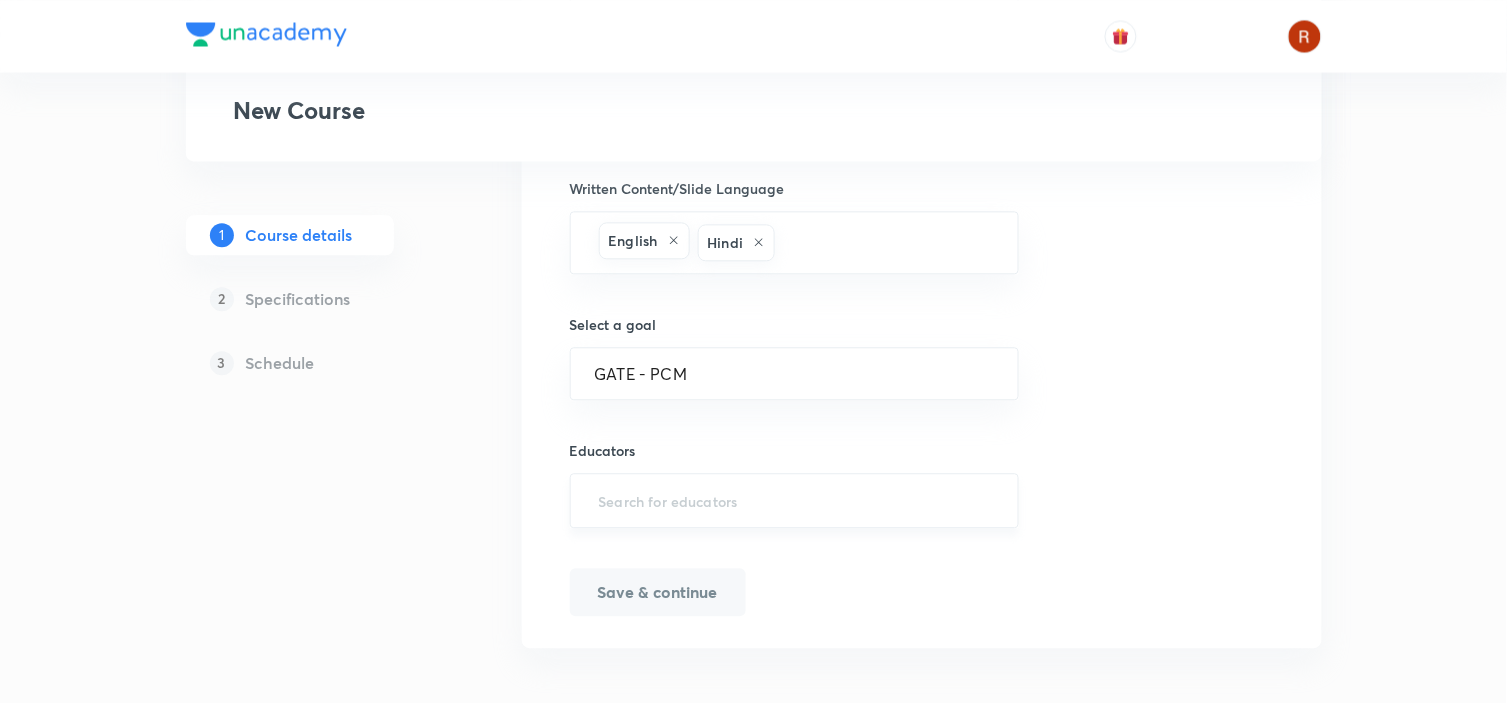 type on "jaspallive" 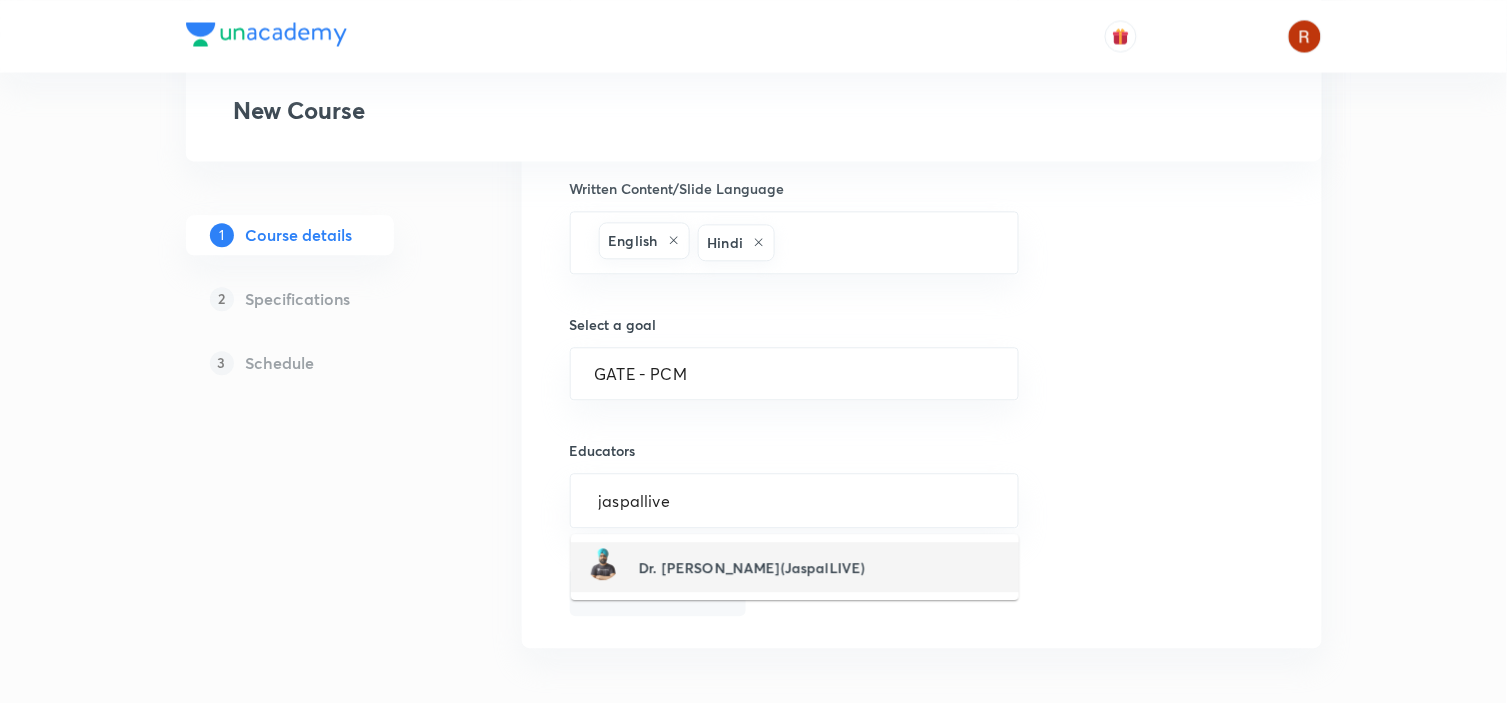 click on "Dr. Jaspal Singh(JaspalLIVE)" at bounding box center [752, 567] 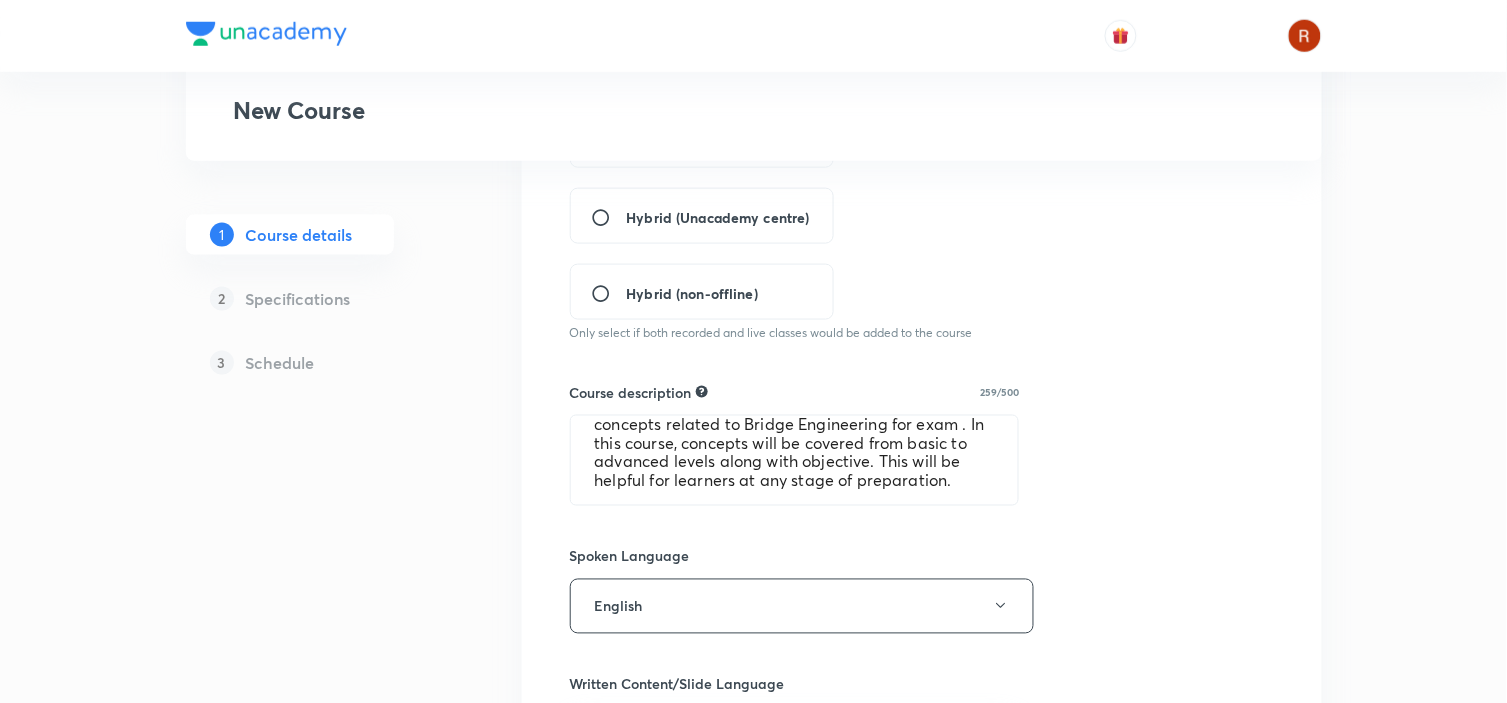 scroll, scrollTop: 517, scrollLeft: 0, axis: vertical 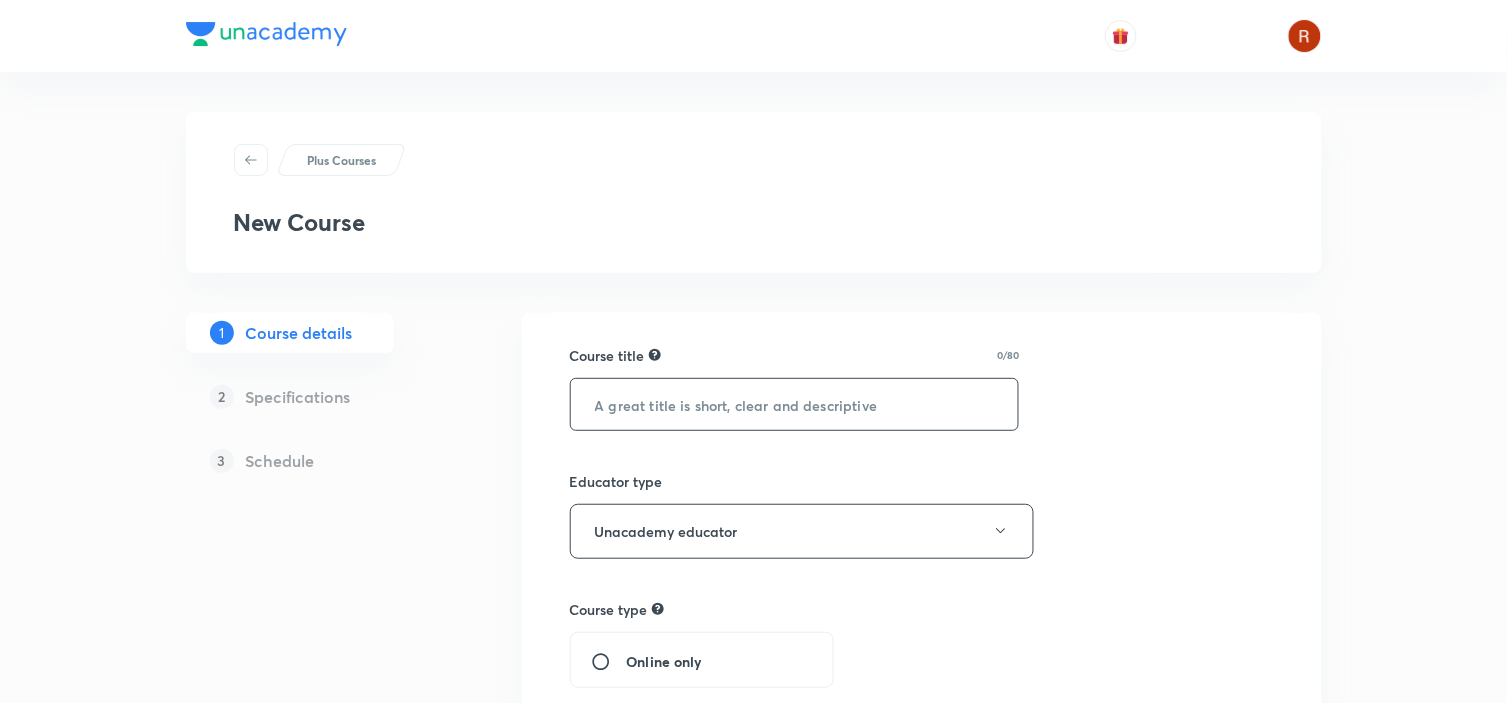 click at bounding box center [795, 404] 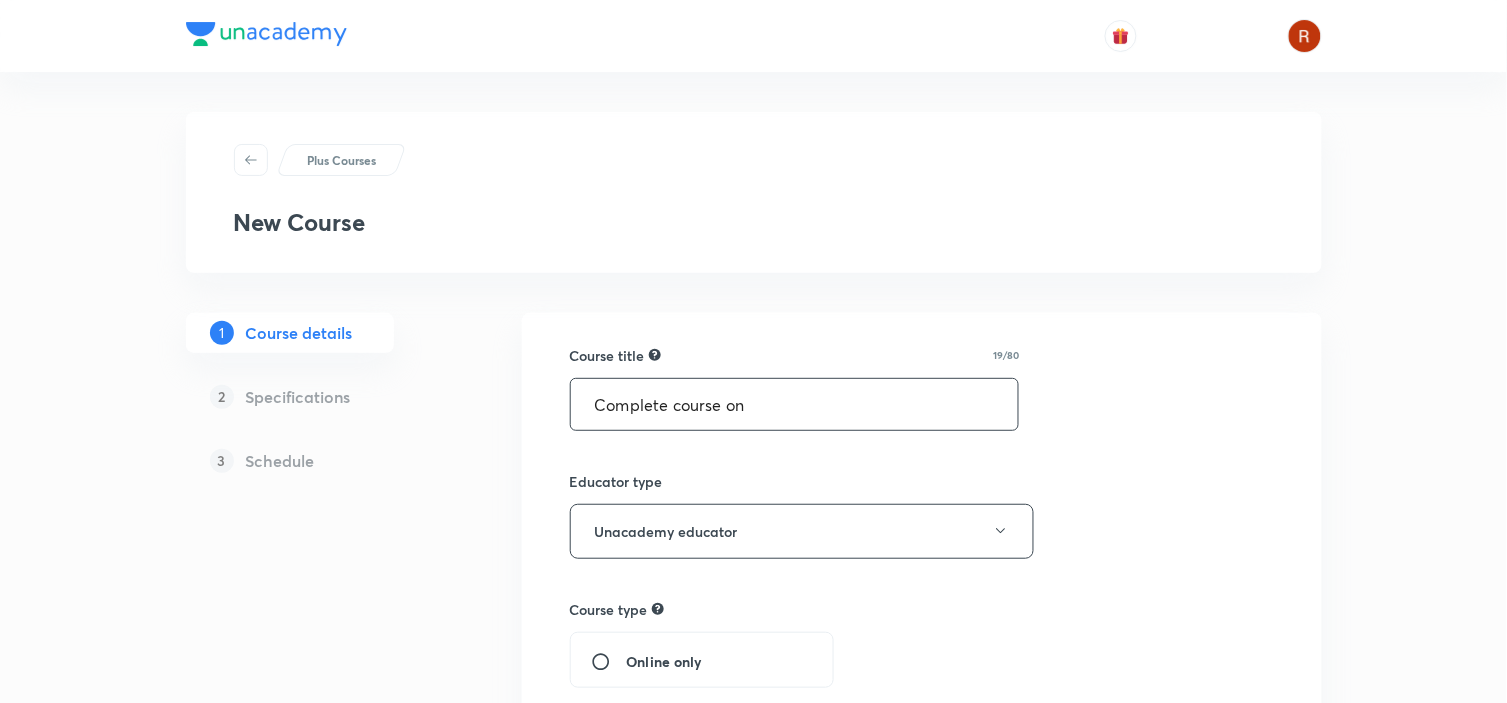 click on "Complete course on" at bounding box center (795, 404) 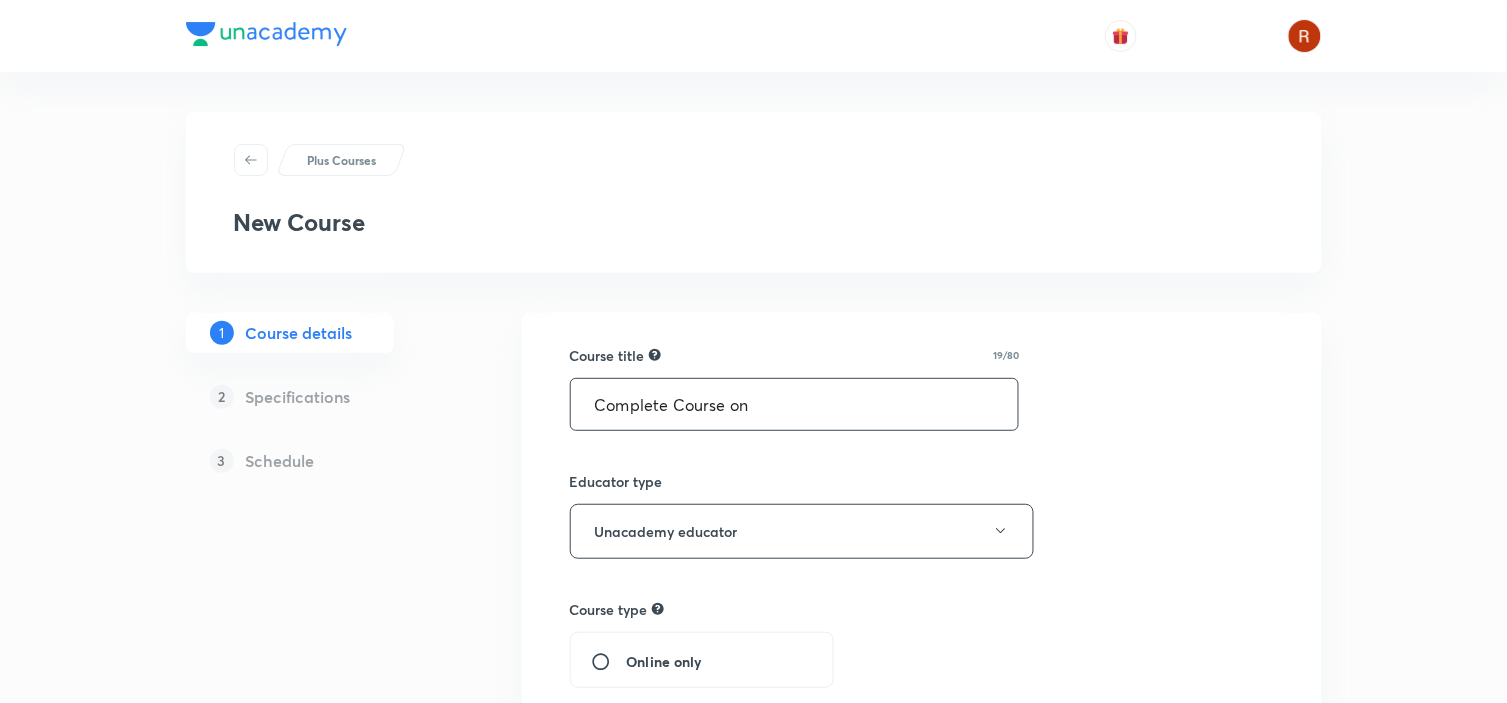 click on "Complete Course on" at bounding box center [795, 404] 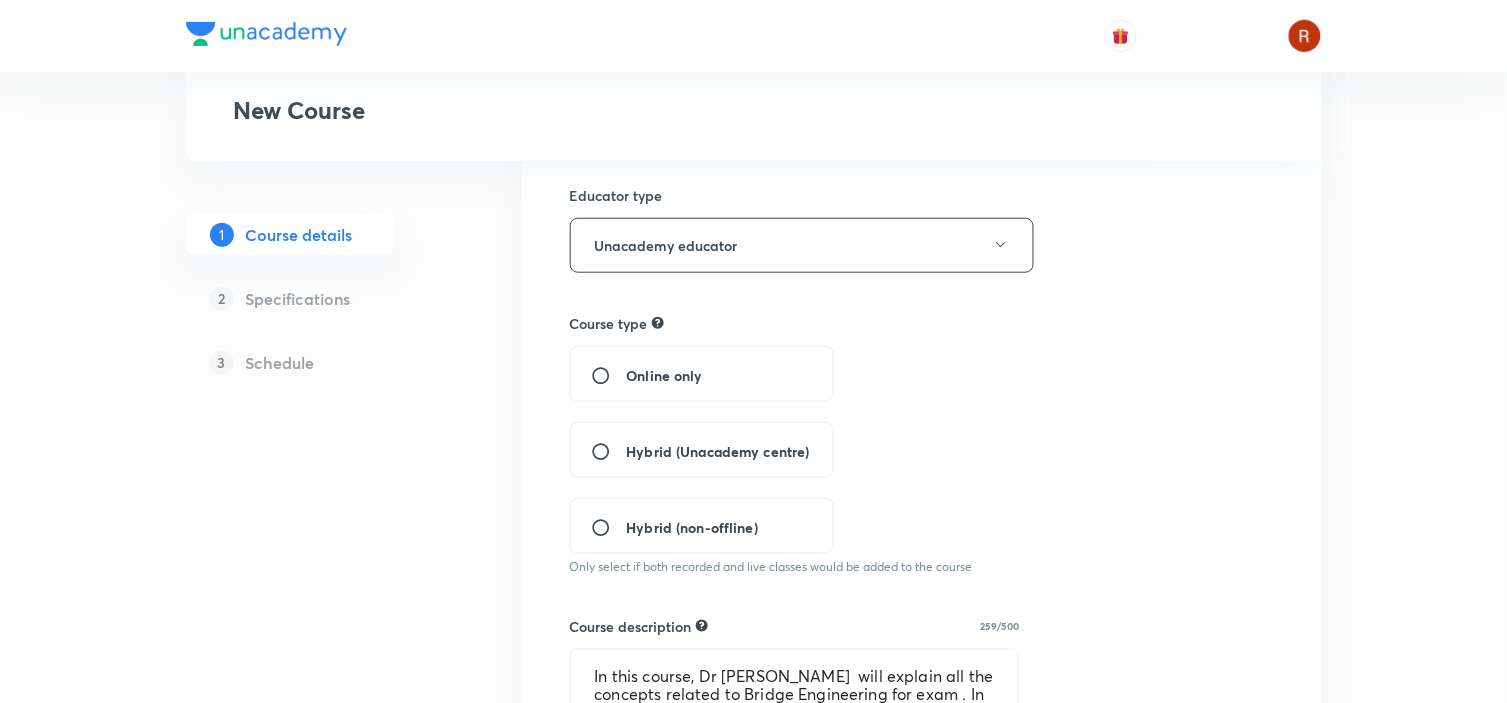 scroll, scrollTop: 290, scrollLeft: 0, axis: vertical 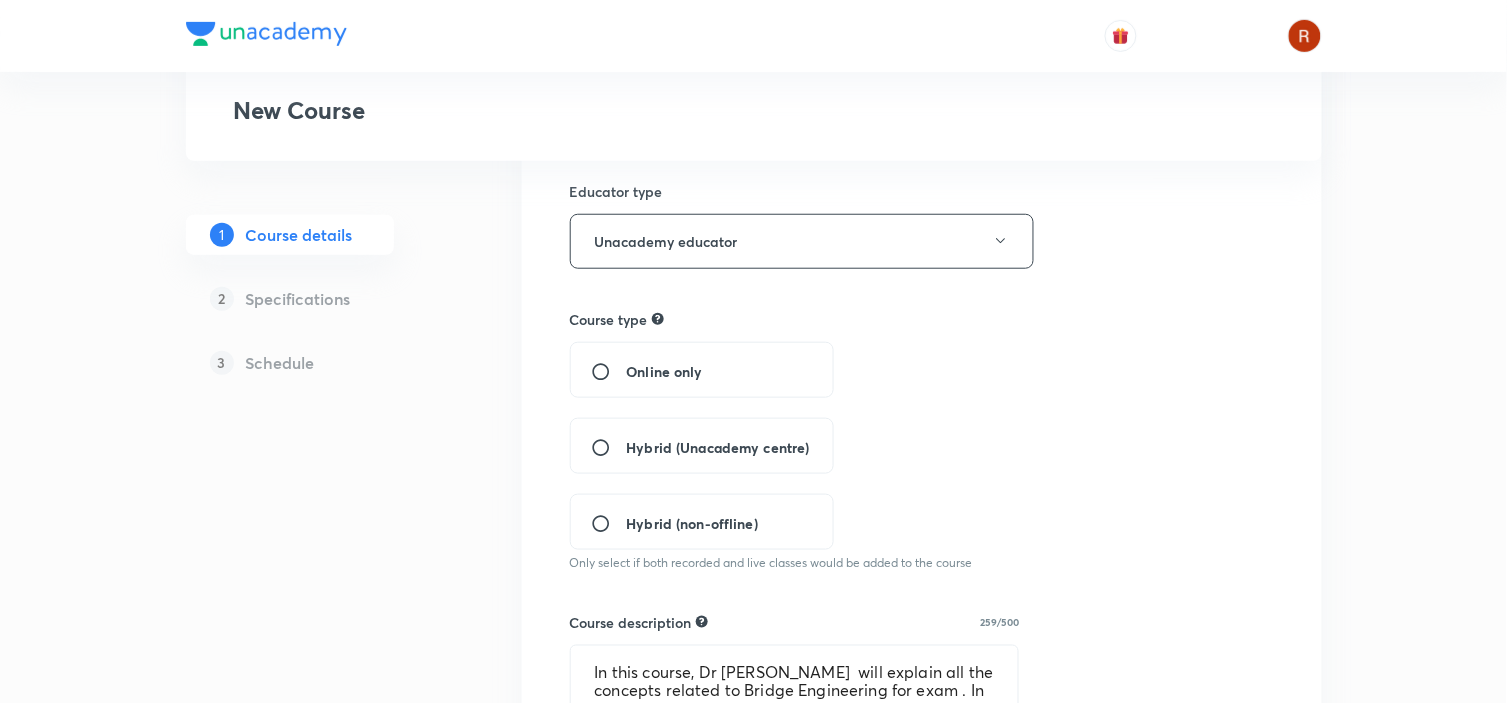 type on "Complete Course on Bridge Engineering" 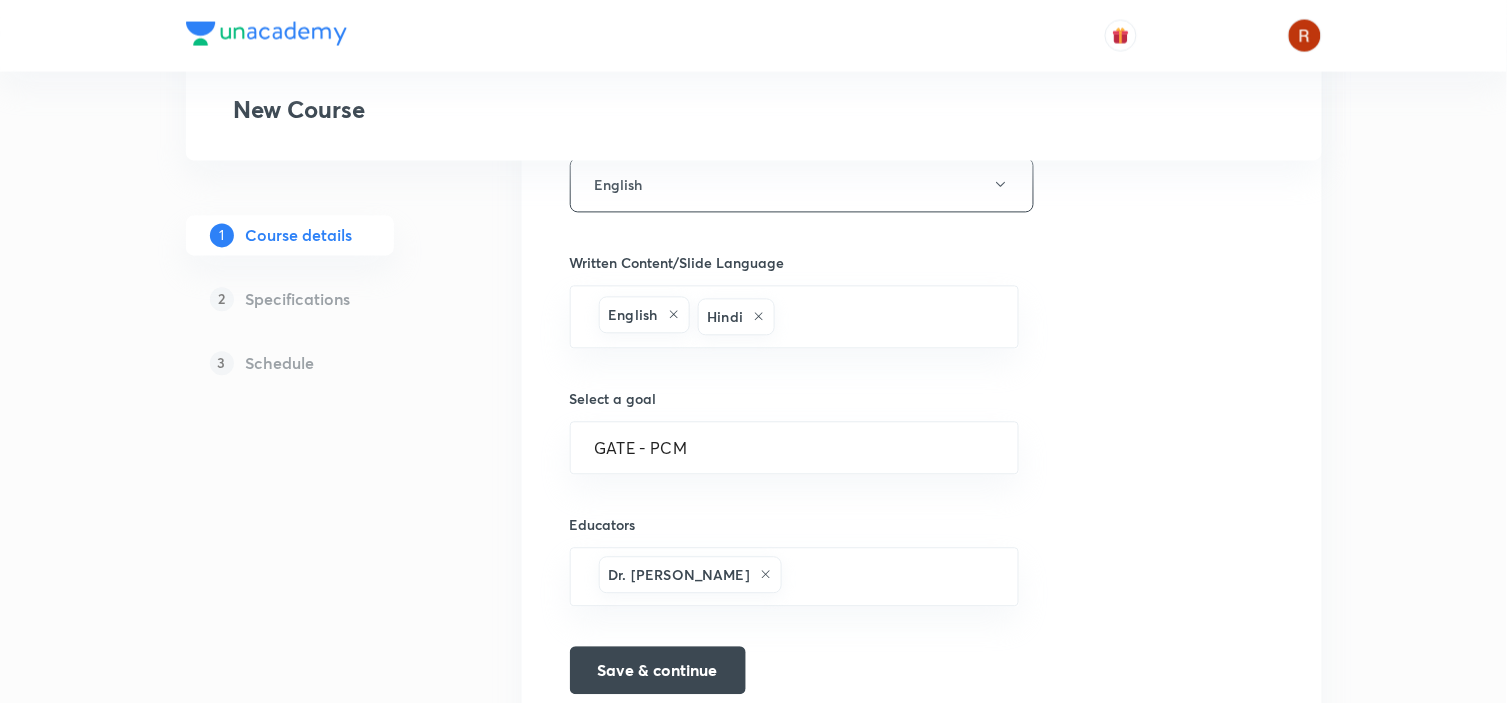 scroll, scrollTop: 1030, scrollLeft: 0, axis: vertical 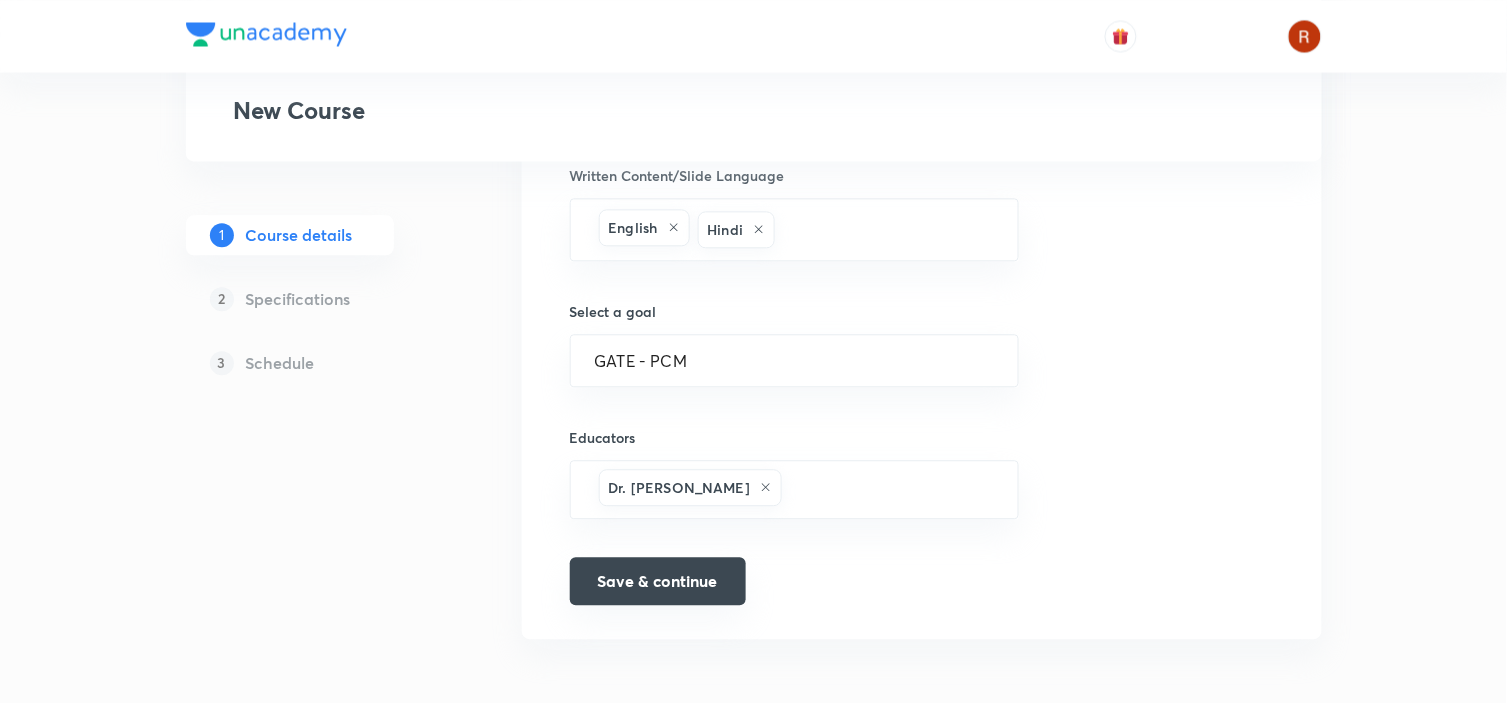 click on "Save & continue" at bounding box center [658, 581] 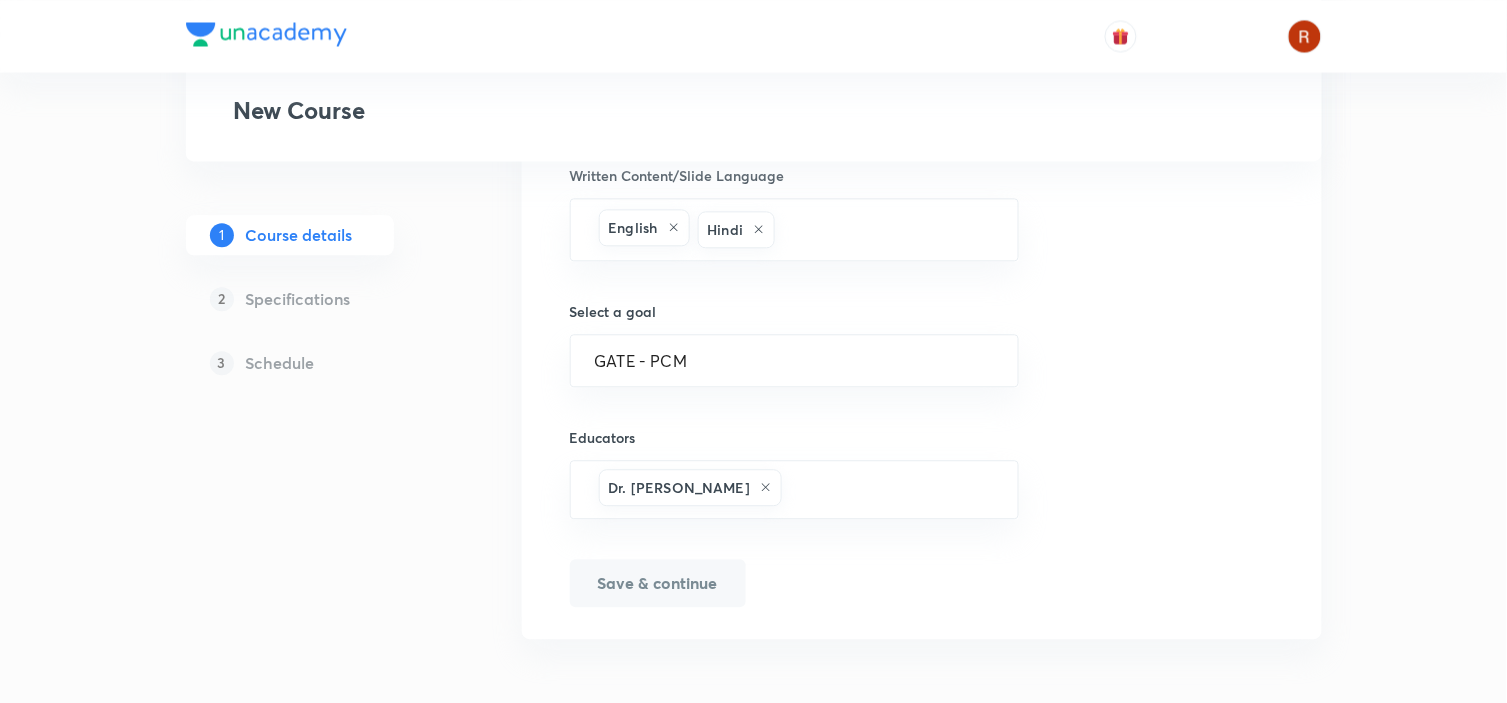 scroll, scrollTop: 1055, scrollLeft: 0, axis: vertical 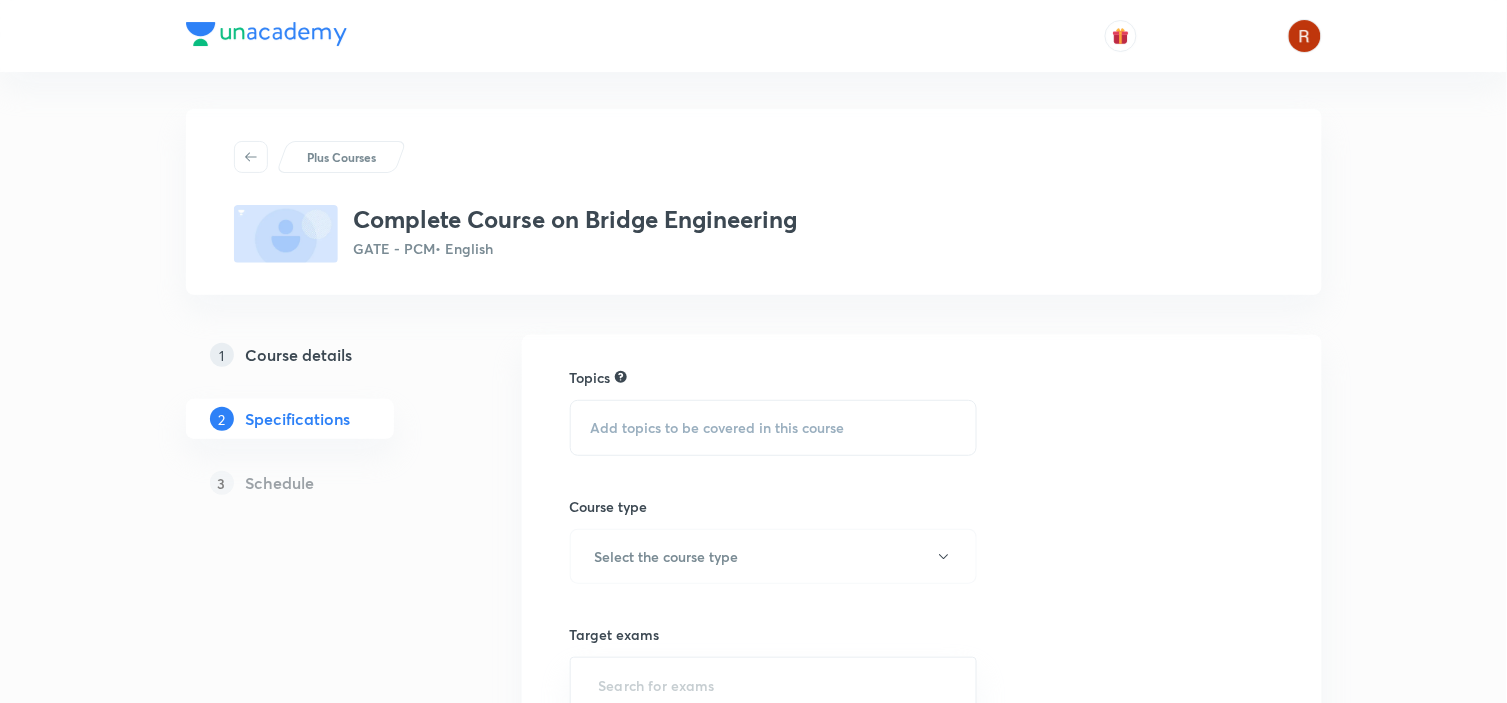 click on "Add topics to be covered in this course" at bounding box center (718, 428) 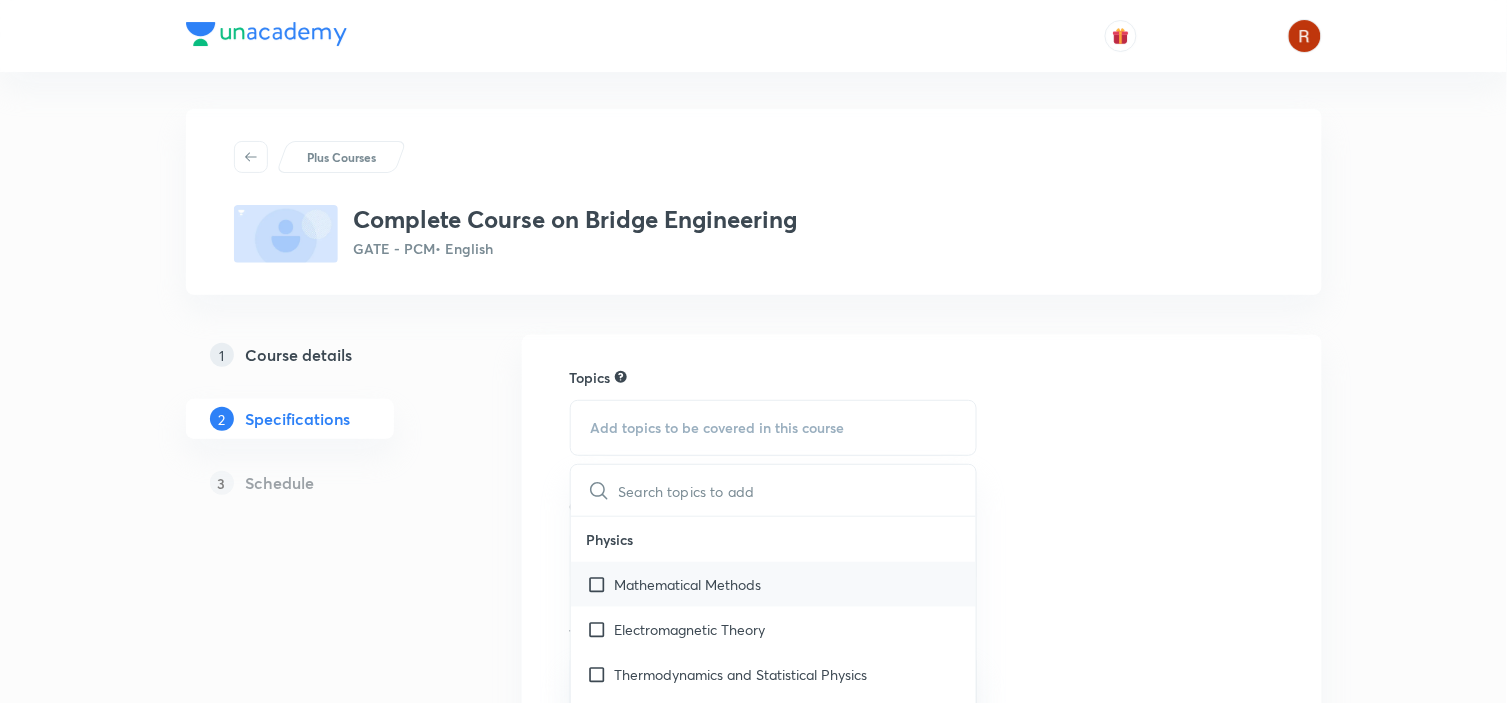 click on "Mathematical Methods" at bounding box center [774, 584] 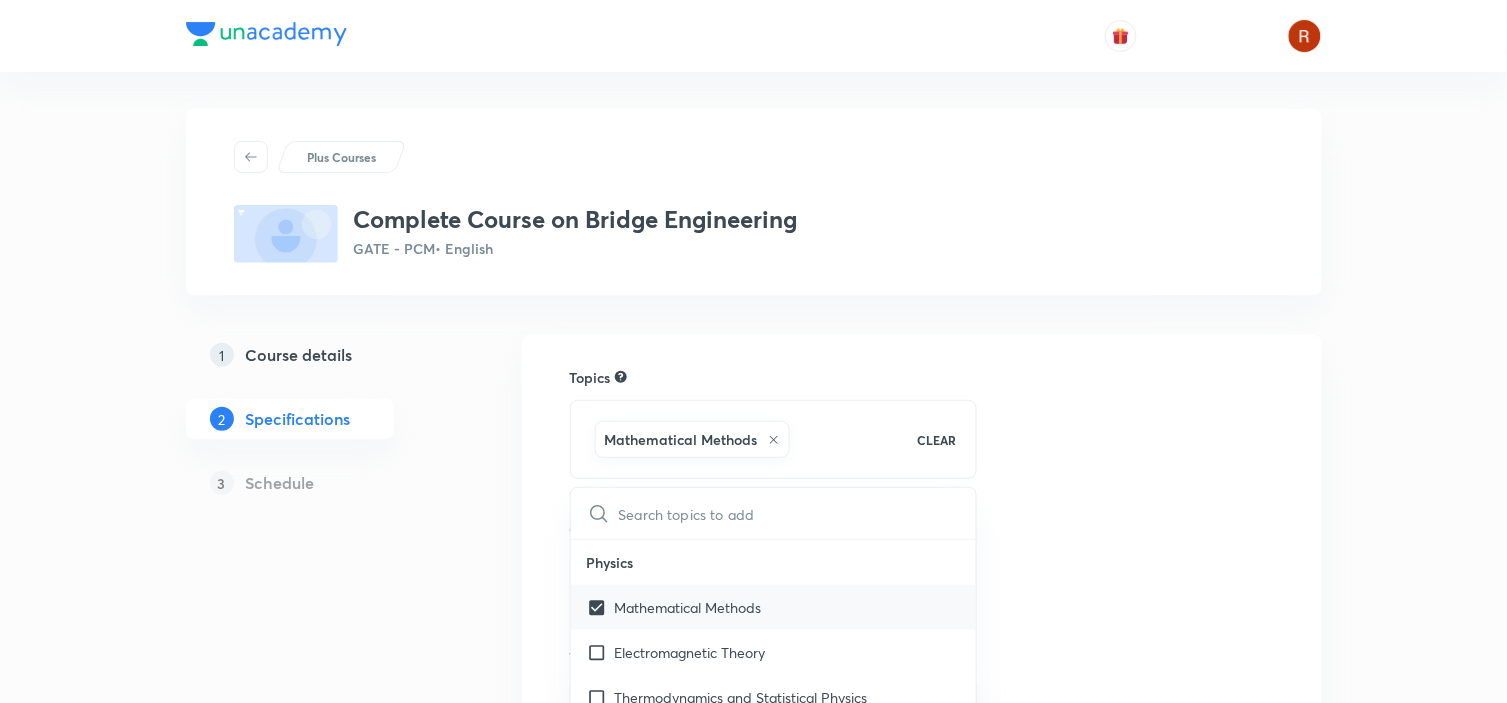 scroll, scrollTop: 98, scrollLeft: 0, axis: vertical 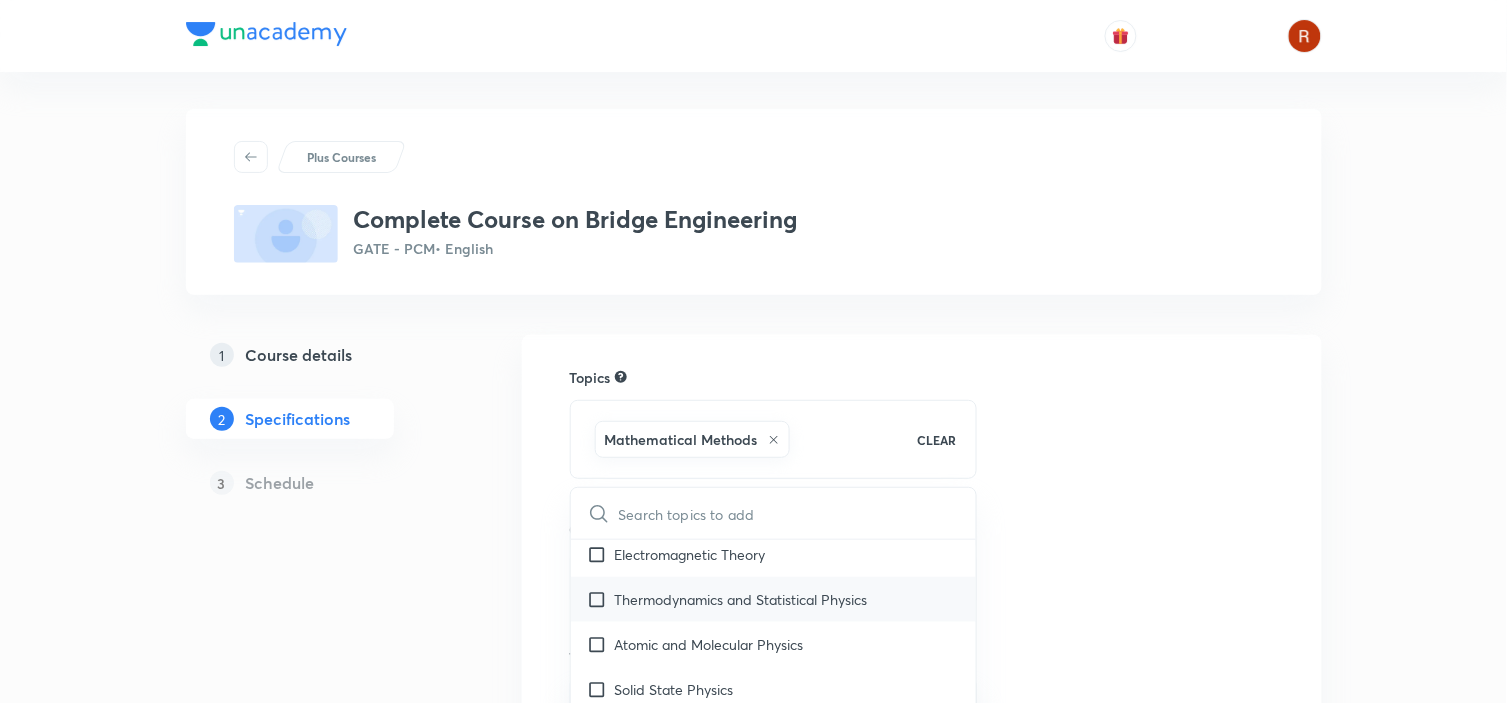 click on "Thermodynamics and Statistical Physics" at bounding box center [741, 599] 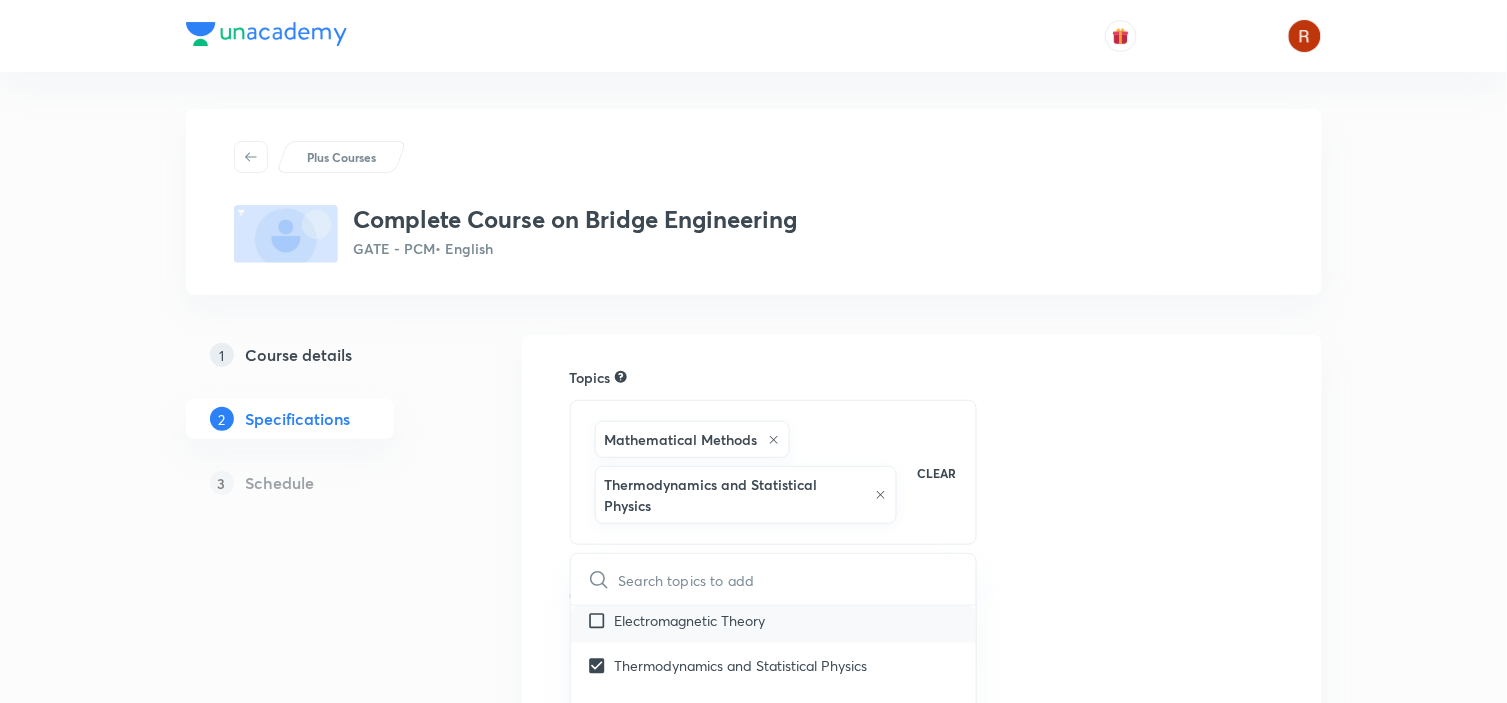 click on "Electromagnetic Theory" at bounding box center (690, 620) 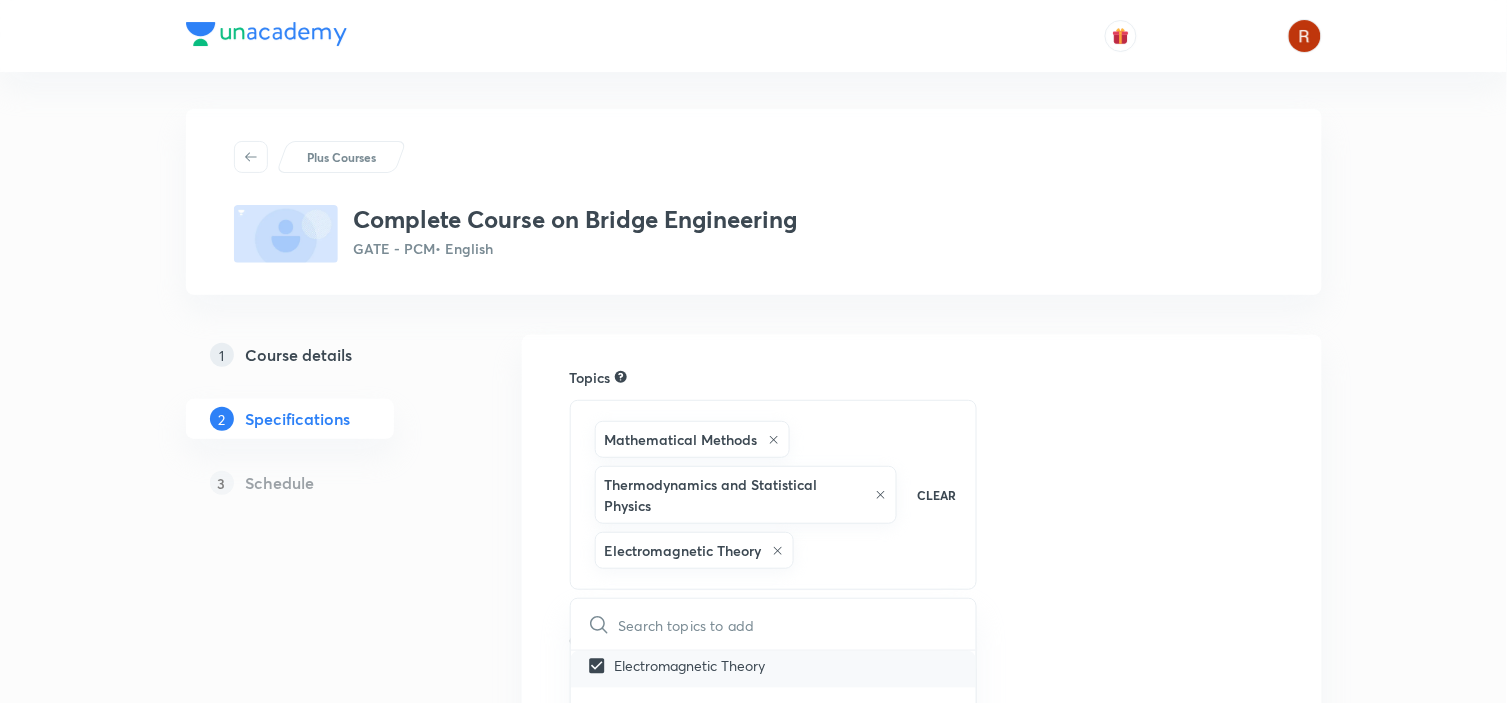 scroll, scrollTop: 140, scrollLeft: 0, axis: vertical 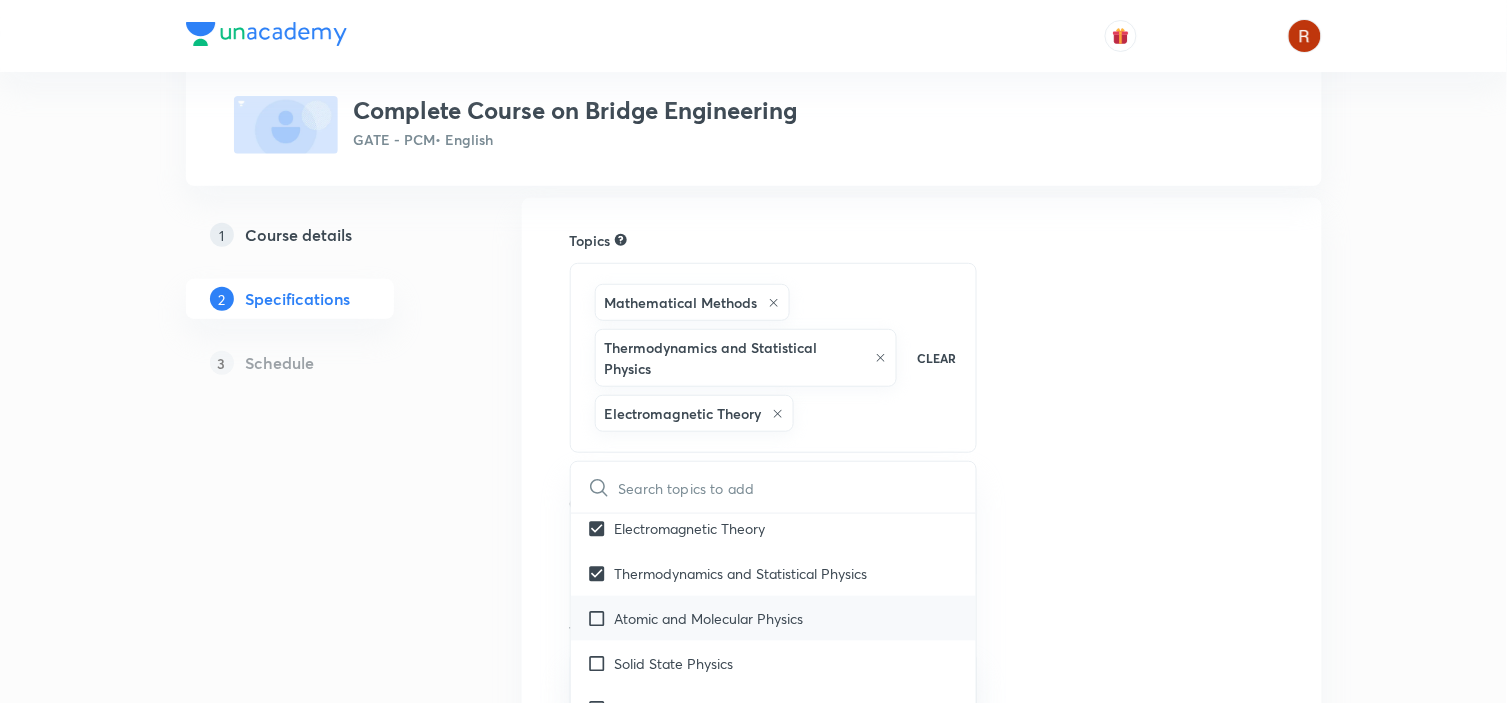 click on "Atomic and Molecular Physics" at bounding box center [774, 618] 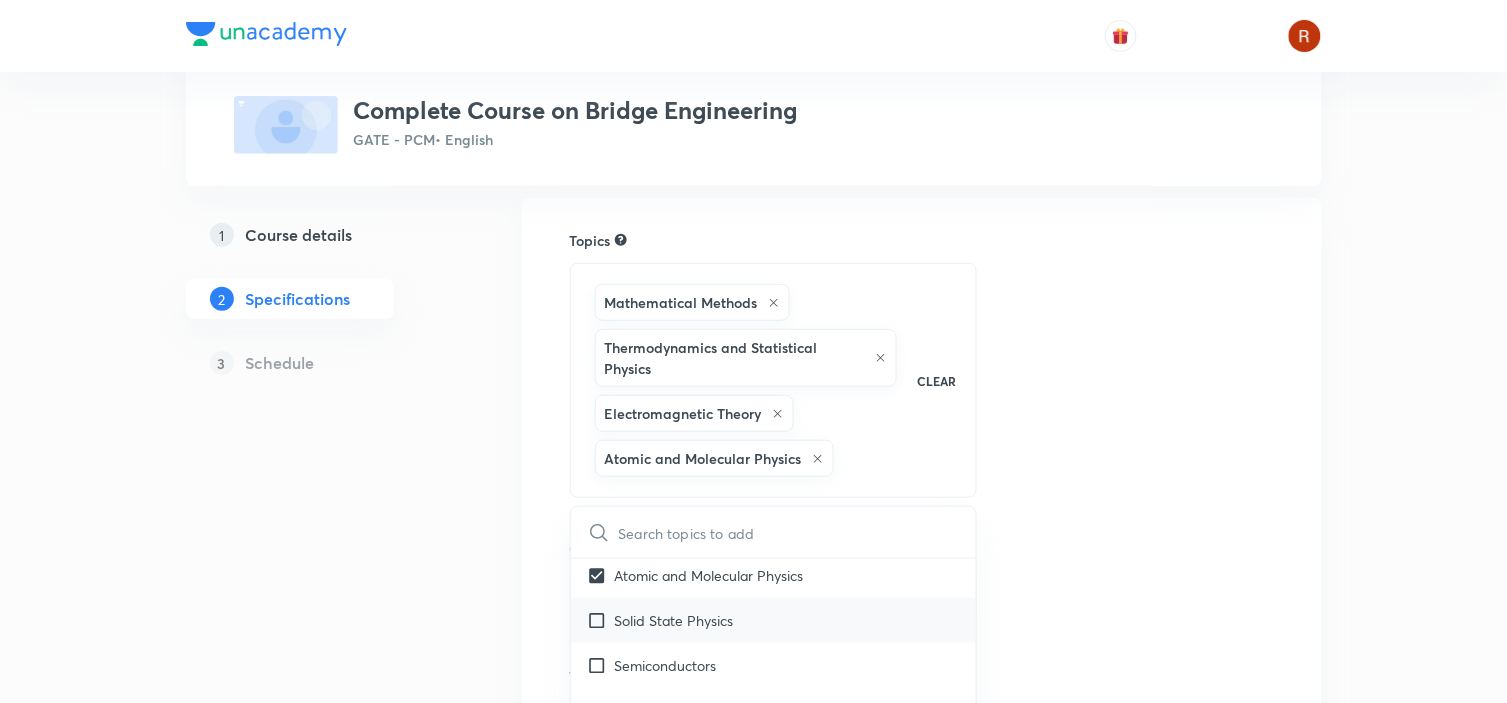 scroll, scrollTop: 187, scrollLeft: 0, axis: vertical 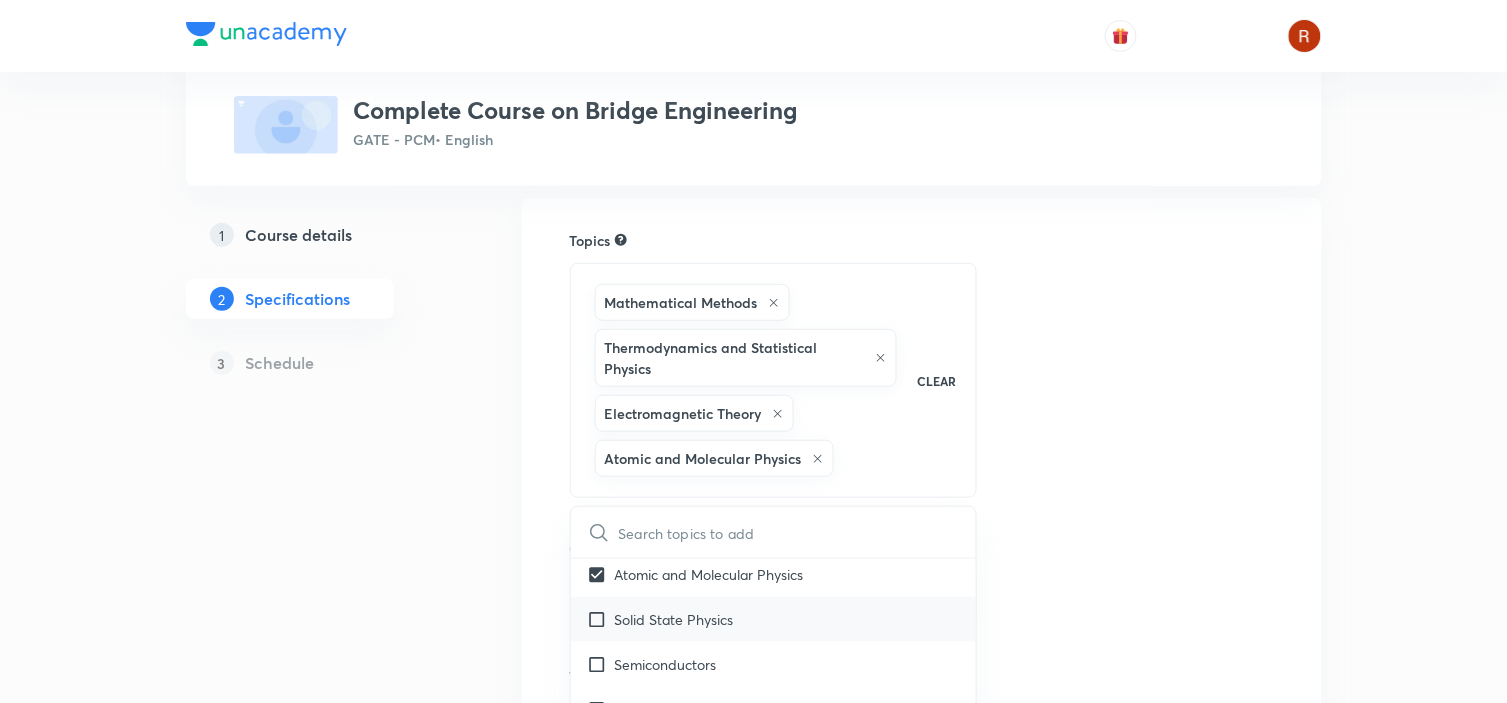 click on "Solid State Physics" at bounding box center [674, 619] 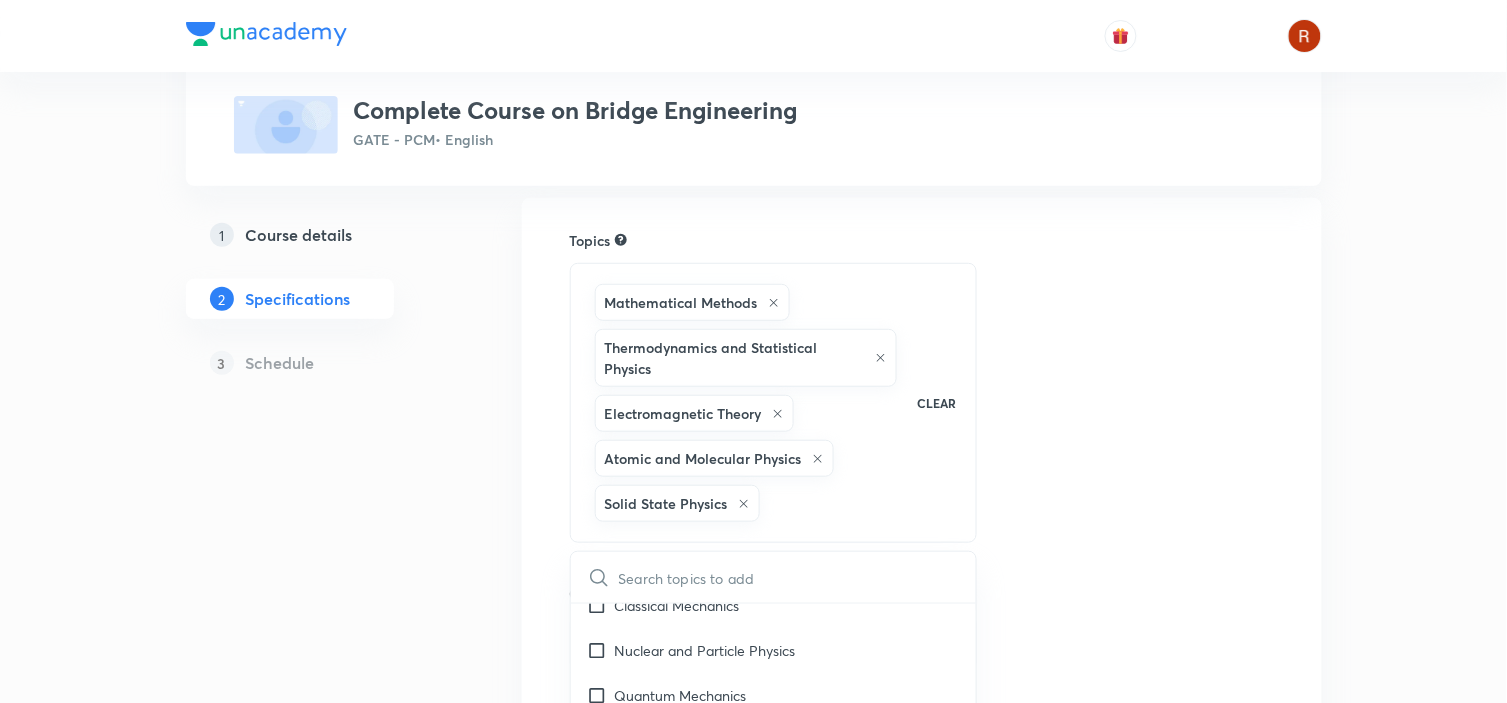 scroll, scrollTop: 340, scrollLeft: 0, axis: vertical 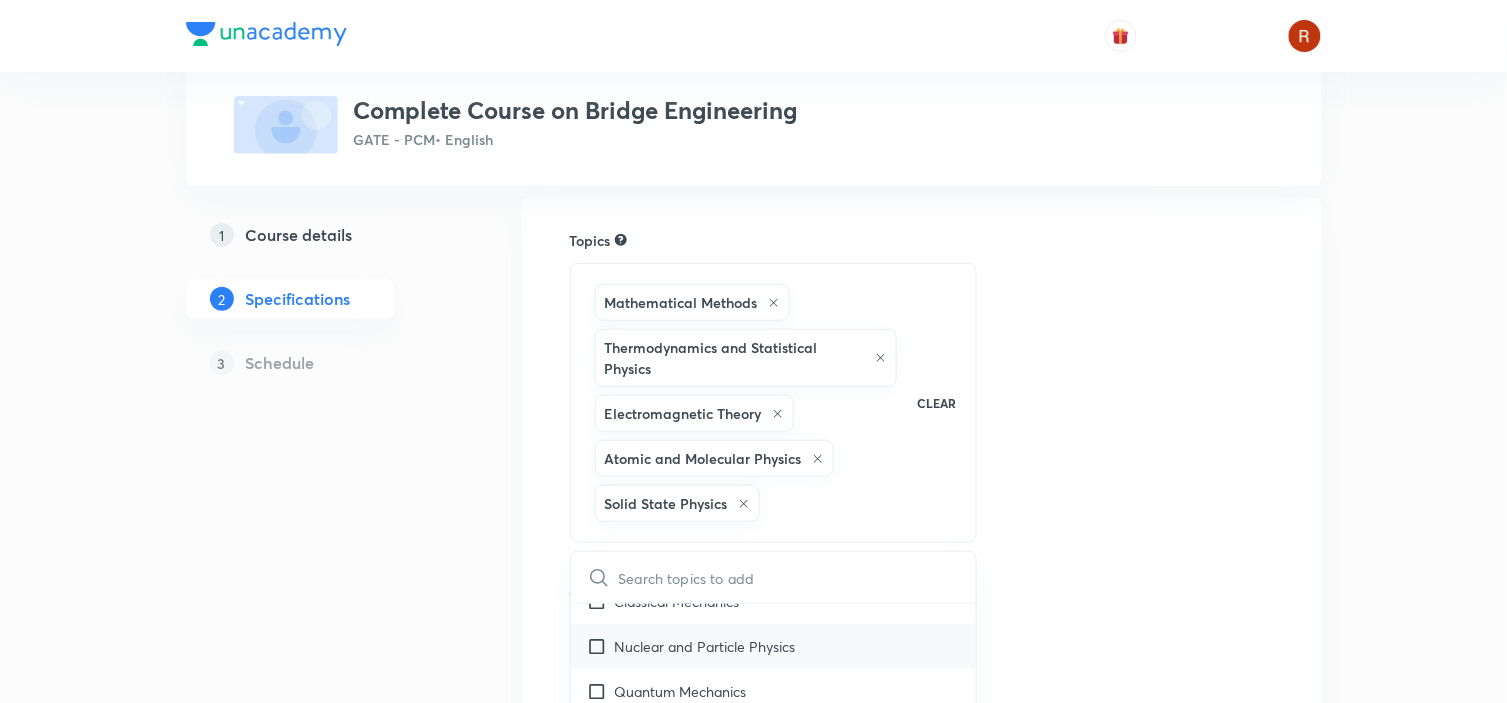 click on "Nuclear and Particle Physics" at bounding box center [705, 646] 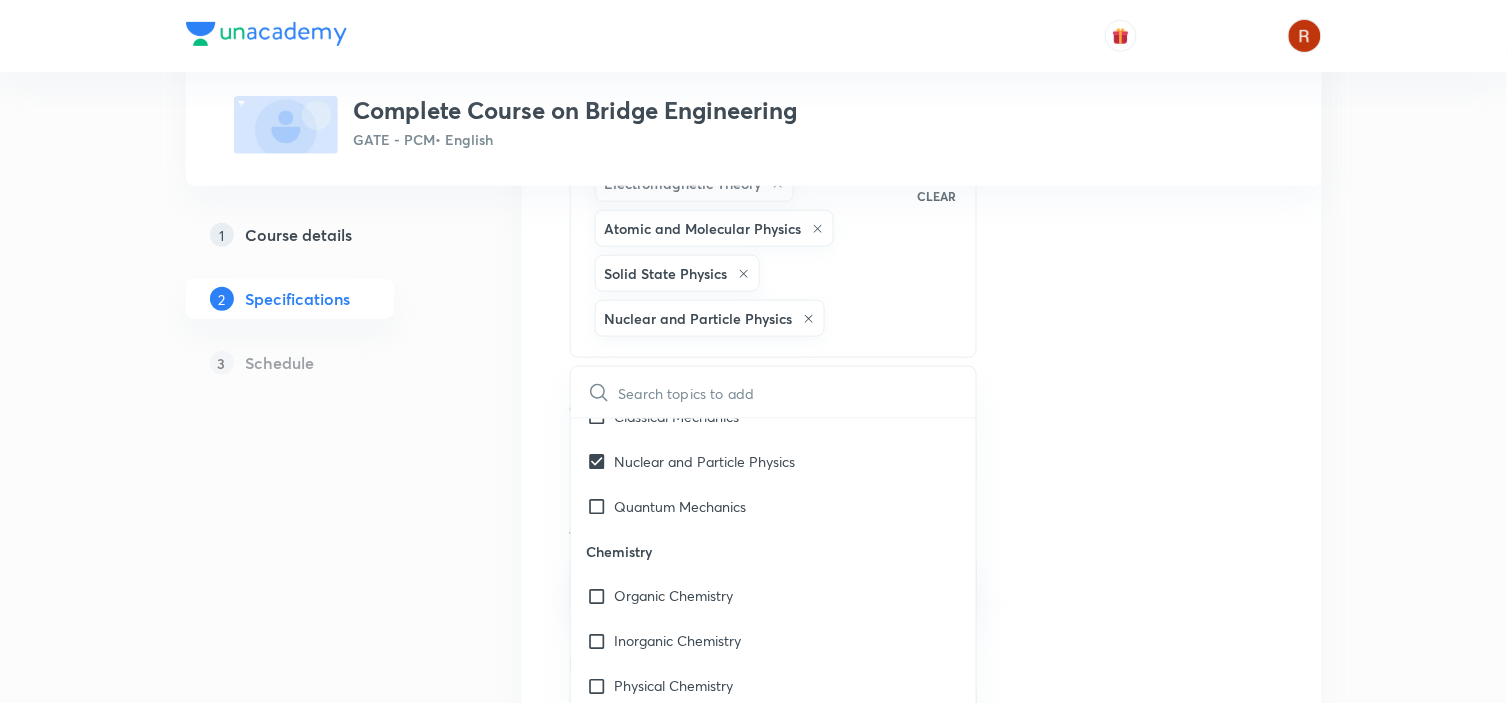 scroll, scrollTop: 371, scrollLeft: 0, axis: vertical 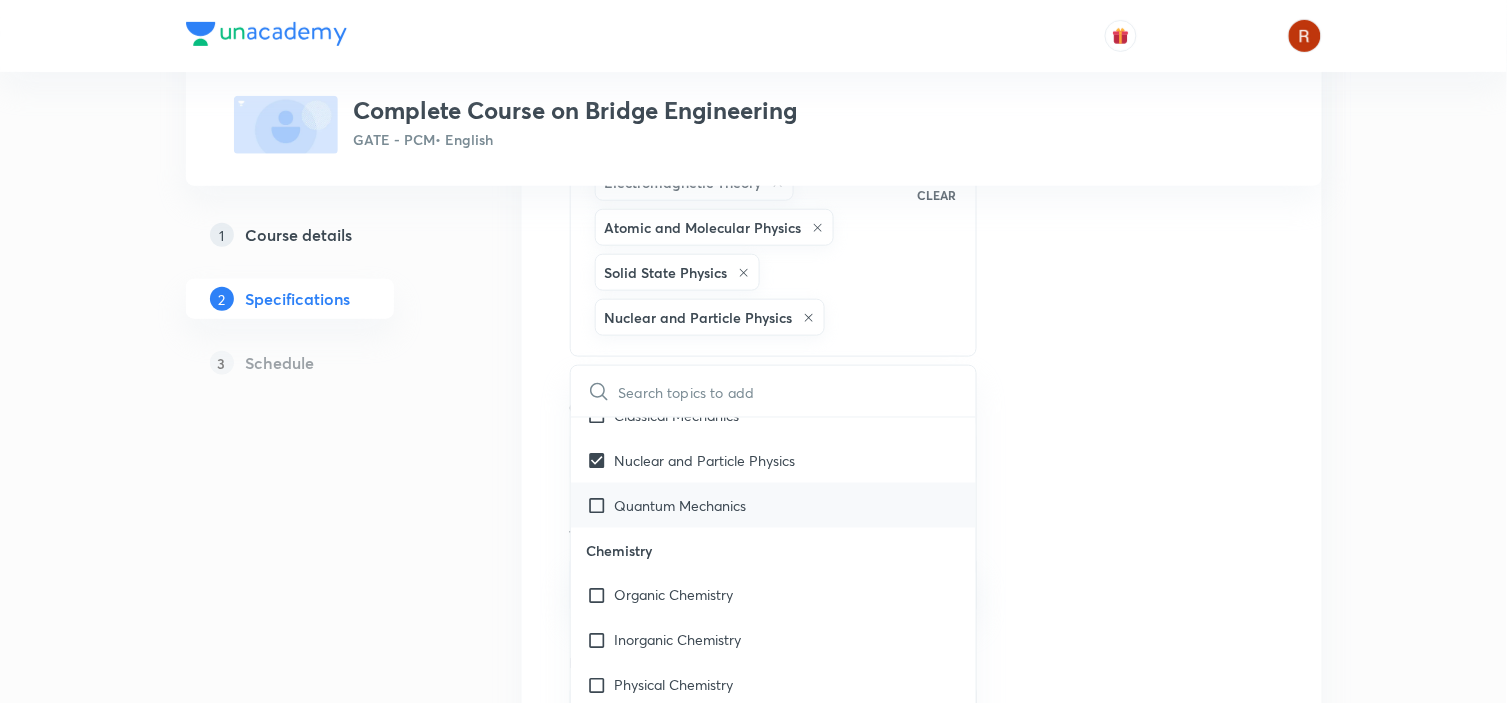 click on "Quantum Mechanics" at bounding box center (681, 505) 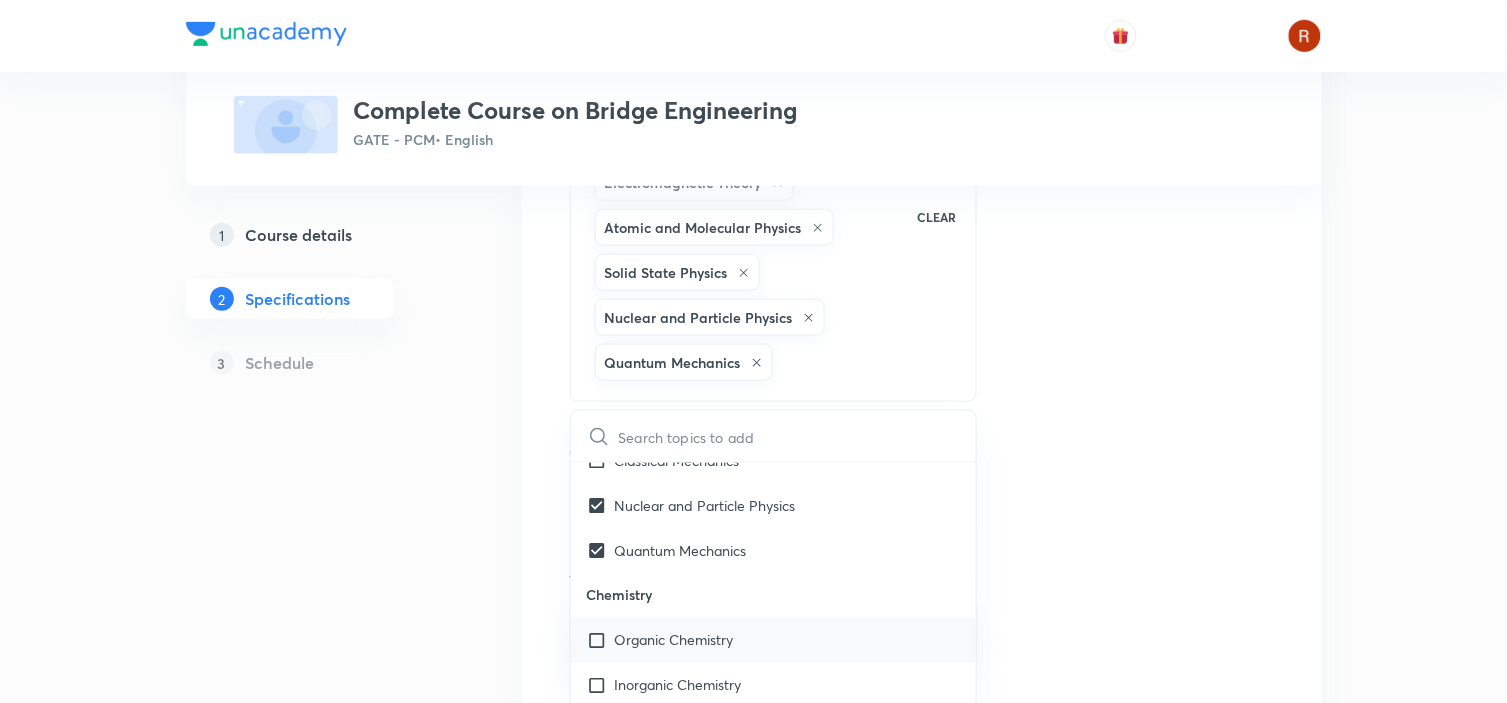 click at bounding box center (601, 640) 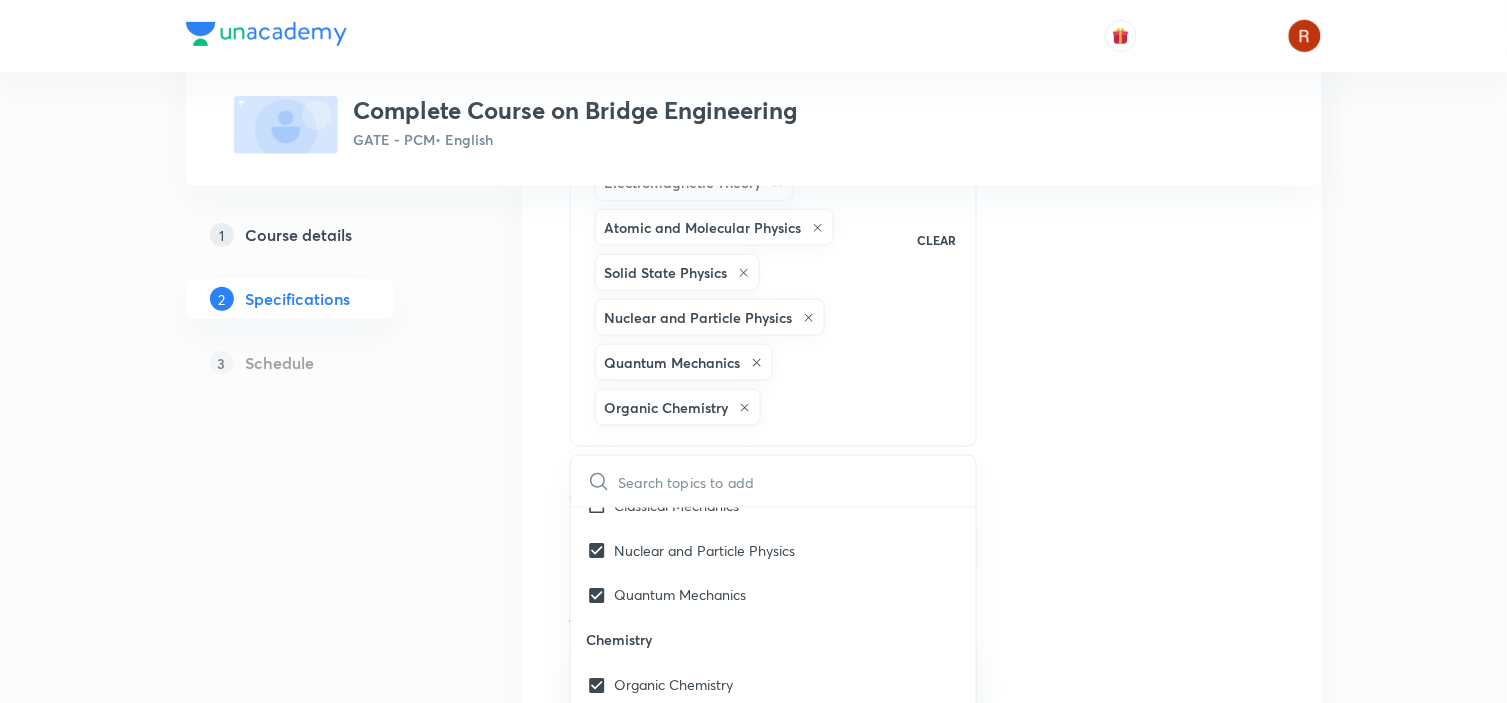 scroll, scrollTop: 466, scrollLeft: 0, axis: vertical 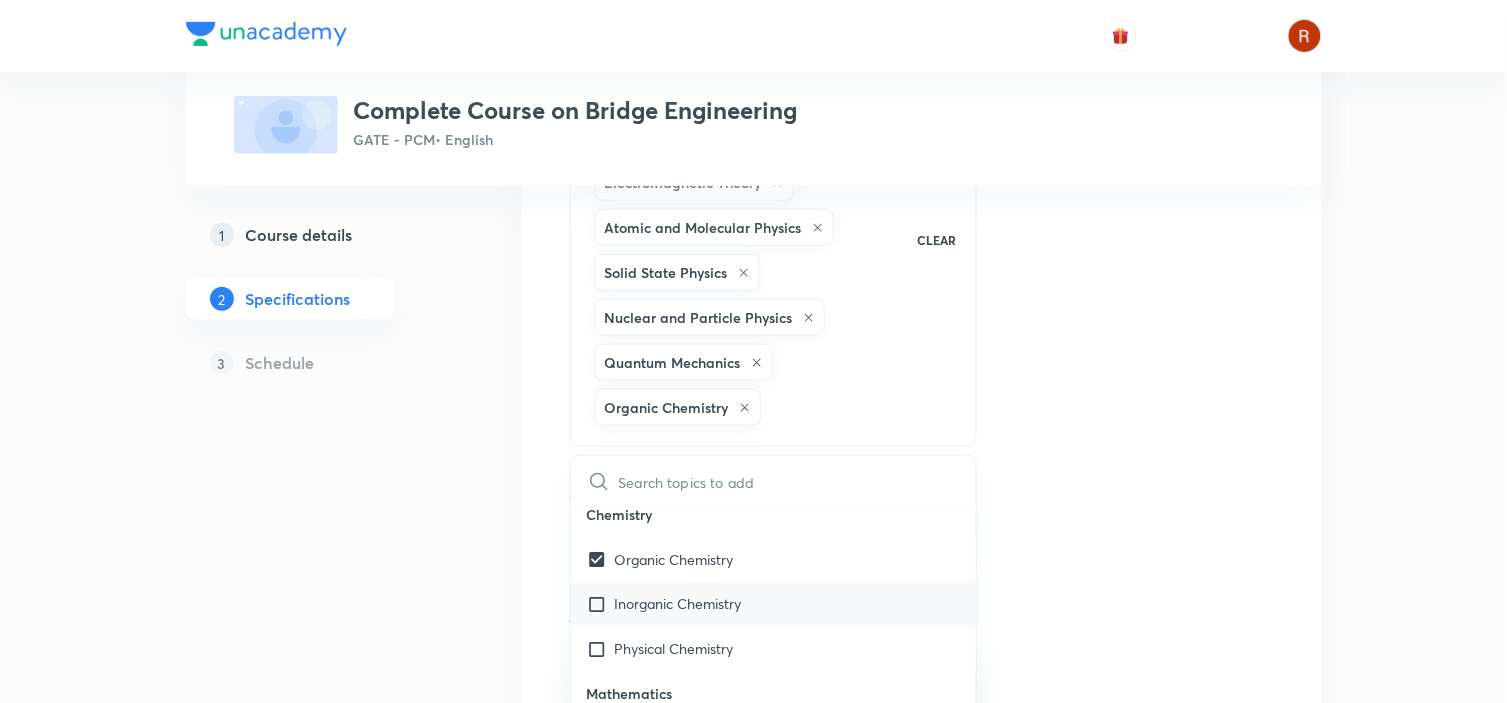 click on "Inorganic Chemistry" at bounding box center [774, 604] 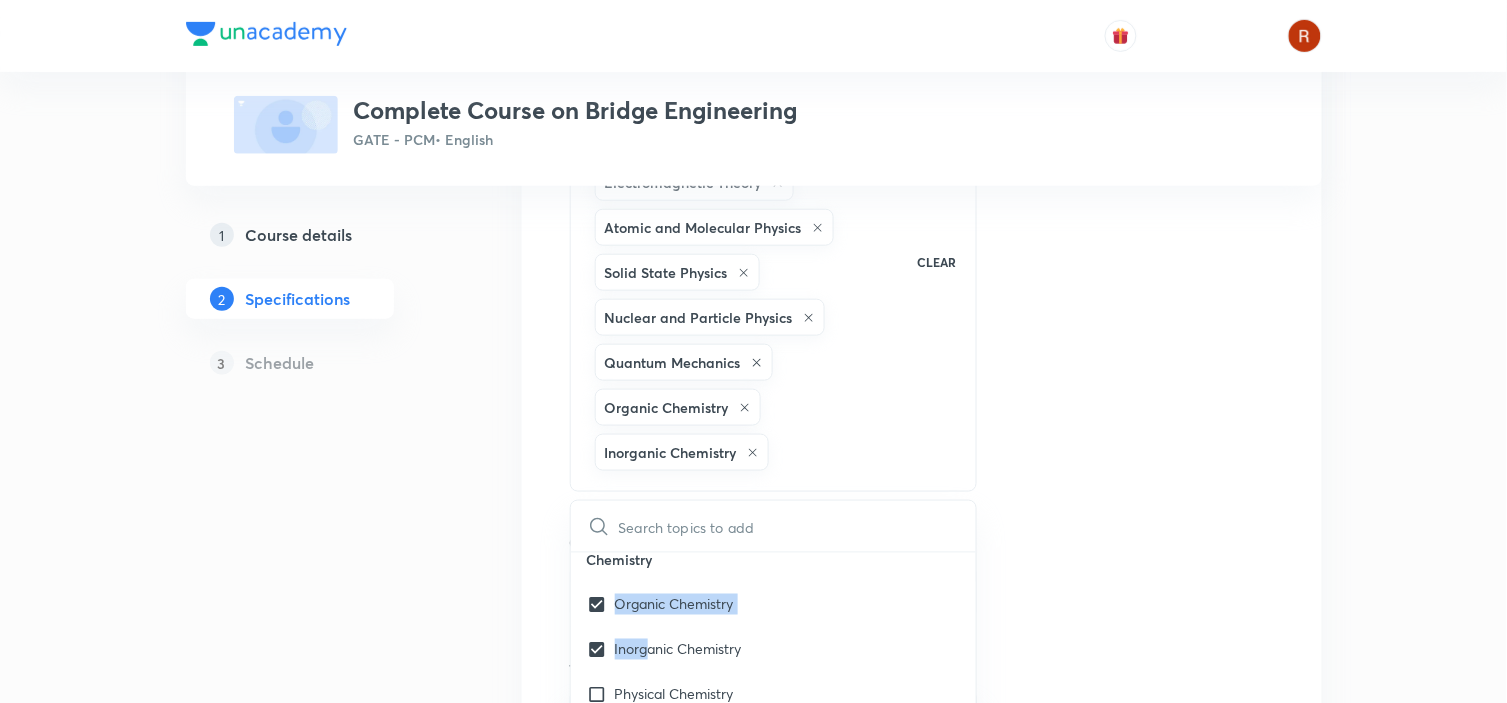 drag, startPoint x: 646, startPoint y: 643, endPoint x: 652, endPoint y: 568, distance: 75.23962 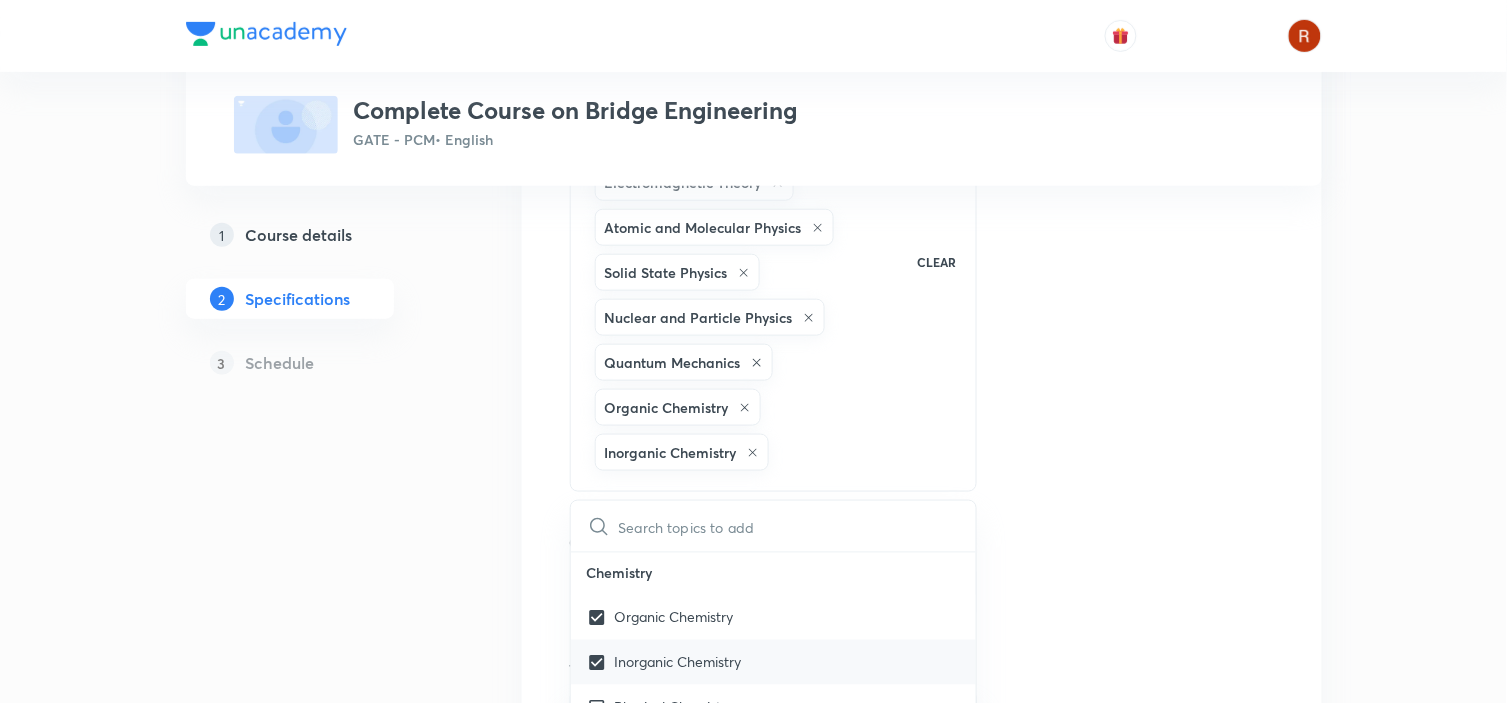 click on "Inorganic Chemistry" at bounding box center (774, 662) 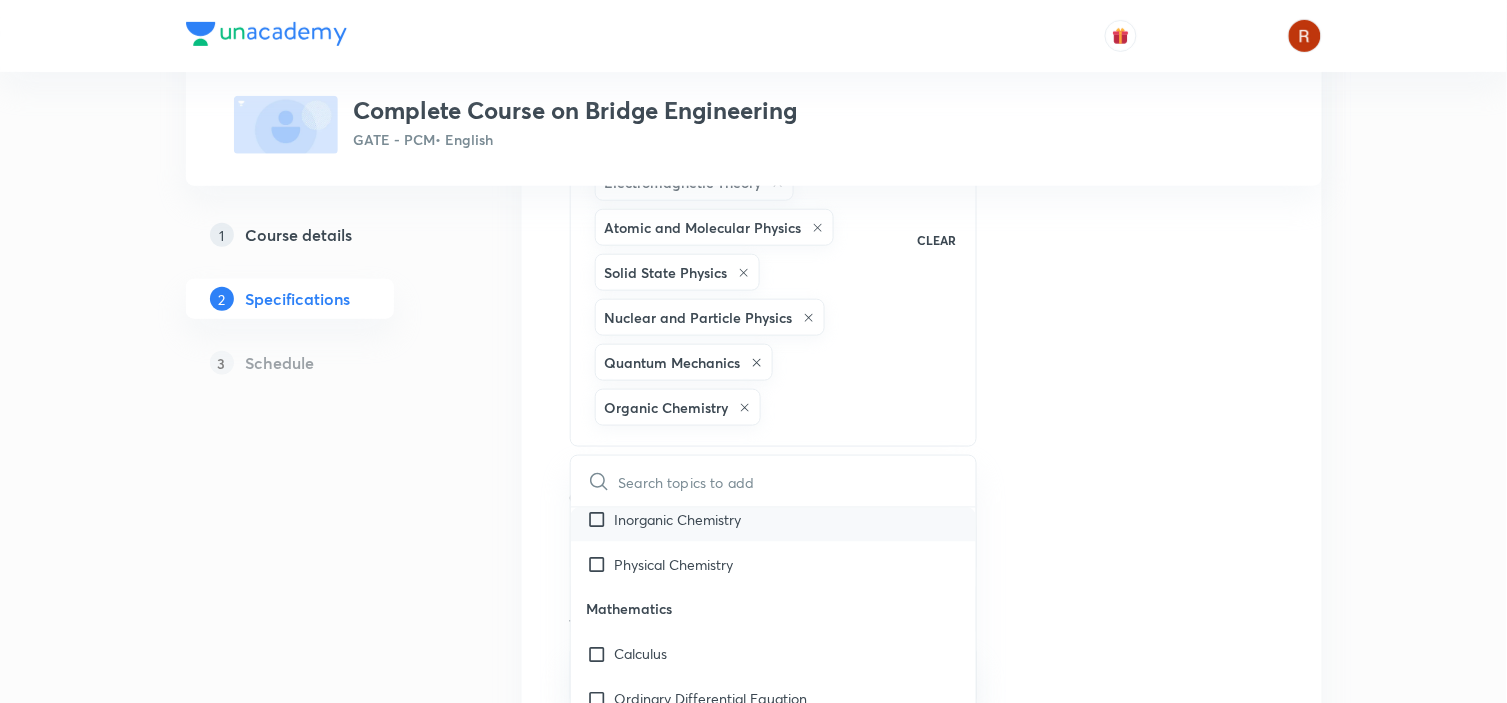 scroll, scrollTop: 548, scrollLeft: 0, axis: vertical 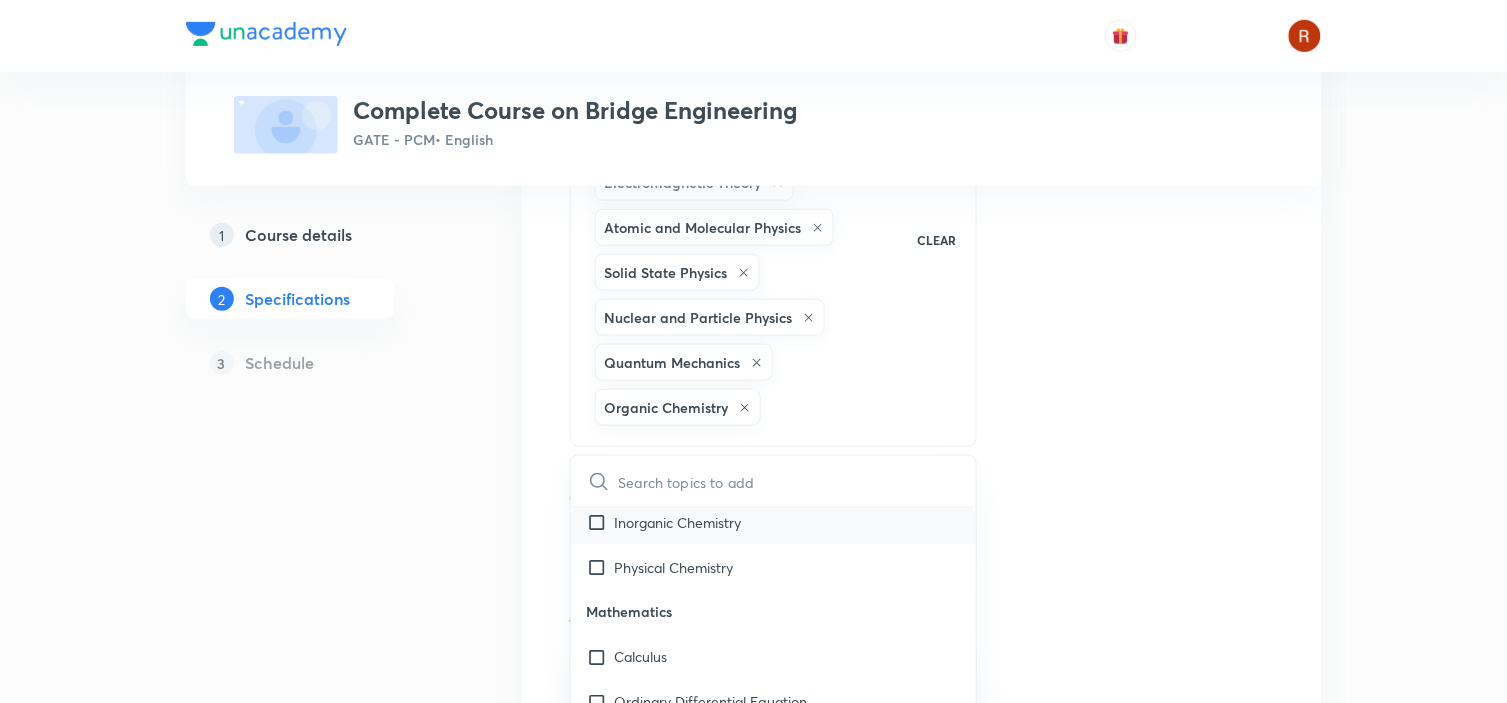 click on "Inorganic Chemistry" at bounding box center [678, 522] 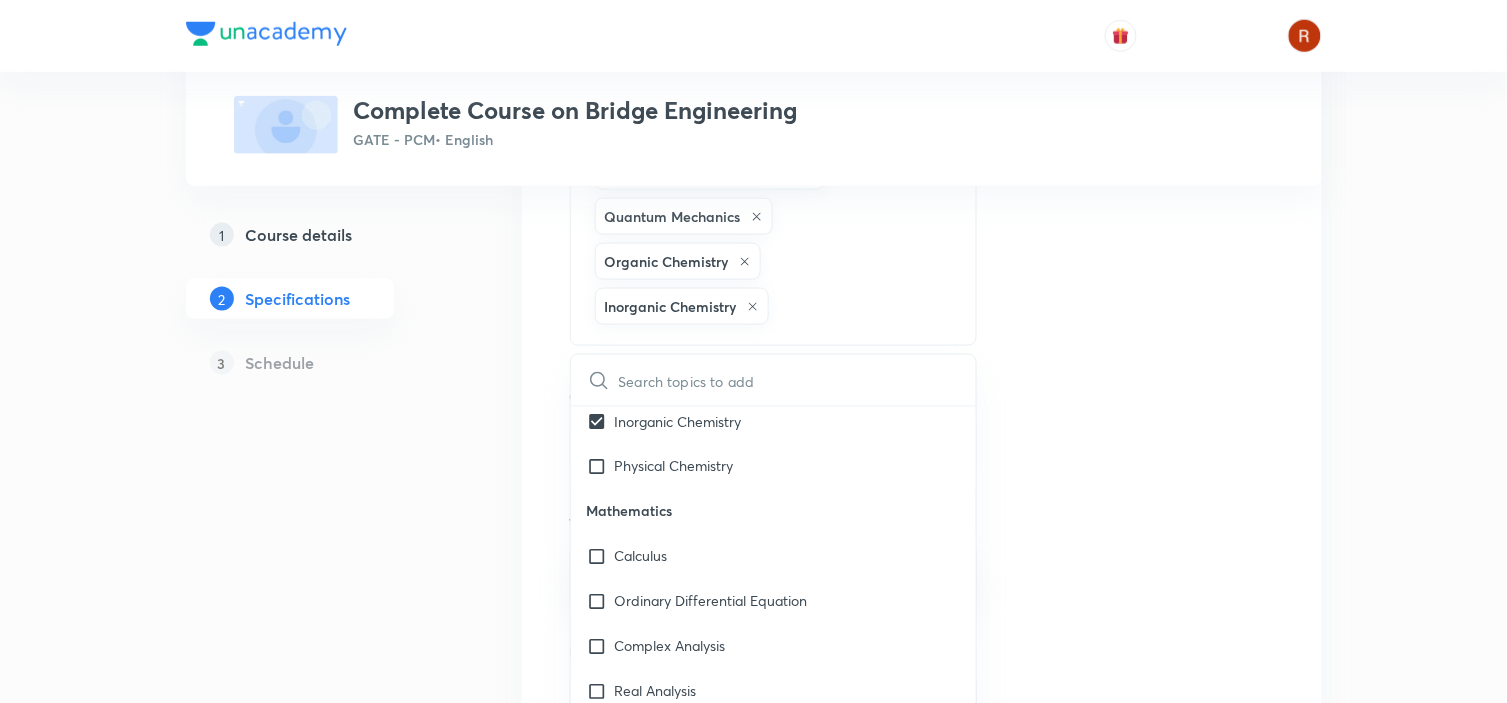 scroll, scrollTop: 518, scrollLeft: 0, axis: vertical 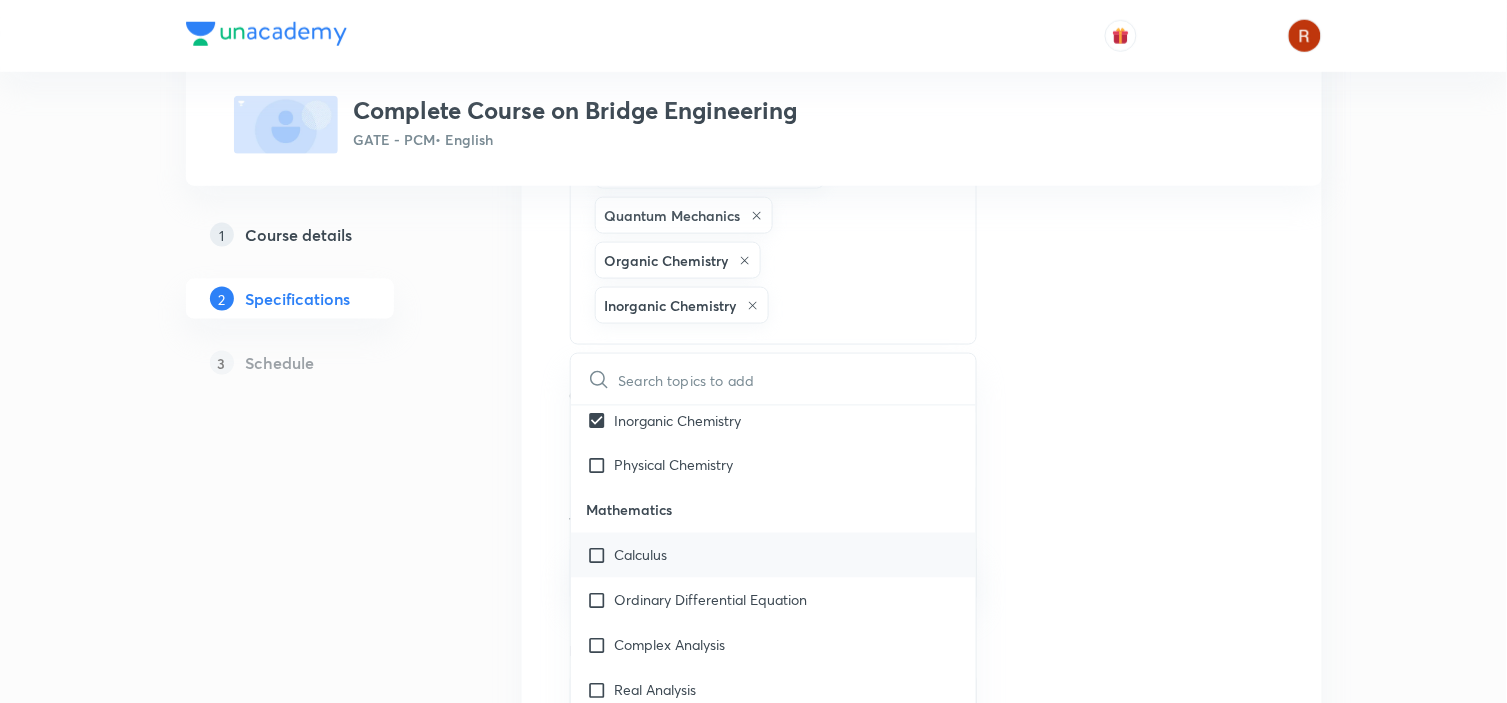 click on "Calculus" at bounding box center [774, 555] 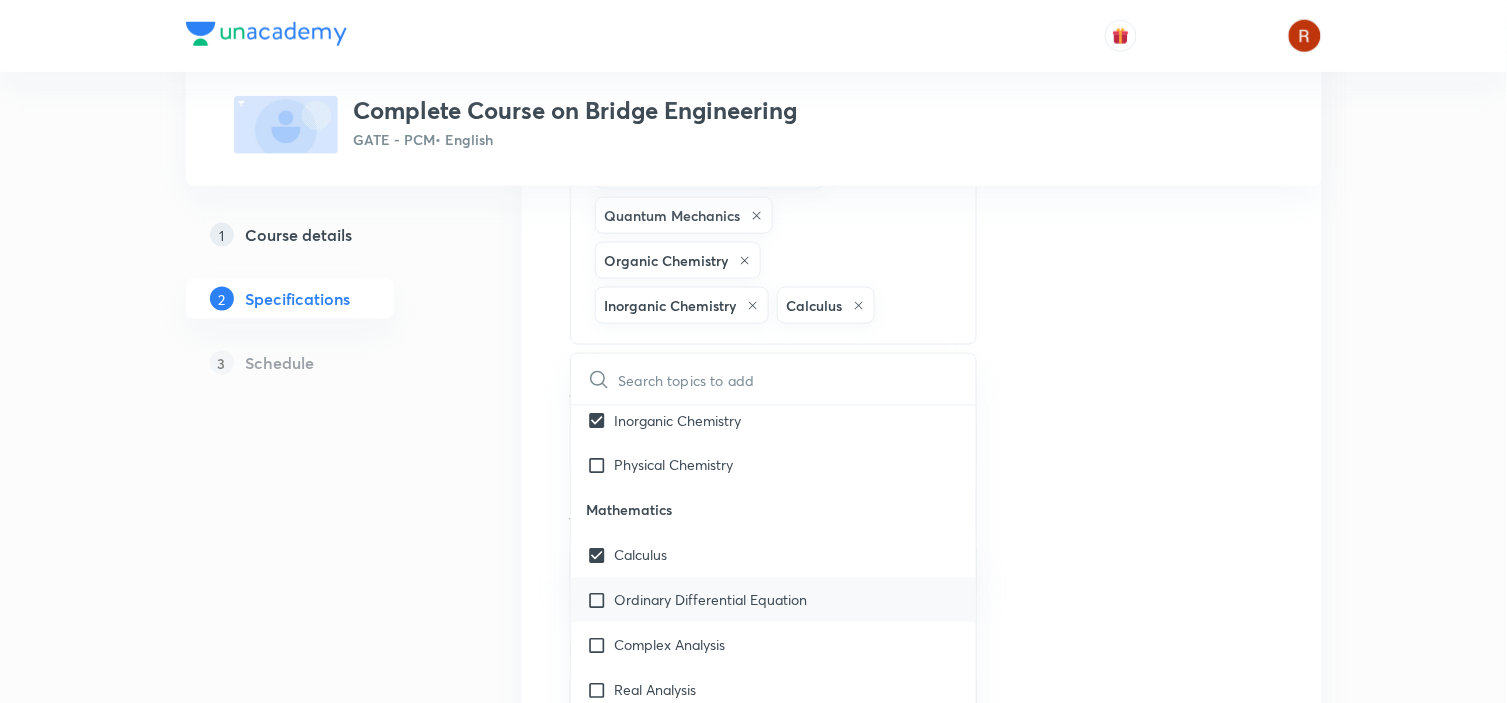 click on "Ordinary Differential Equation" at bounding box center [711, 600] 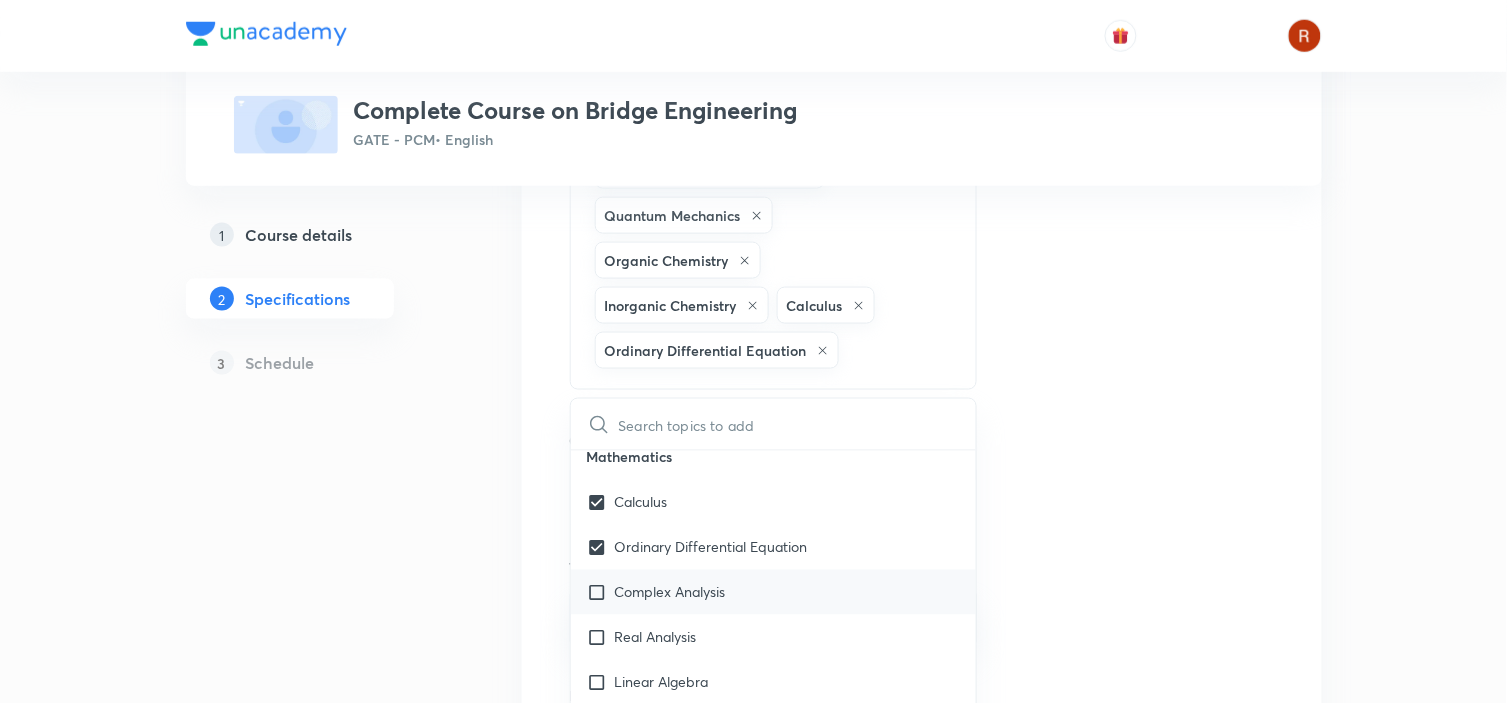 scroll, scrollTop: 648, scrollLeft: 0, axis: vertical 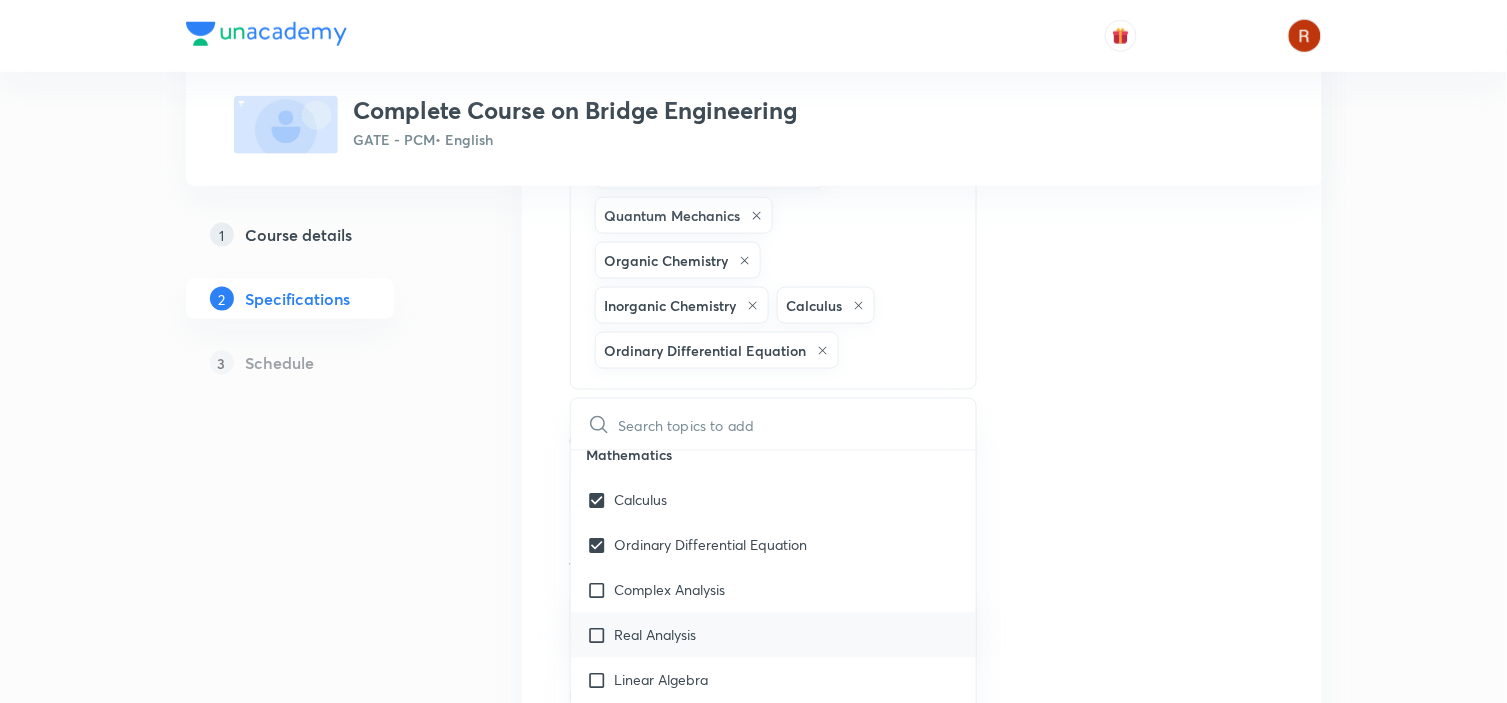 click on "Real Analysis" at bounding box center [774, 635] 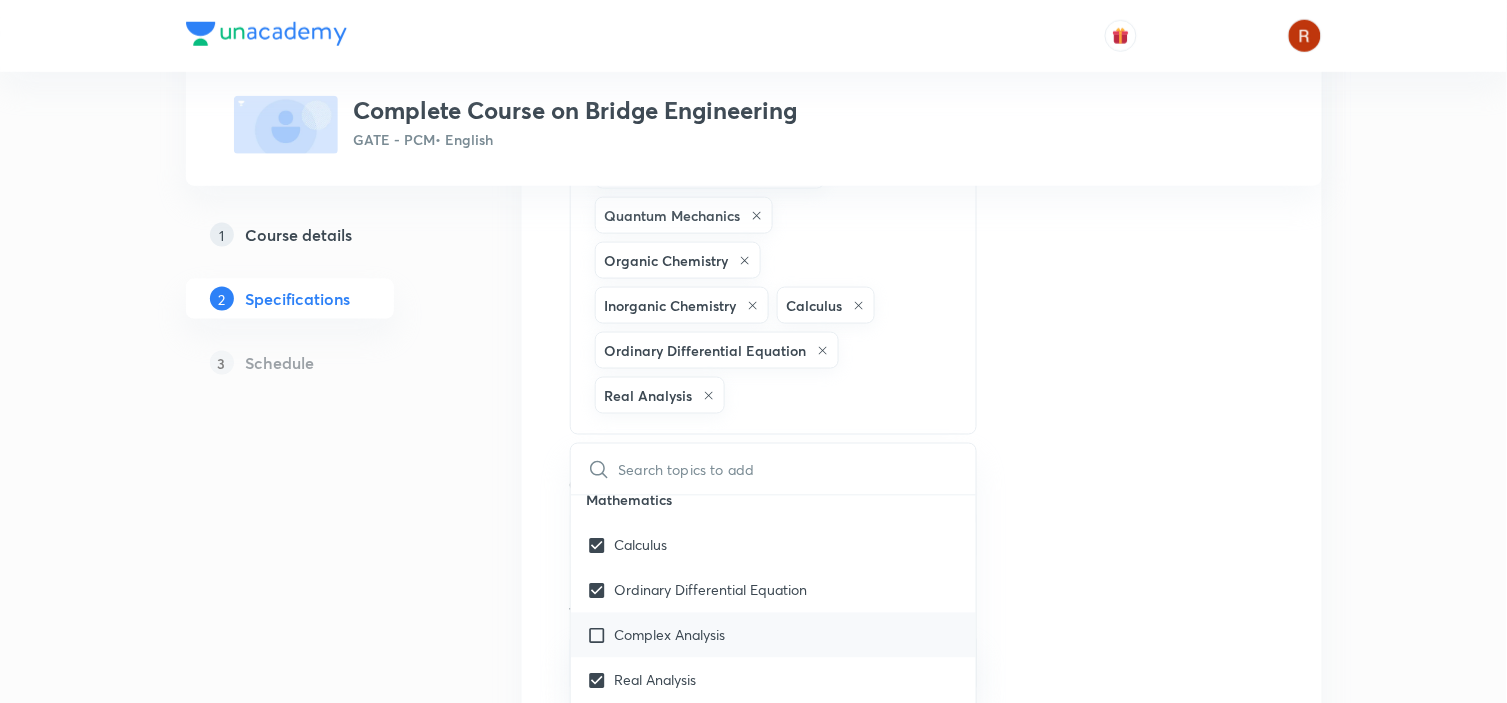 click at bounding box center (601, 635) 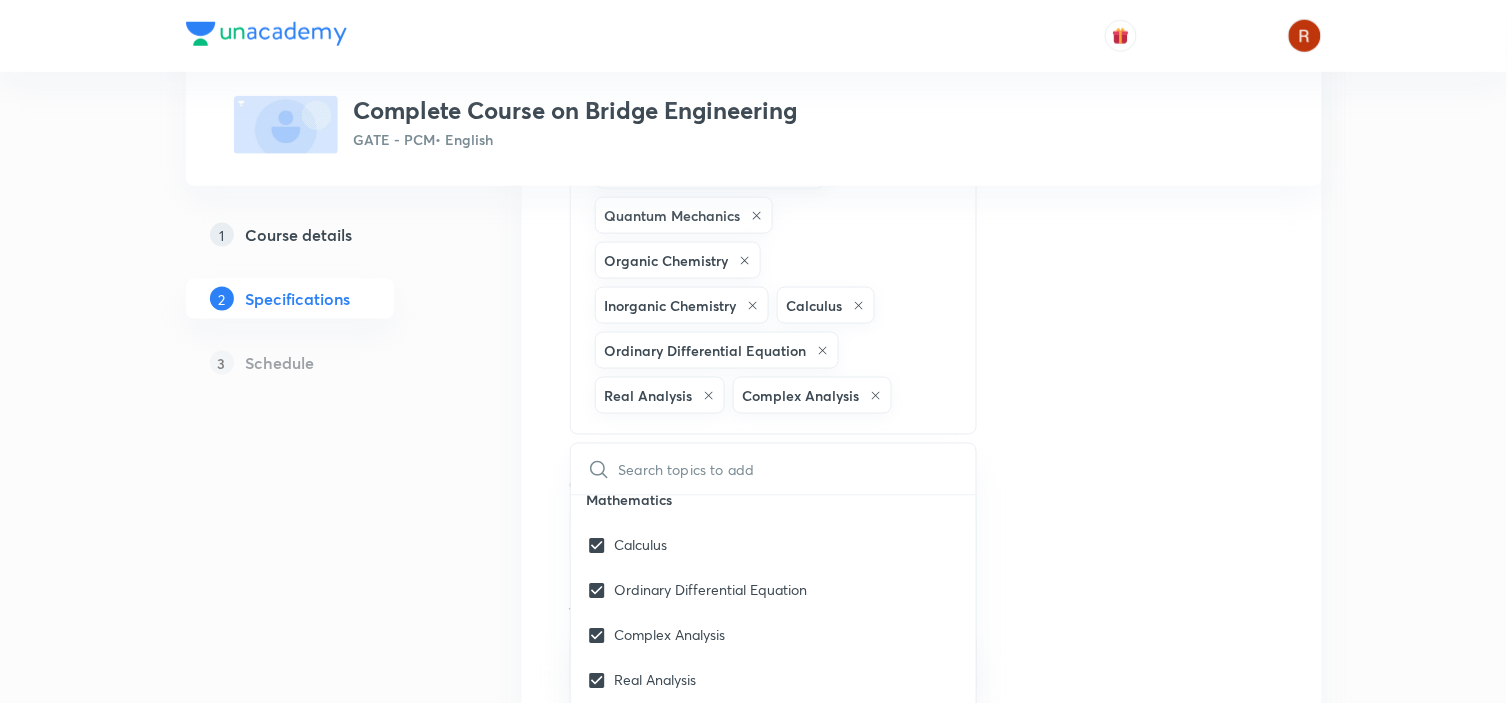 click on "Plus Courses Complete Course on Bridge Engineering GATE - PCM  • English 1 Course details 2 Specifications 3 Schedule Topics Mathematical Methods  Thermodynamics and Statistical Physics  Electromagnetic Theory  Atomic and Molecular Physics  Solid State Physics  Nuclear and Particle Physics  Quantum Mechanics  Organic Chemistry Inorganic Chemistry Calculus Ordinary Differential Equation Real Analysis Complex Analysis CLEAR ​ Physics Mathematical Methods  Electromagnetic Theory  Thermodynamics and Statistical Physics  Atomic and Molecular Physics  Solid State Physics  Semiconductors  Classical Mechanics  Nuclear and Particle Physics  Quantum Mechanics  Chemistry Organic Chemistry Inorganic Chemistry Physical Chemistry Mathematics Calculus Ordinary Differential Equation Complex Analysis Real Analysis Linear Algebra Linear Programming Problem Topology Partial Differential Equation Numerical Analysis Functional Analysis Algebra General Aptitude Verbal Ability Verbal Reasoning Numerical Analysis Vector Calculus" at bounding box center [754, 331] 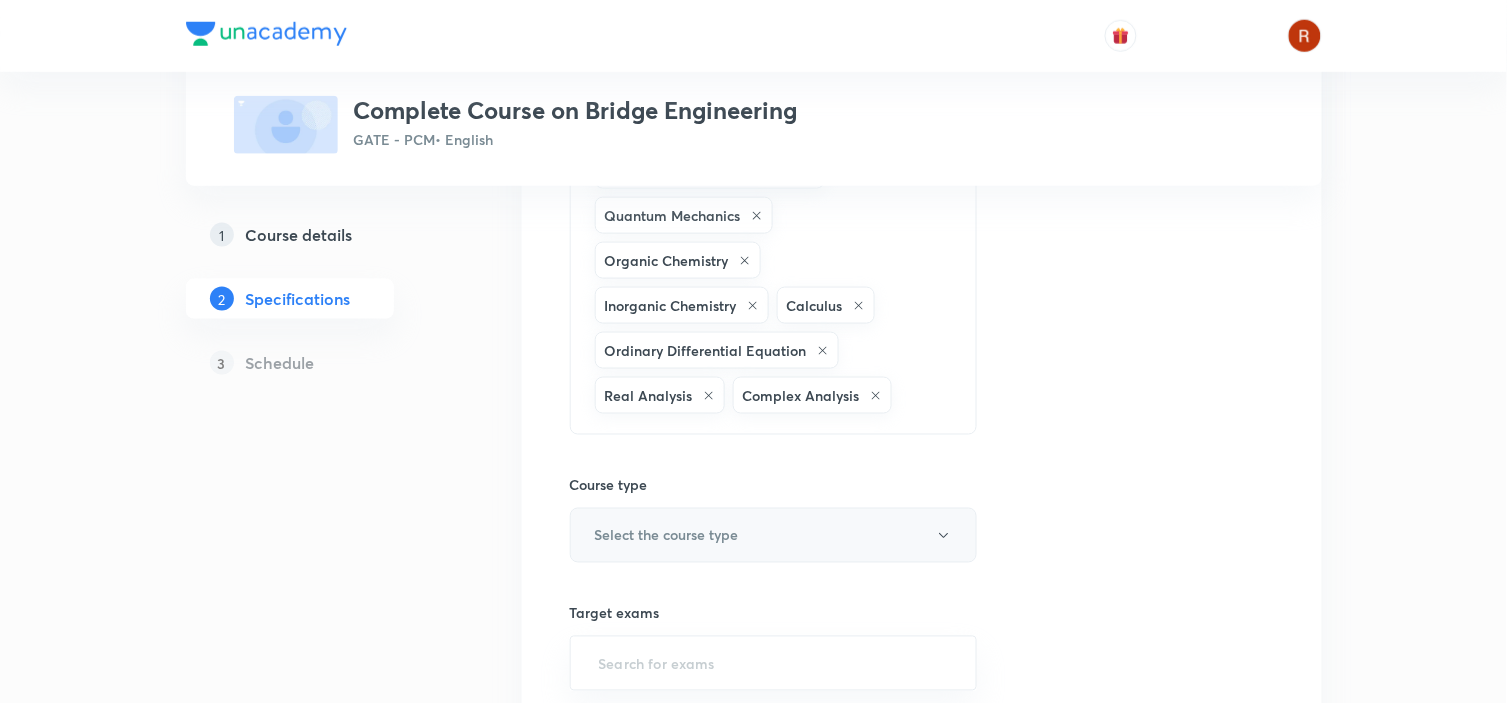 scroll, scrollTop: 640, scrollLeft: 0, axis: vertical 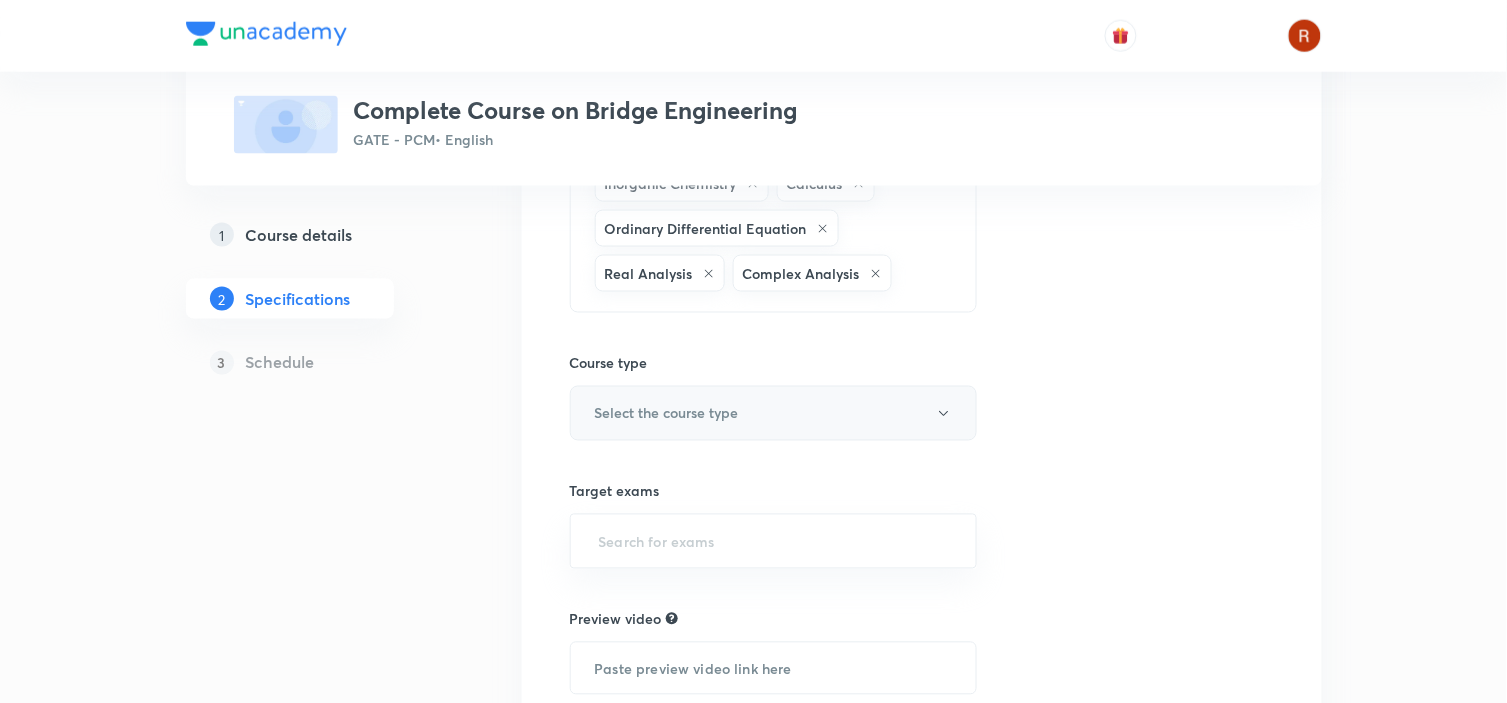click on "Select the course type" at bounding box center [667, 413] 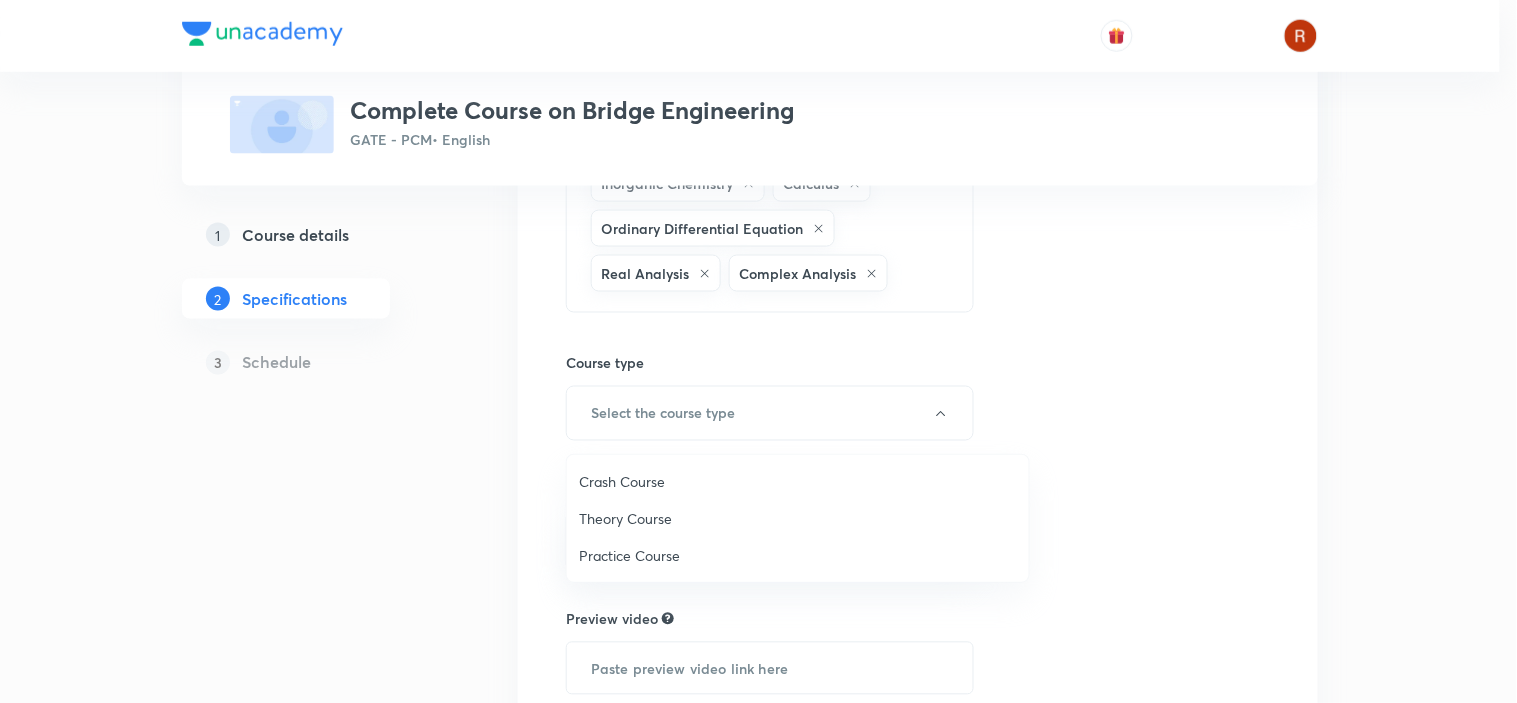 click on "Theory Course" at bounding box center (798, 518) 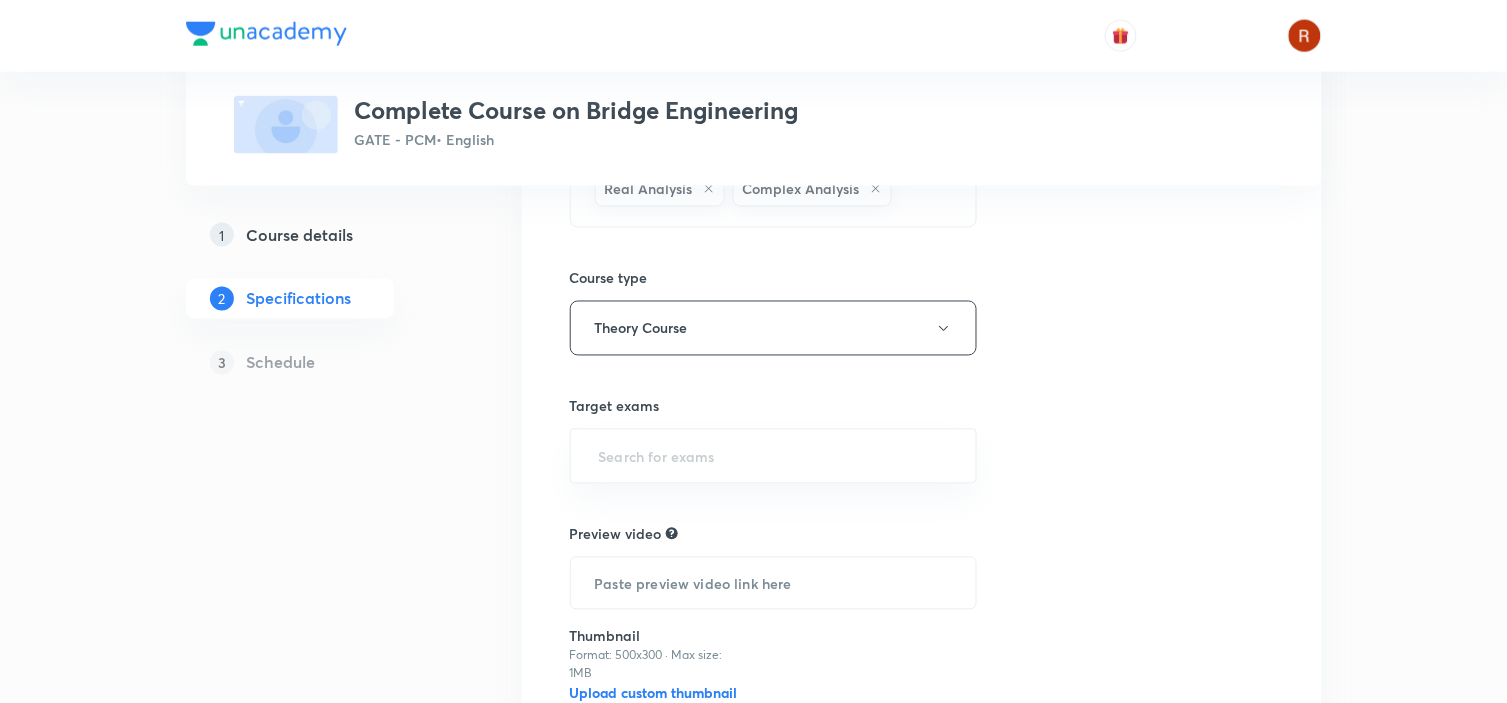 scroll, scrollTop: 726, scrollLeft: 0, axis: vertical 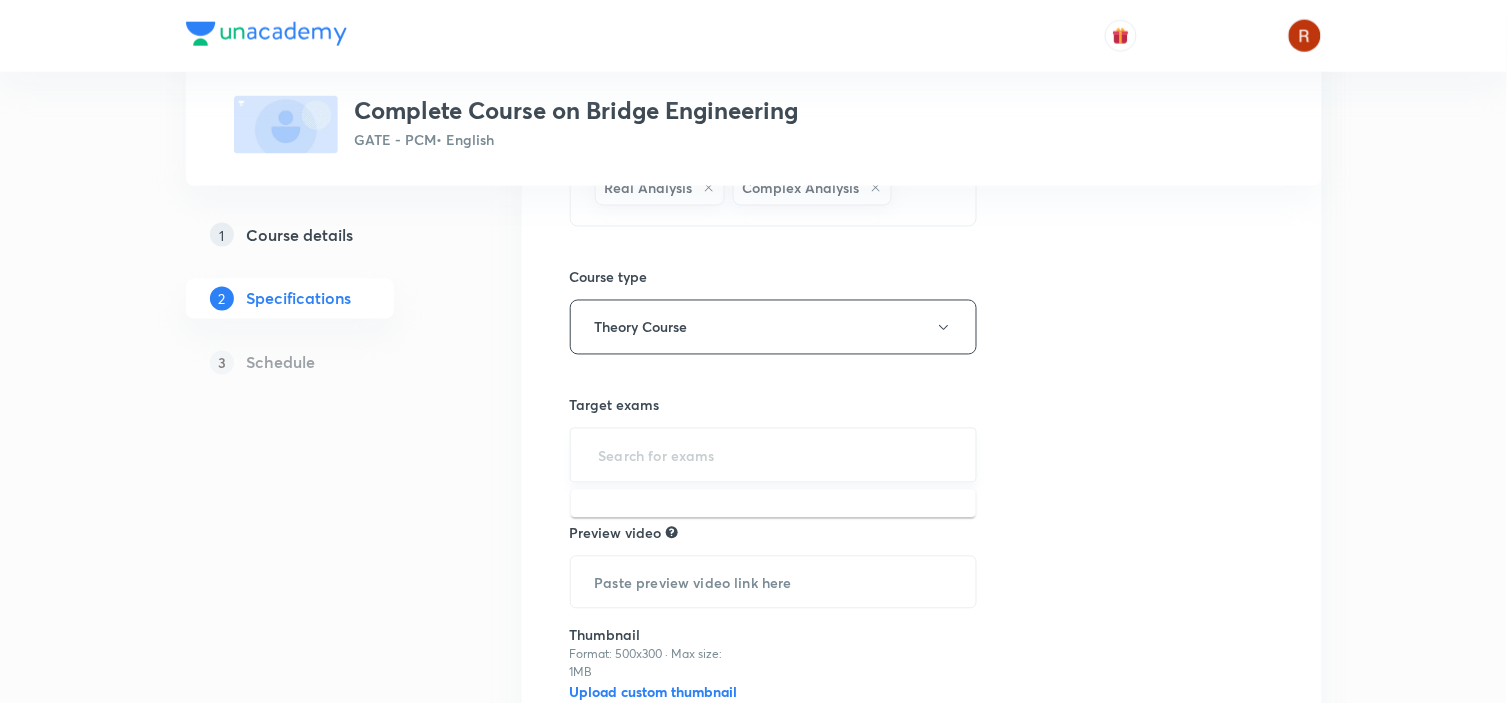 click at bounding box center [774, 455] 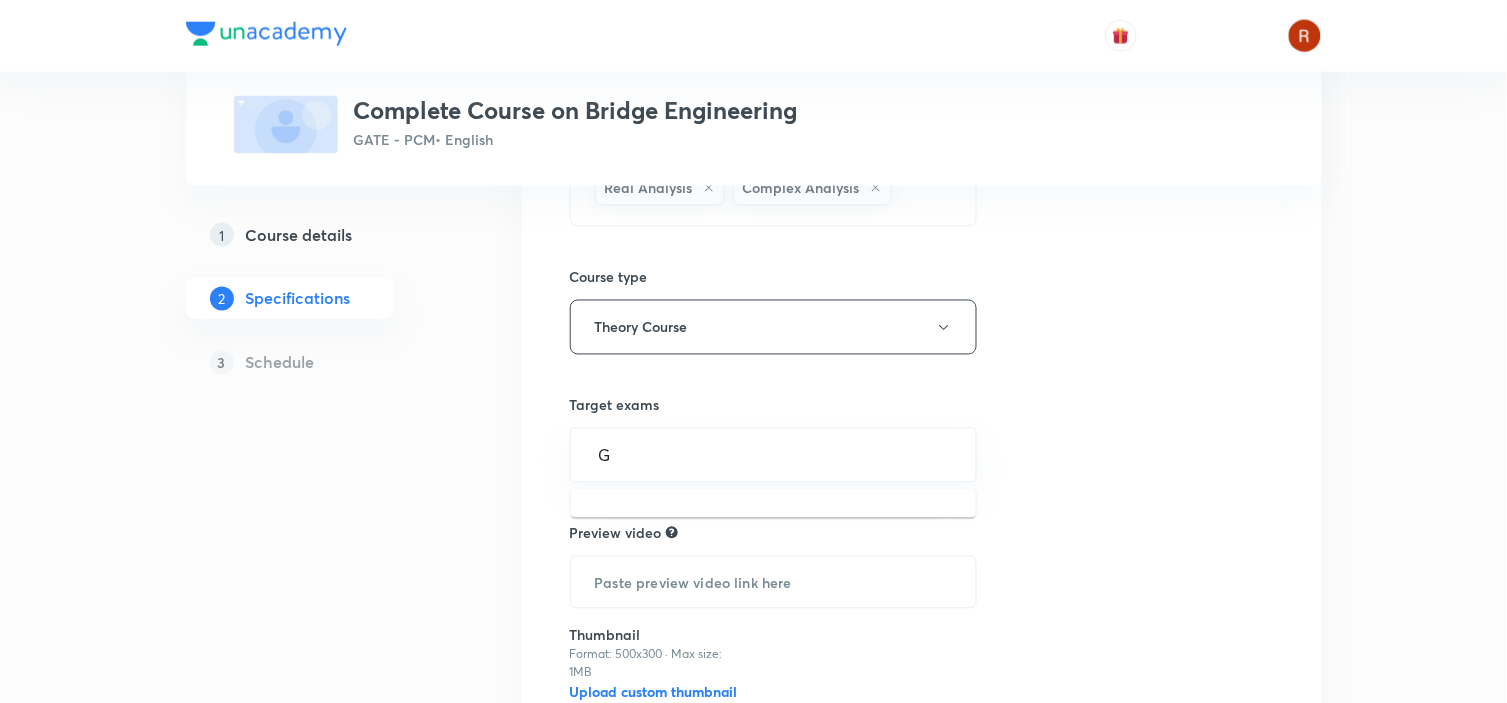type on "GA" 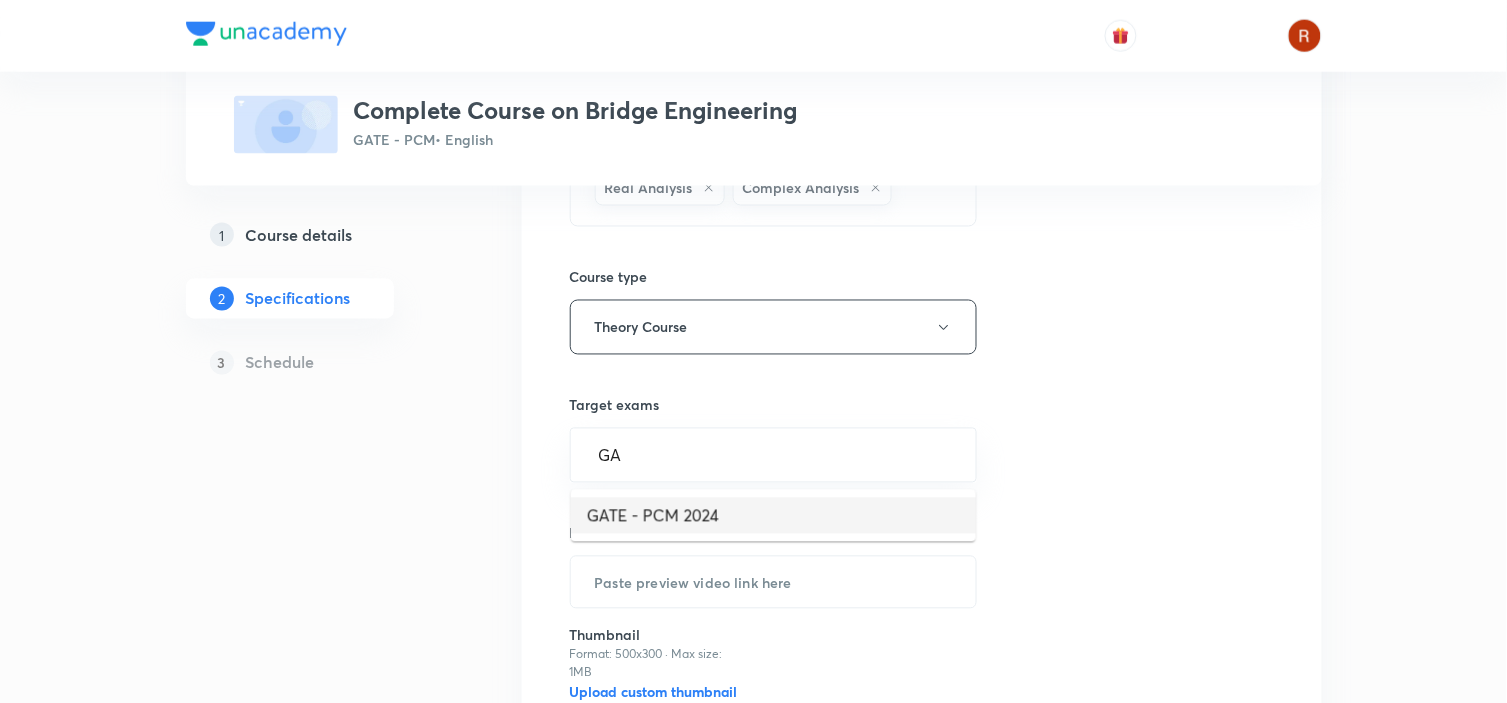 click on "GATE - PCM 2024" at bounding box center [773, 516] 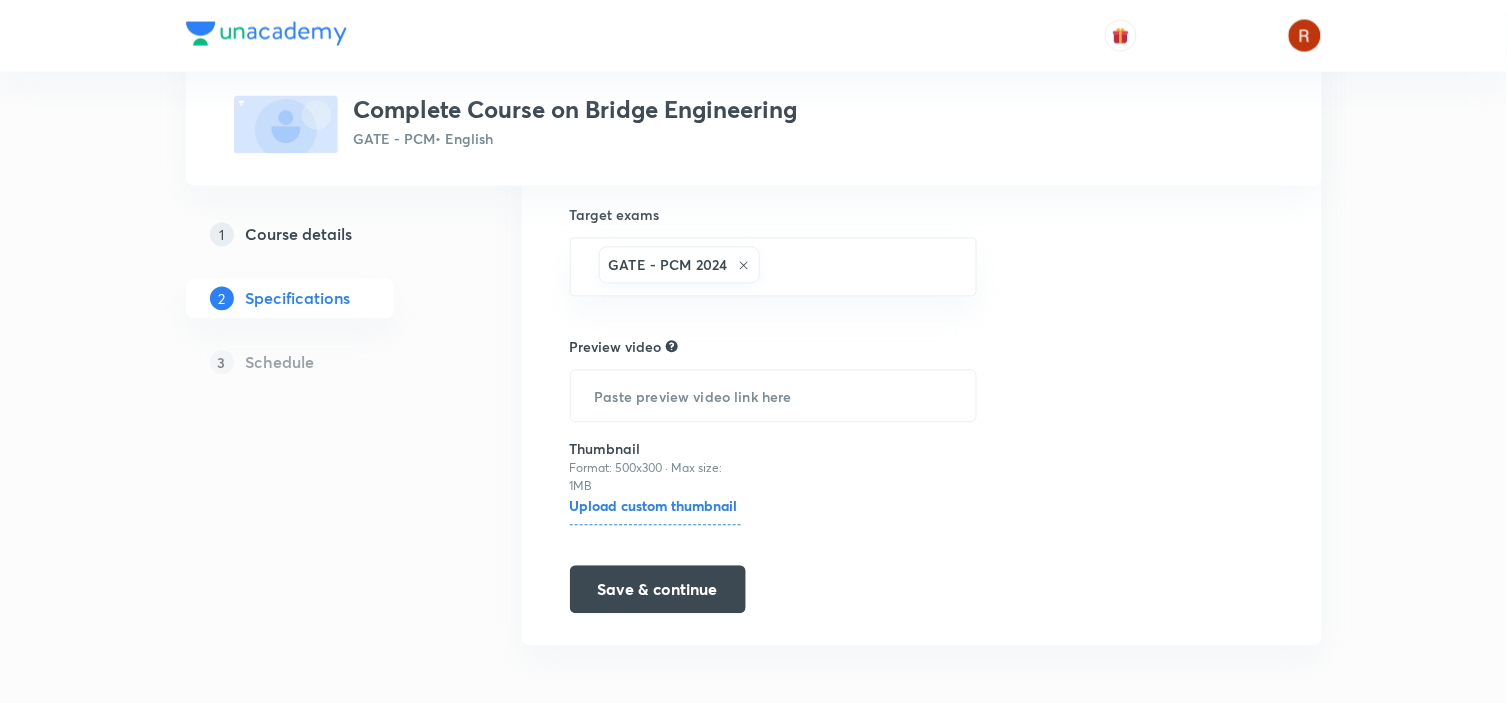 scroll, scrollTop: 925, scrollLeft: 0, axis: vertical 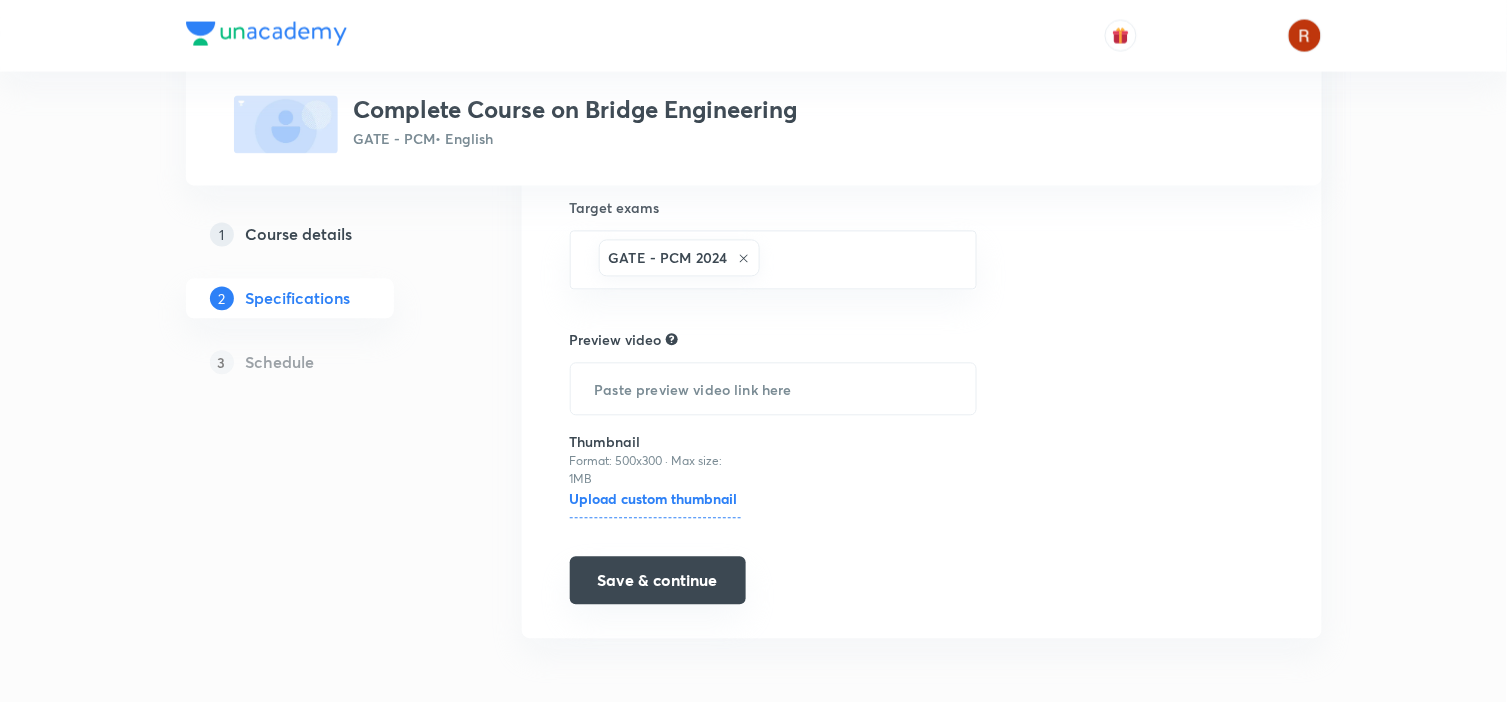 click on "Save & continue" at bounding box center [658, 581] 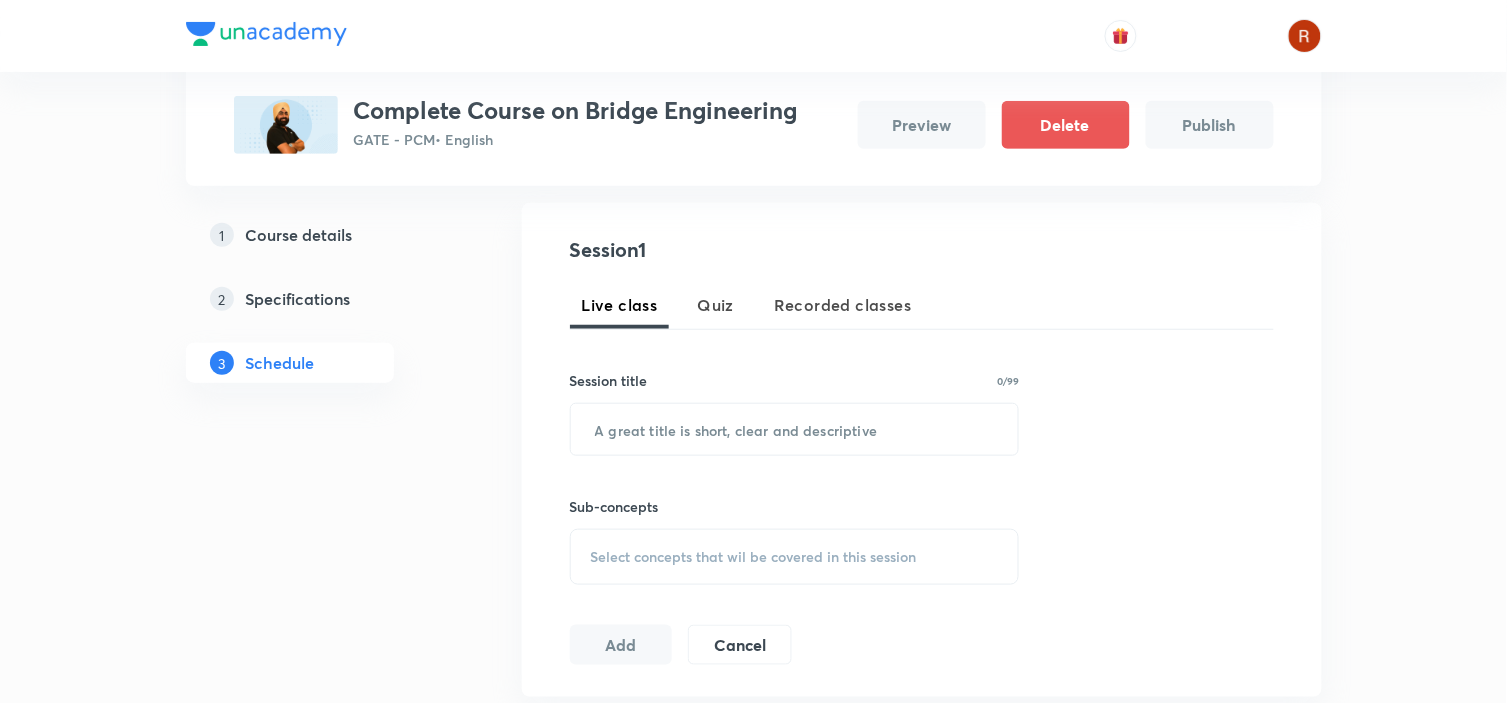 scroll, scrollTop: 196, scrollLeft: 0, axis: vertical 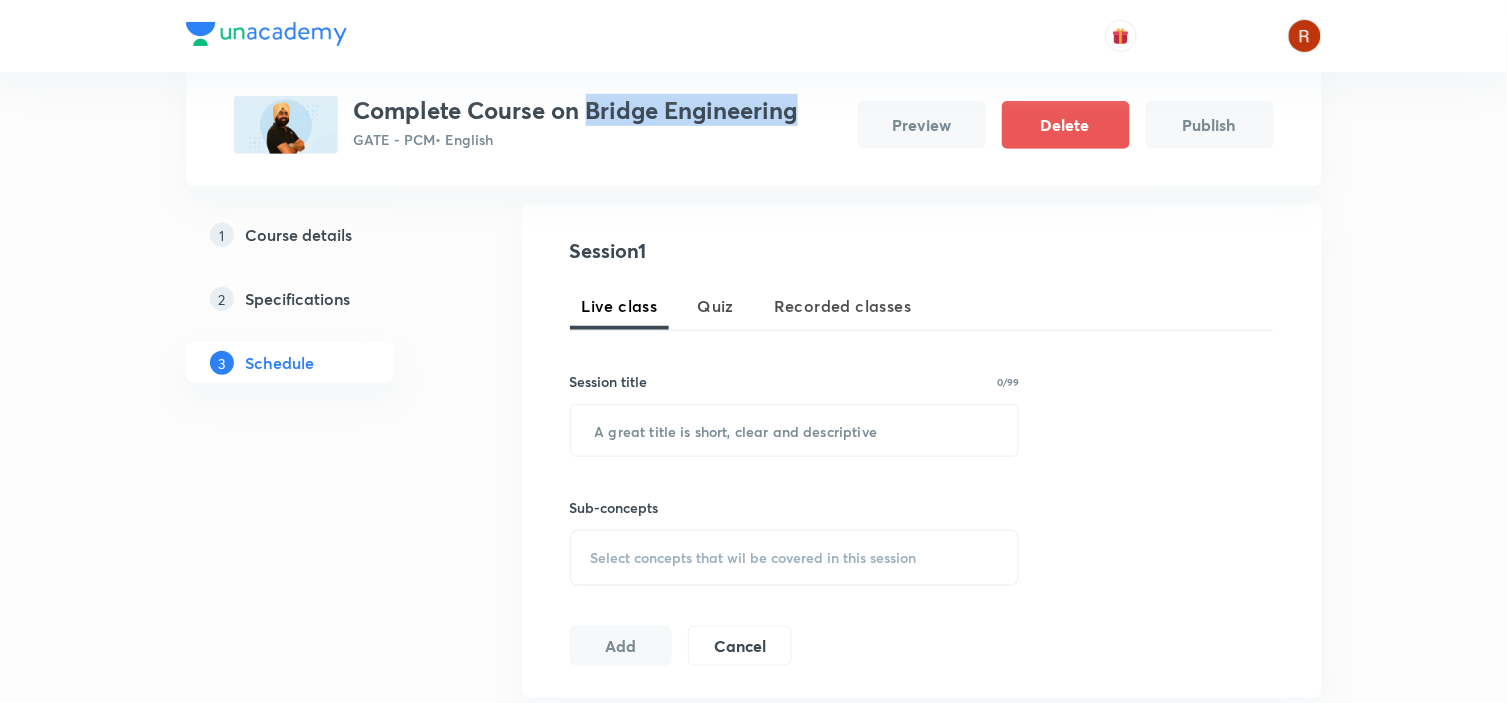 drag, startPoint x: 595, startPoint y: 102, endPoint x: 805, endPoint y: 100, distance: 210.00952 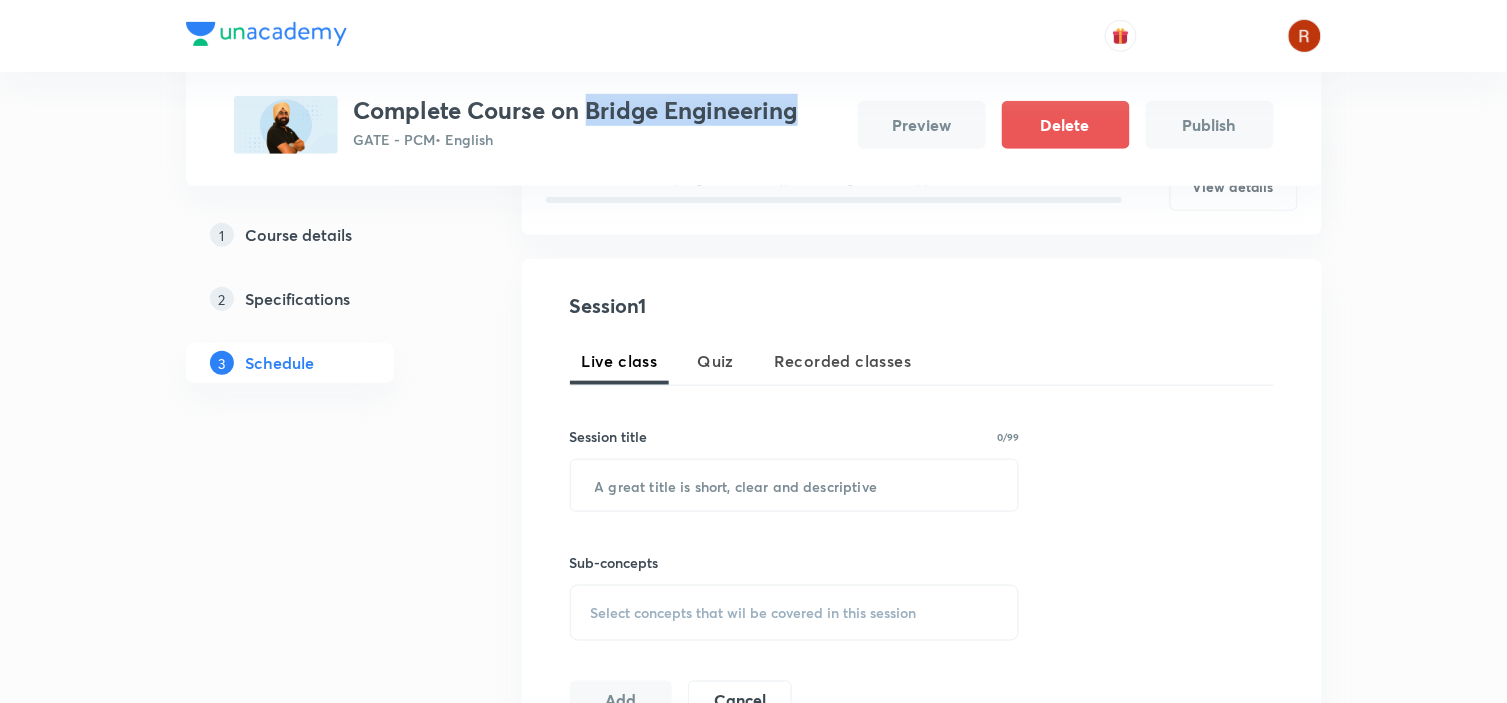 scroll, scrollTop: 303, scrollLeft: 0, axis: vertical 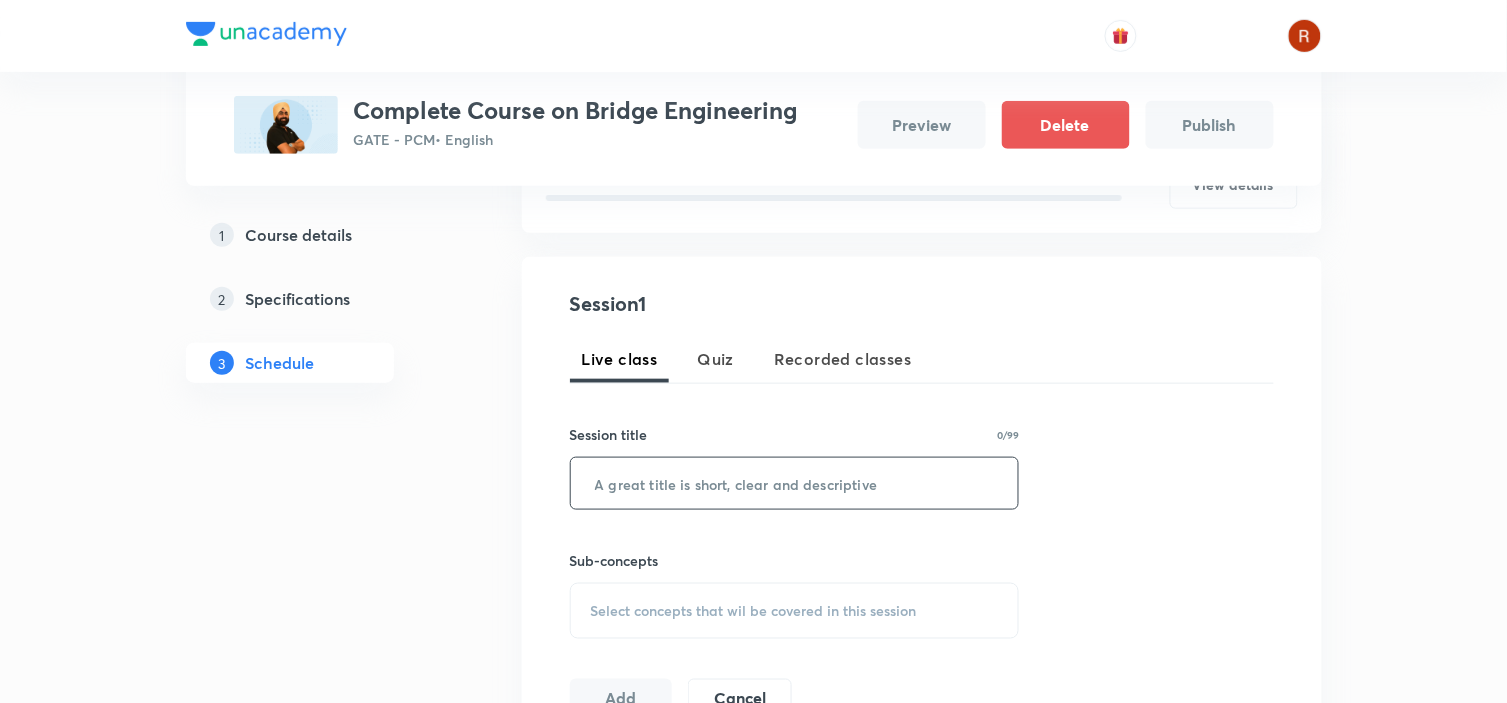 click at bounding box center (795, 483) 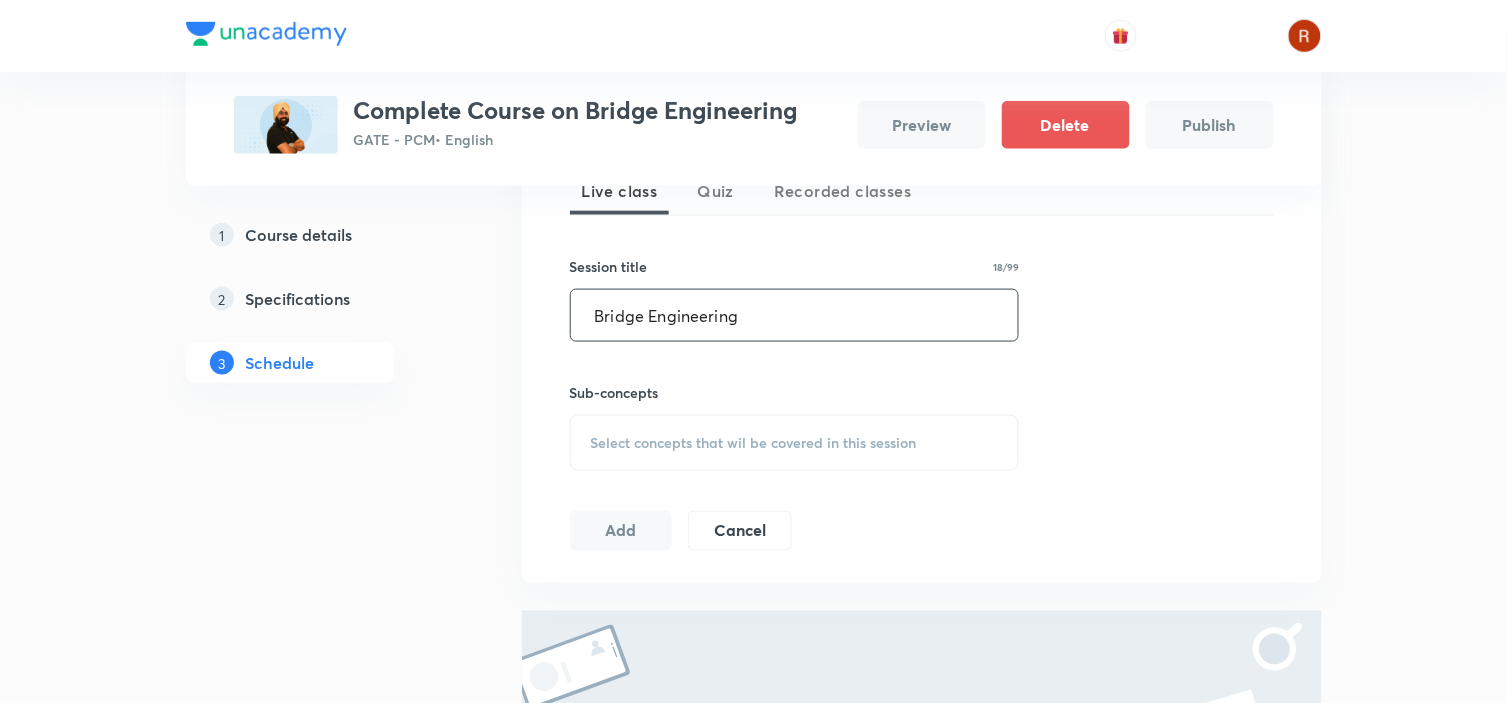 scroll, scrollTop: 472, scrollLeft: 0, axis: vertical 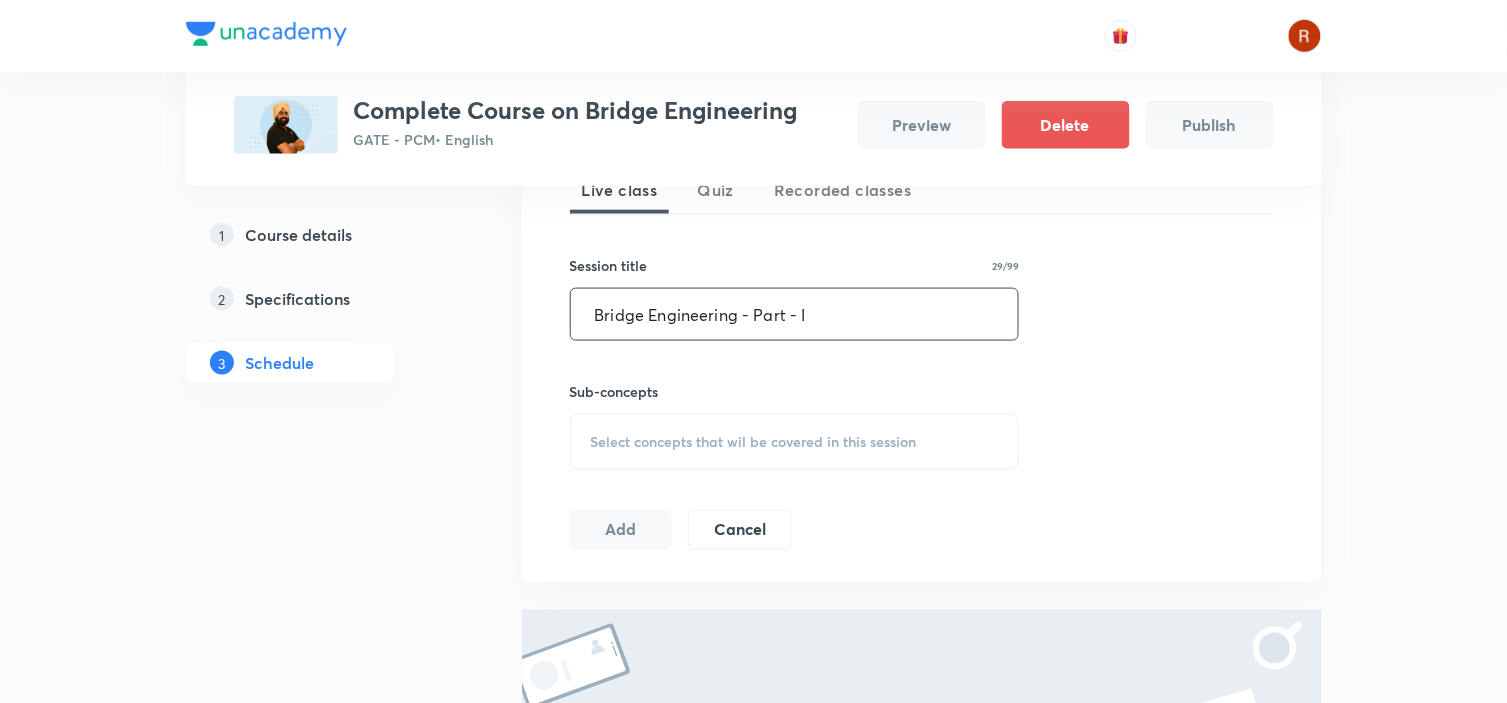 type on "Bridge Engineering - Part - I" 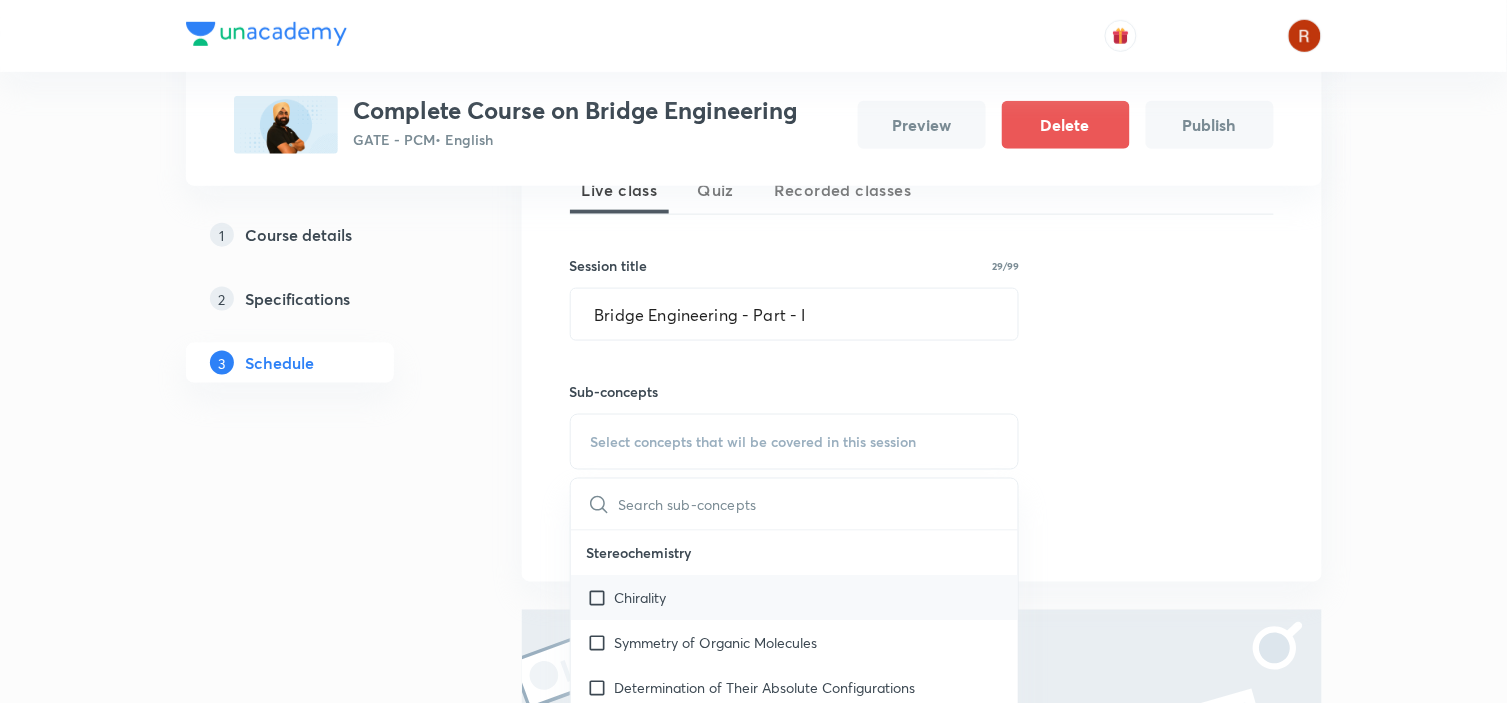 click on "Chirality" at bounding box center (795, 598) 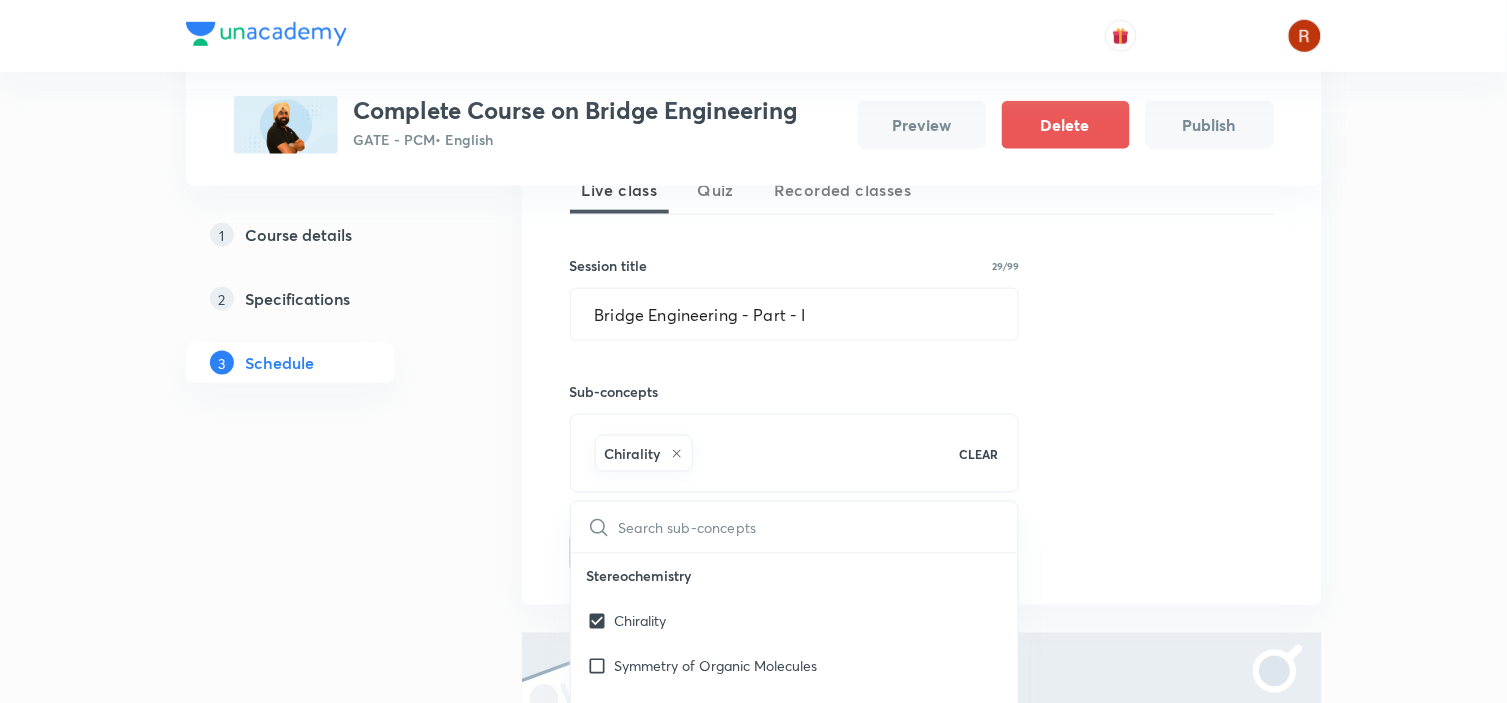 click on "Plus Courses Complete Course on Bridge Engineering GATE - PCM  • English Preview Delete Publish 1 Course details 2 Specifications 3 Schedule Schedule Topic coverage Mathematical Methods , Organic Chemistry, Electromagnetic Theory , Thermodynamics and Statistical Physics , Inorganic Chemistry, Atomic and Molecular Physics , Solid State Physics , Nuclear and Particle Physics , Quantum Mechanics , Calculus, Ordinary Differential Equation, Complex Analysis, Real Analysis Cover at least  60 % View details Session  1 Live class Quiz Recorded classes Session title 29/99 Bridge Engineering - Part - I ​ Sub-concepts Chirality CLEAR ​ Stereochemistry Chirality Symmetry of Organic Molecules Determination of Their Absolute Configurations Relative Stereochemistry in Compounds Homotopic, Enantiotopic, and Diastereotopic Atoms Stereoselective and Stereospecific Synthesis Conformational Analysis of Acyclic and Cyclic Geometrical Isomerism and Optical Isomerism Configurational and Conformational Atropisomerism Arynes" at bounding box center (754, 304) 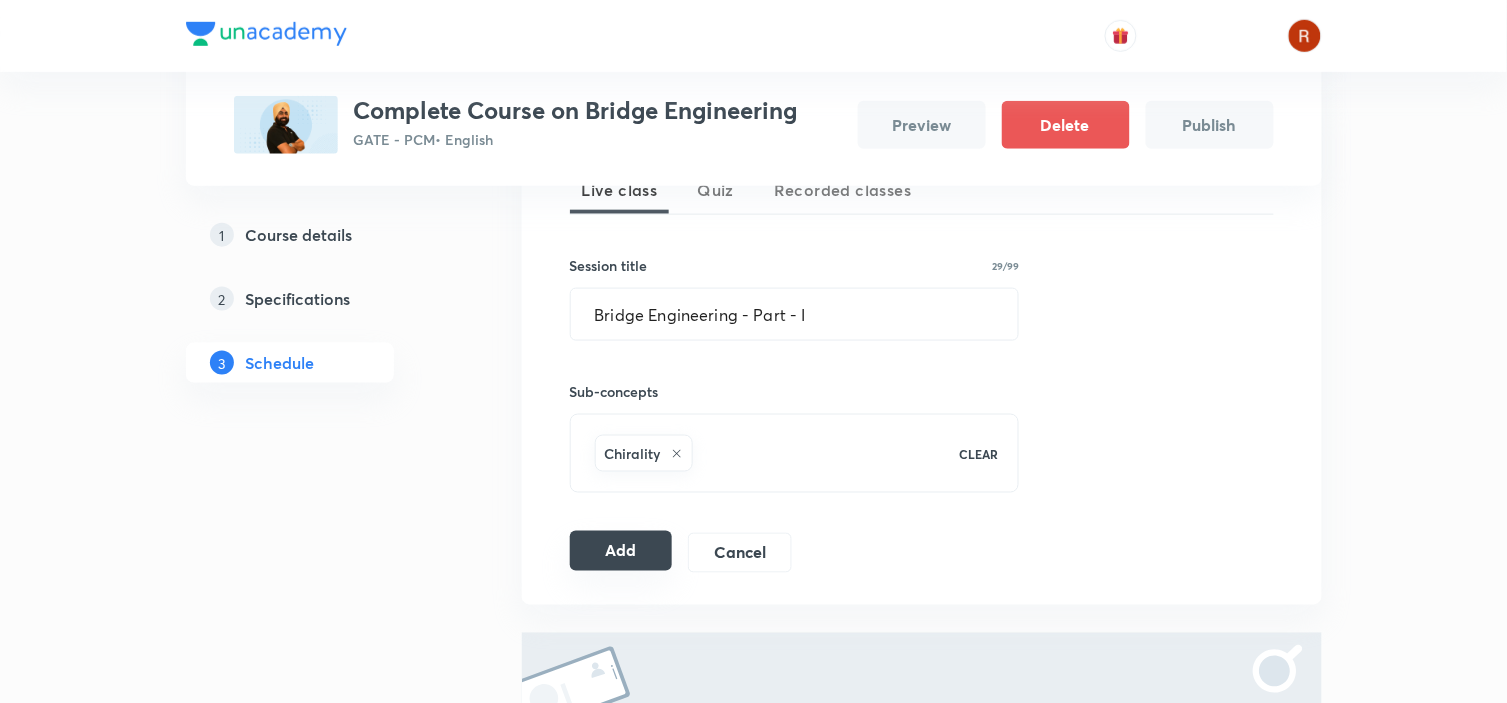 click on "Add" at bounding box center [621, 551] 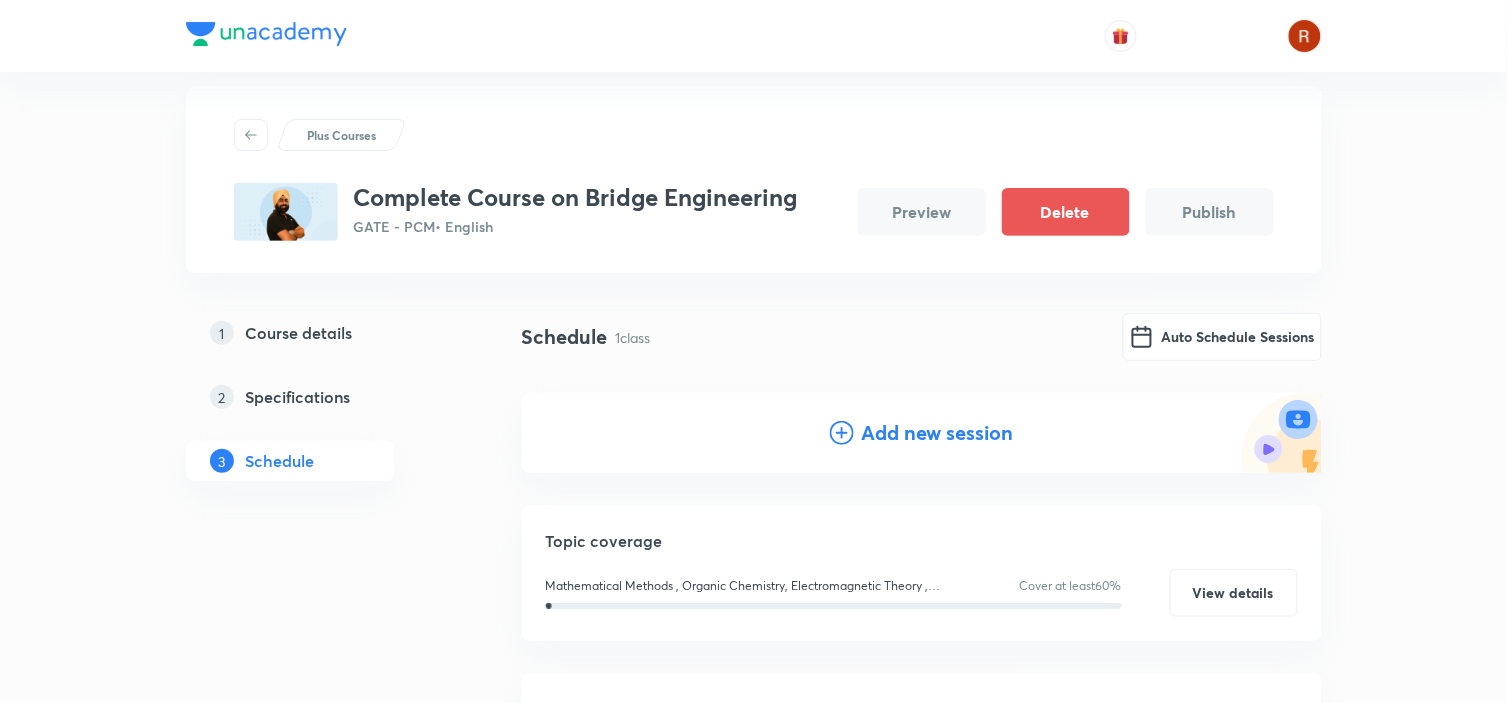 scroll, scrollTop: 0, scrollLeft: 0, axis: both 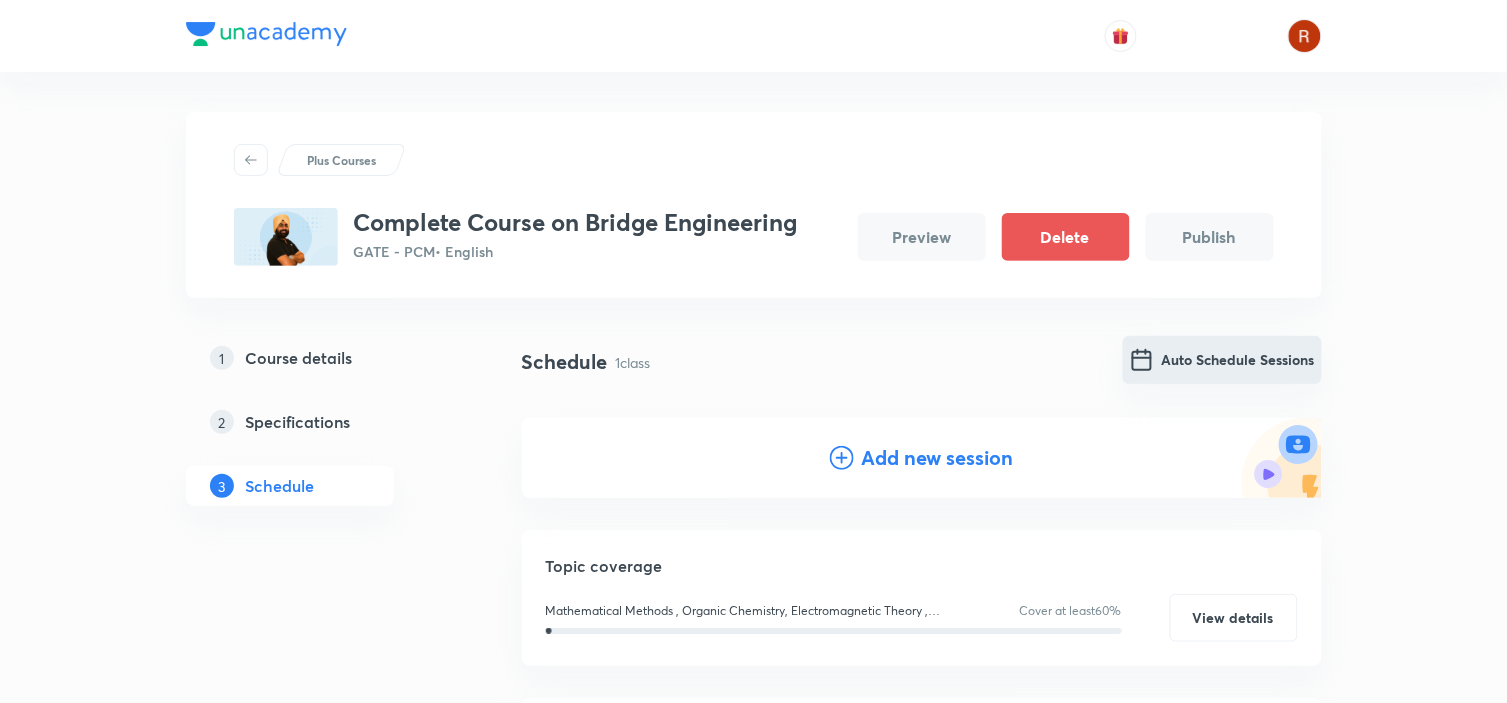 click on "Auto Schedule Sessions" at bounding box center (1222, 360) 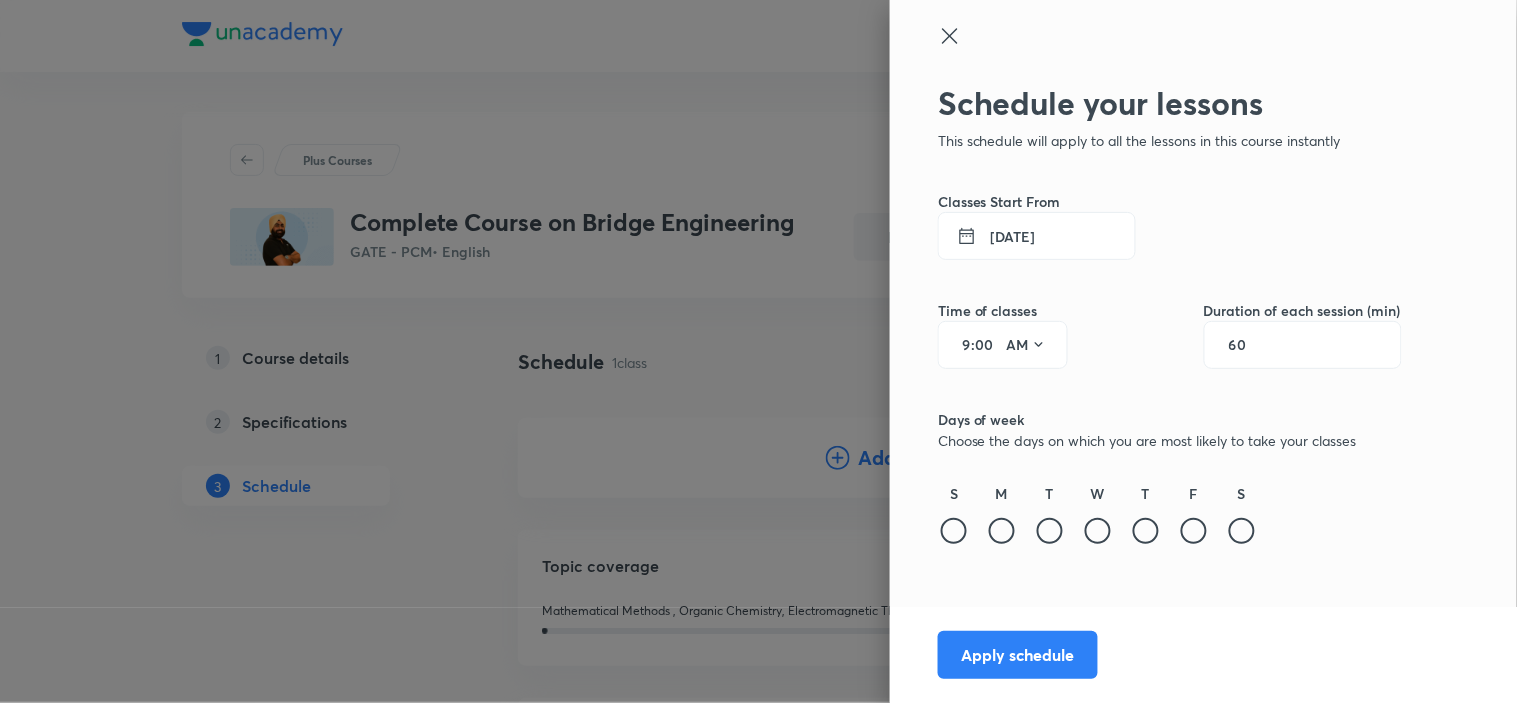 click on "9   : 00 AM" at bounding box center [1003, 345] 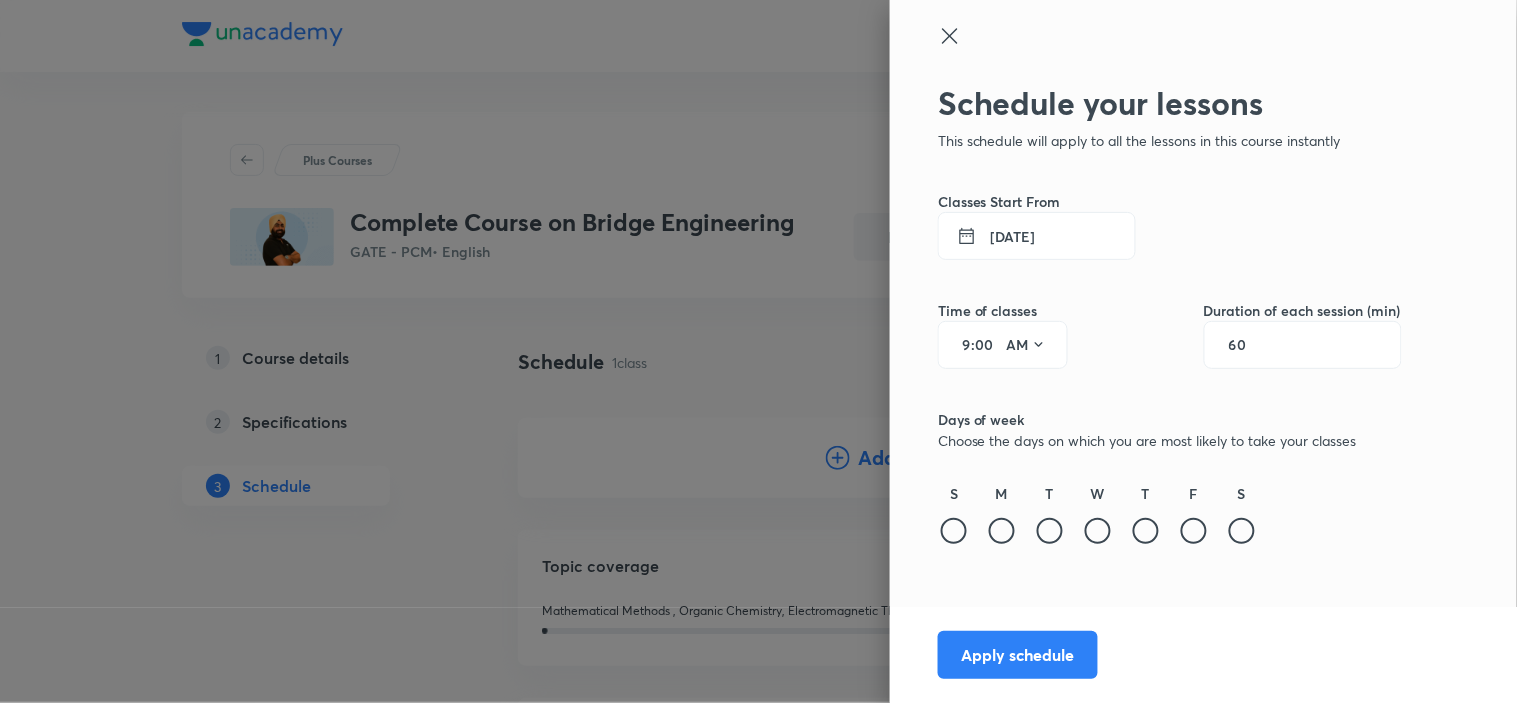 type on "9" 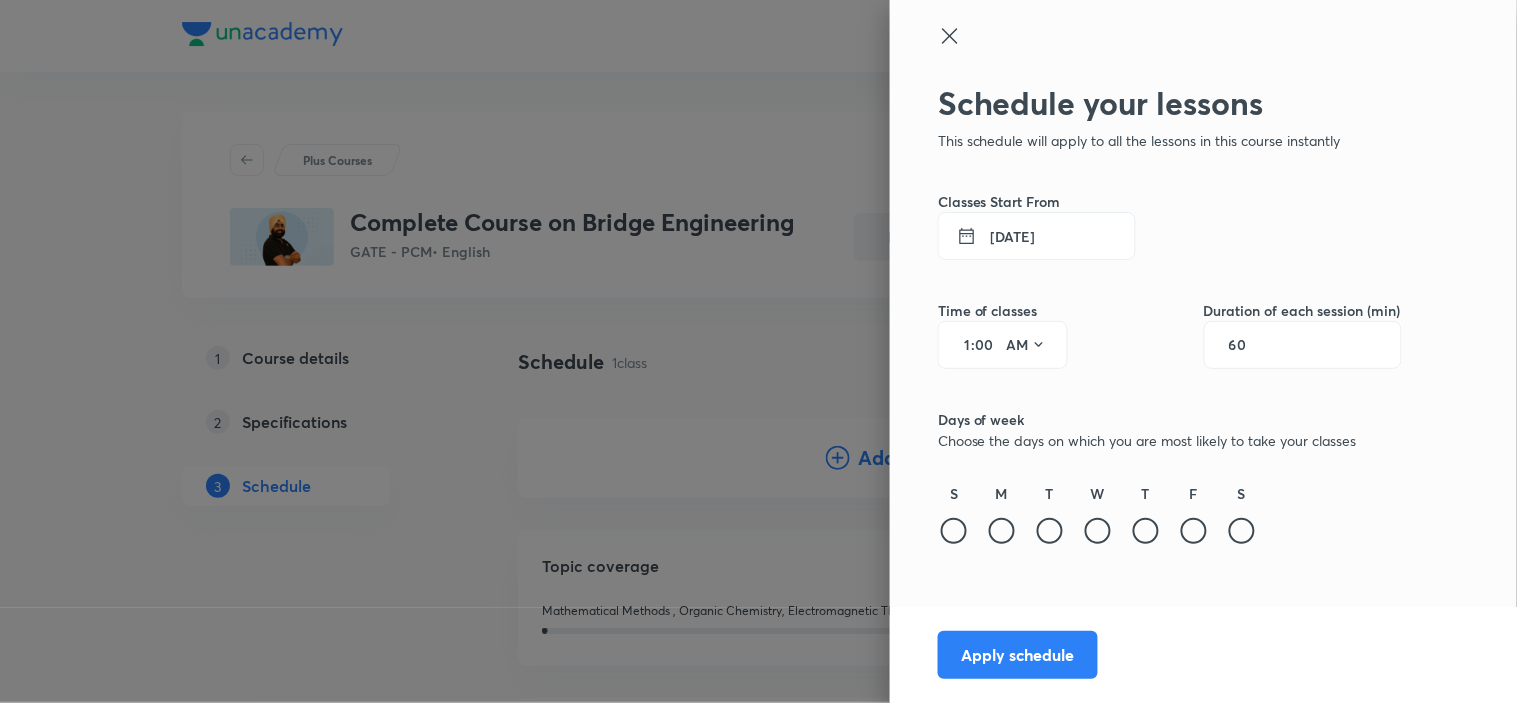 type on "10" 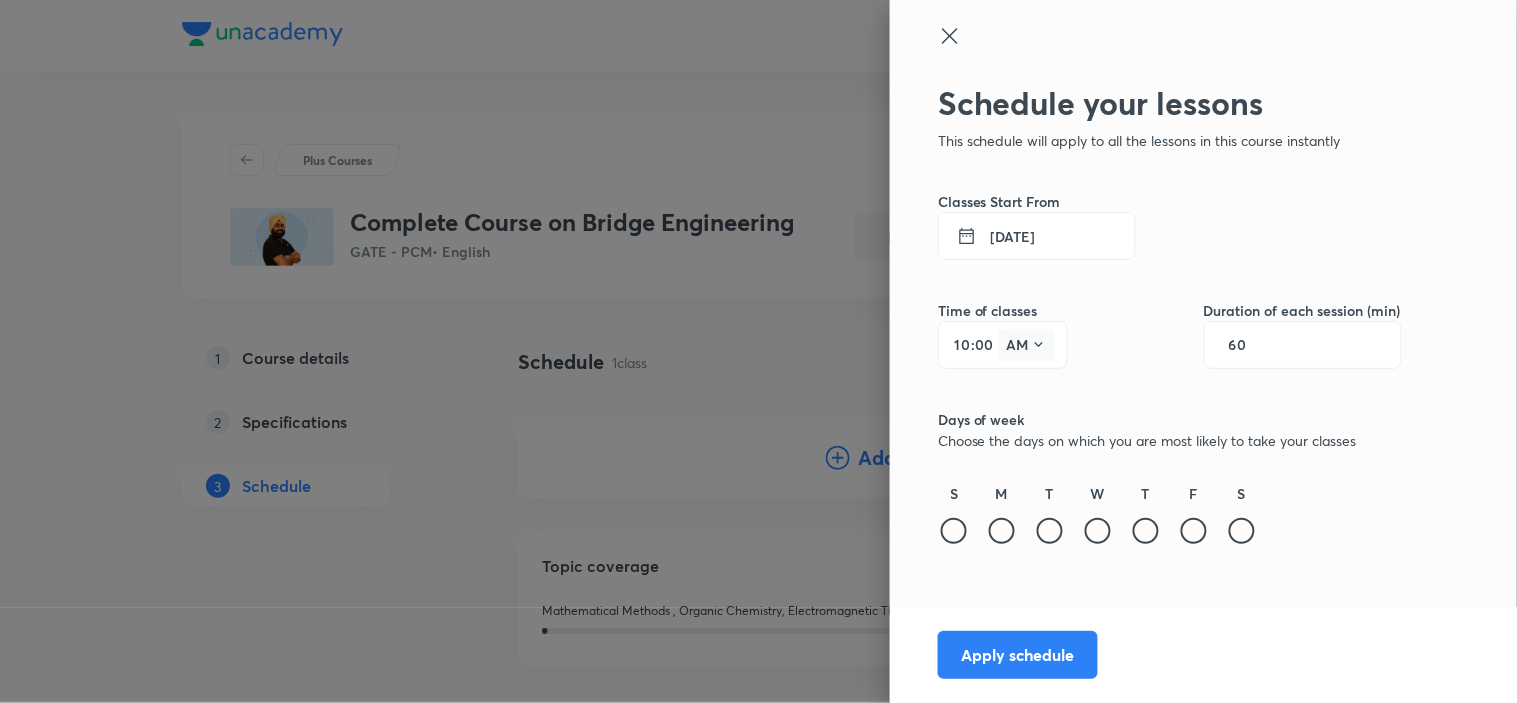 click on "AM" at bounding box center (1027, 345) 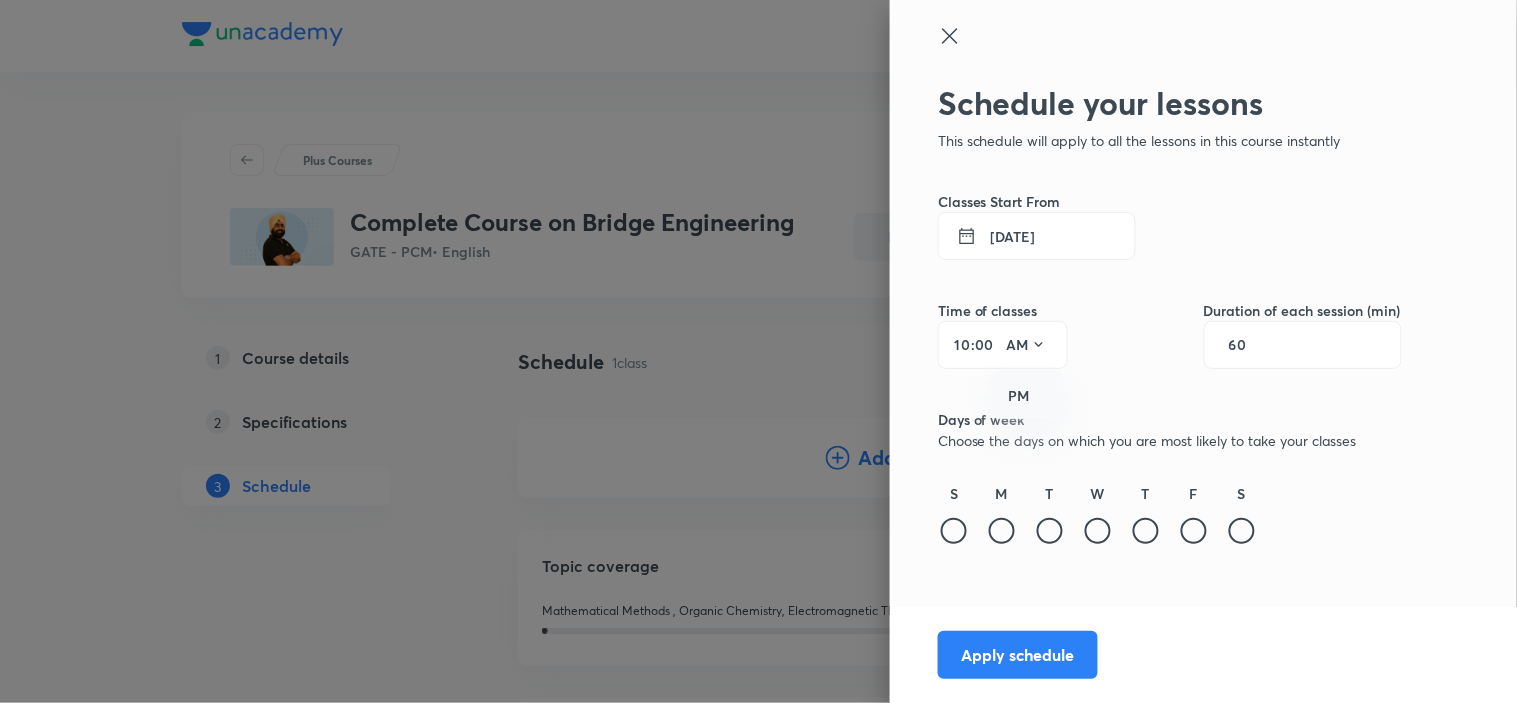 click on "PM" at bounding box center [1029, 396] 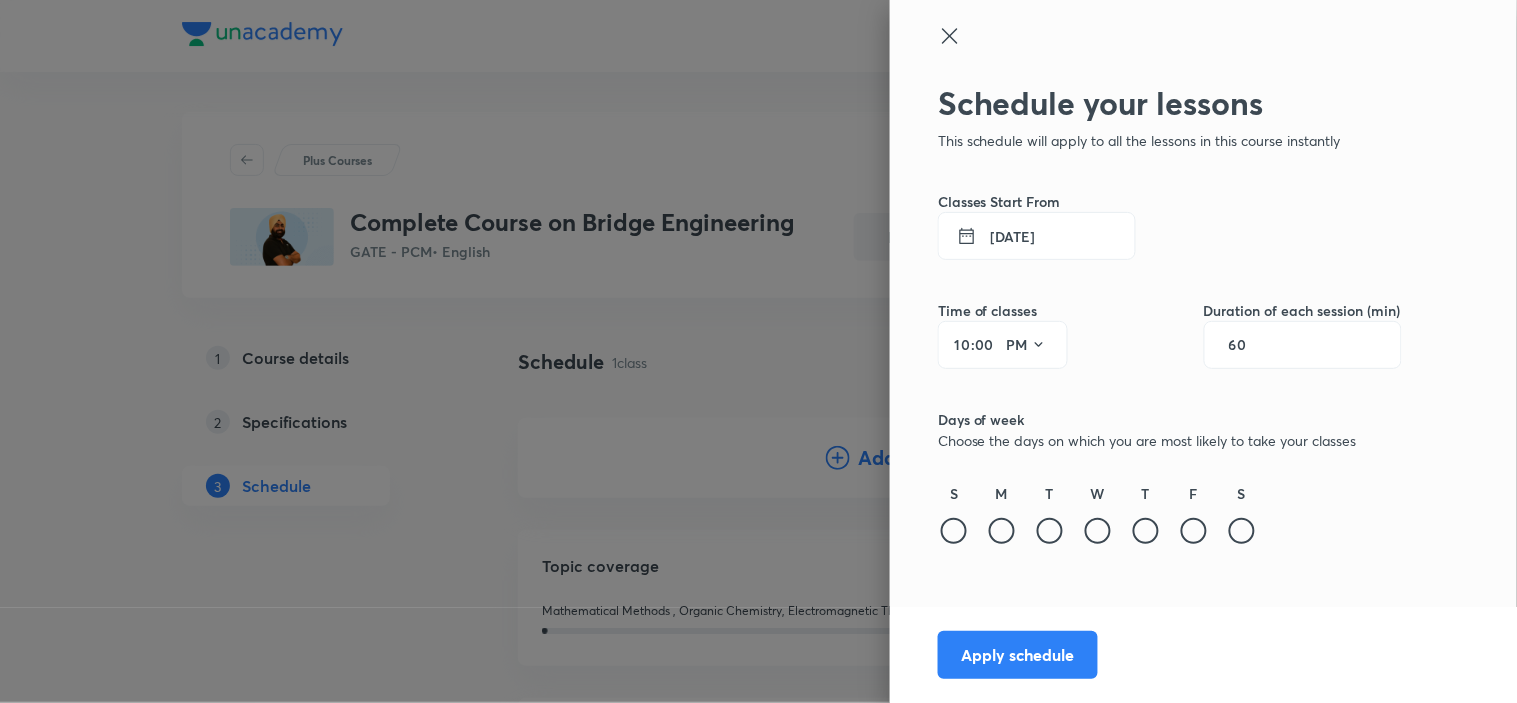 click on "12 Jul 2025" at bounding box center [1037, 236] 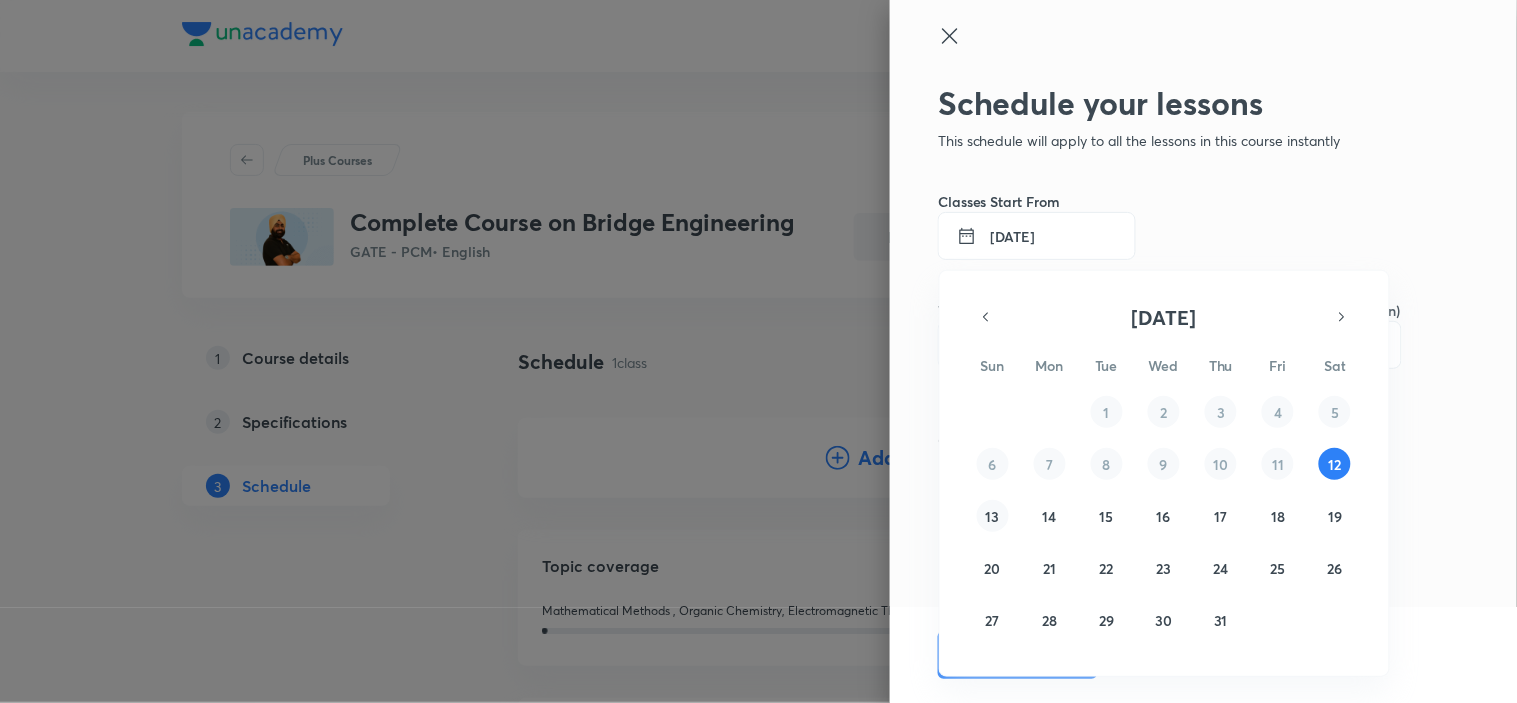 click on "13" at bounding box center [993, 516] 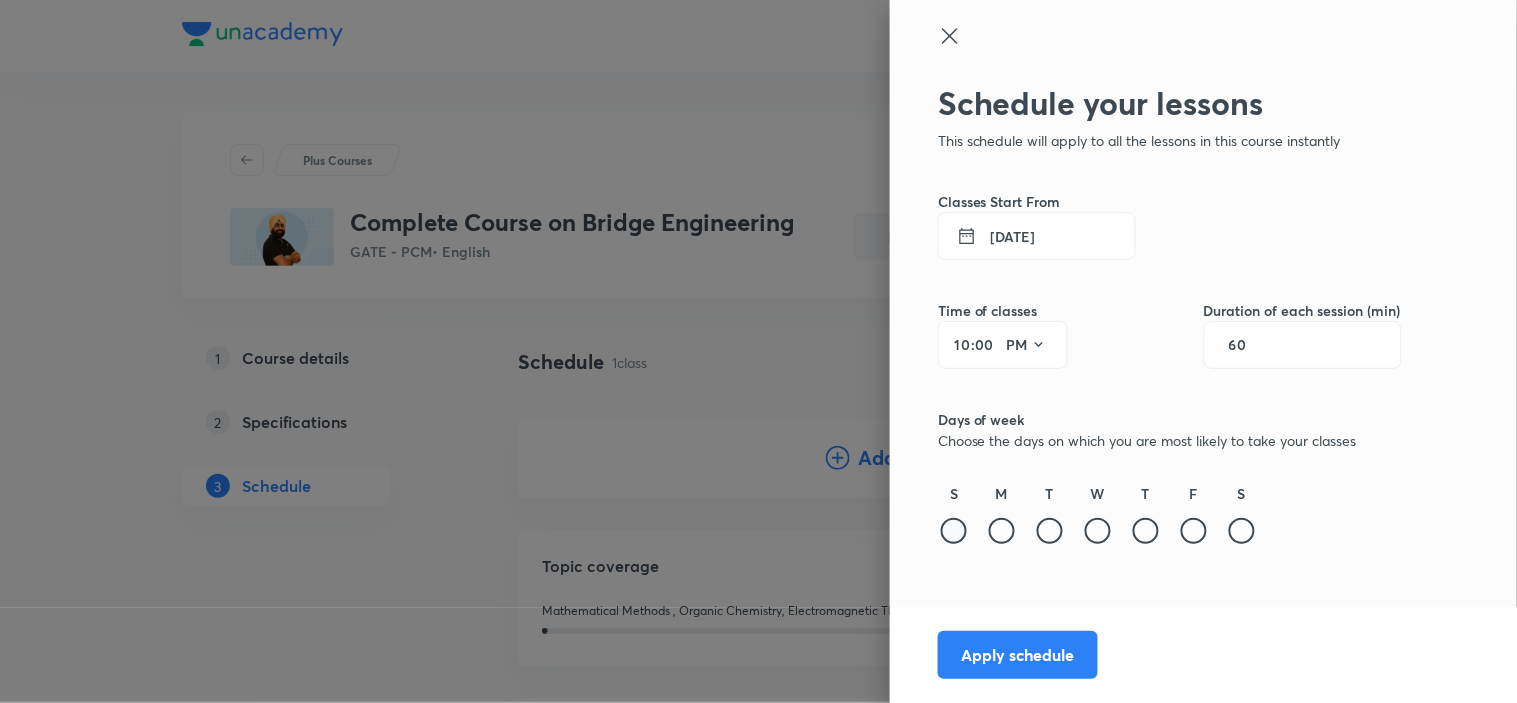 click at bounding box center [954, 531] 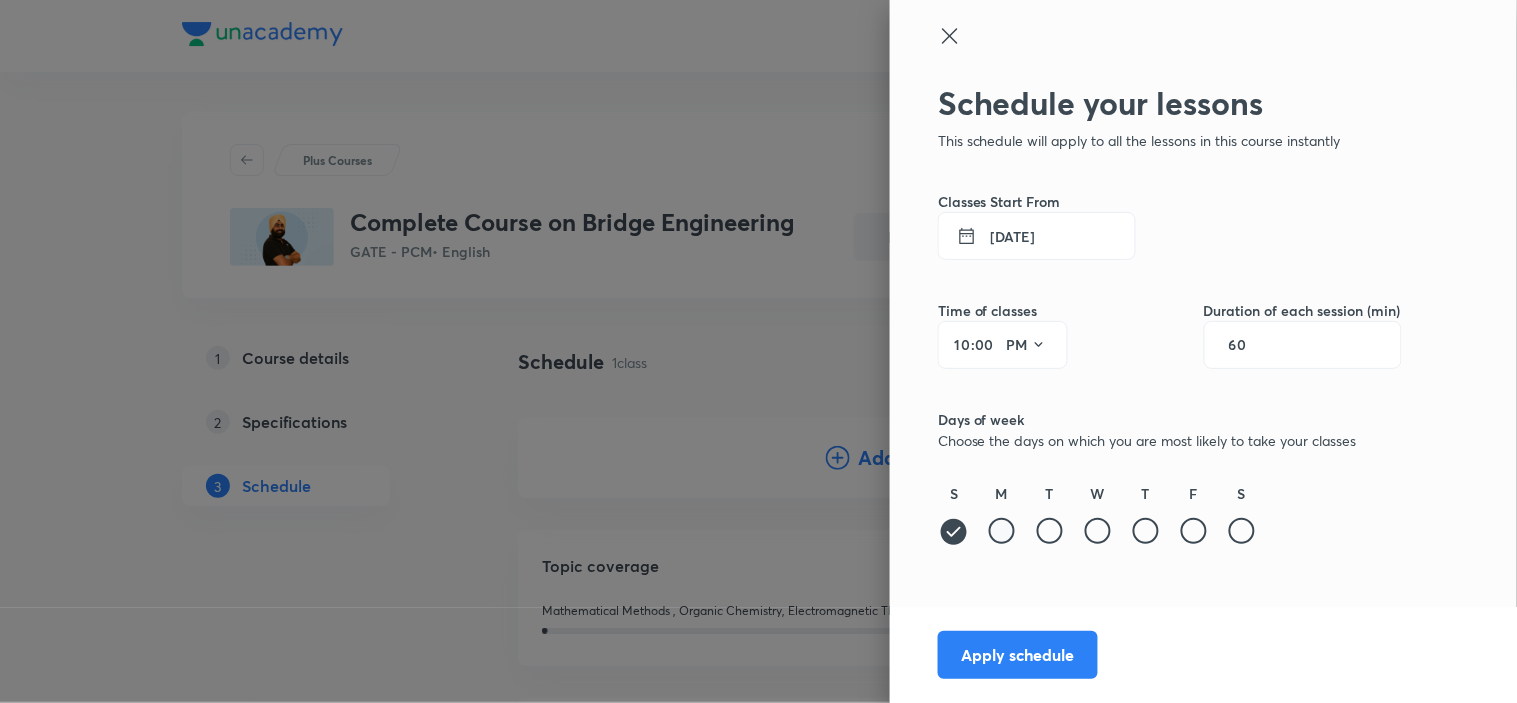 click at bounding box center [1002, 531] 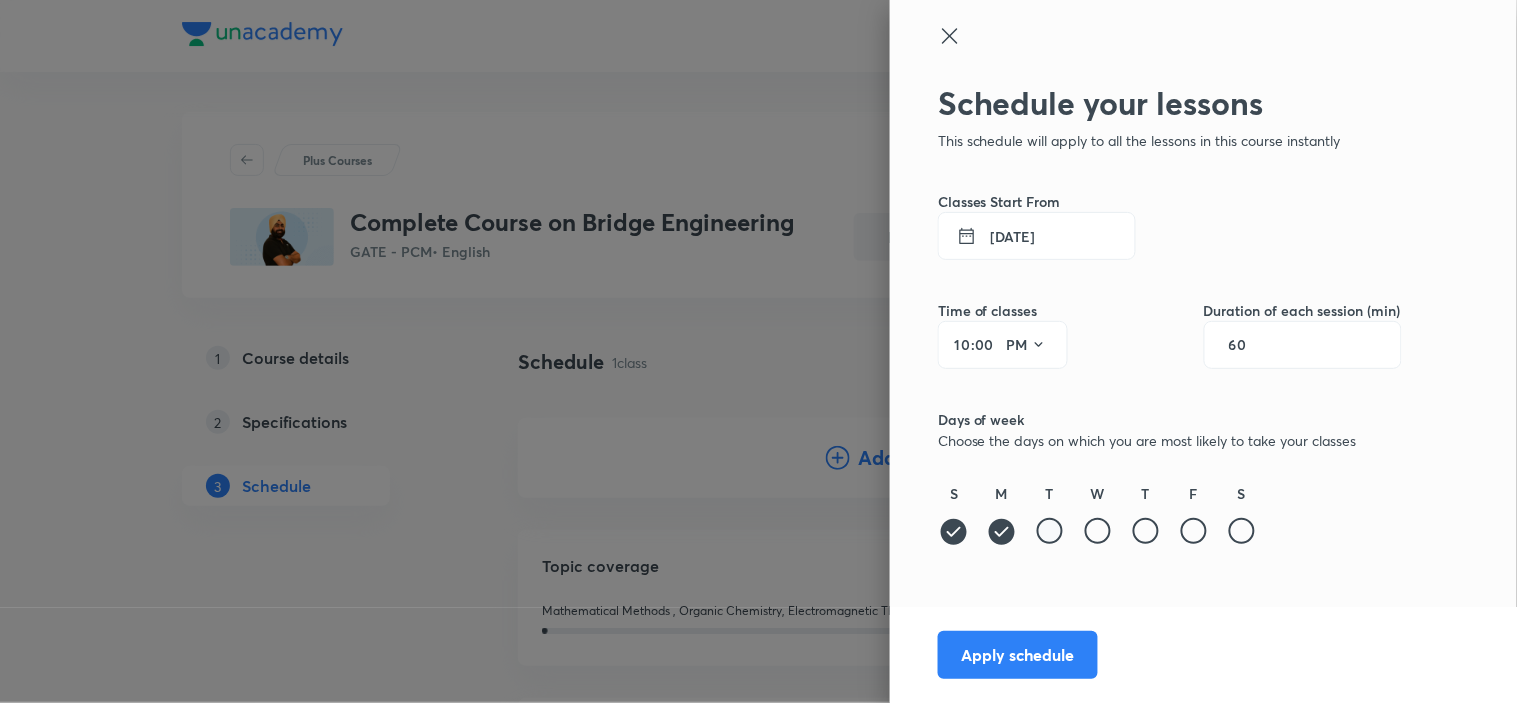 click at bounding box center [1050, 531] 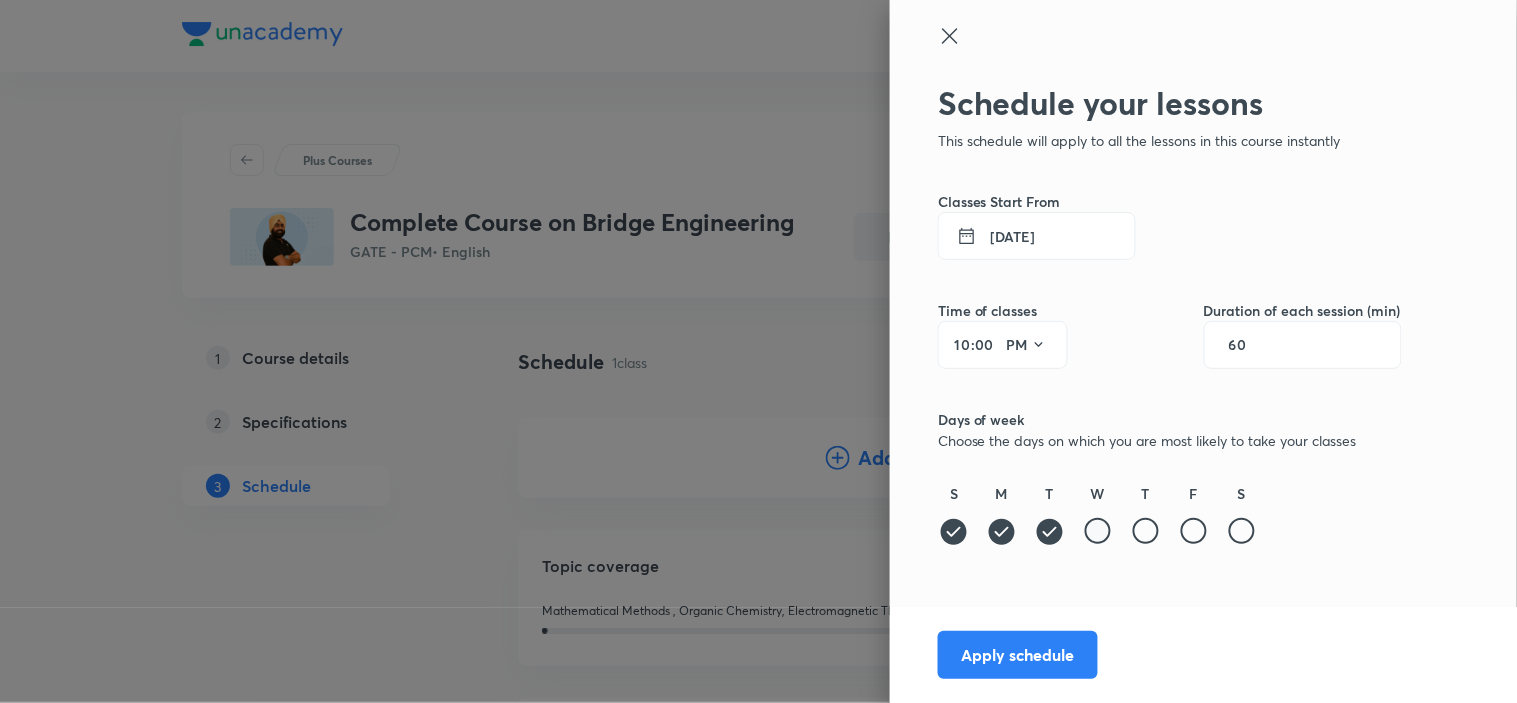 click at bounding box center (1098, 531) 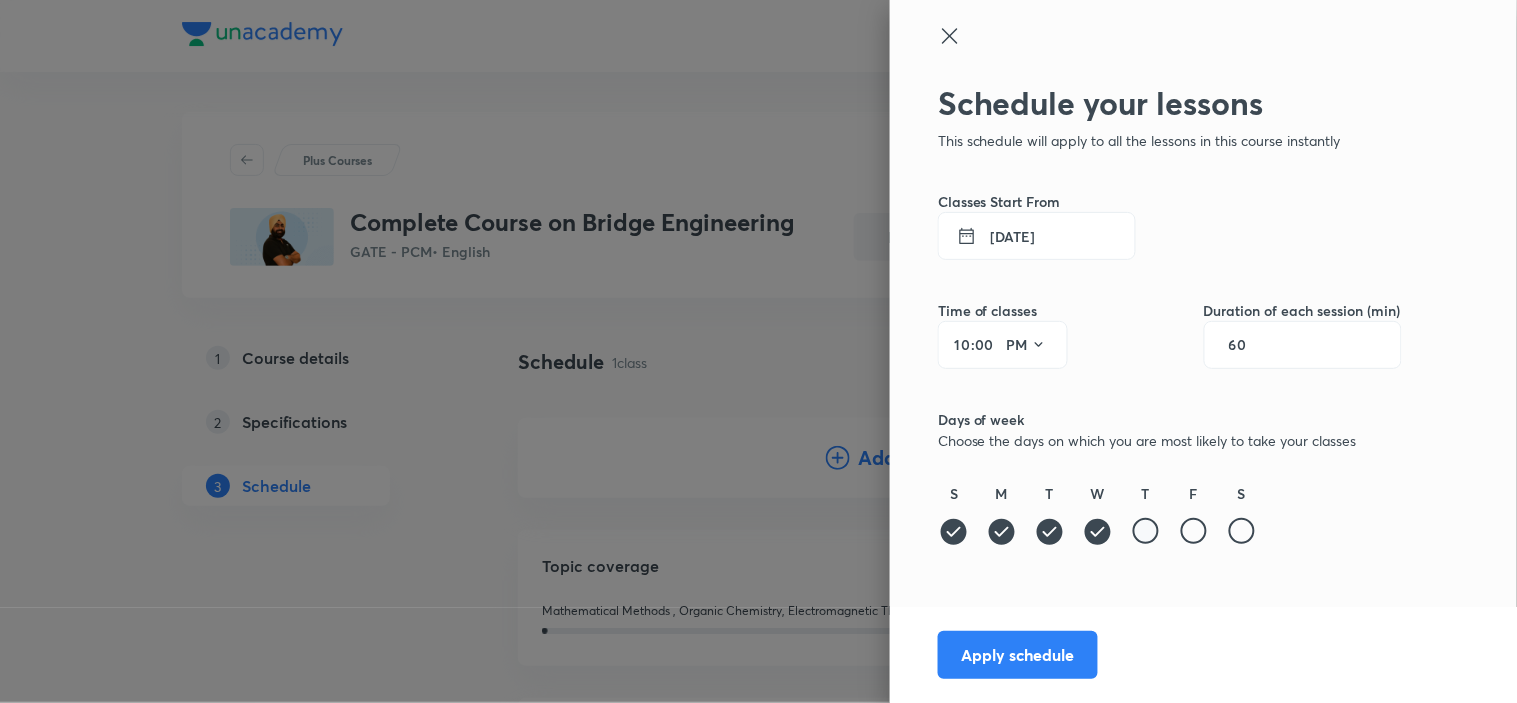 click at bounding box center [1146, 531] 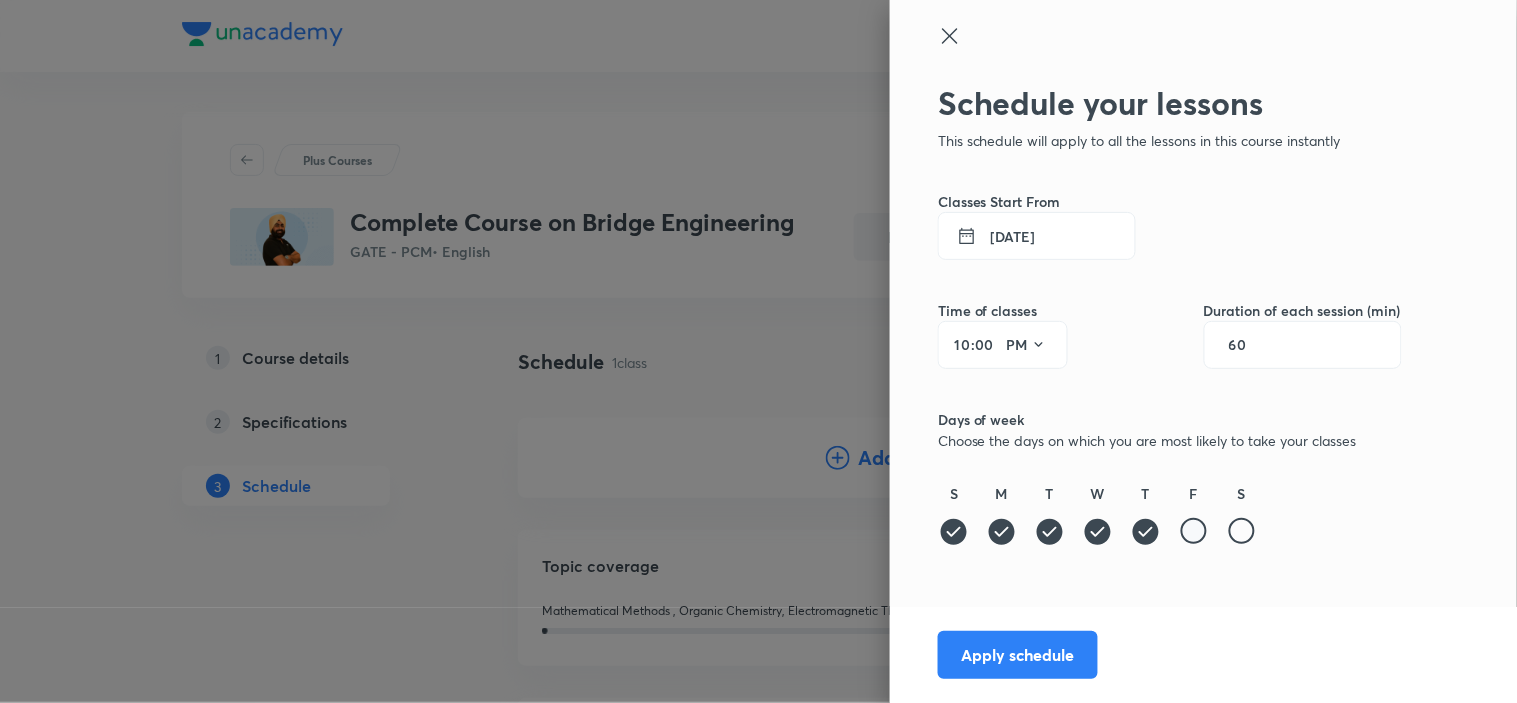 click at bounding box center [1194, 531] 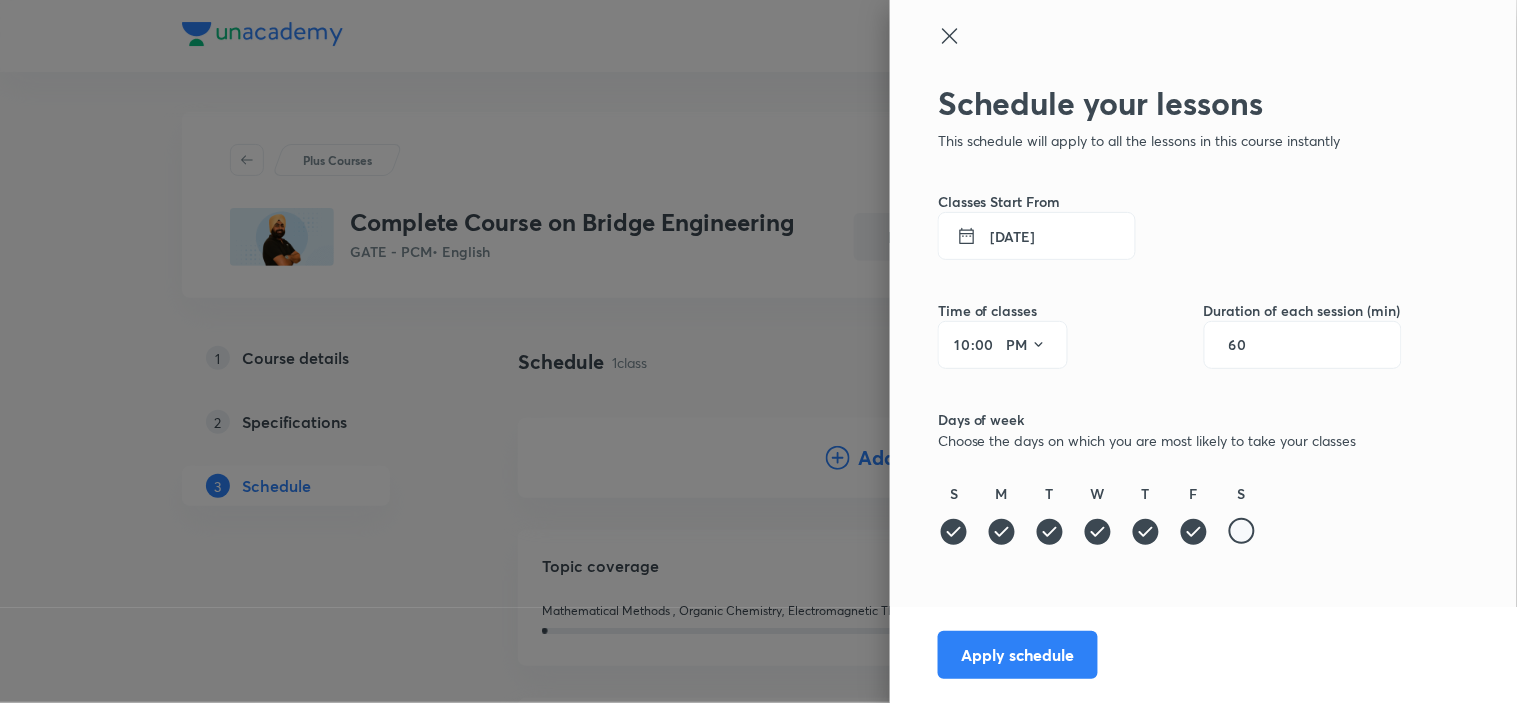 click at bounding box center [1242, 531] 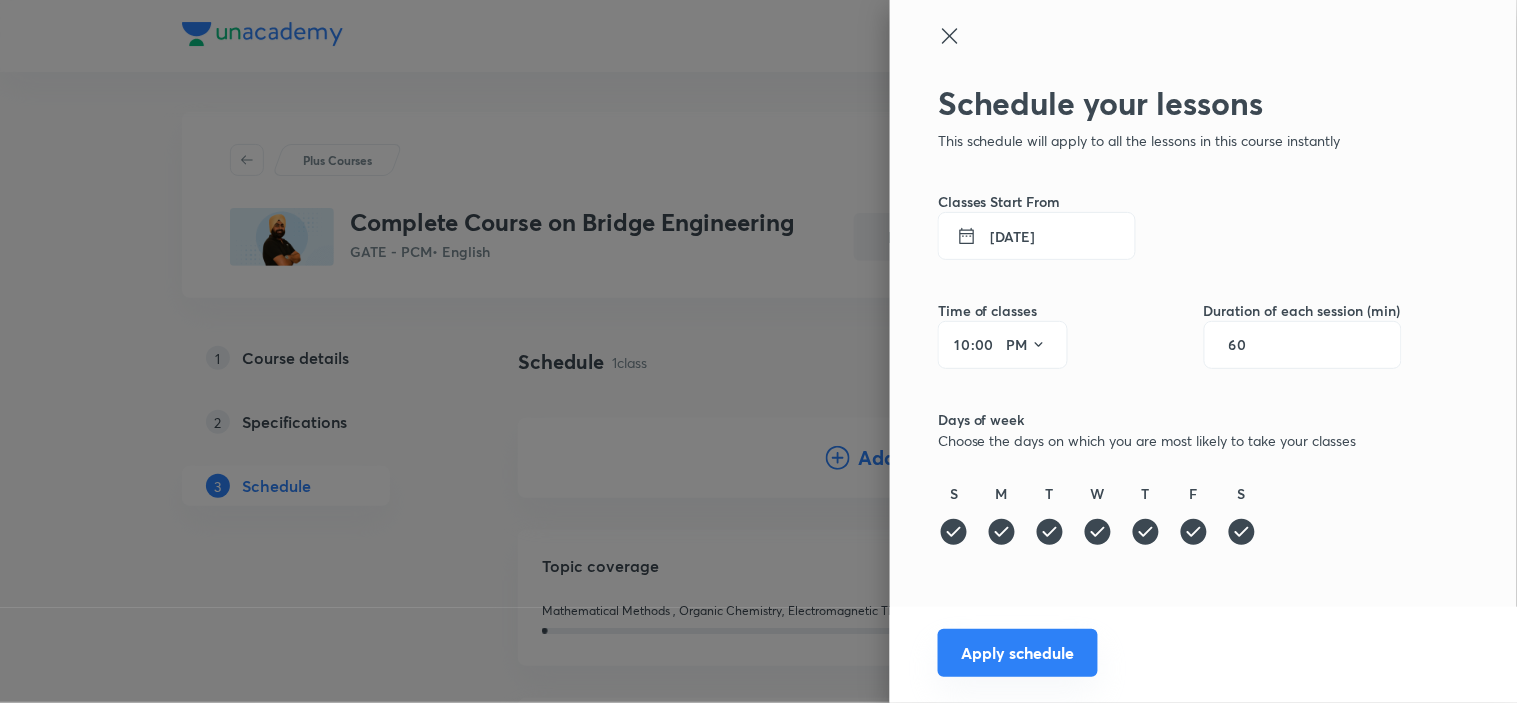click on "Apply schedule" at bounding box center [1018, 653] 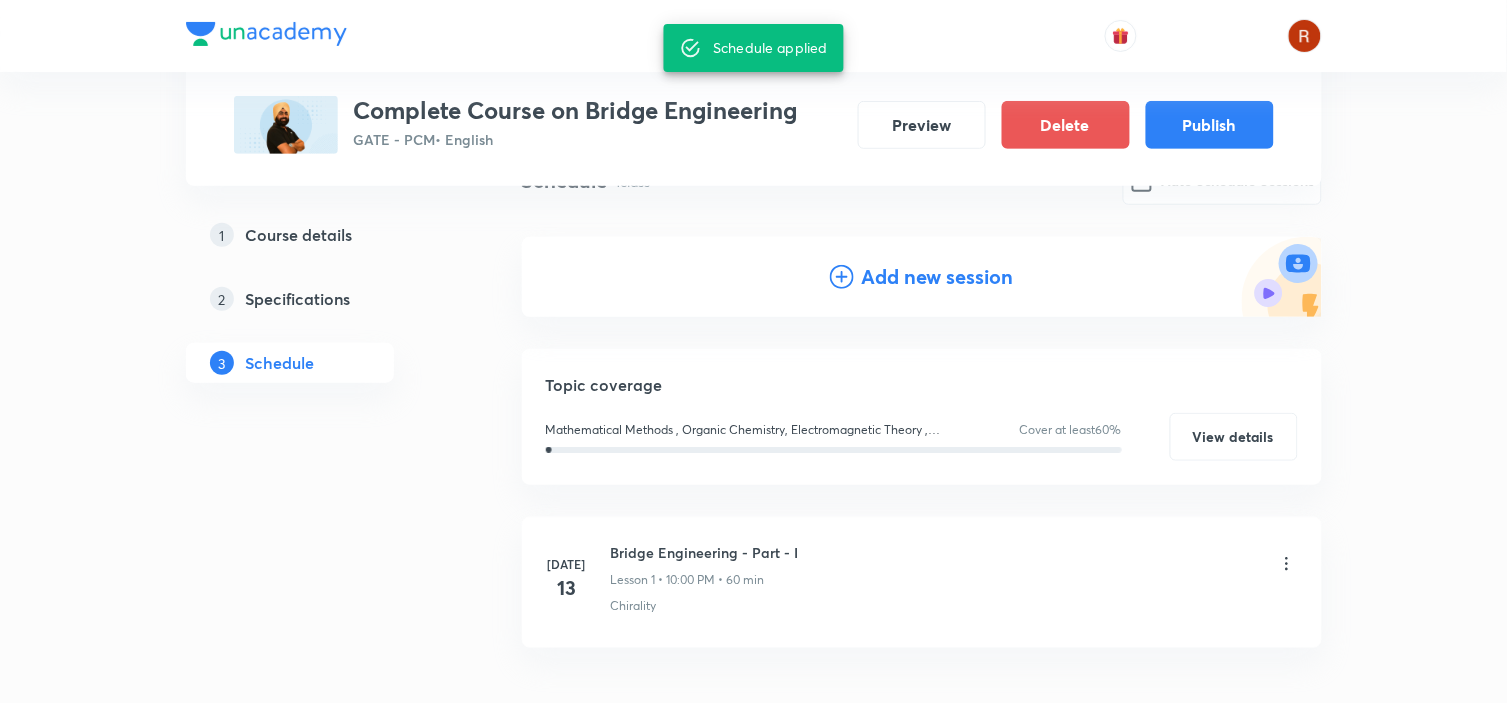 scroll, scrollTop: 0, scrollLeft: 0, axis: both 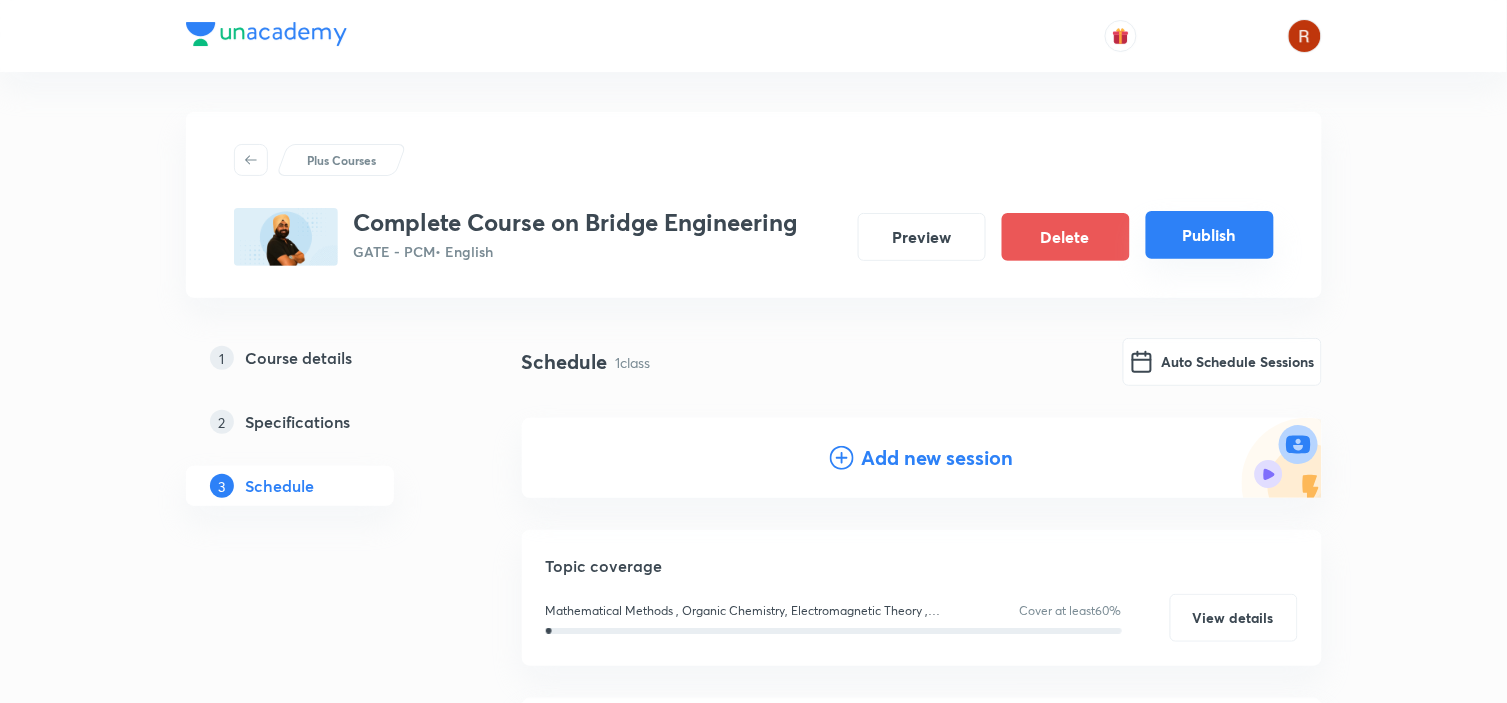 click on "Publish" at bounding box center [1210, 235] 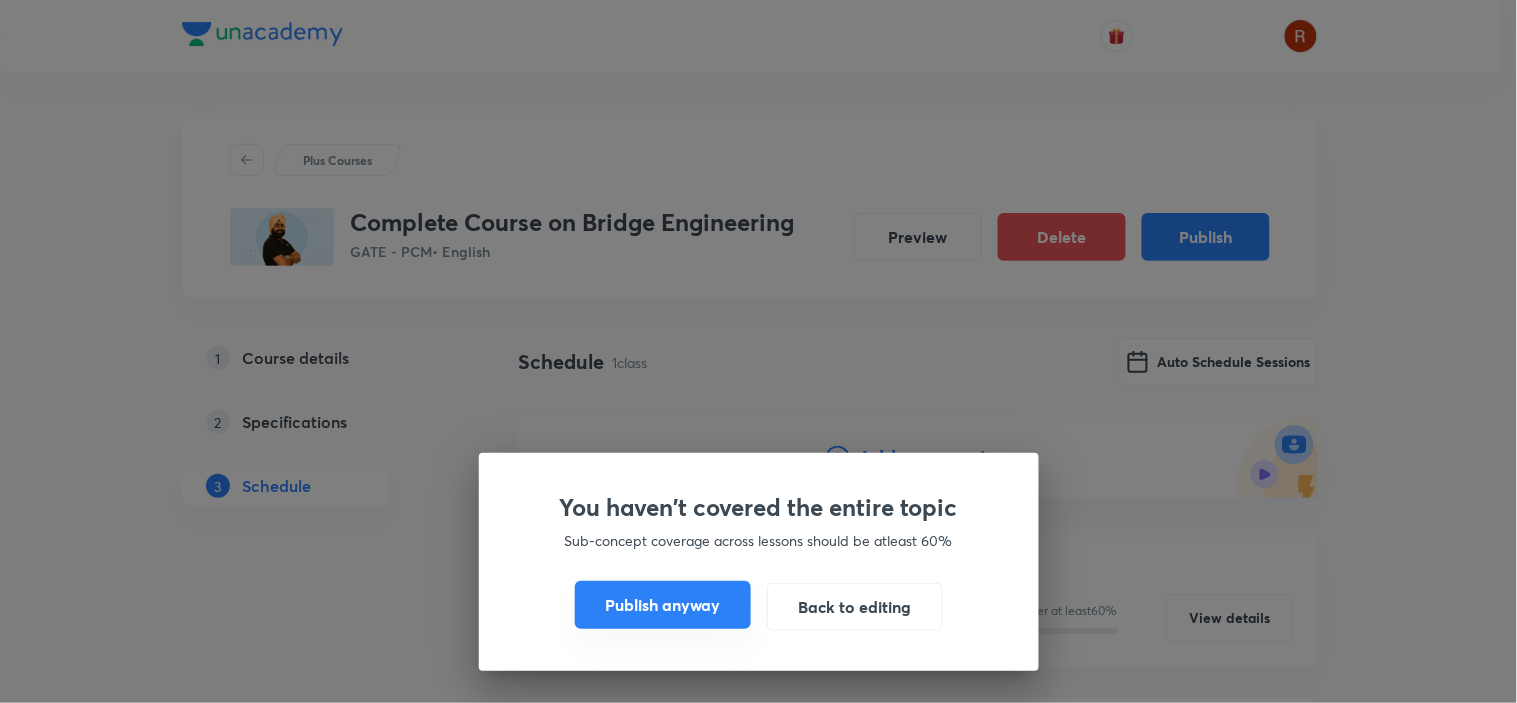 click on "Publish anyway" at bounding box center (663, 605) 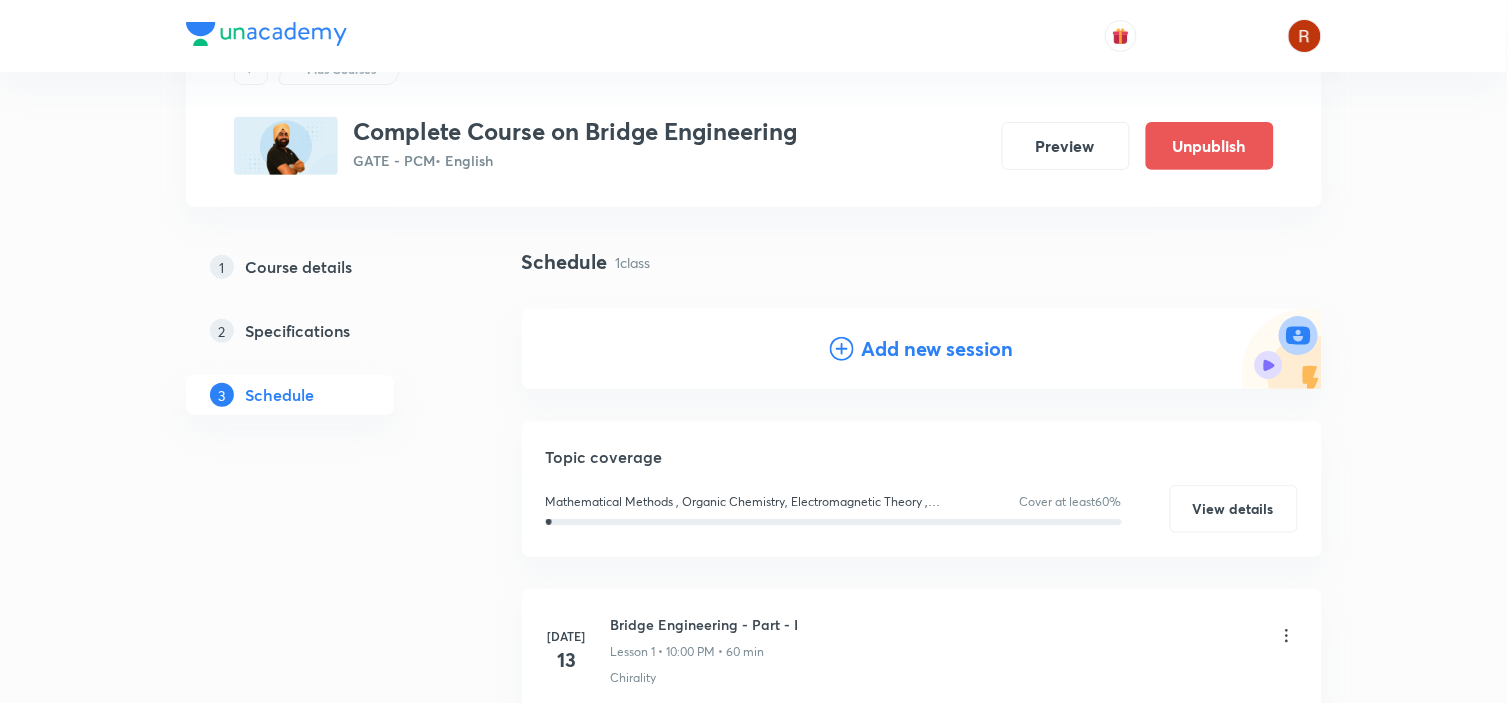 scroll, scrollTop: 91, scrollLeft: 0, axis: vertical 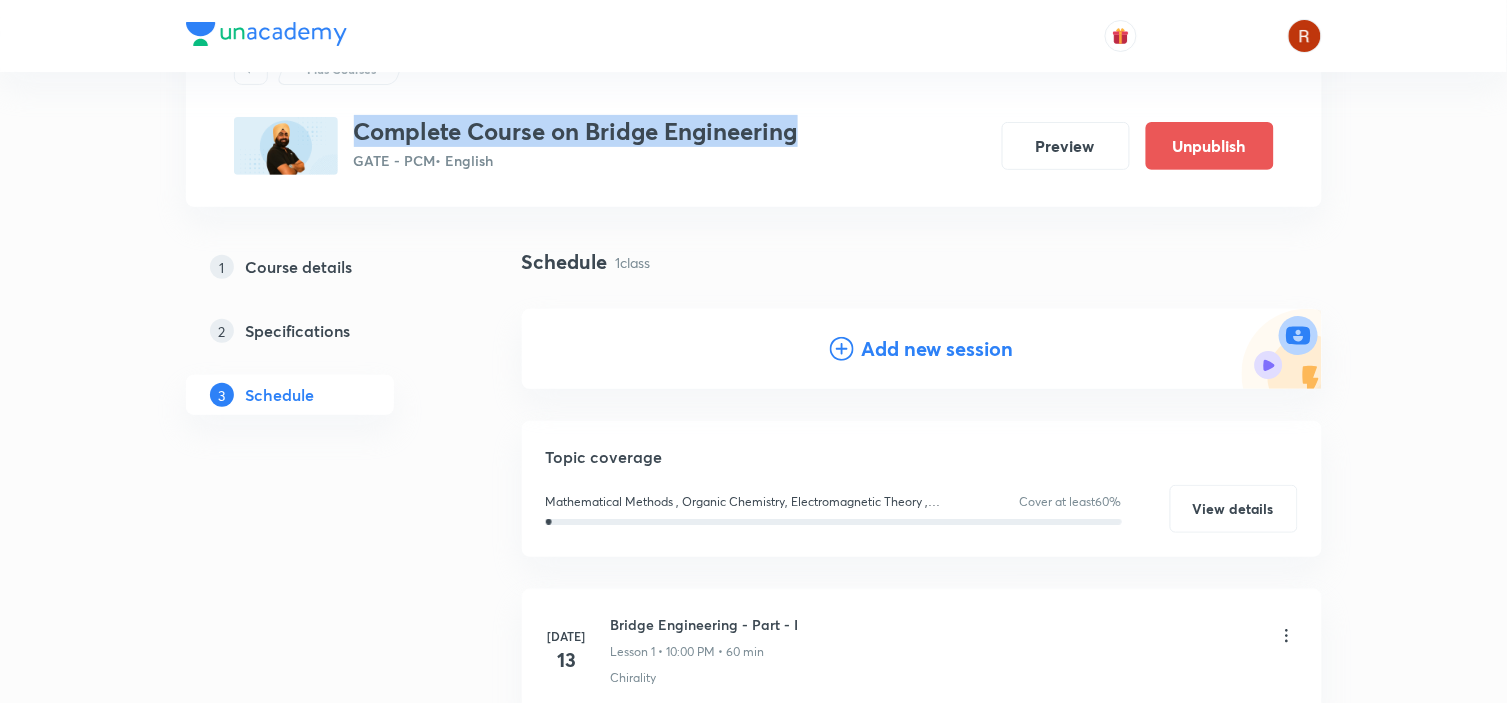 drag, startPoint x: 353, startPoint y: 132, endPoint x: 842, endPoint y: 122, distance: 489.10223 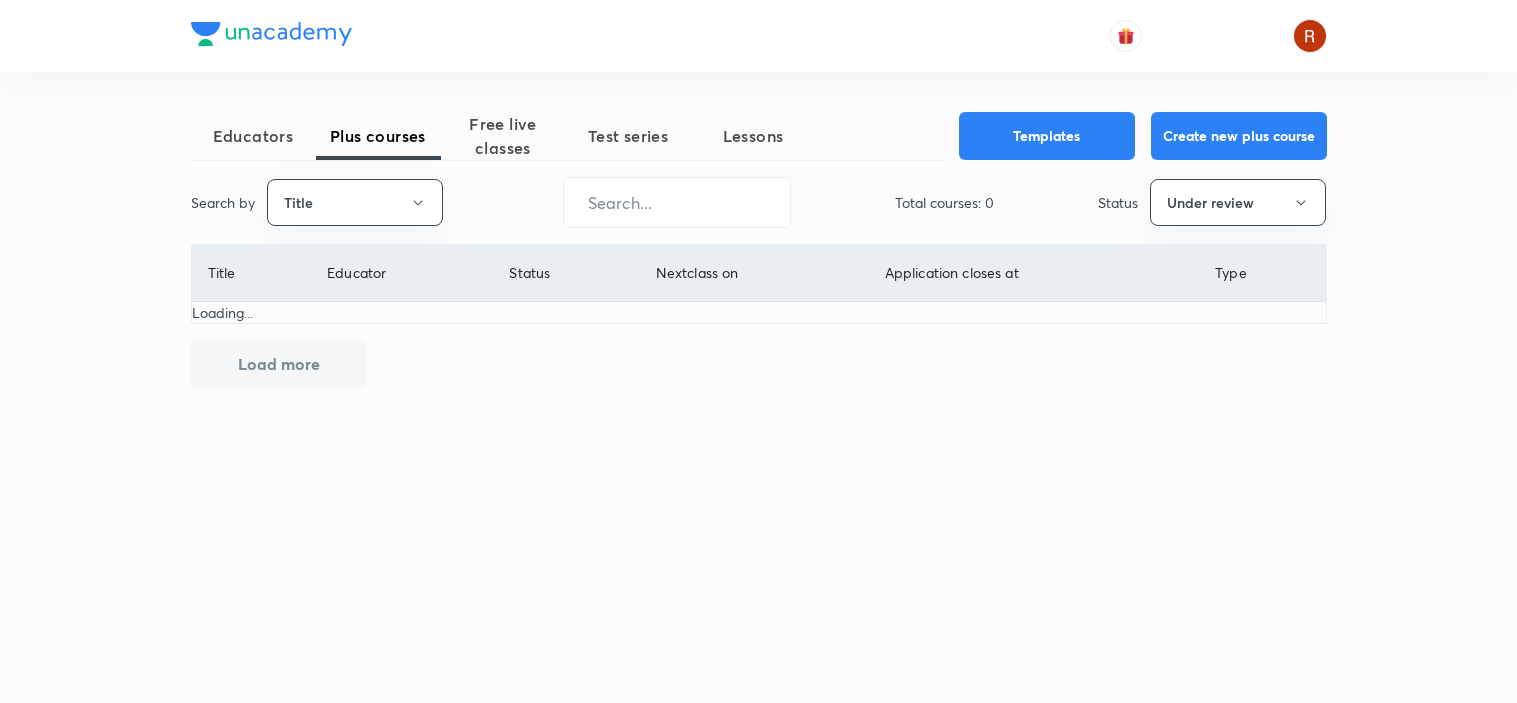 scroll, scrollTop: 0, scrollLeft: 0, axis: both 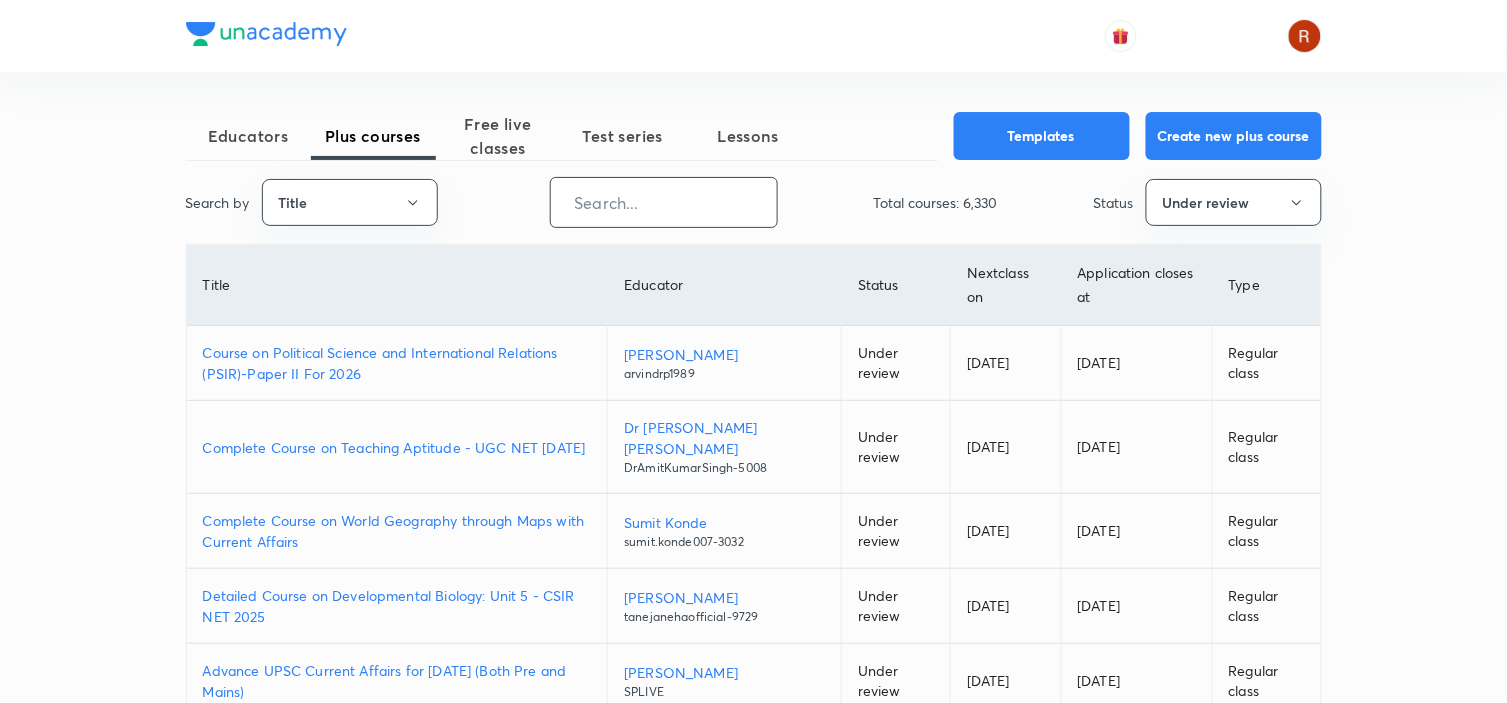 click at bounding box center (664, 202) 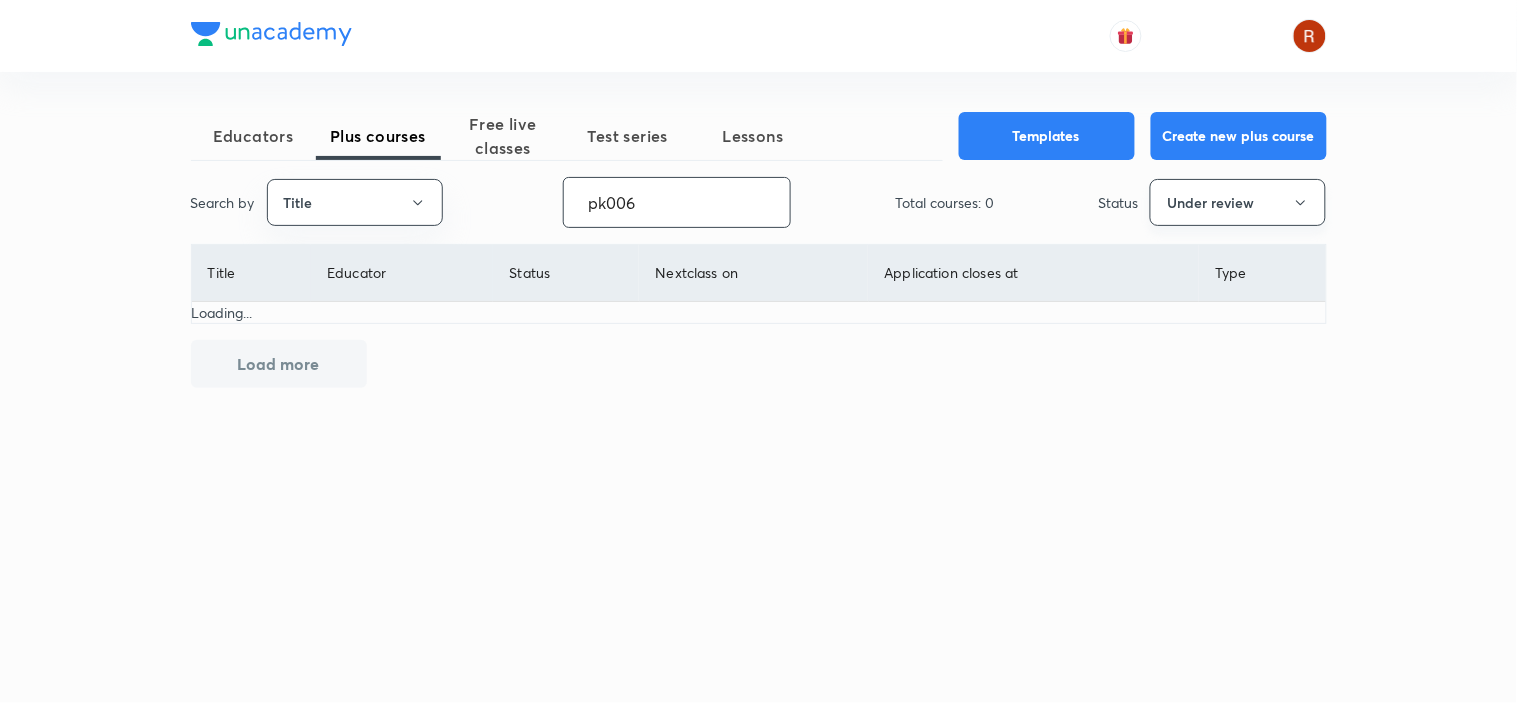 type on "pk006" 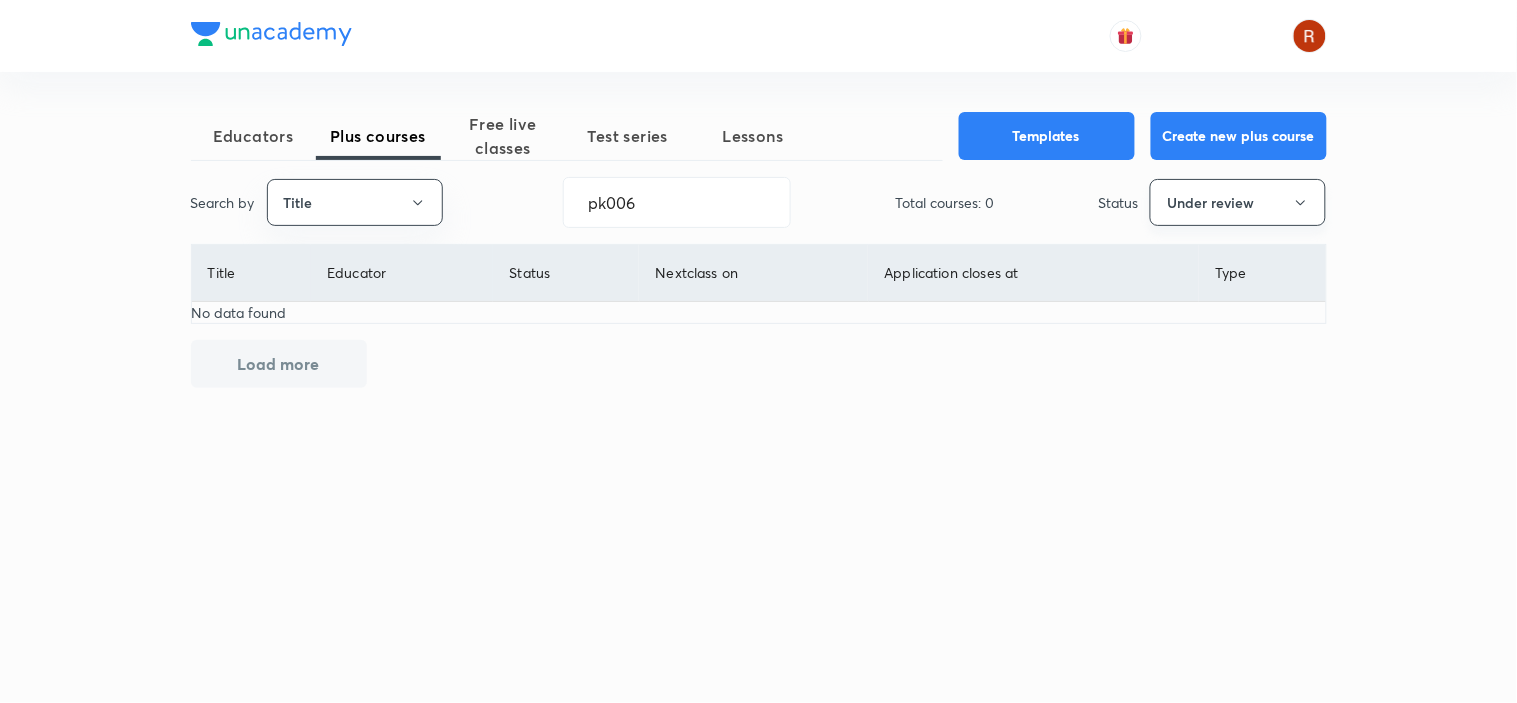 click on "Under review" at bounding box center (1238, 202) 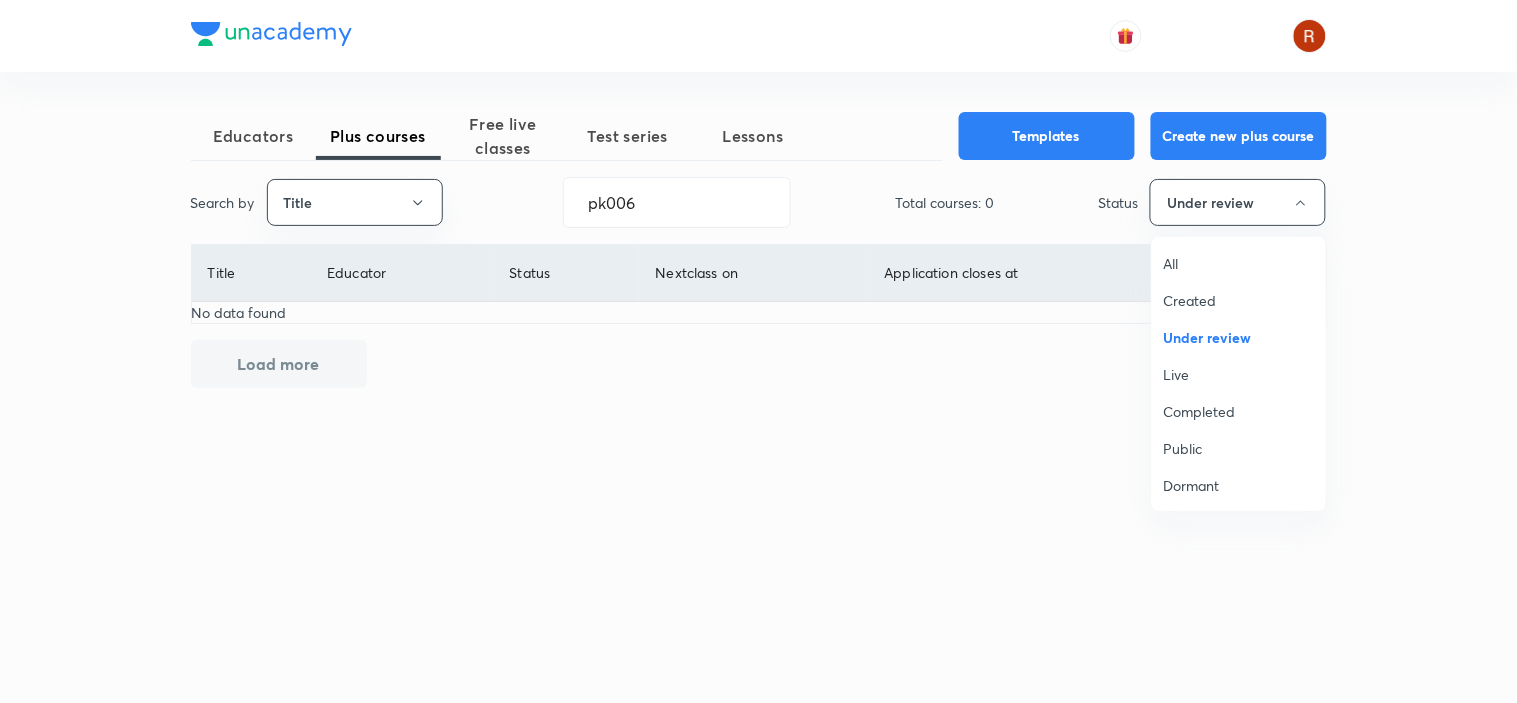 click on "Live" at bounding box center [1239, 374] 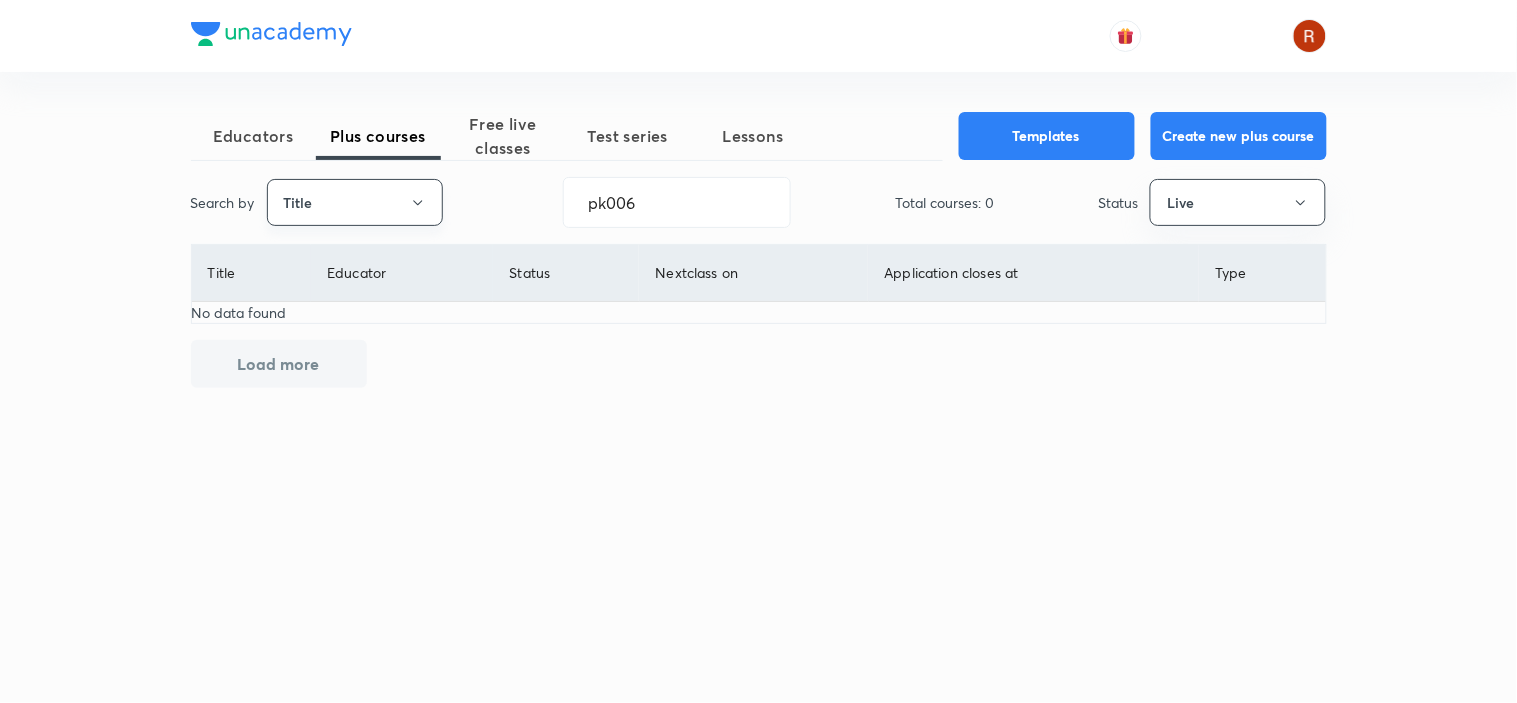 click on "Title" at bounding box center [355, 202] 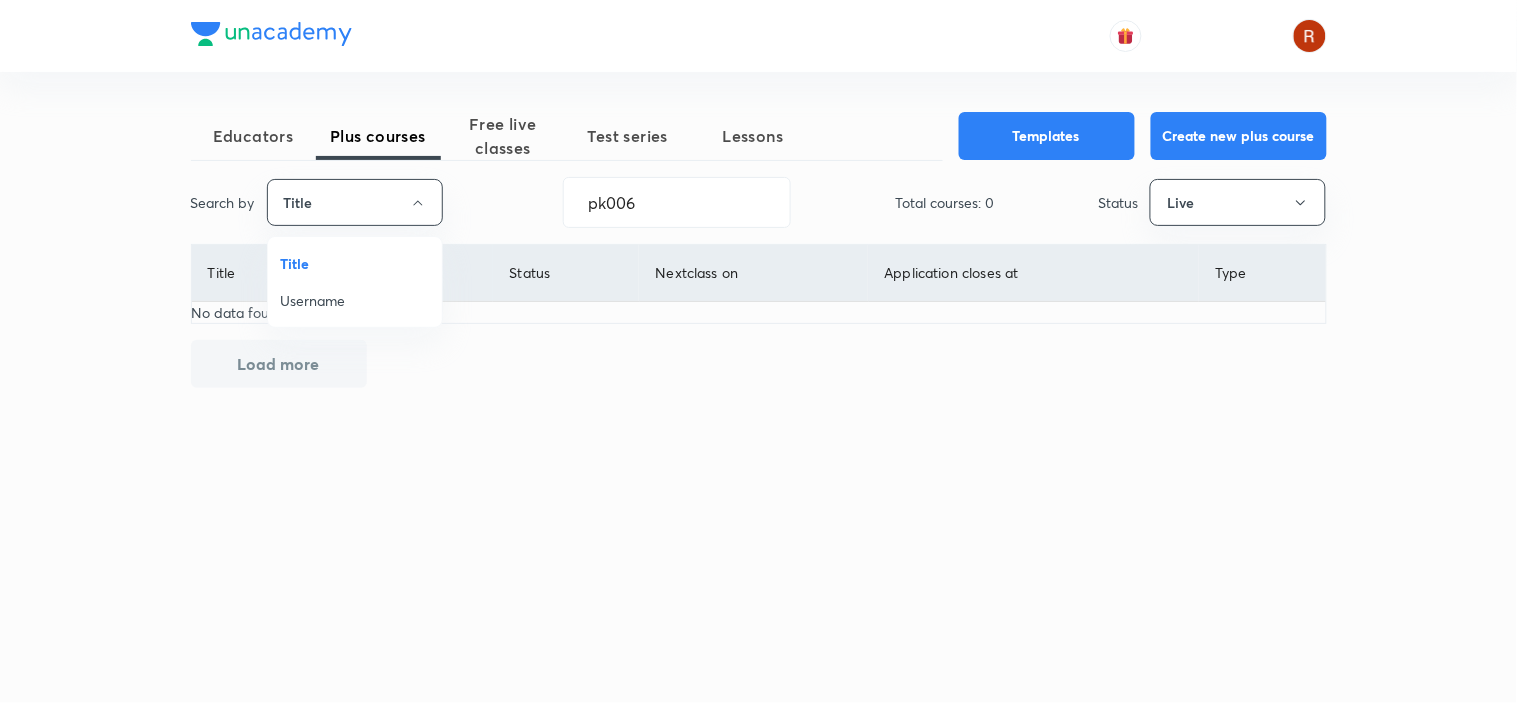 click on "Username" at bounding box center (355, 300) 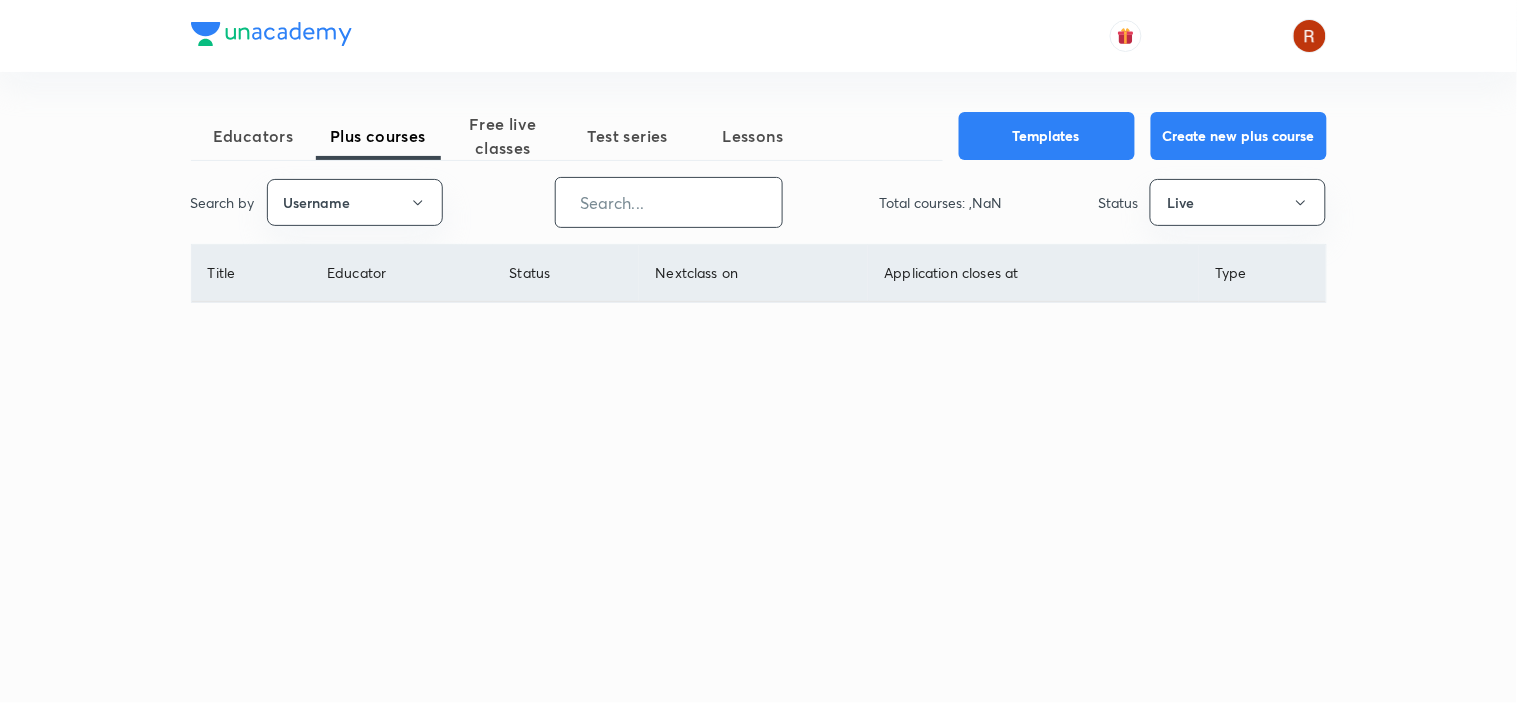 click at bounding box center (669, 202) 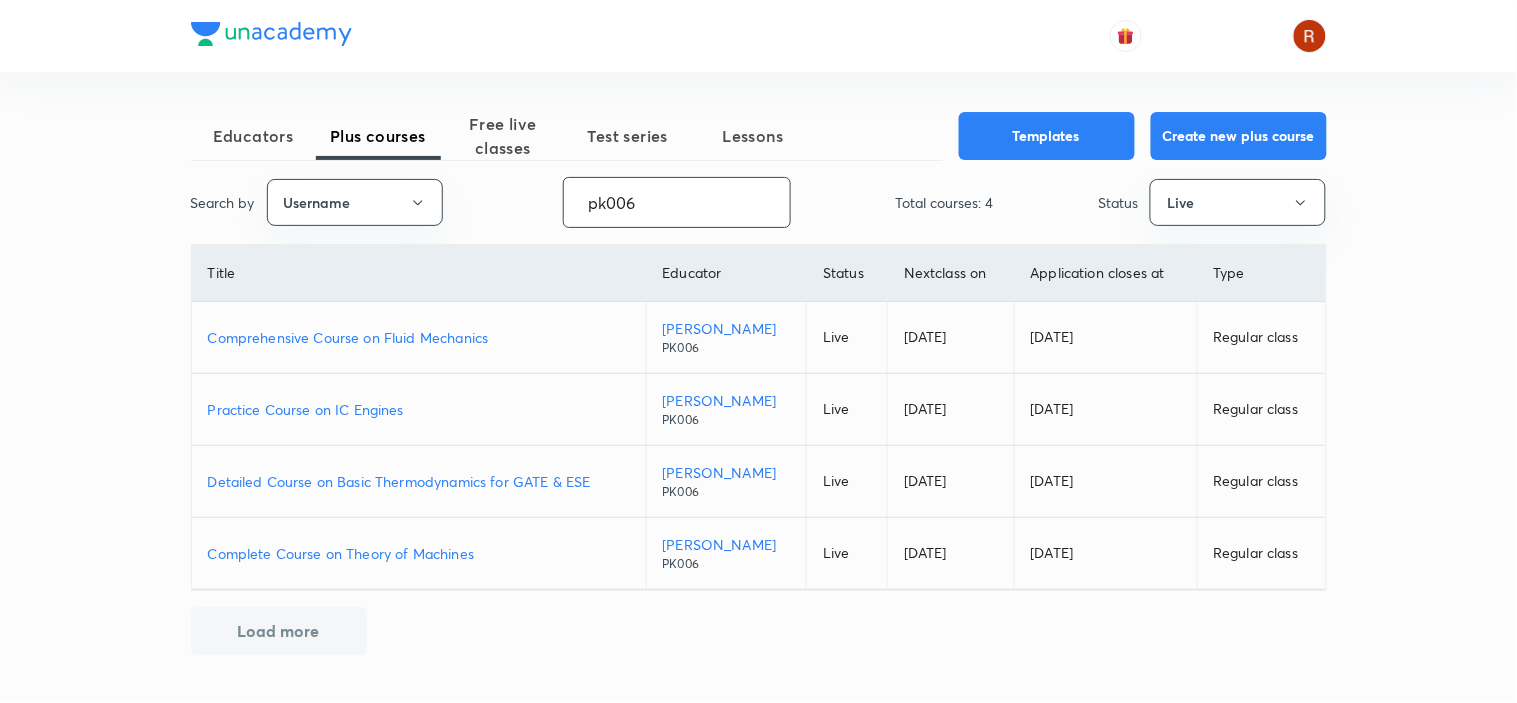 type on "pk006" 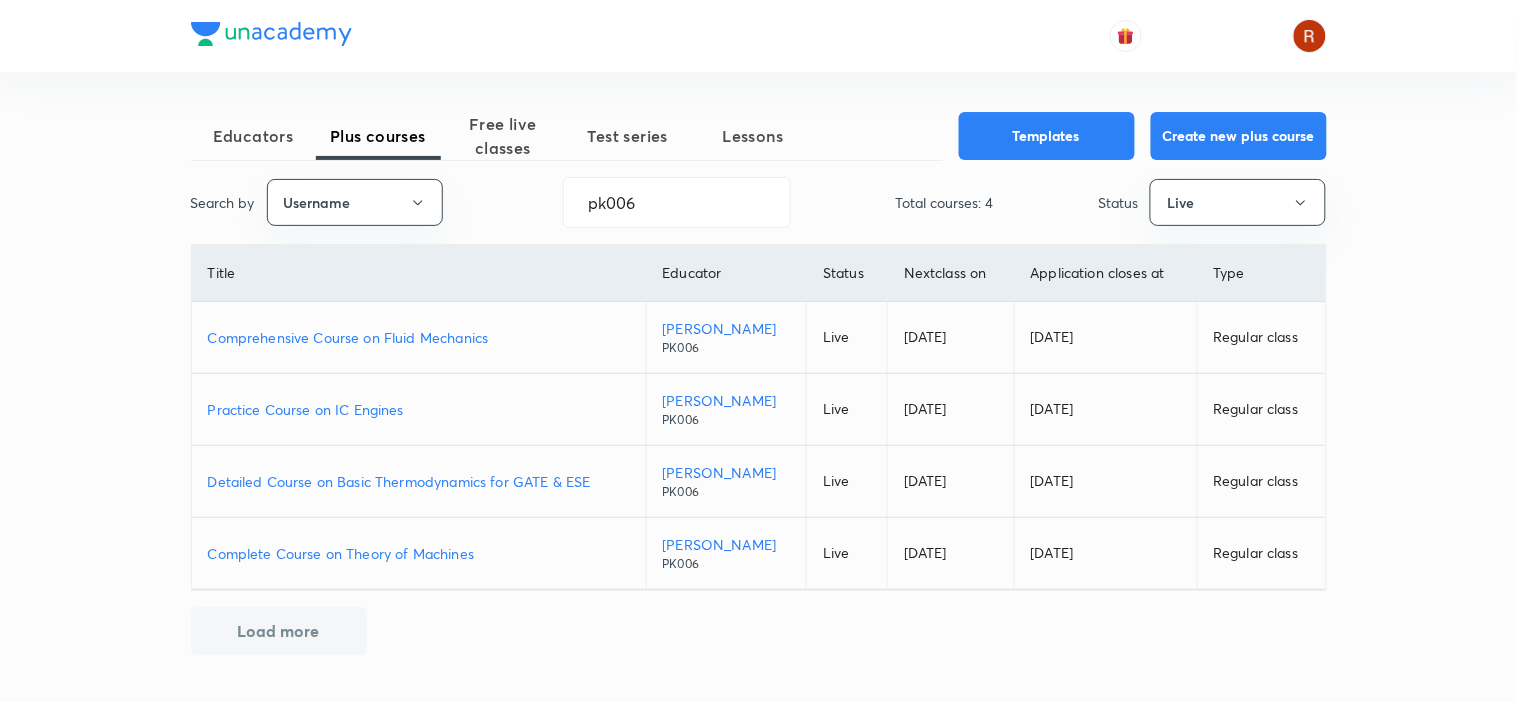 click on "Load more" at bounding box center (279, 631) 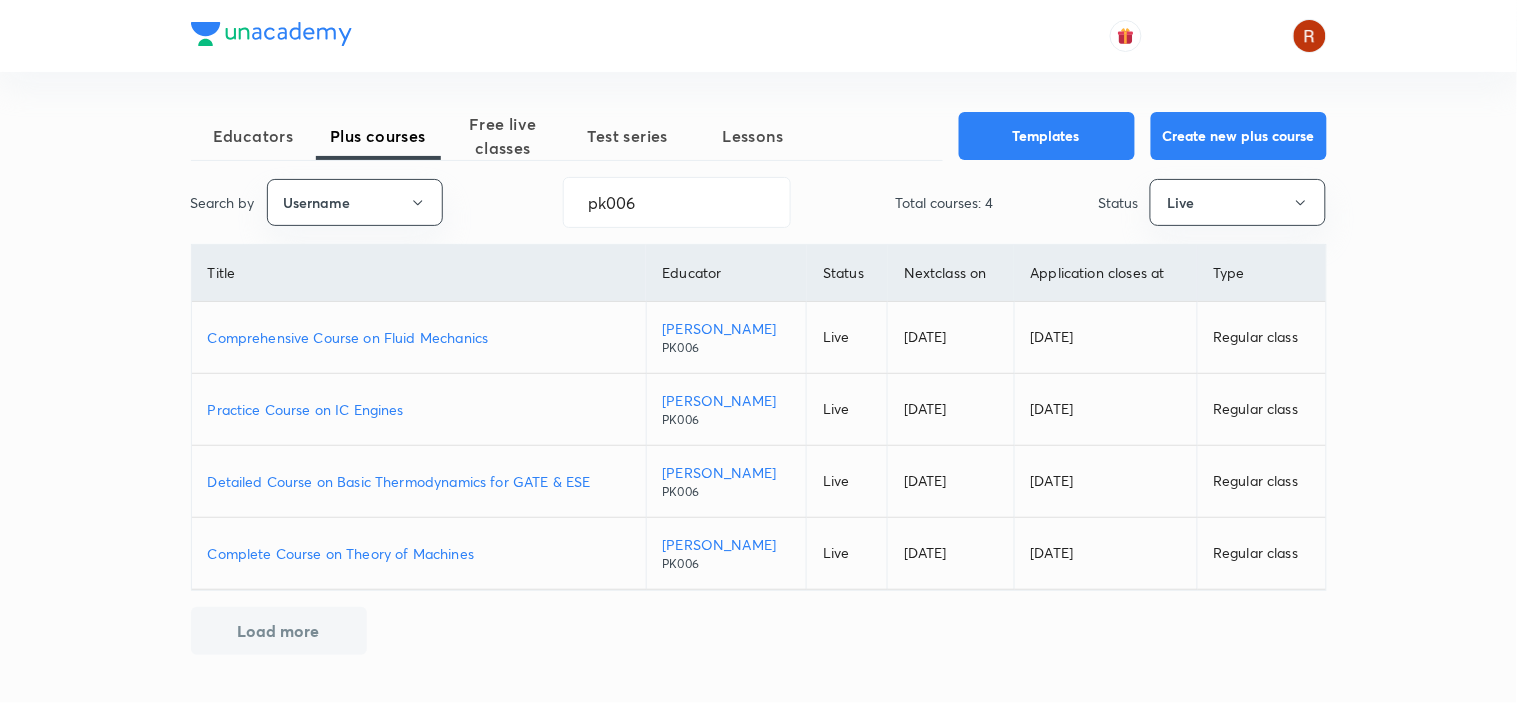 click on "Load more" at bounding box center [279, 631] 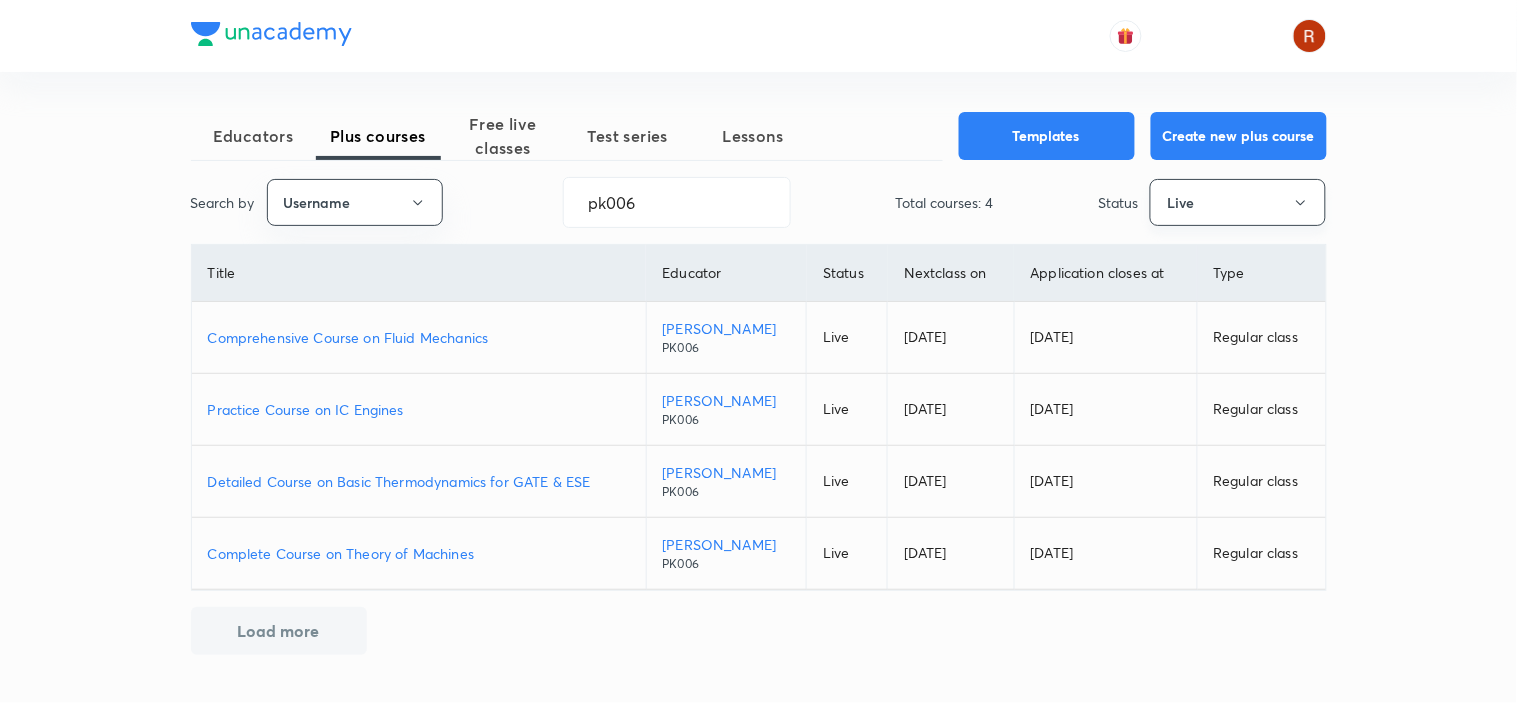 click on "Live" at bounding box center [1238, 202] 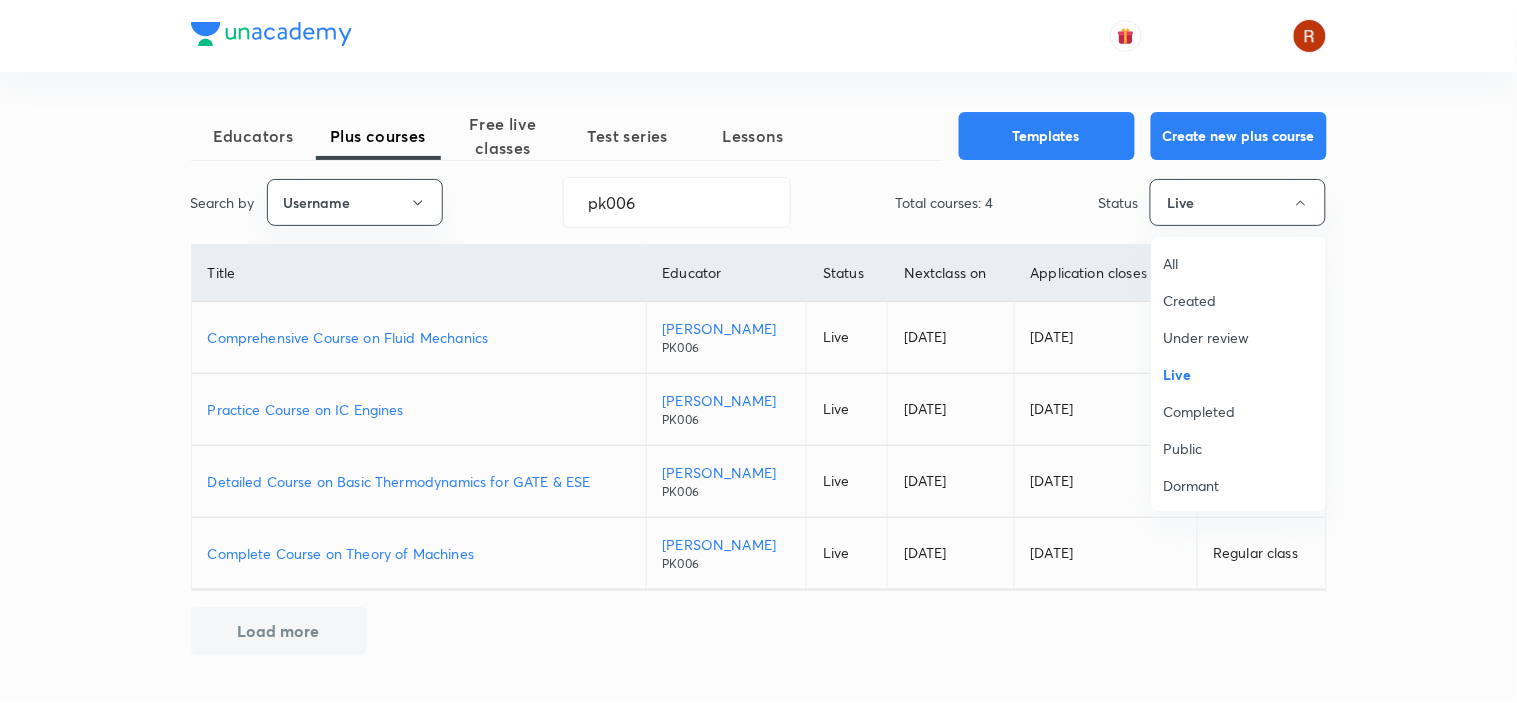 click on "Completed" at bounding box center (1239, 411) 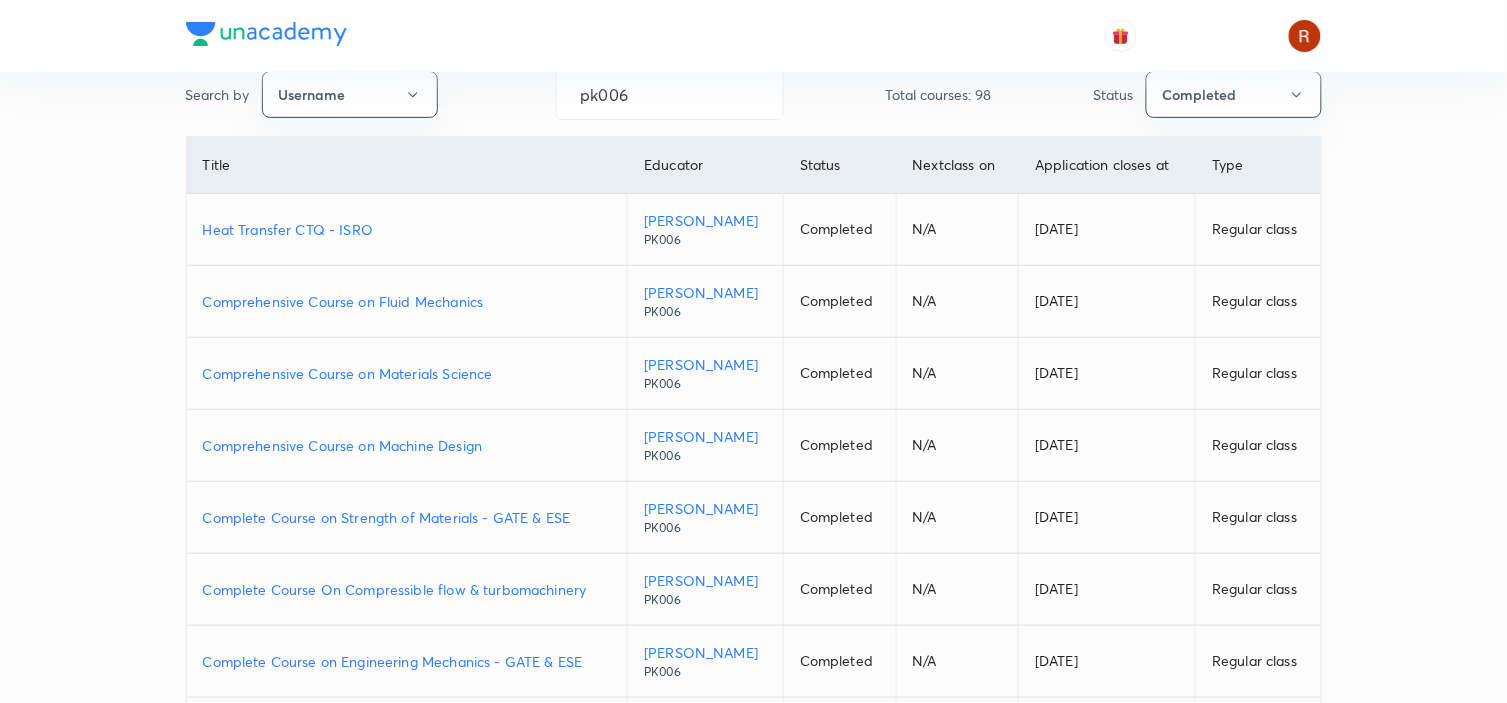scroll, scrollTop: 0, scrollLeft: 0, axis: both 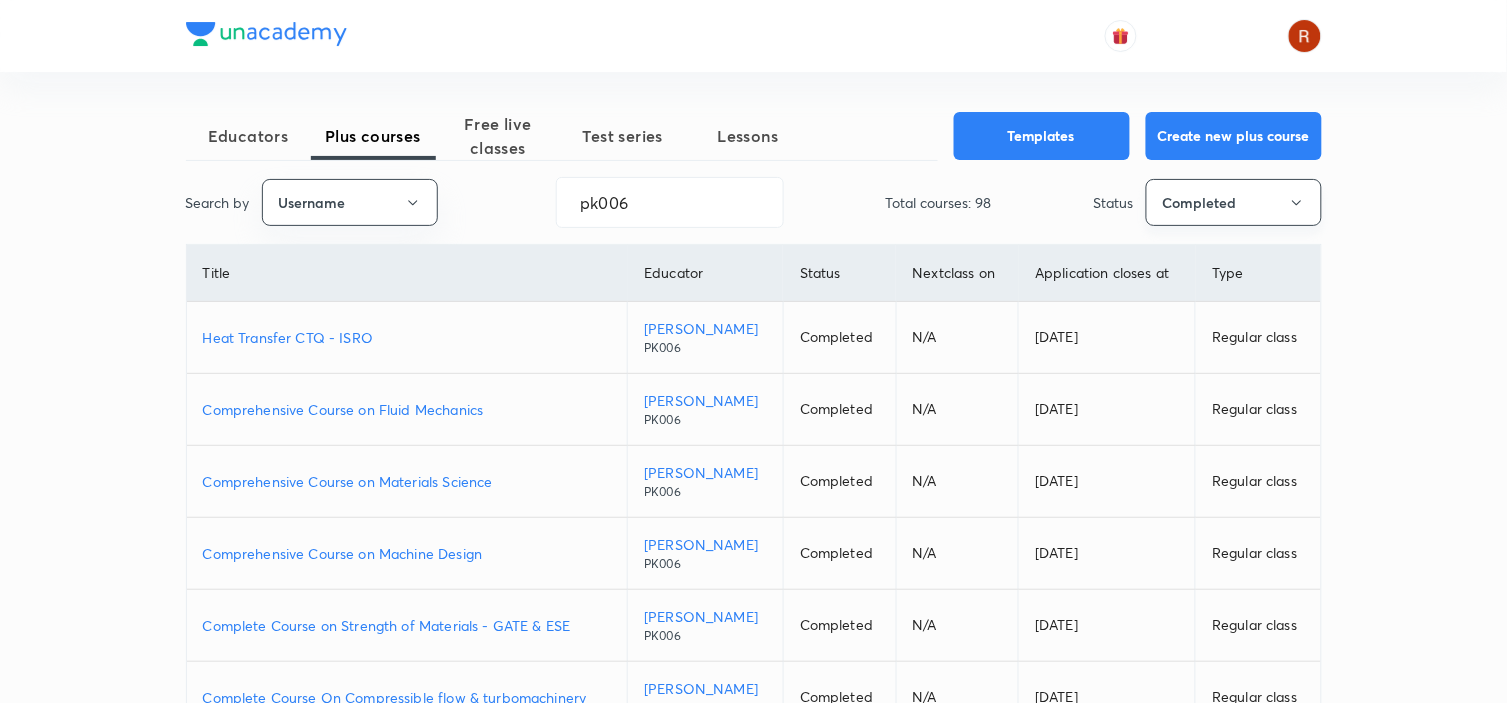 click on "Completed" at bounding box center (1234, 202) 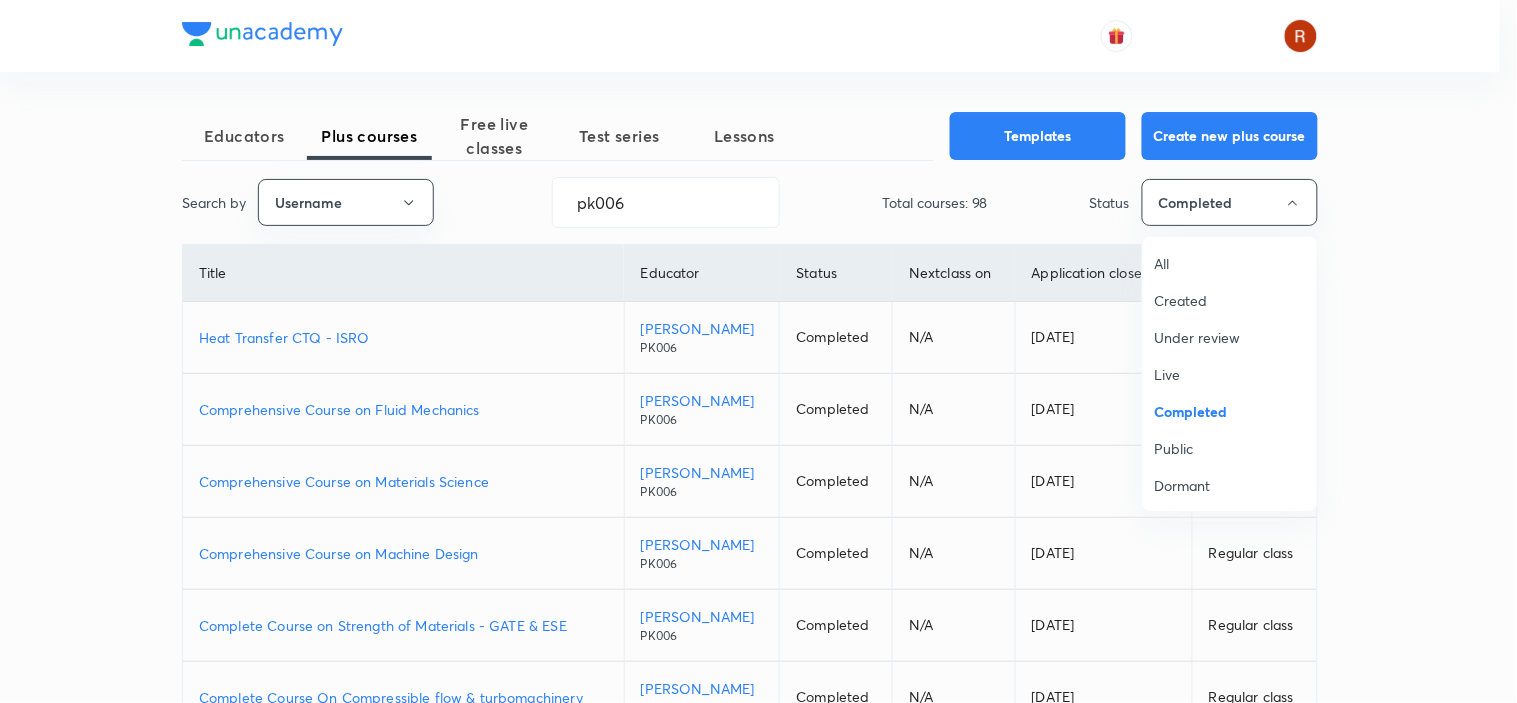 click on "Live" at bounding box center (1230, 374) 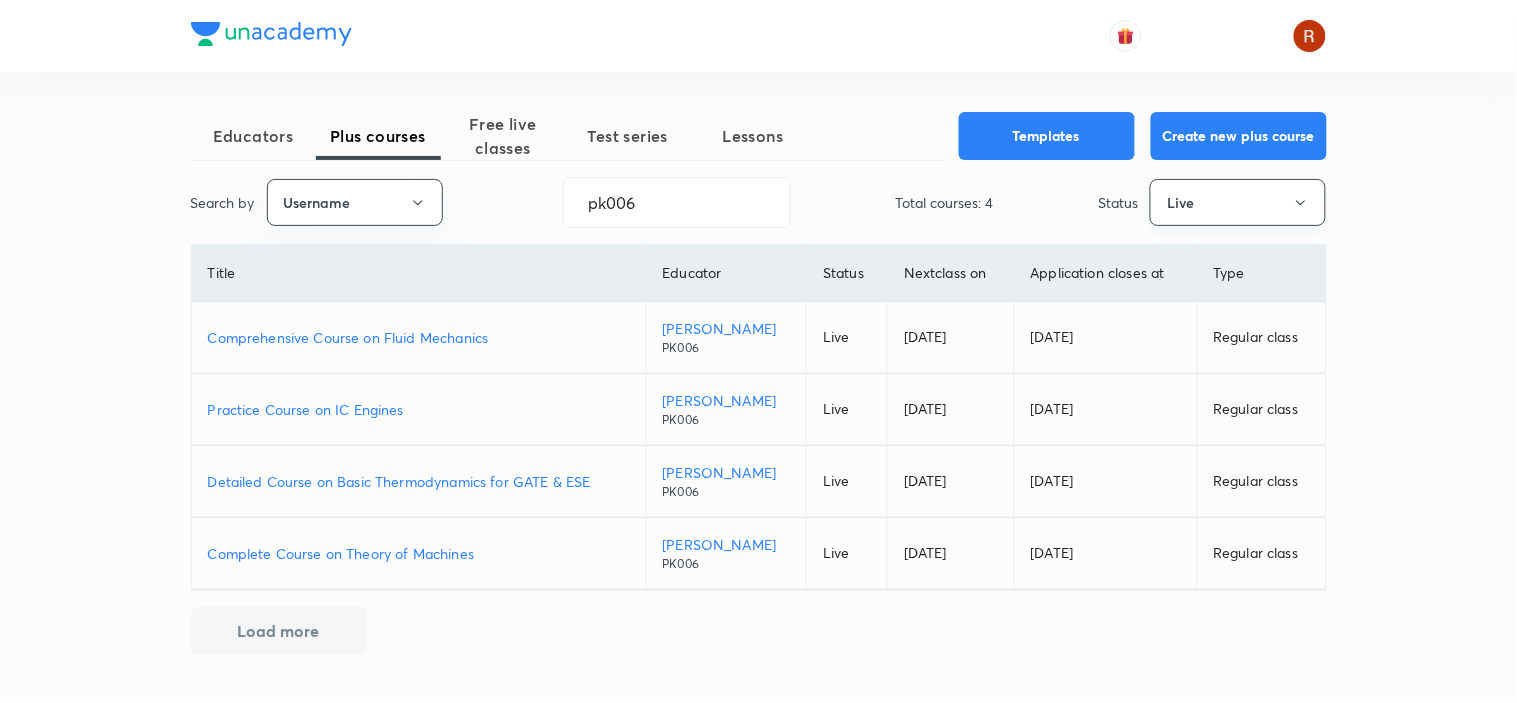 click on "Live" at bounding box center [1238, 202] 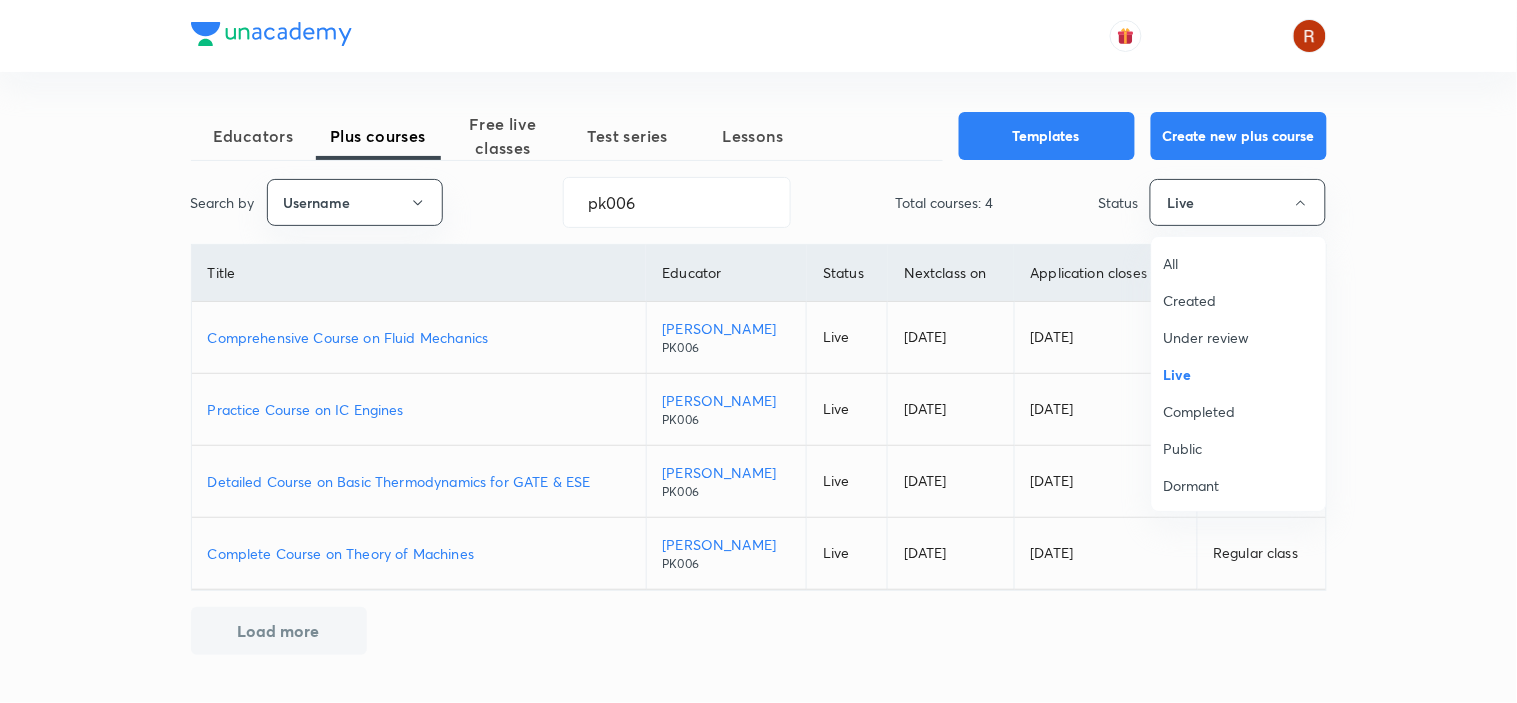 click on "Completed" at bounding box center [1239, 411] 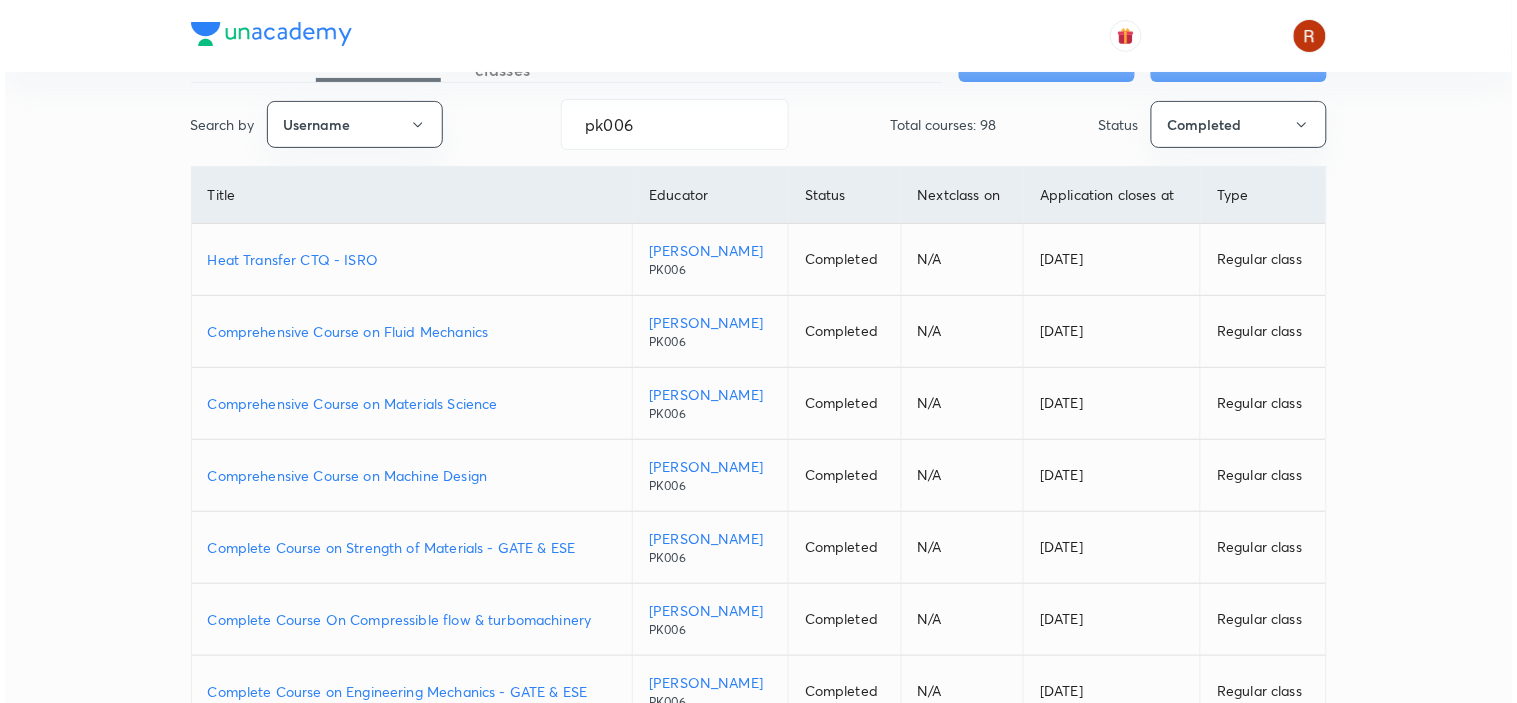scroll, scrollTop: 0, scrollLeft: 0, axis: both 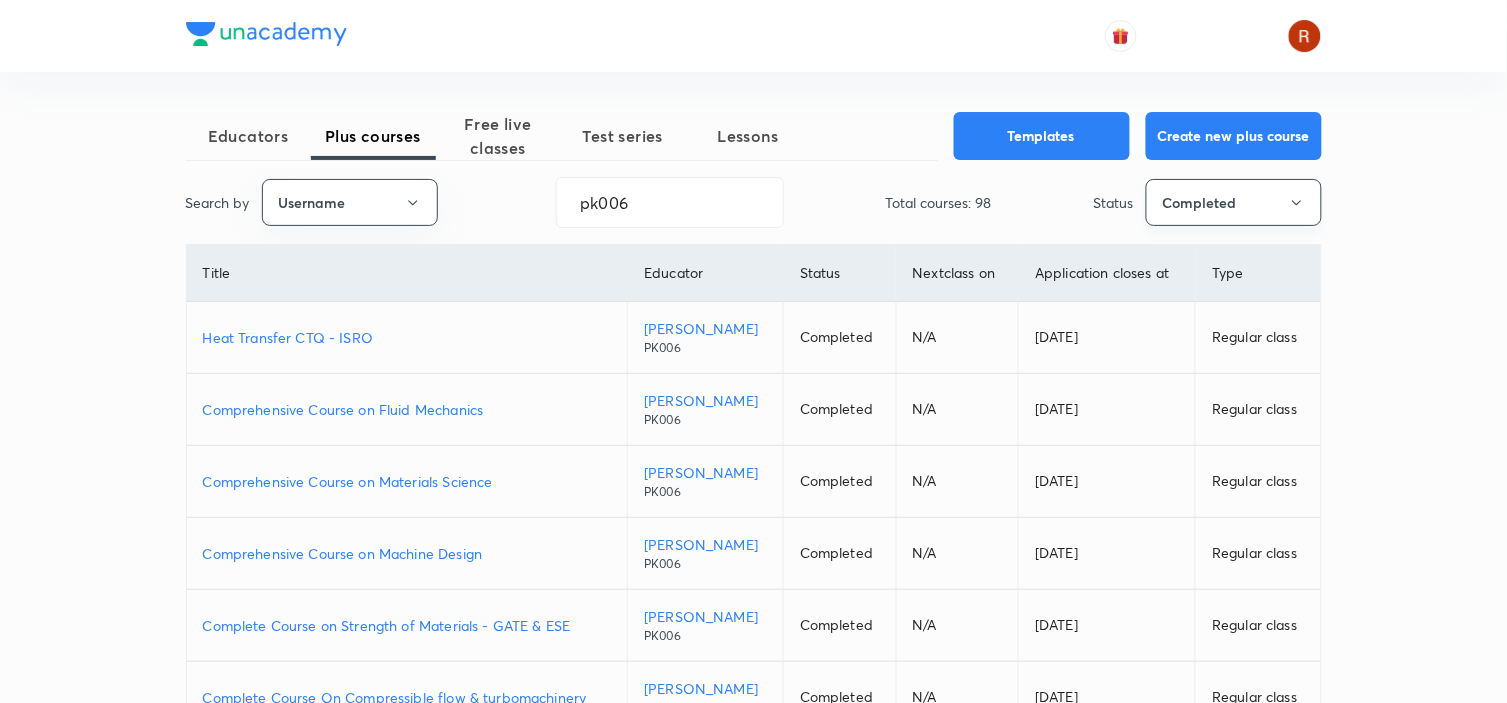 click on "Completed" at bounding box center (1234, 202) 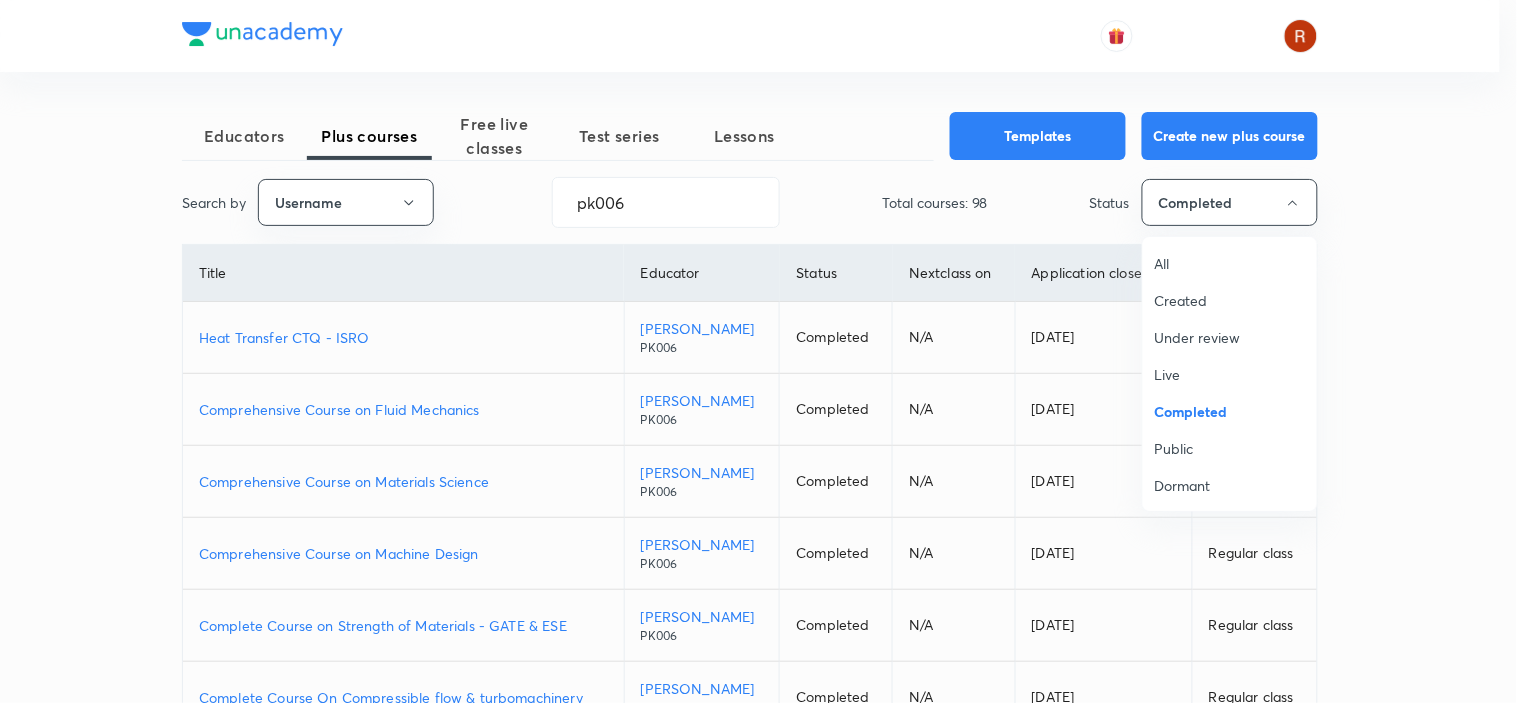 click on "Live" at bounding box center (1230, 374) 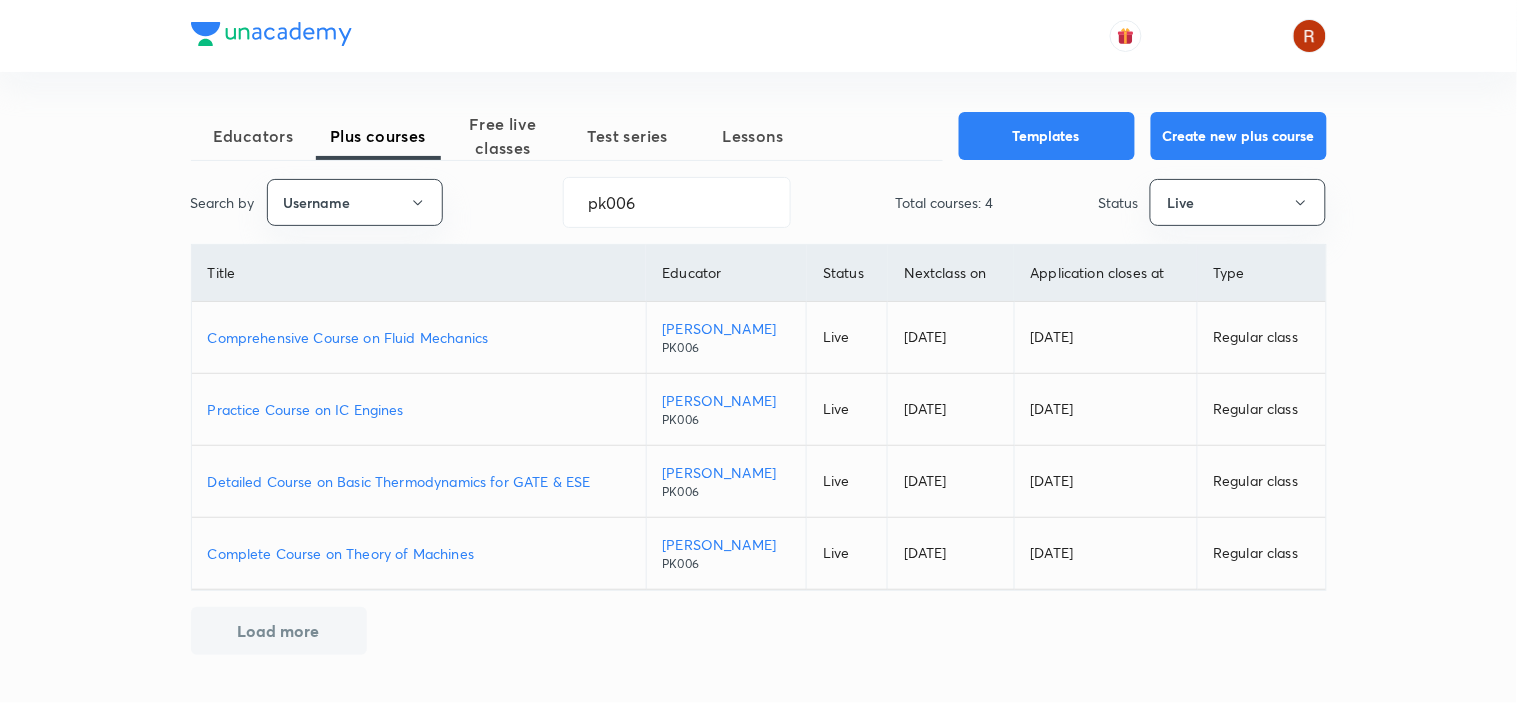 click on "Comprehensive Course on Fluid Mechanics" at bounding box center [419, 337] 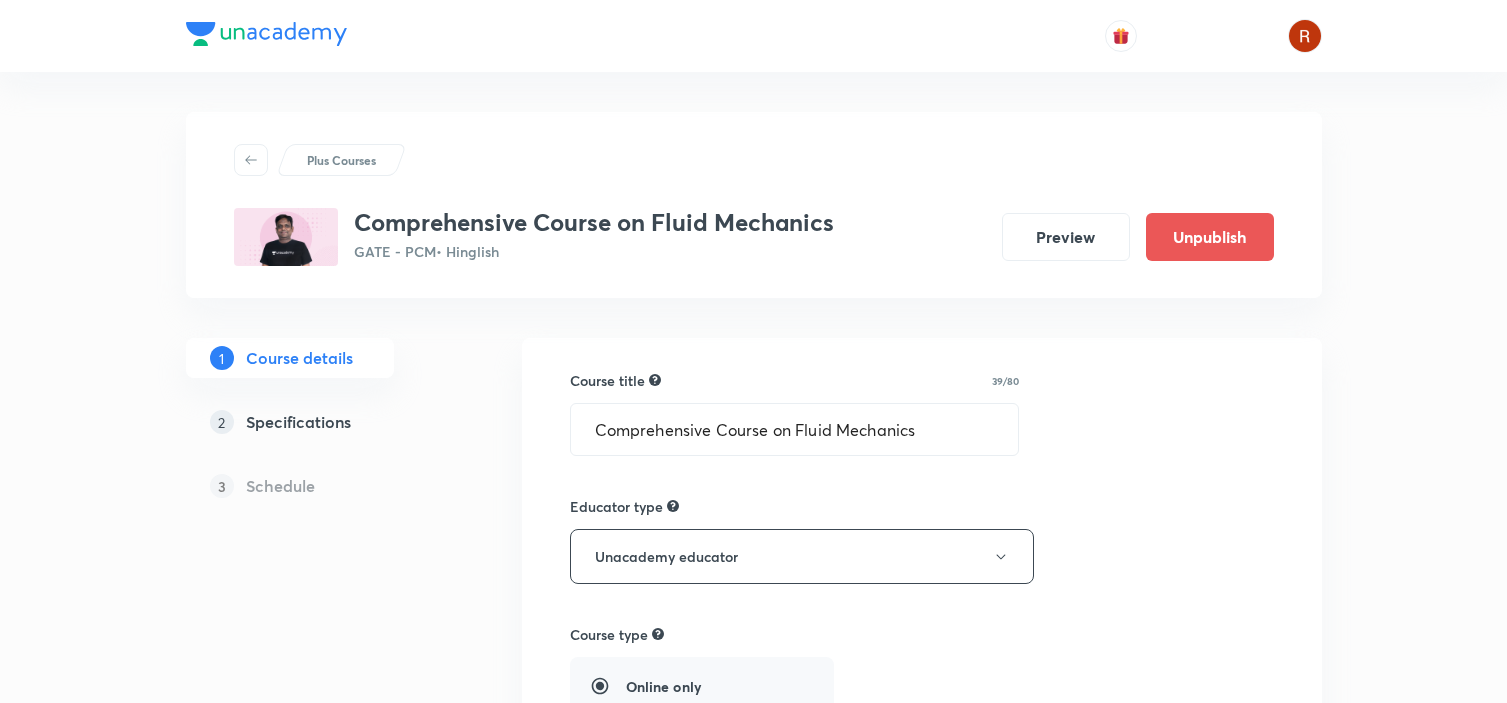 scroll, scrollTop: 0, scrollLeft: 0, axis: both 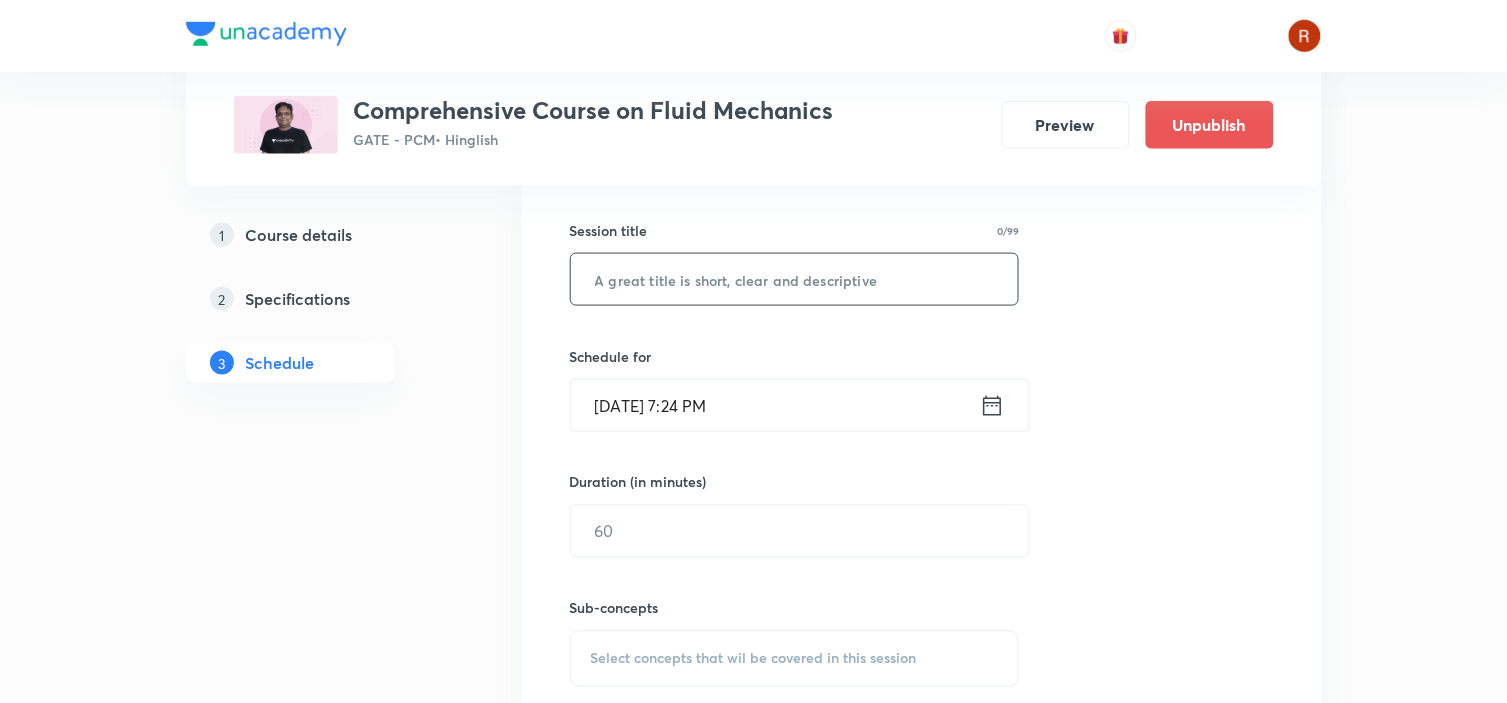 click on "​" at bounding box center (795, 279) 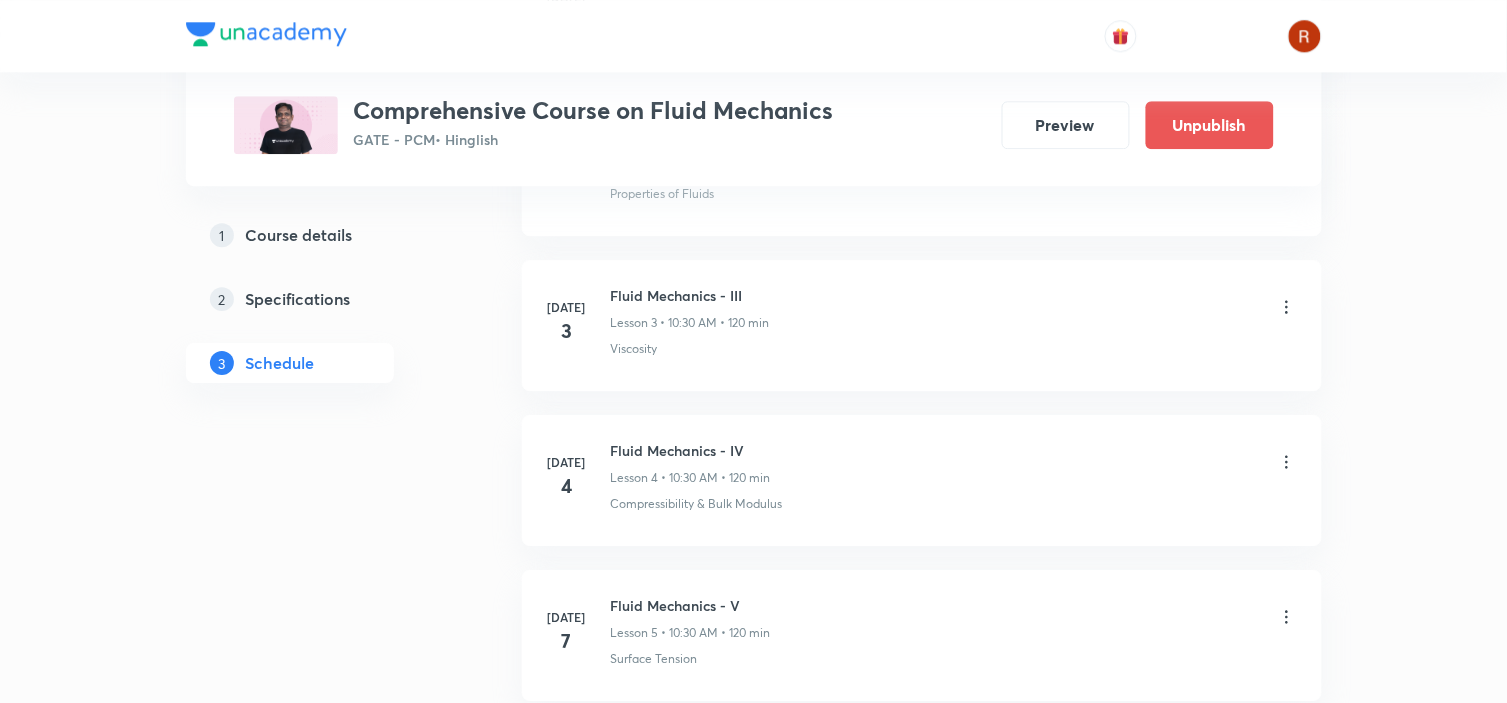 scroll, scrollTop: 1393, scrollLeft: 0, axis: vertical 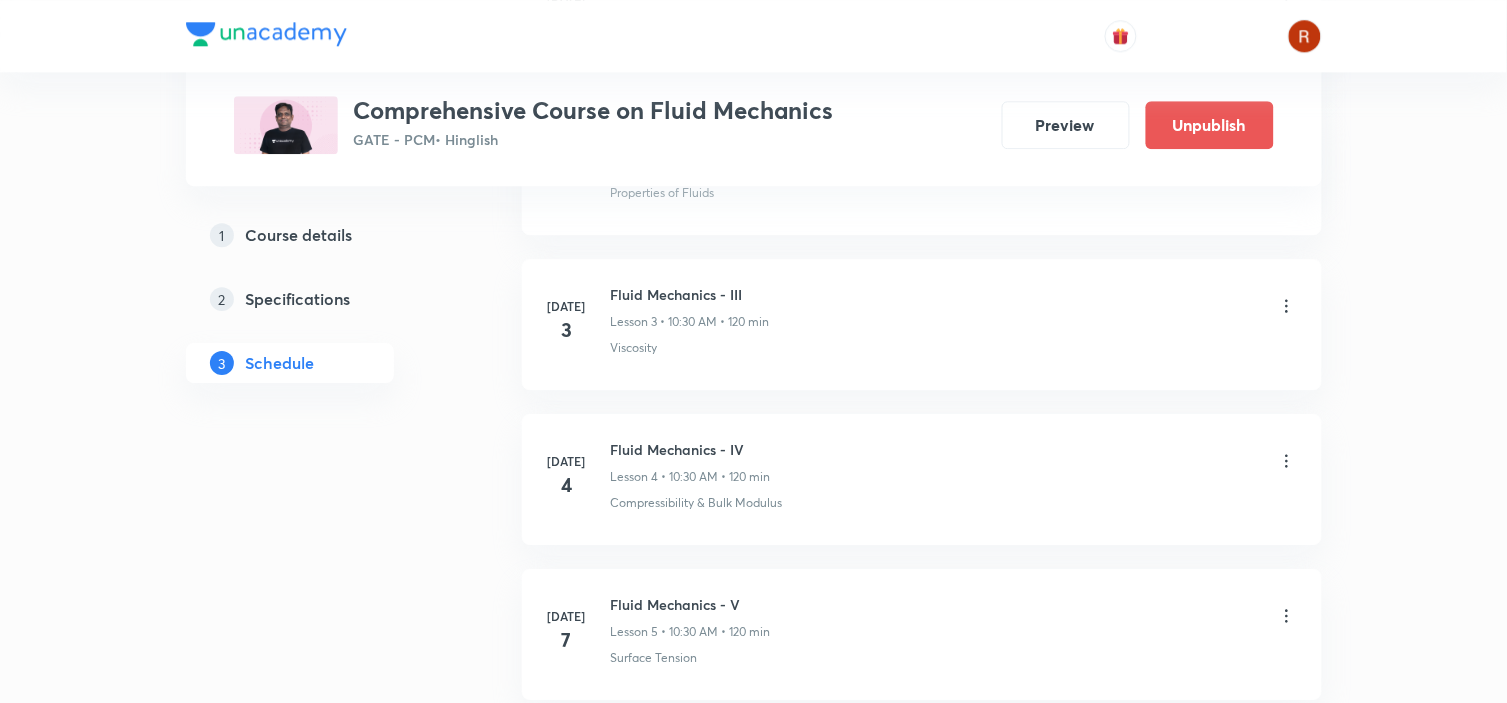 click on "[DATE] Fluid Mechanics - IV Lesson 4 • 10:30 AM • 120 min Compressibility & Bulk Modulus" at bounding box center [922, 475] 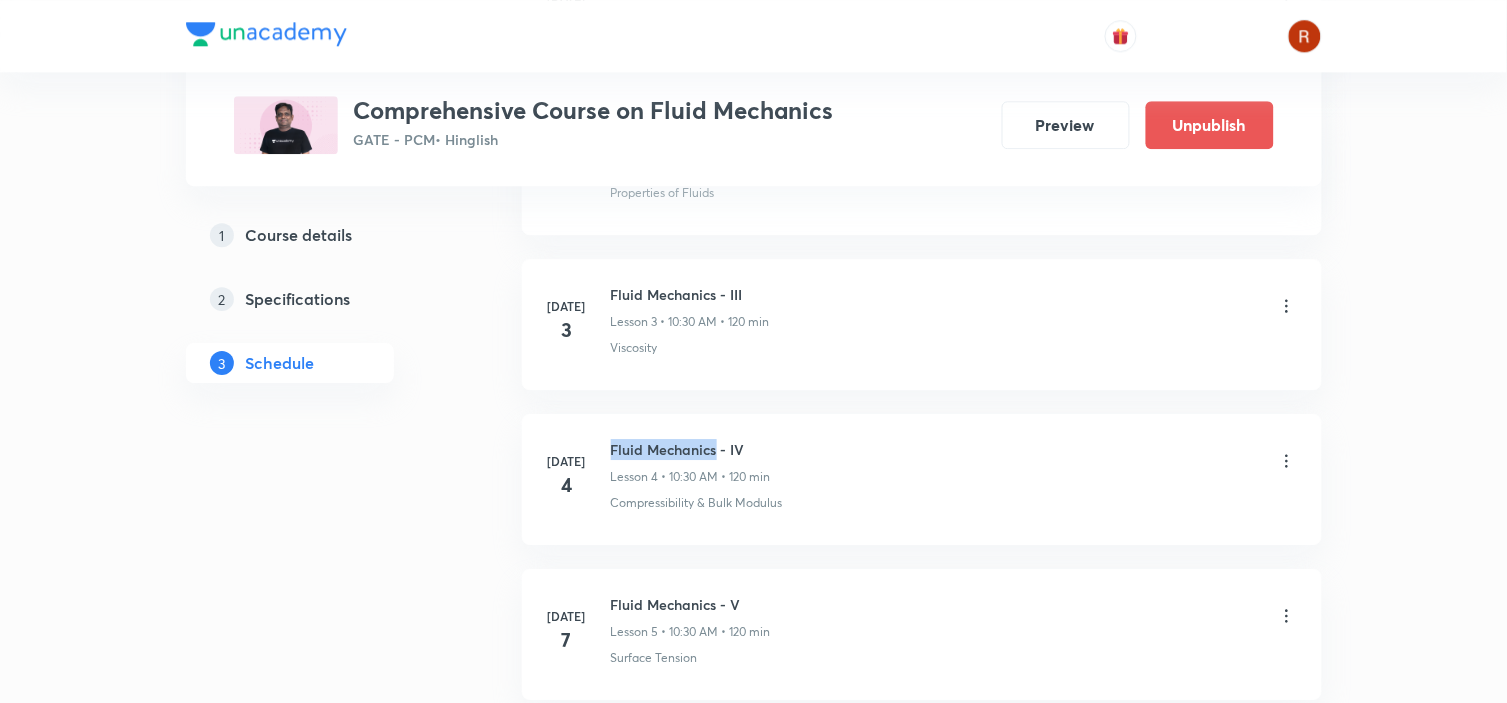drag, startPoint x: 608, startPoint y: 447, endPoint x: 695, endPoint y: 457, distance: 87.57283 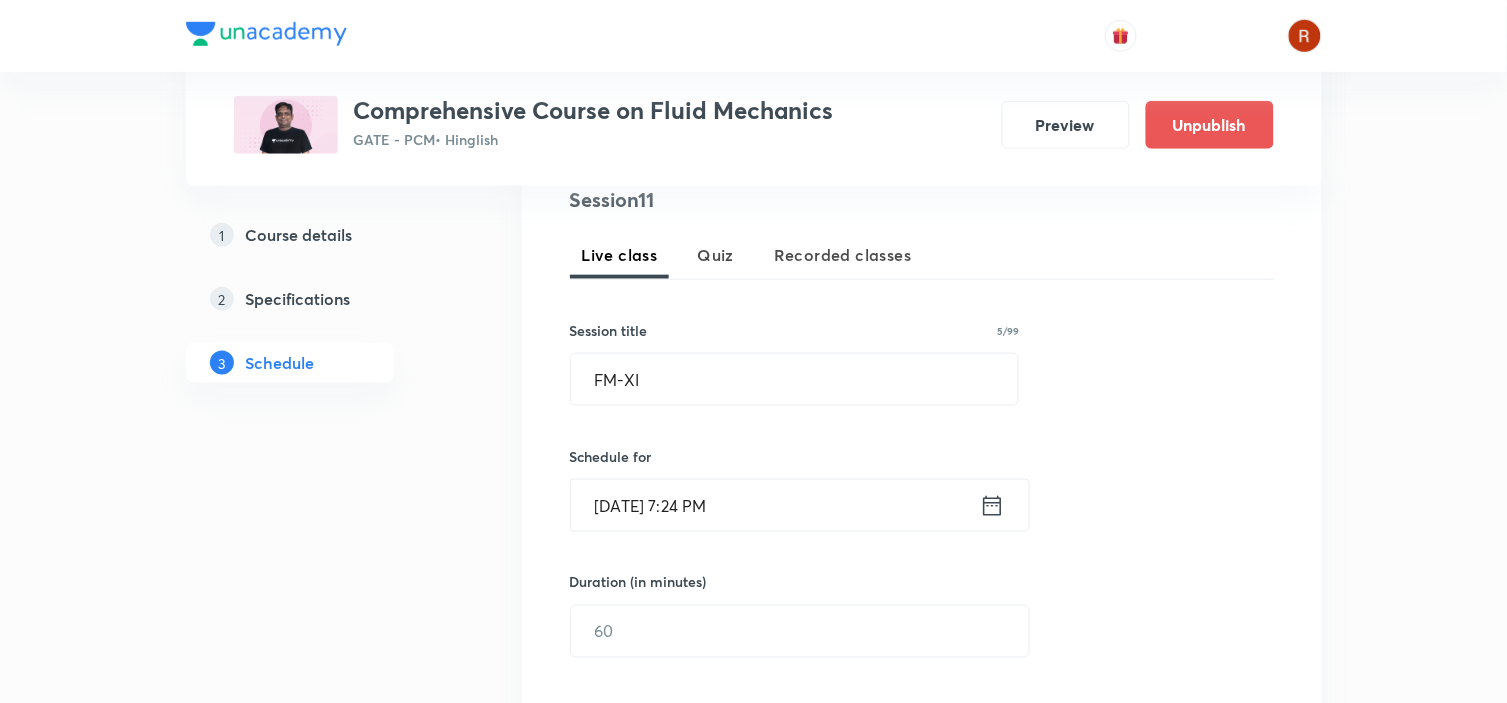 scroll, scrollTop: 372, scrollLeft: 0, axis: vertical 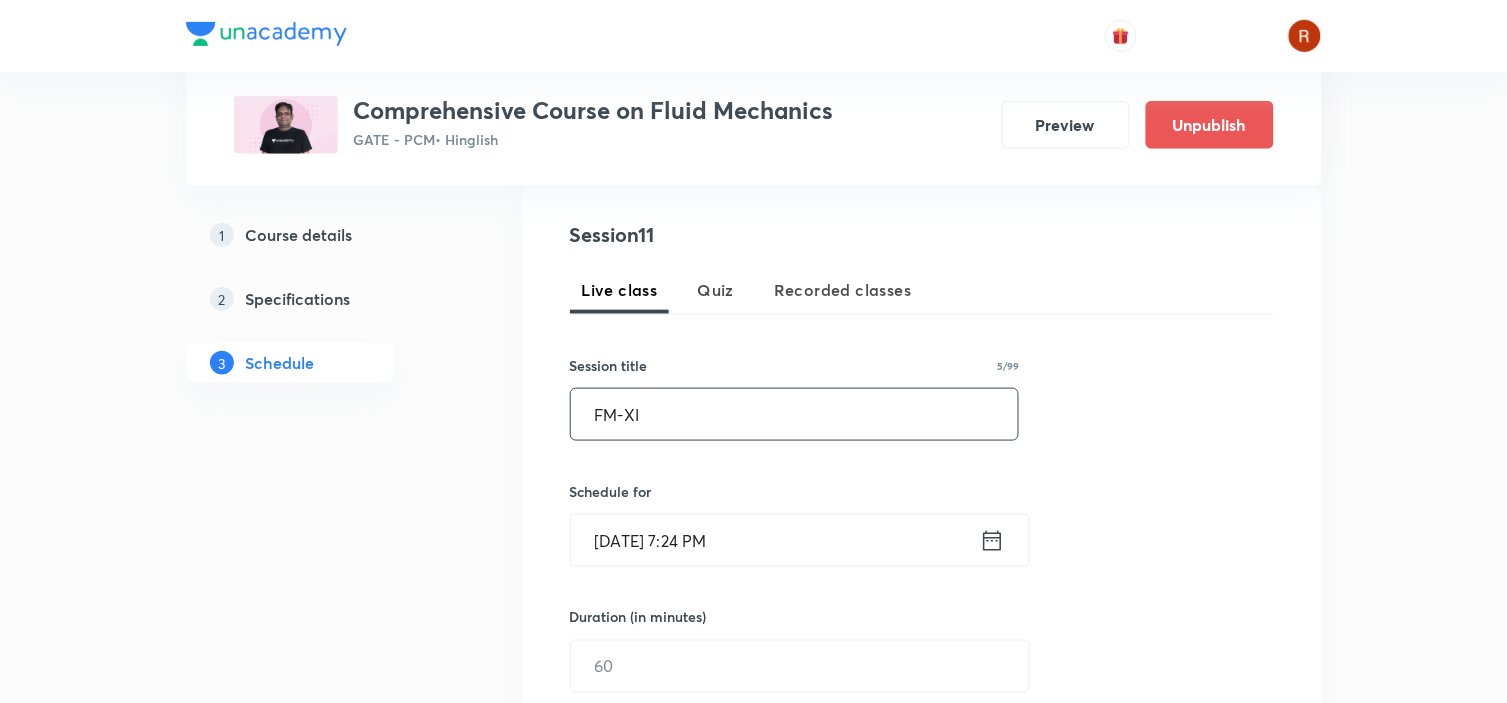 click on "FM-XI" at bounding box center [795, 414] 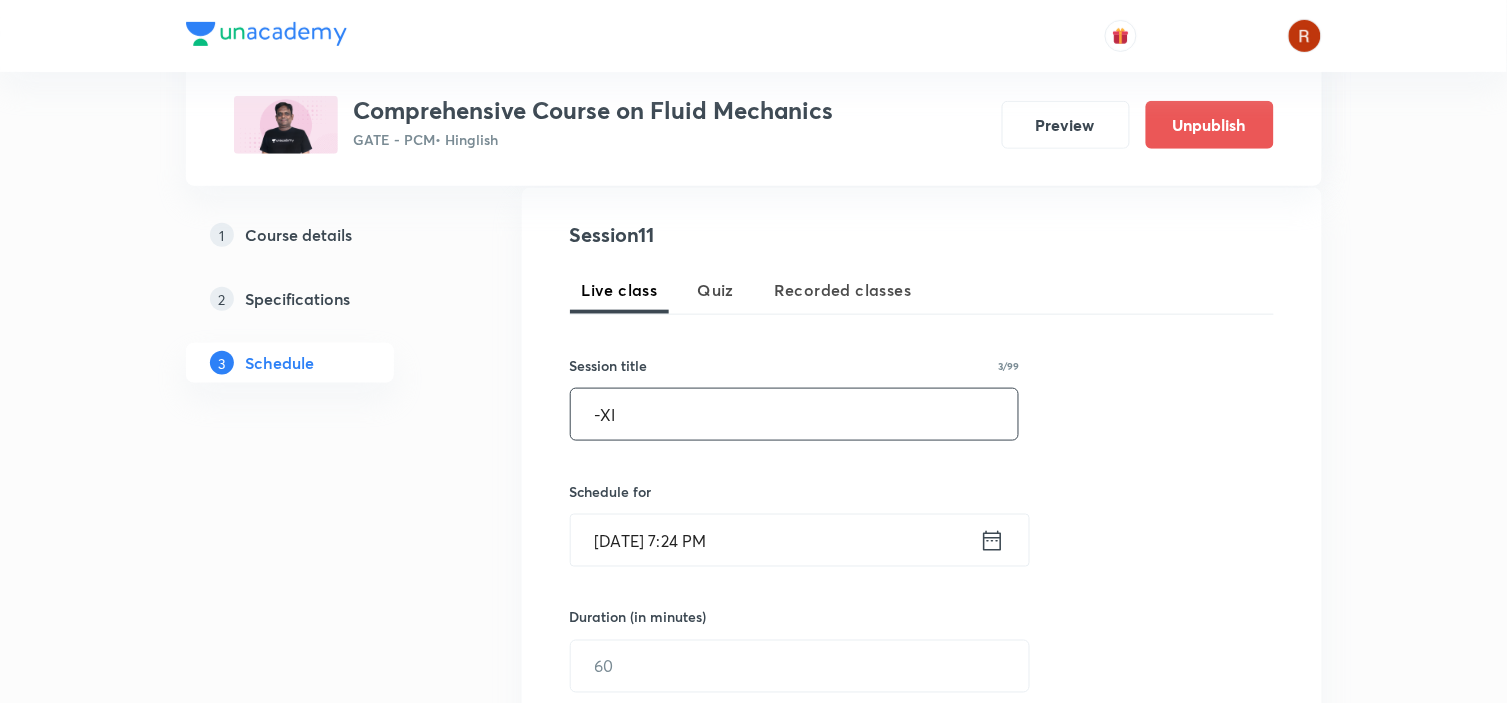 paste on "Fluid Mechanics" 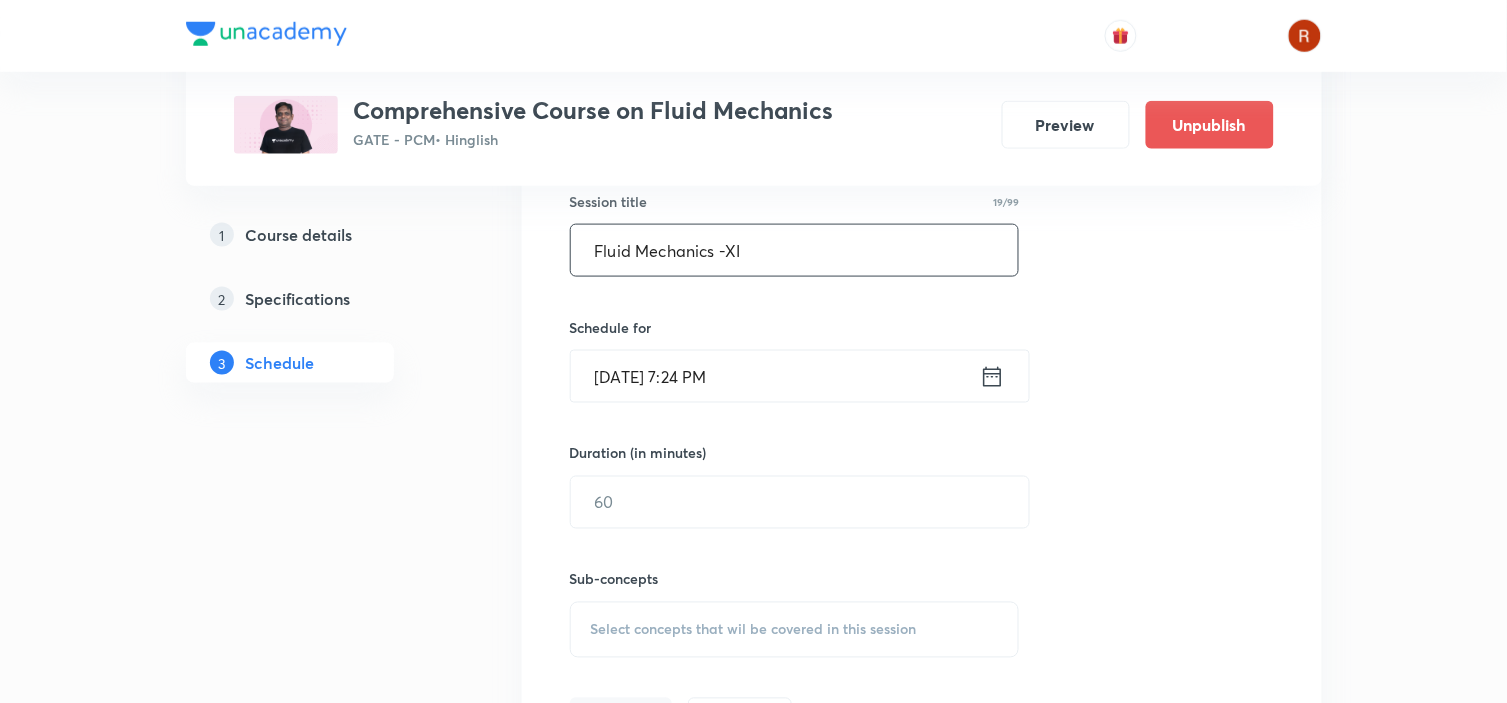 scroll, scrollTop: 633, scrollLeft: 0, axis: vertical 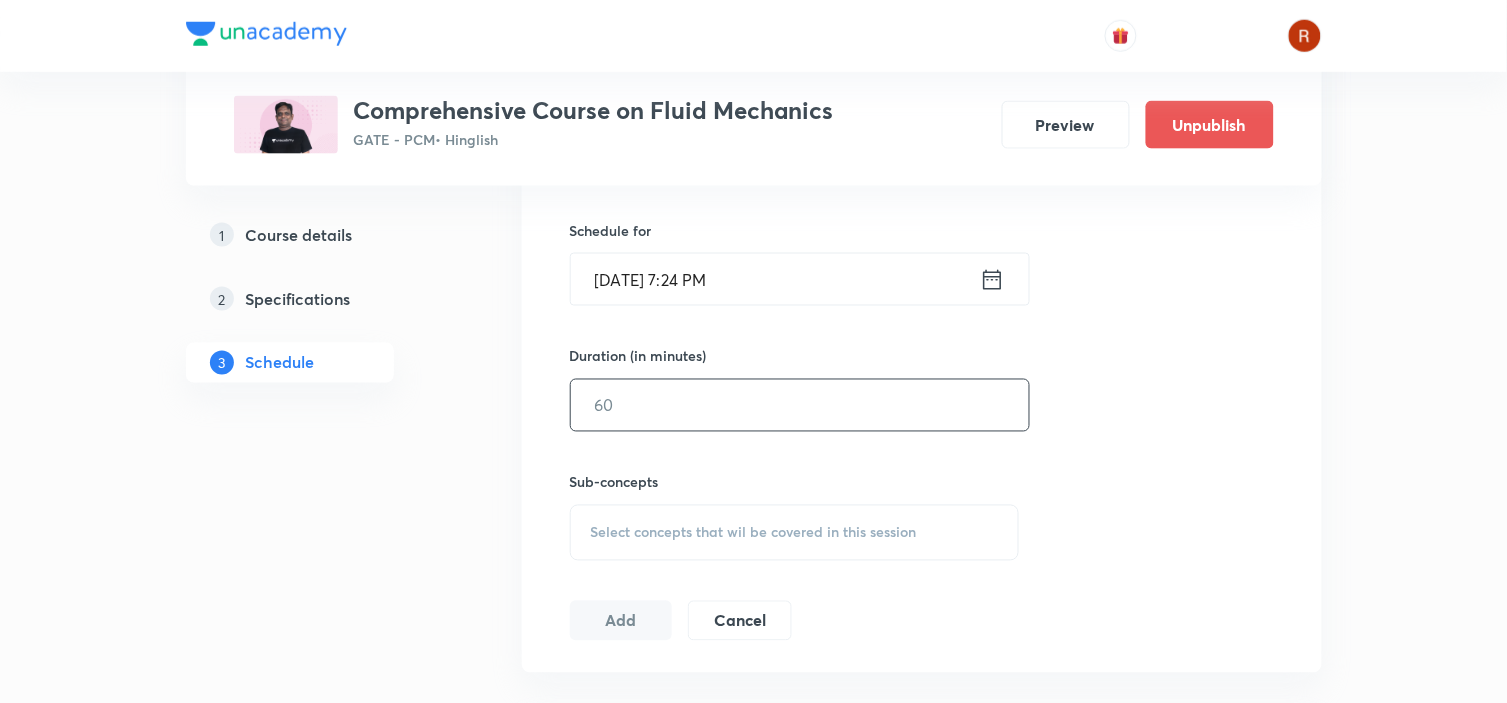 type on "Fluid Mechanics -XI" 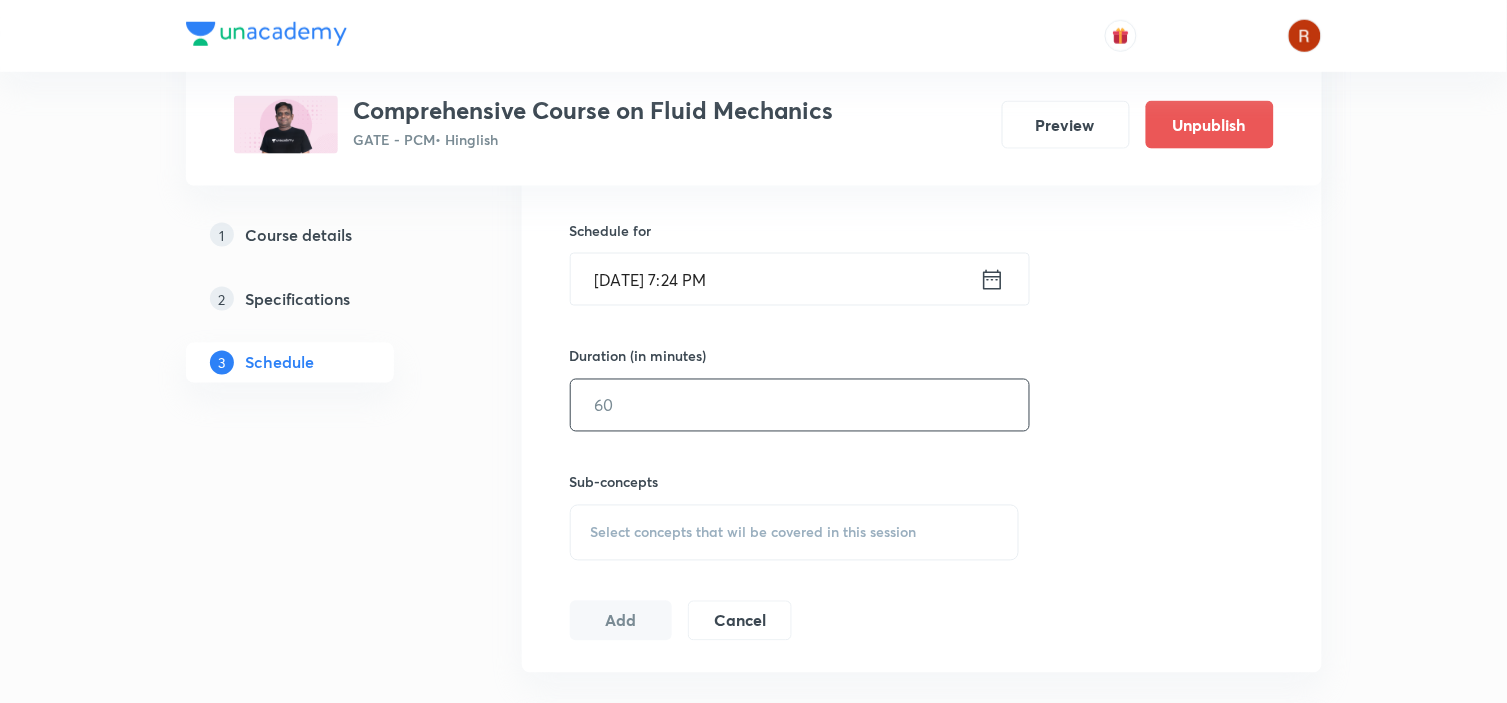 click at bounding box center (800, 405) 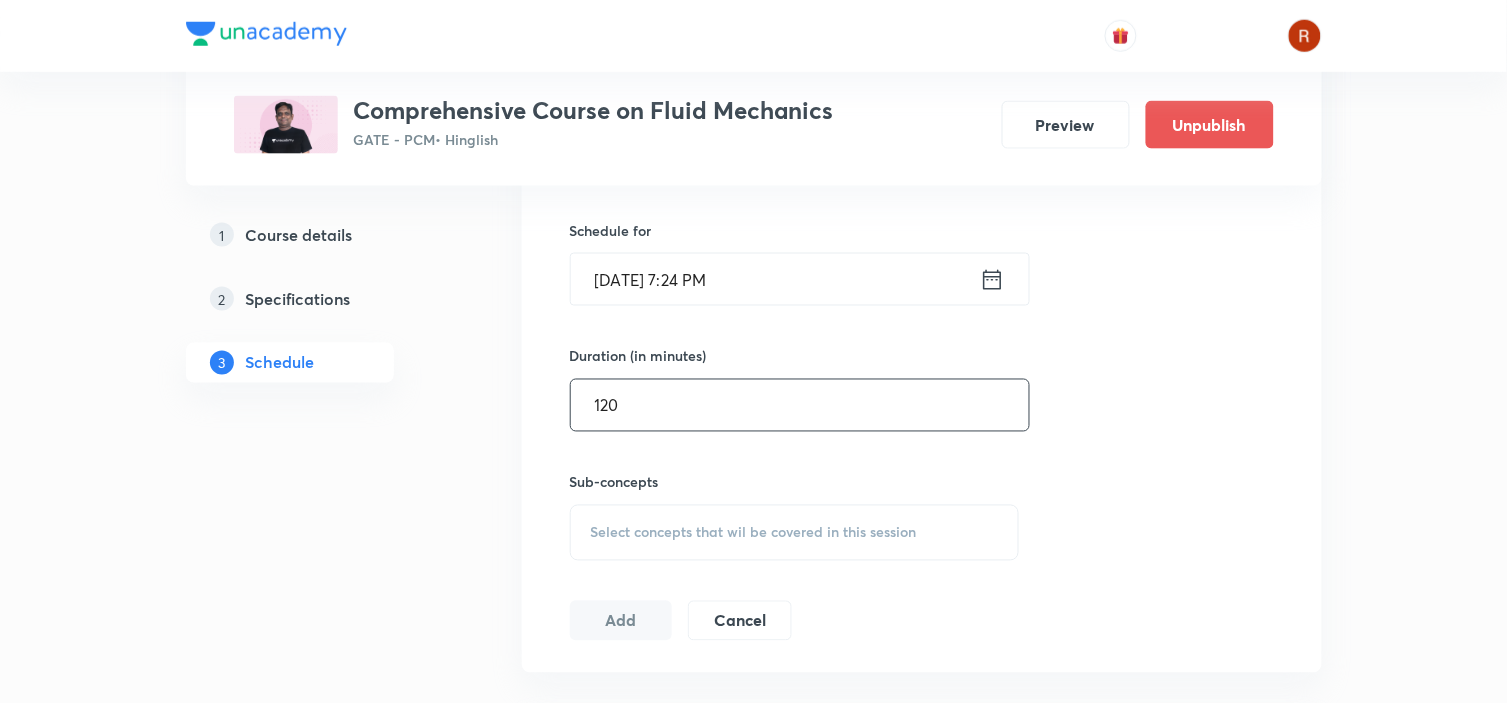 type on "120" 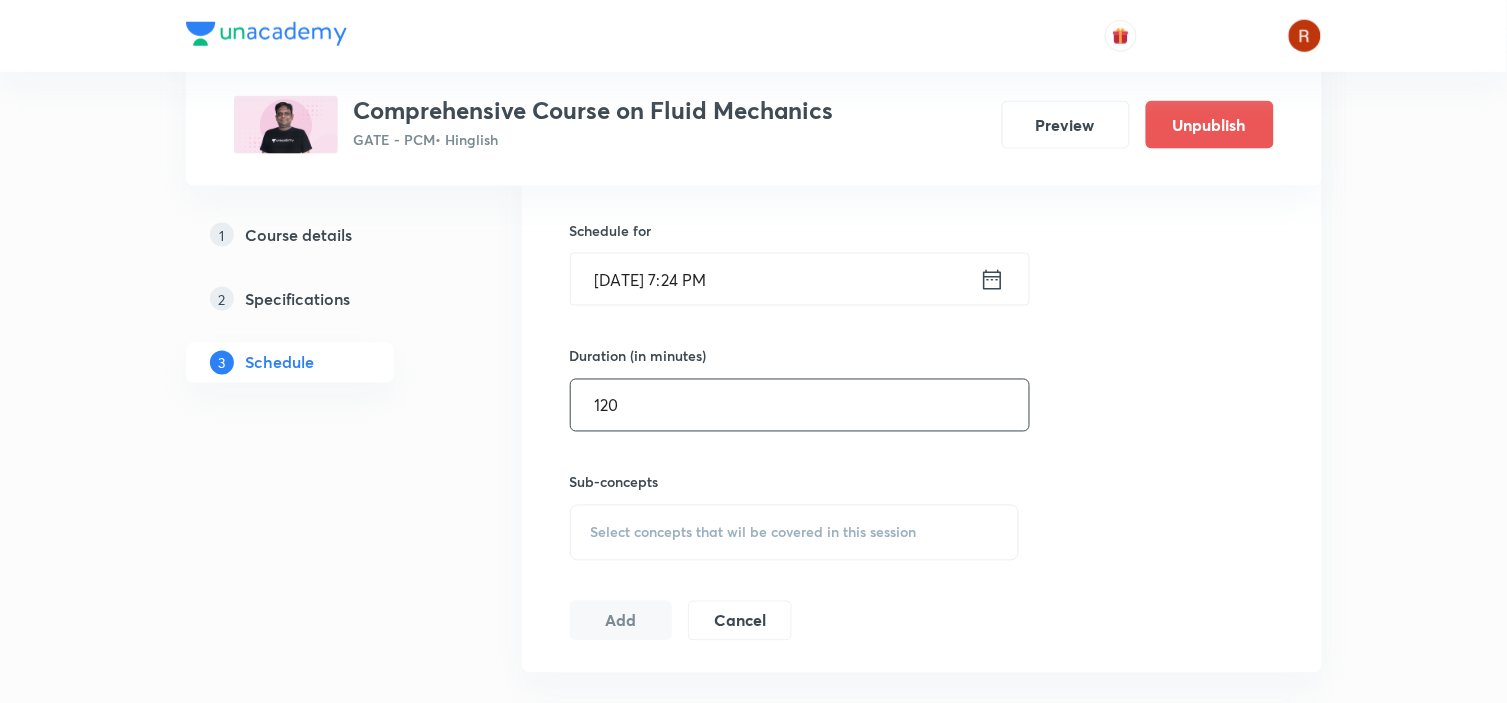 scroll, scrollTop: 594, scrollLeft: 0, axis: vertical 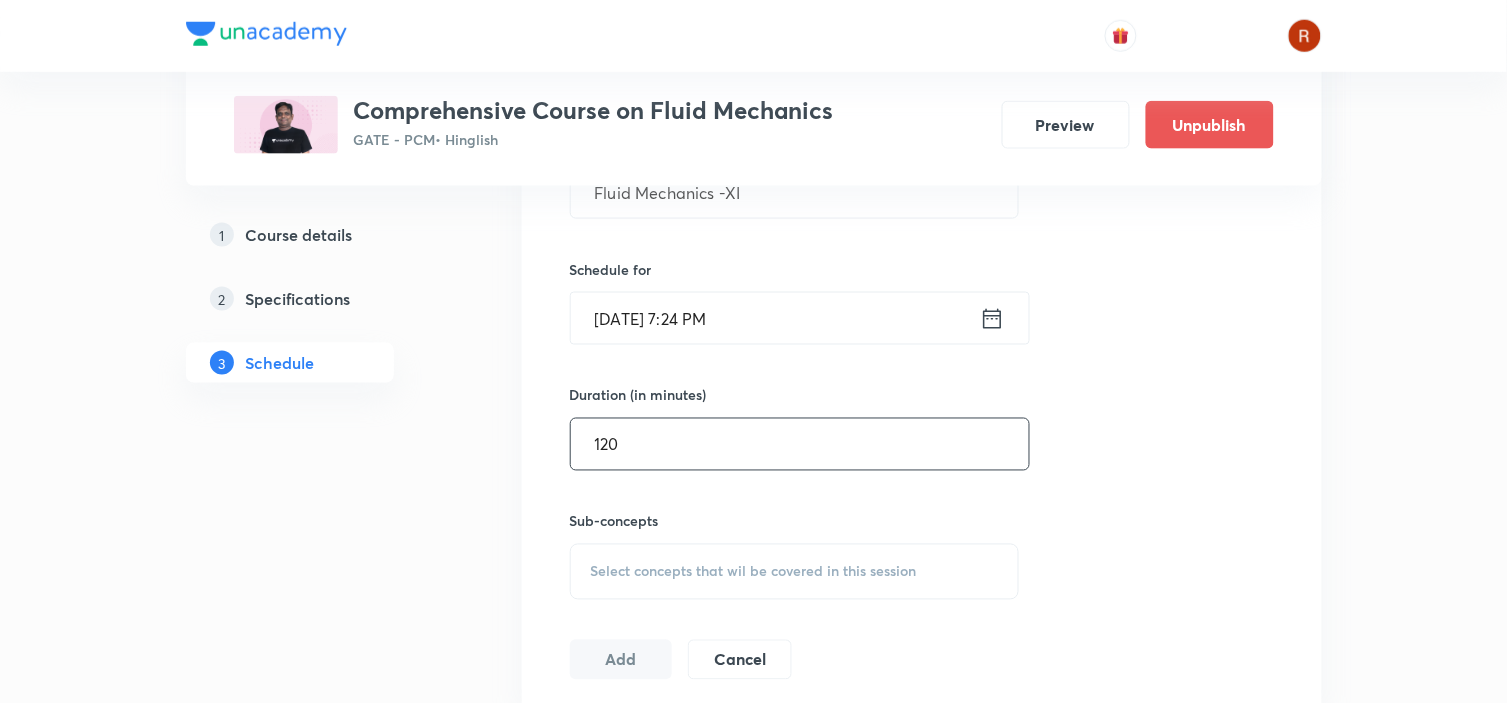click on "Jul 12, 2025, 7:24 PM" at bounding box center (775, 318) 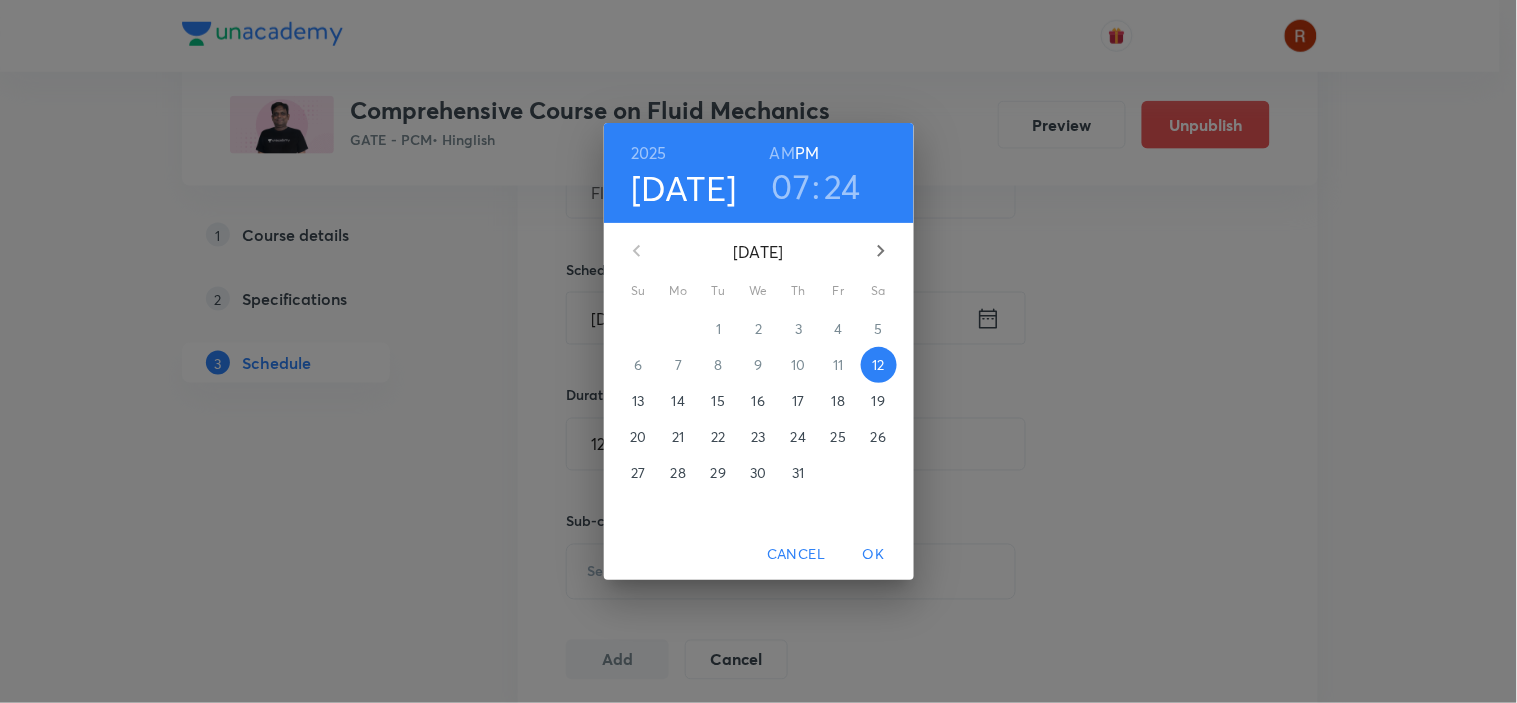 click on "16" at bounding box center [758, 401] 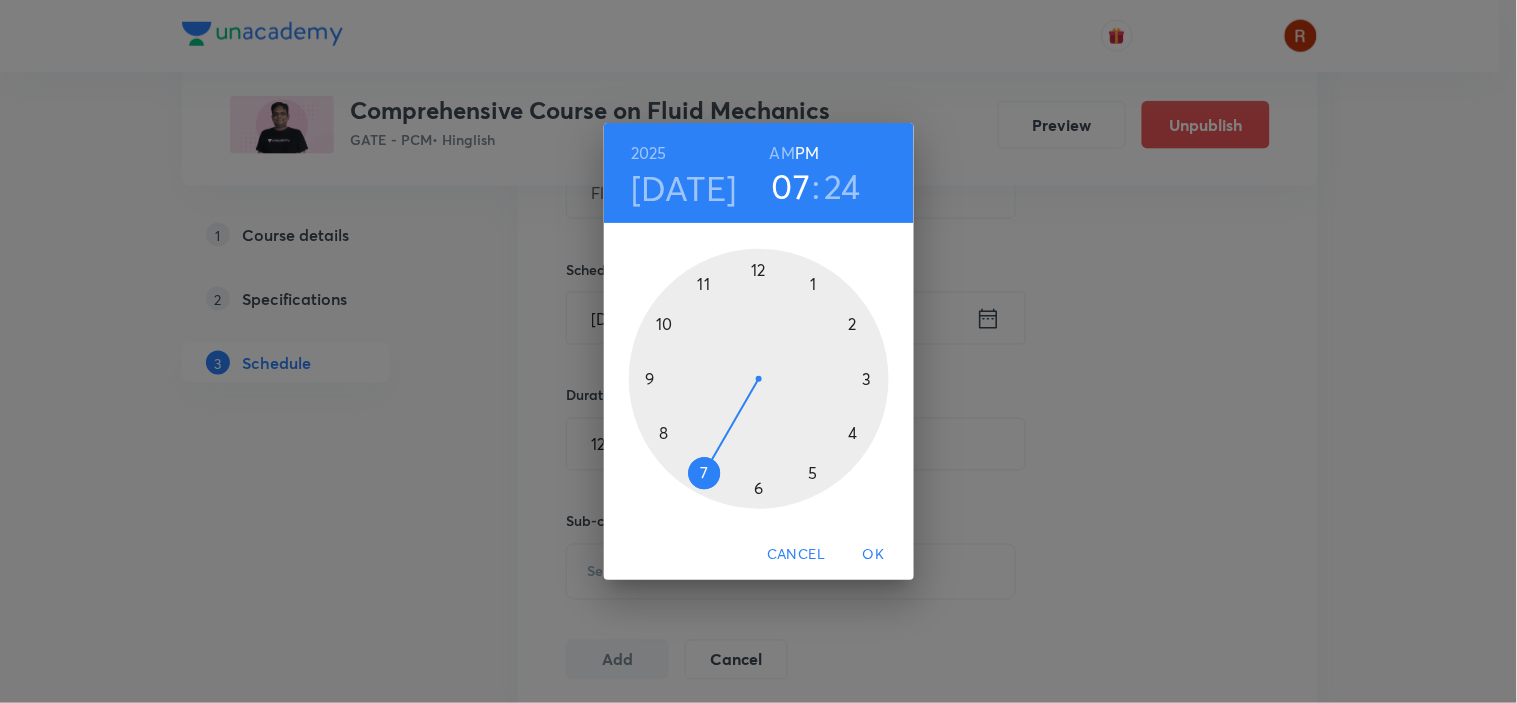 click on "OK" at bounding box center [874, 554] 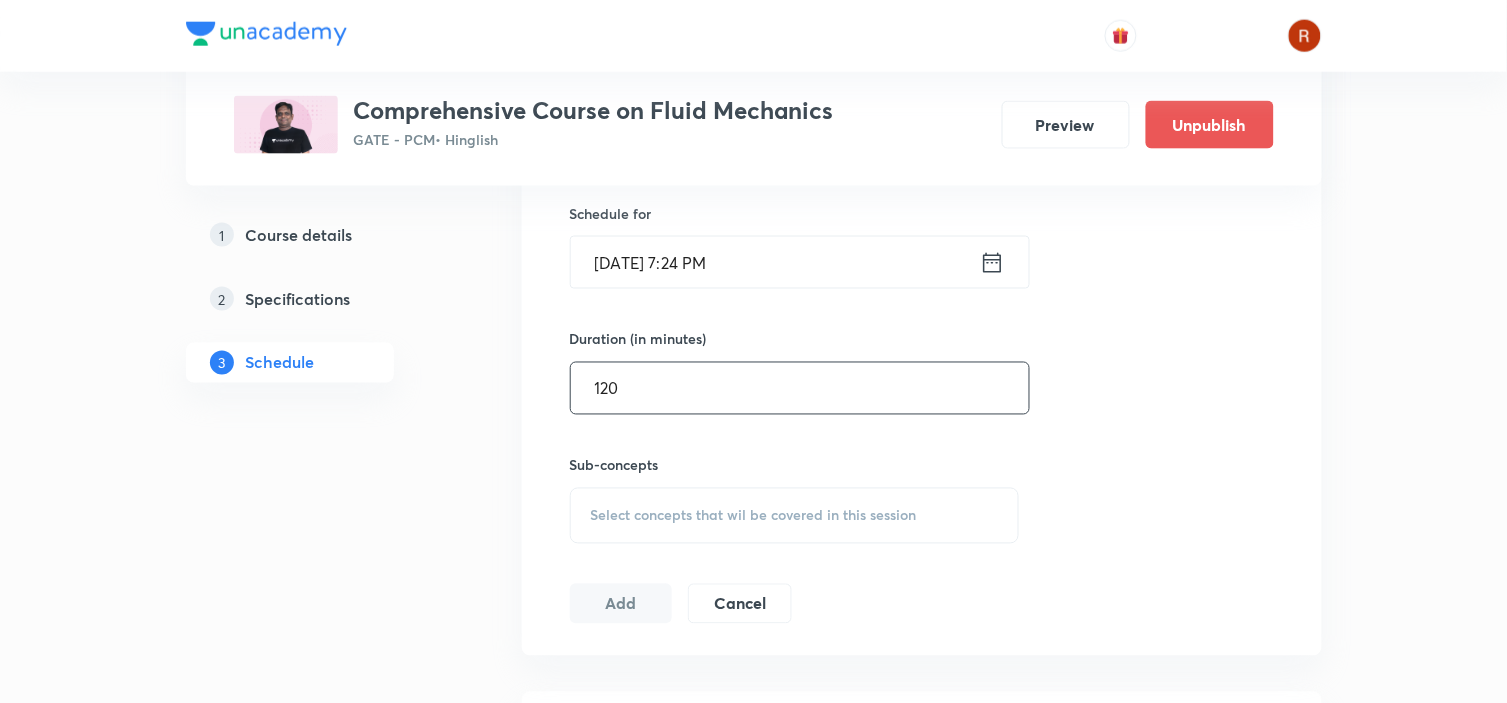 scroll, scrollTop: 651, scrollLeft: 0, axis: vertical 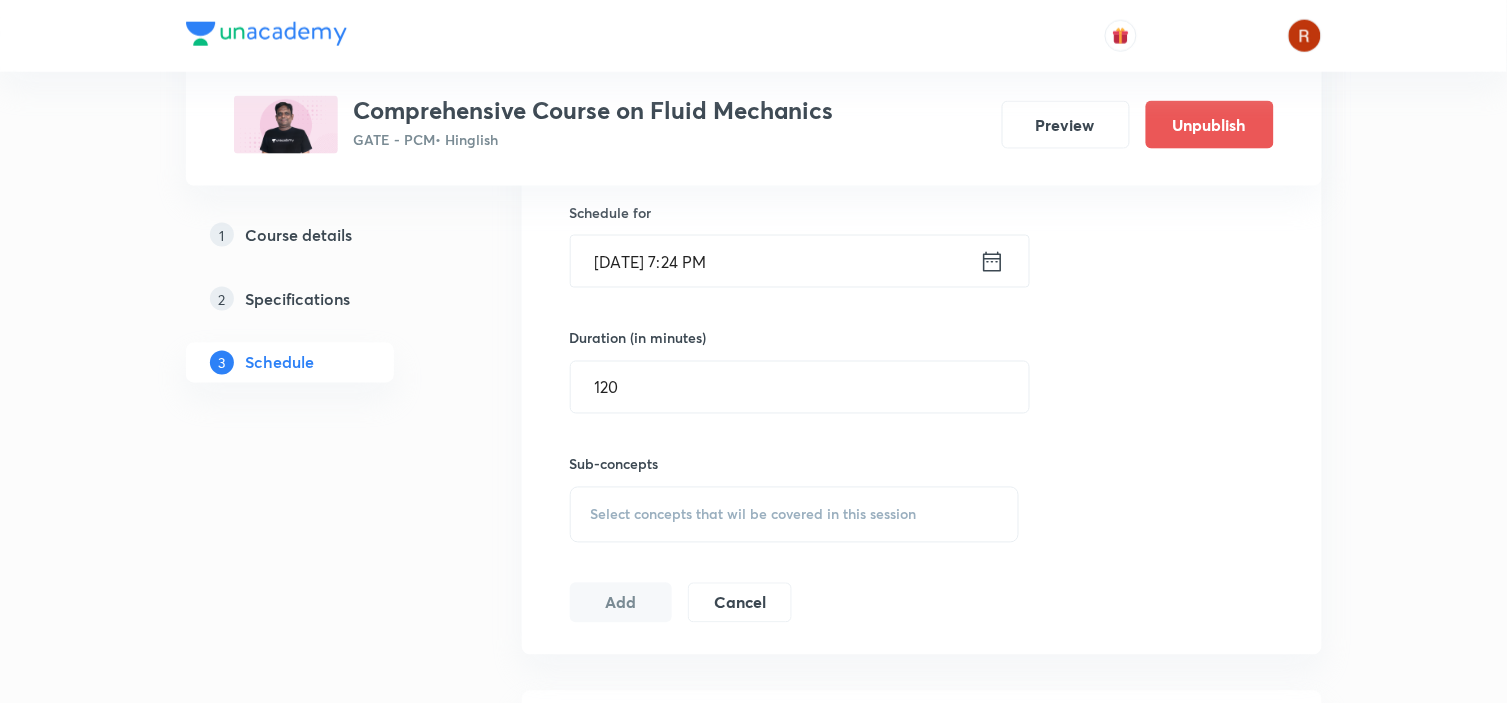 click on "Jul 16, 2025, 7:24 PM" at bounding box center [775, 261] 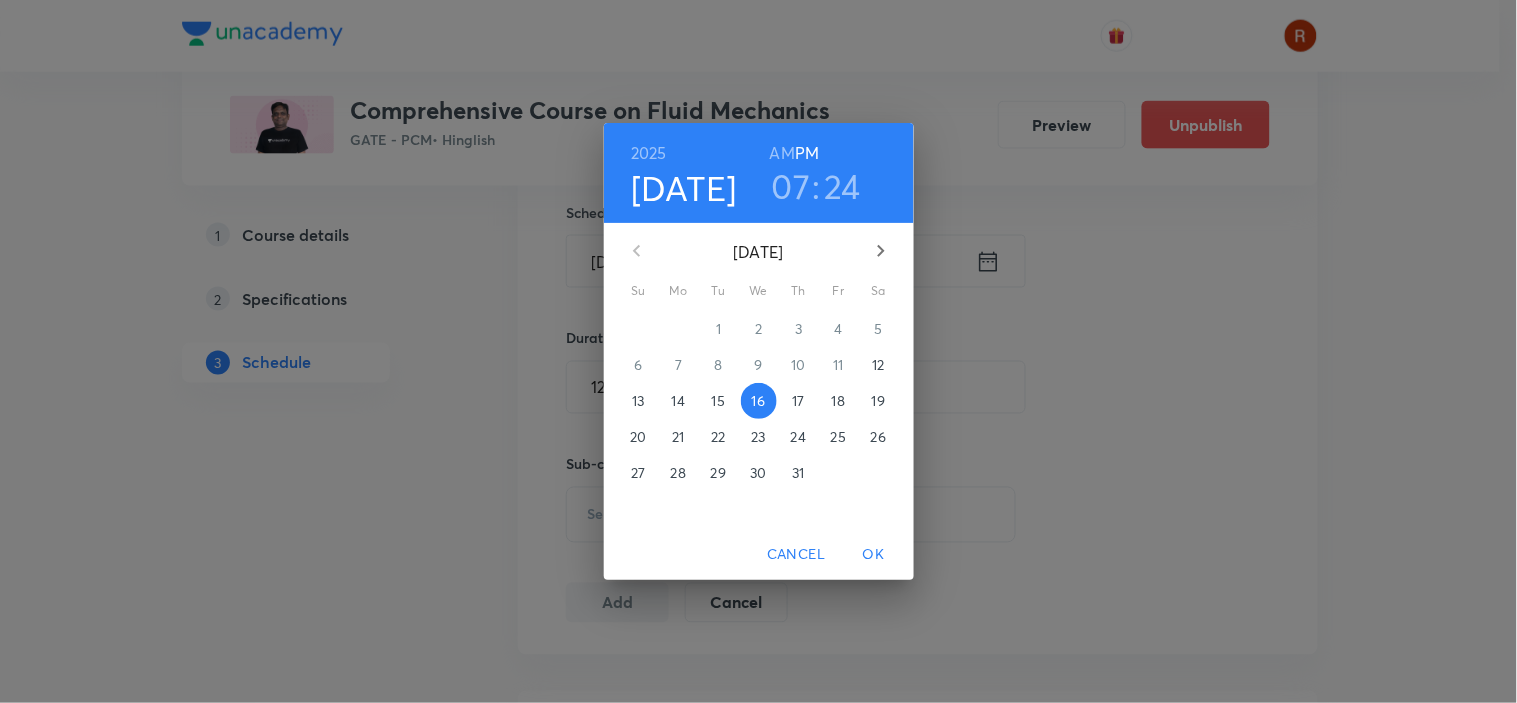 click on "AM" at bounding box center (782, 153) 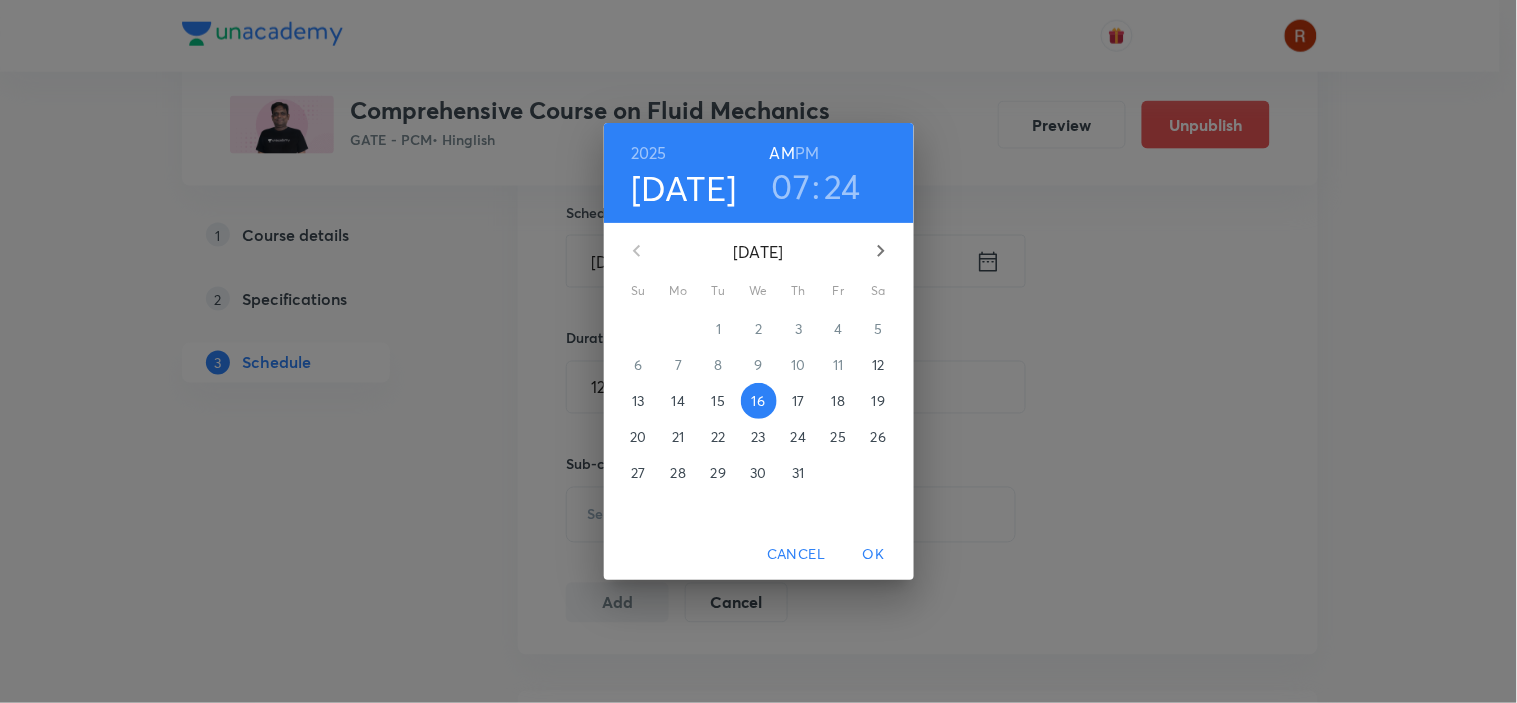 click on "07" at bounding box center [791, 186] 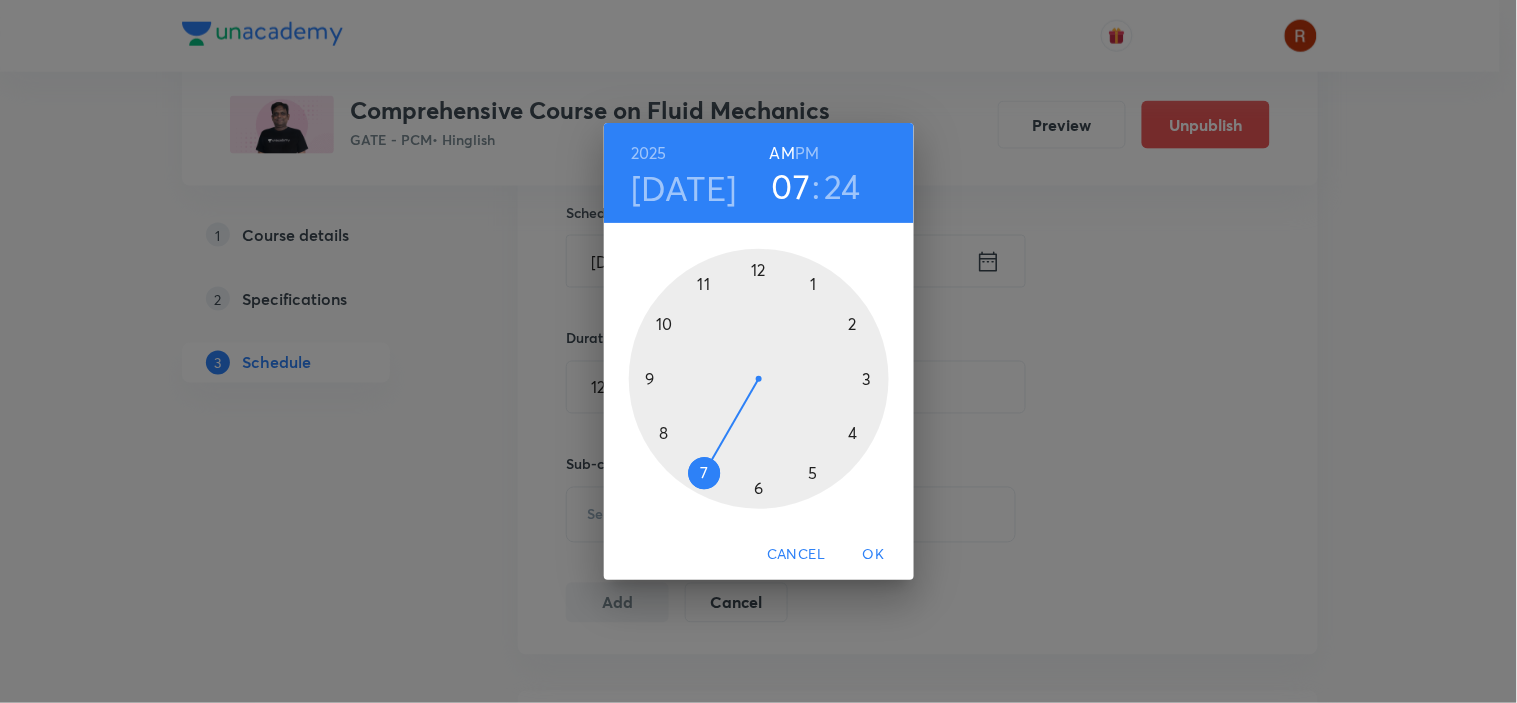 click at bounding box center [759, 379] 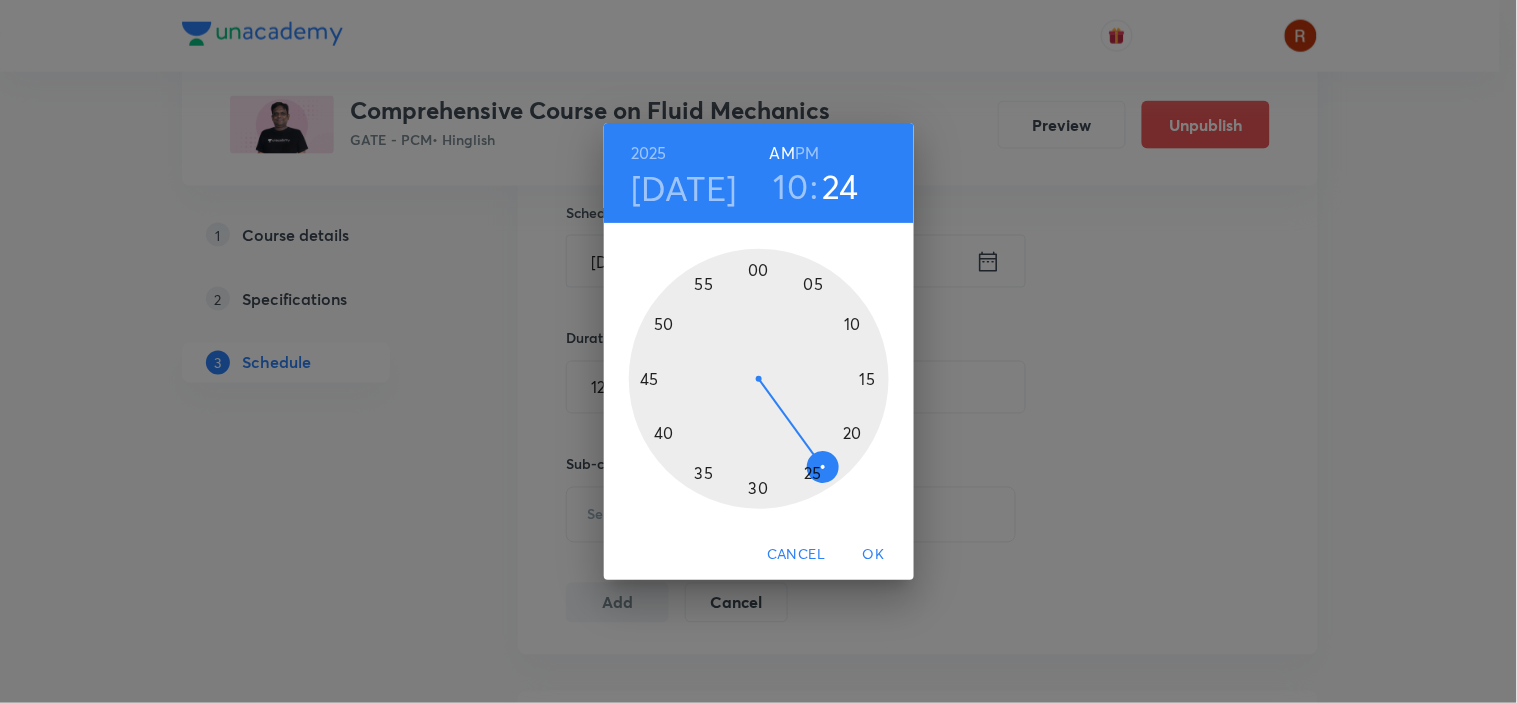 click at bounding box center (759, 379) 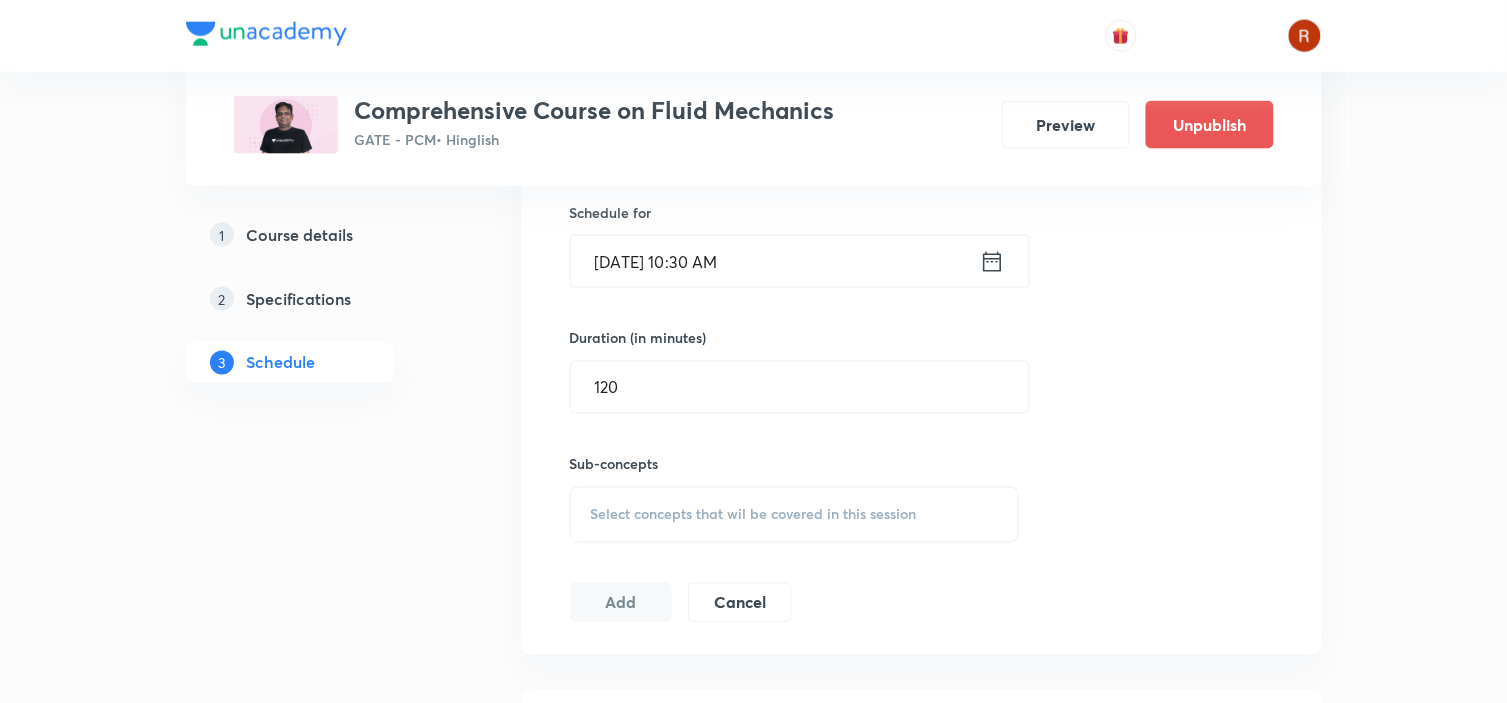 scroll, scrollTop: 674, scrollLeft: 0, axis: vertical 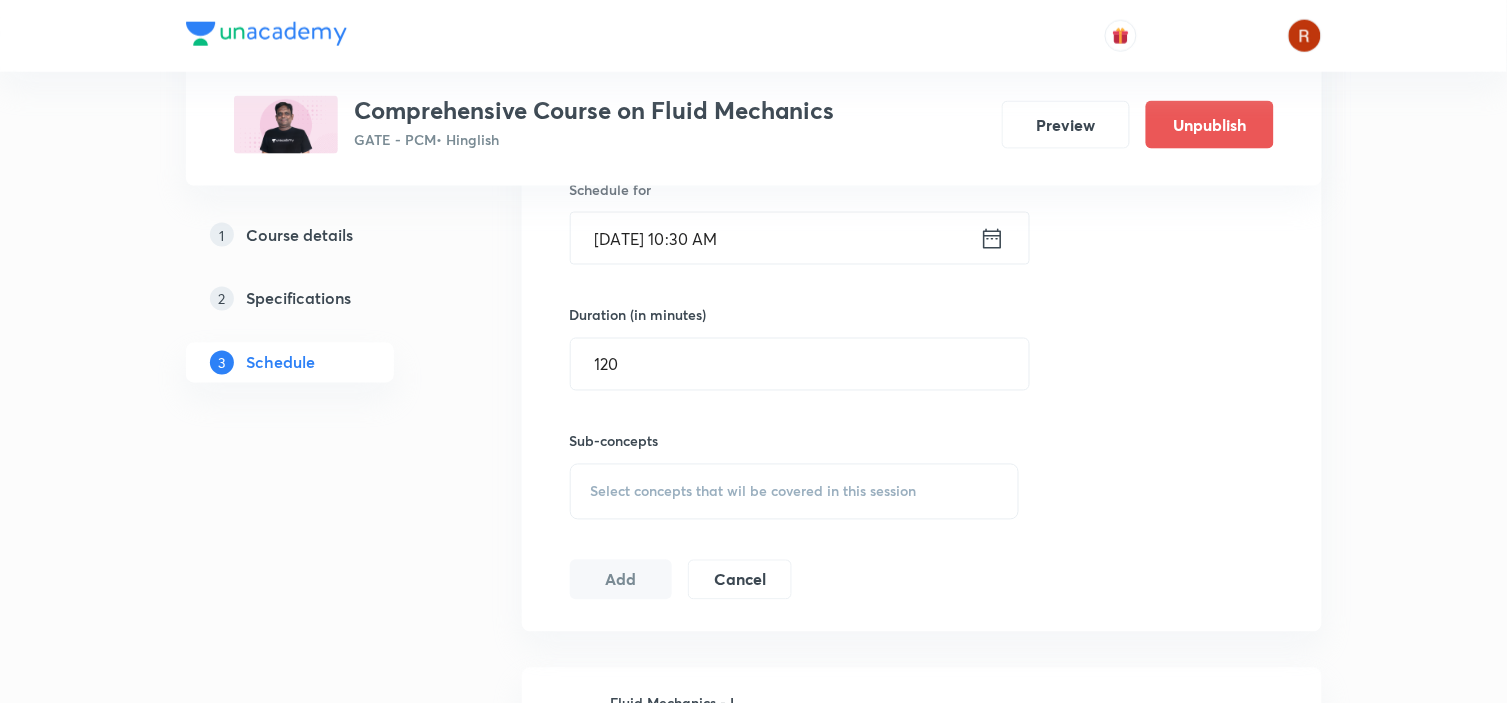 click on "Select concepts that wil be covered in this session" at bounding box center (754, 492) 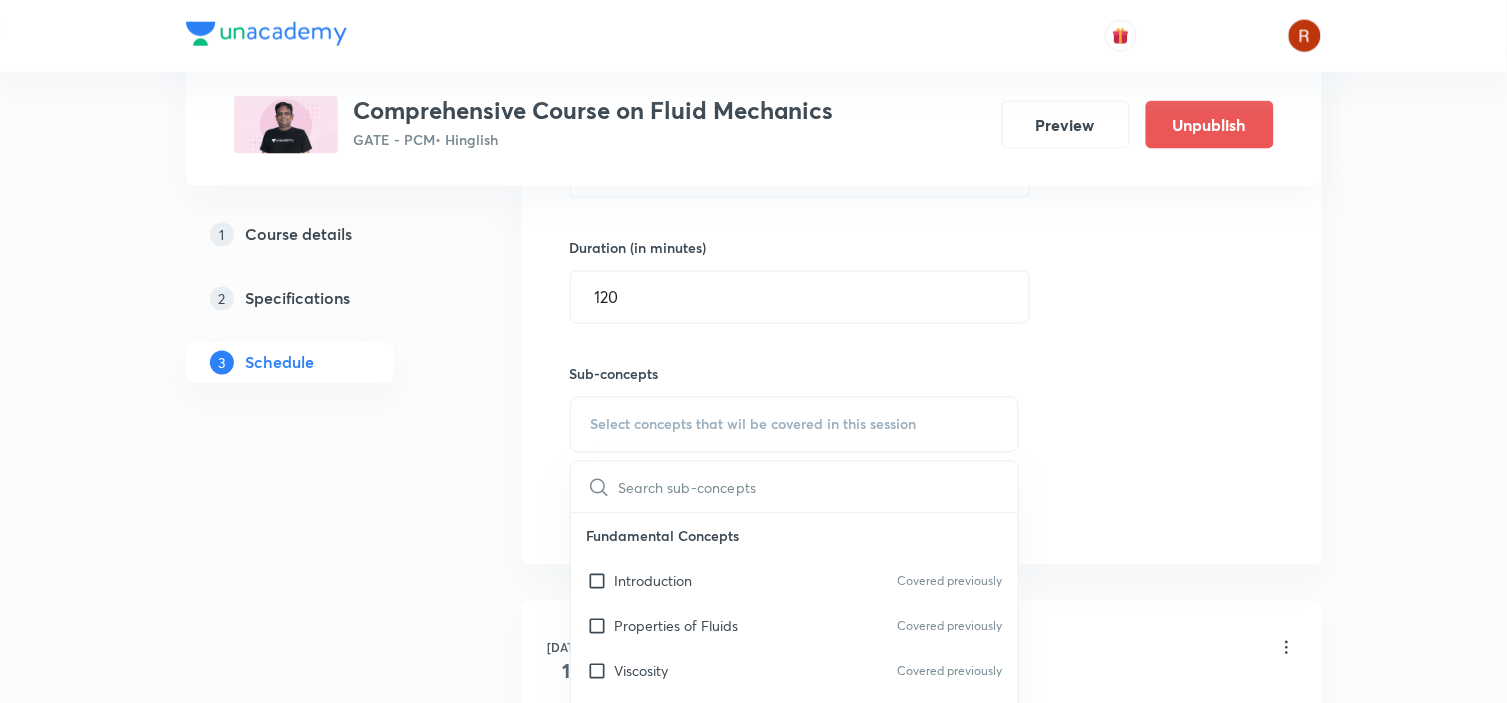 scroll, scrollTop: 742, scrollLeft: 0, axis: vertical 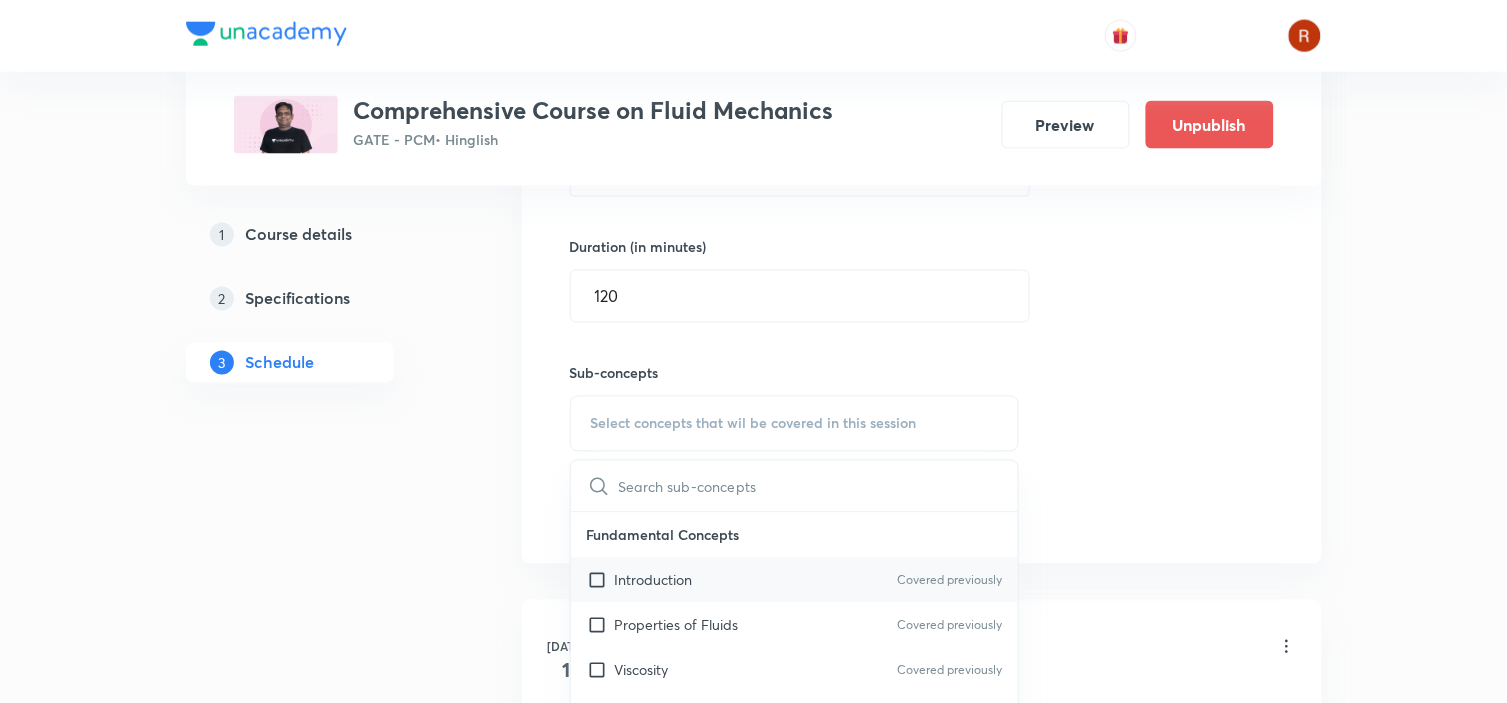 click on "Introduction" at bounding box center (654, 580) 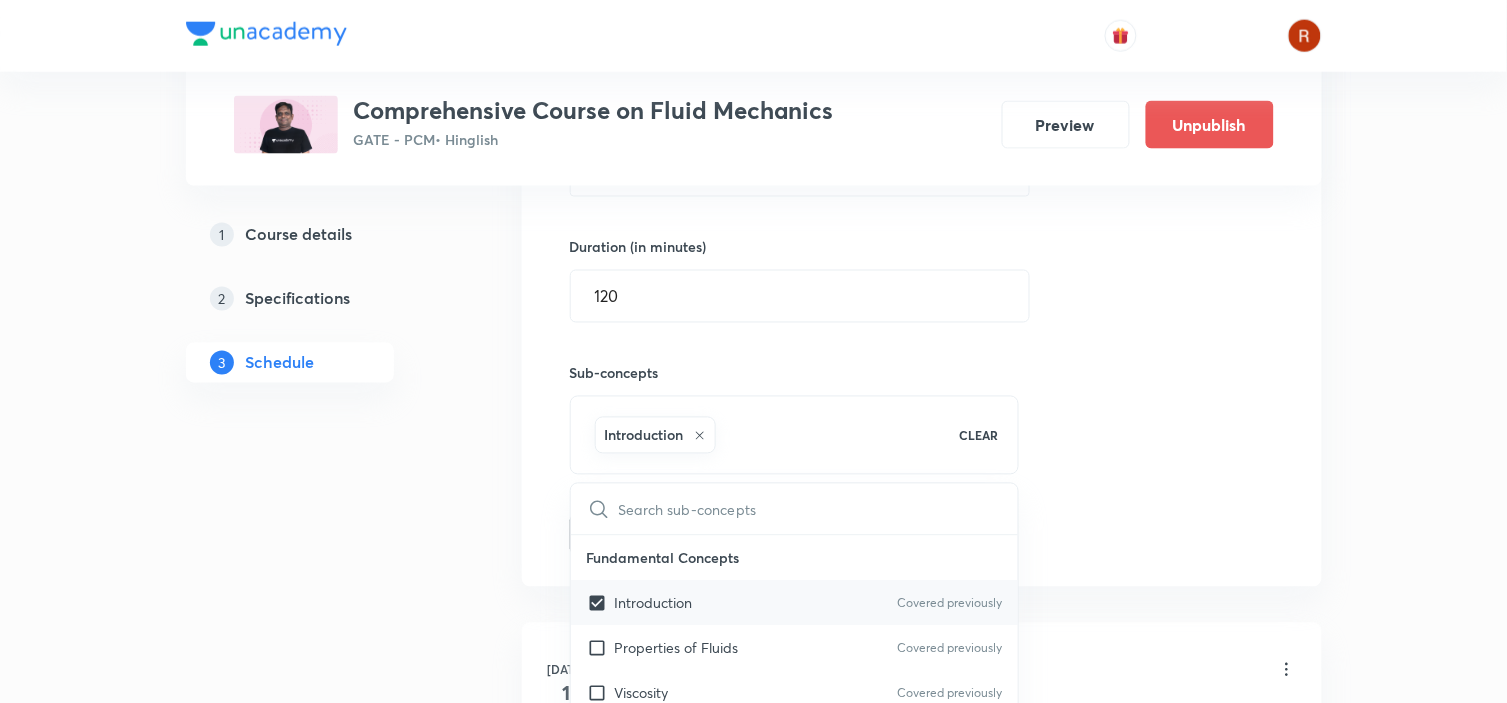 scroll, scrollTop: 131, scrollLeft: 0, axis: vertical 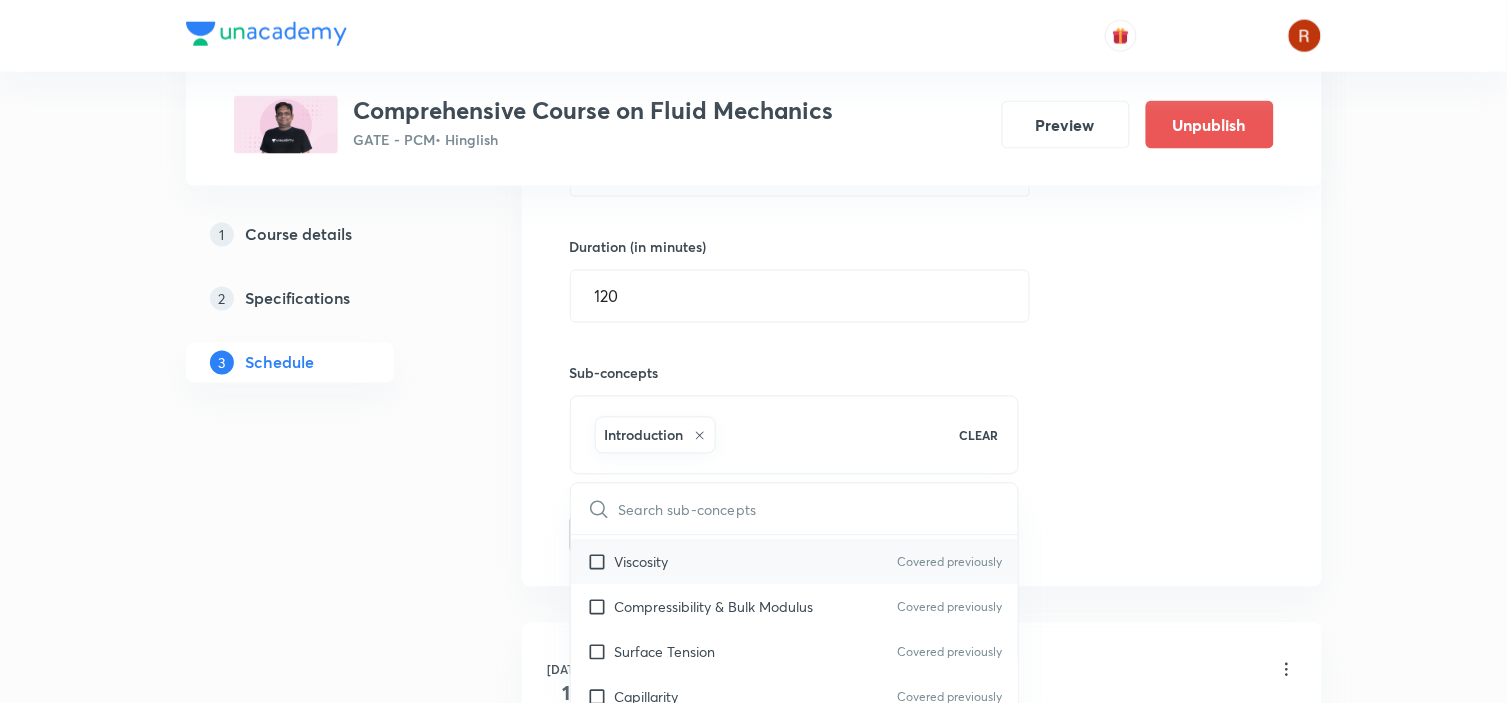 click on "Viscosity" at bounding box center [642, 562] 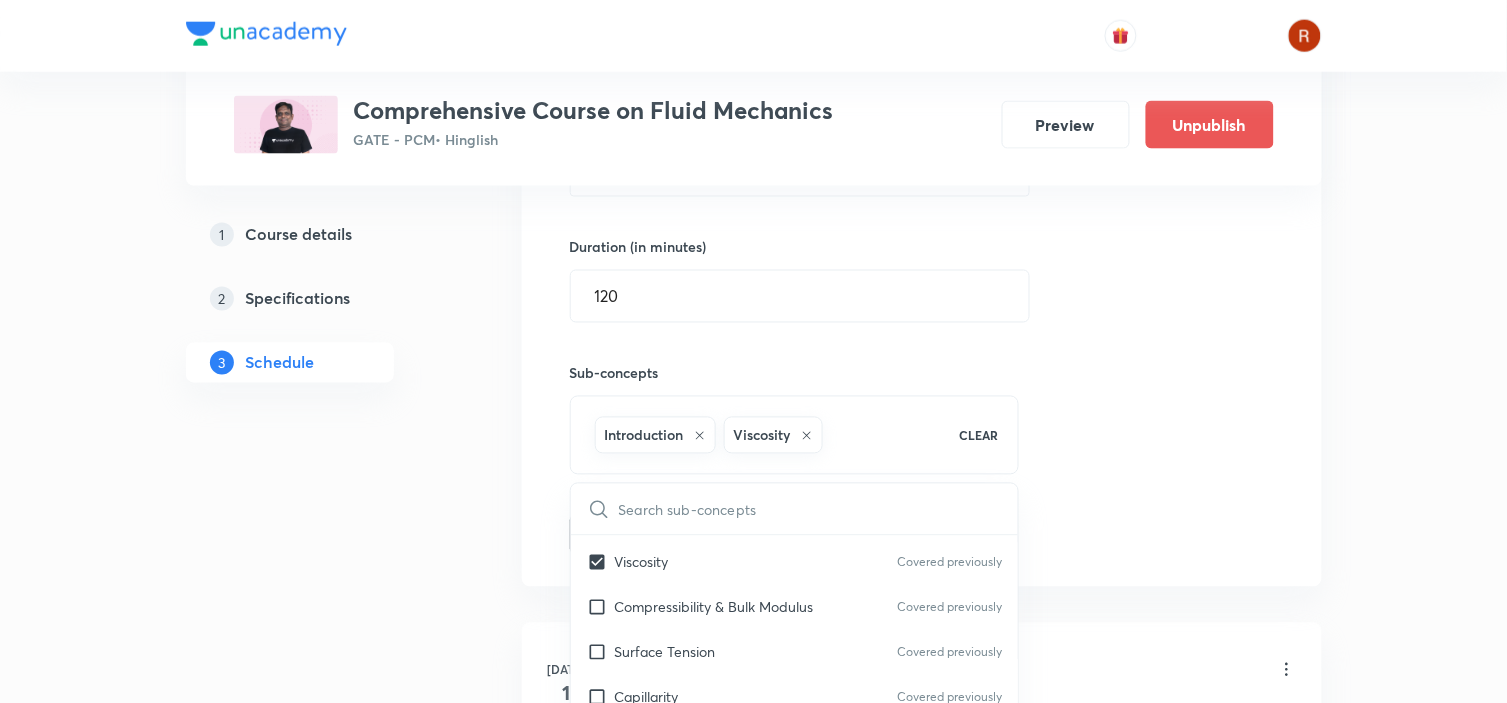click on "Plus Courses Comprehensive Course on Fluid Mechanics GATE - PCM  • Hinglish Preview Unpublish 1 Course details 2 Specifications 3 Schedule Schedule 10  classes Topic coverage Fluid Mechanics Cover at least  60 % View details Session  11 Live class Quiz Recorded classes Session title 19/99 Fluid Mechanics -XI ​ Schedule for Jul 16, 2025, 10:30 AM ​ Duration (in minutes) 120 ​ Sub-concepts Introduction Viscosity CLEAR ​ Fundamental Concepts Introduction Covered previously Properties of Fluids Covered previously Viscosity Covered previously Compressibility & Bulk Modulus Covered previously Surface Tension Covered previously Capillarity Covered previously Vapour Pressure & Cavitation Pressure Measurement of Pressure Fluid Statics Hydrostatic Forces on Surfaces Buoyancy & Floatation Conditions of Stability Oscillation of a Floating Body Kinematics of Flow Types of Fluid Flow Differential Analysis of FM Rate of Flow Continuity Equation Velocity & Acceleration Velocity Potential Function Stream Function 1" at bounding box center [754, 835] 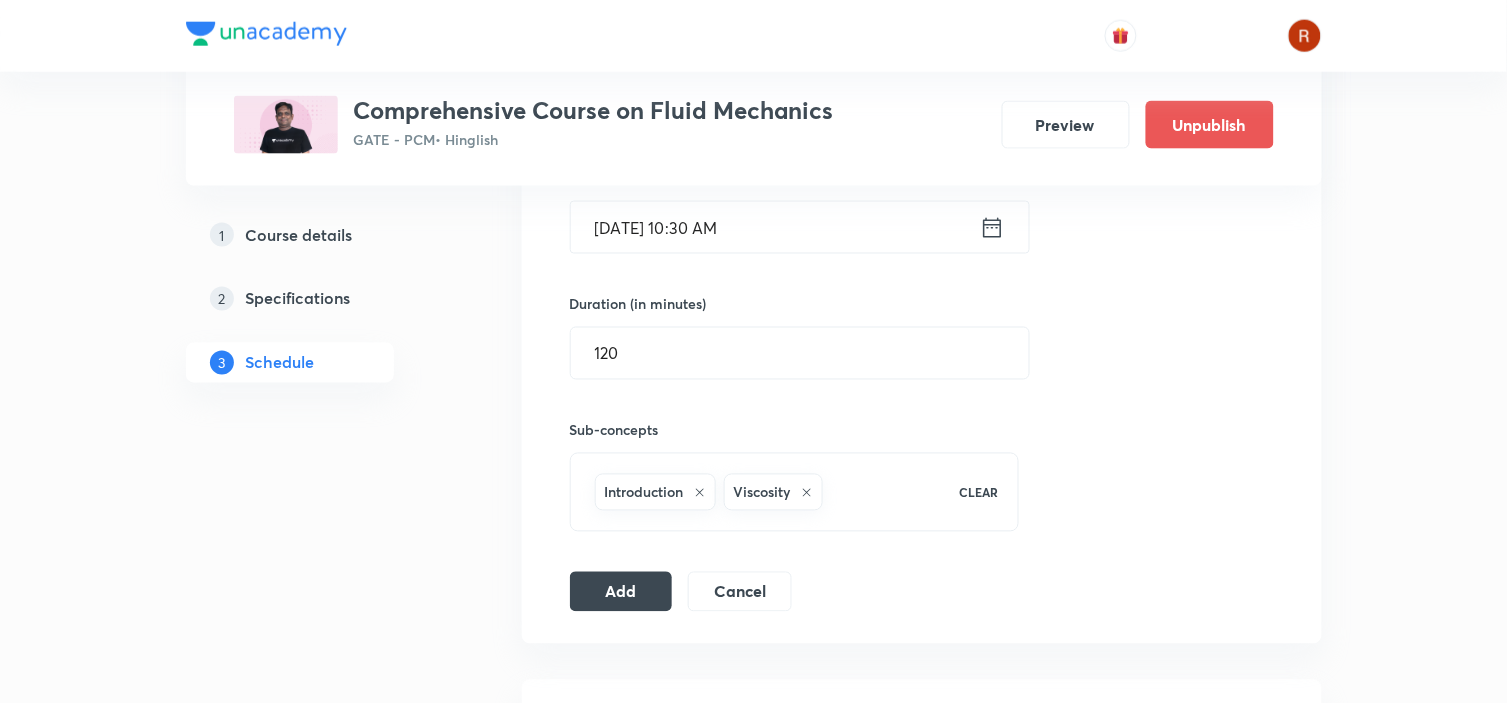 scroll, scrollTop: 686, scrollLeft: 0, axis: vertical 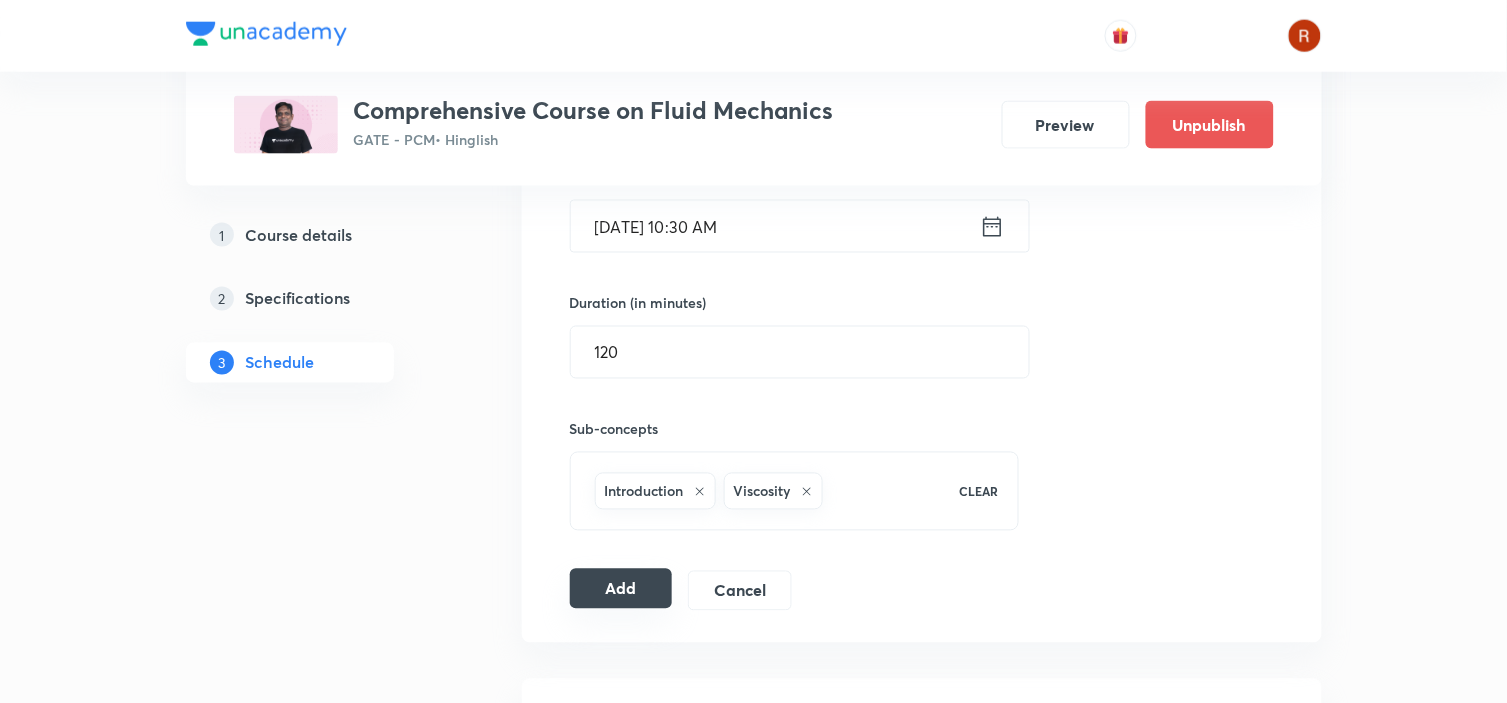 click on "Add" at bounding box center (621, 589) 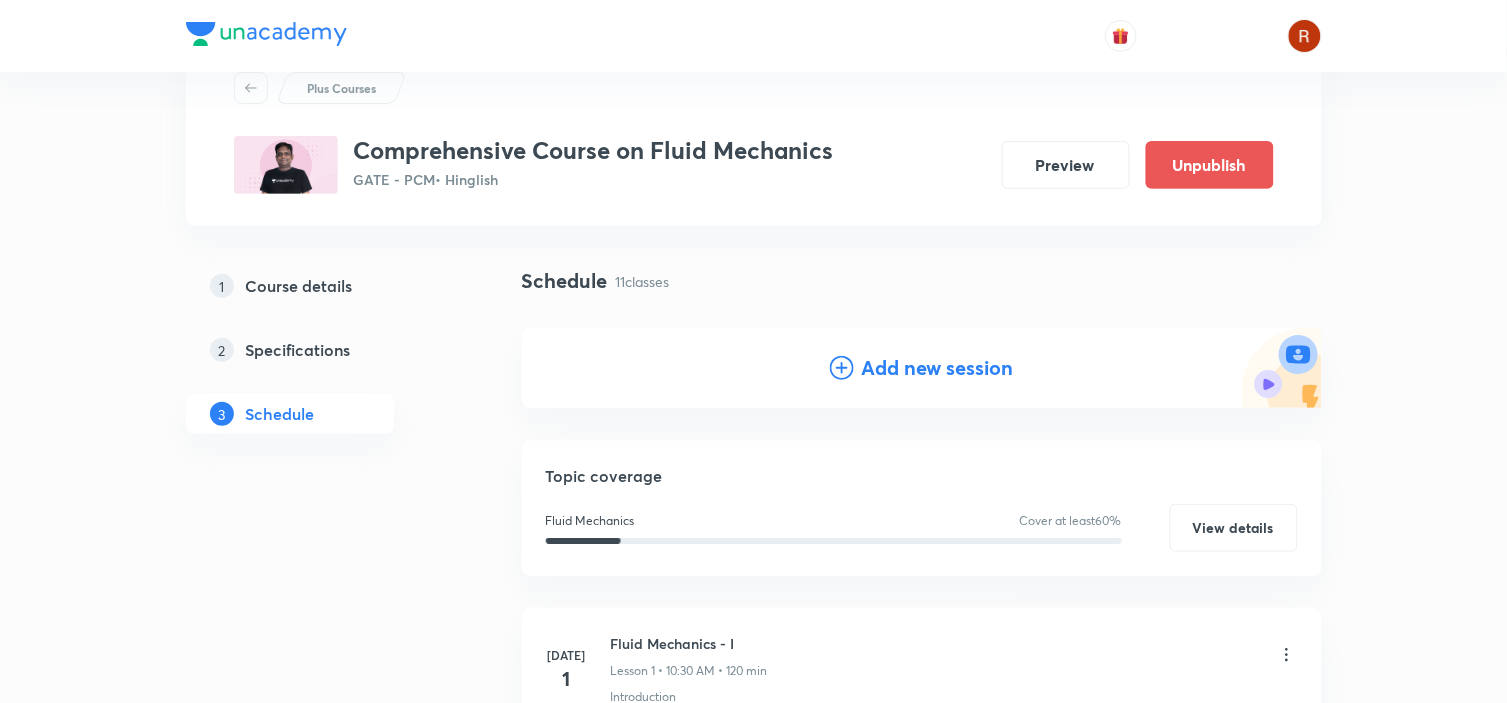 scroll, scrollTop: 73, scrollLeft: 0, axis: vertical 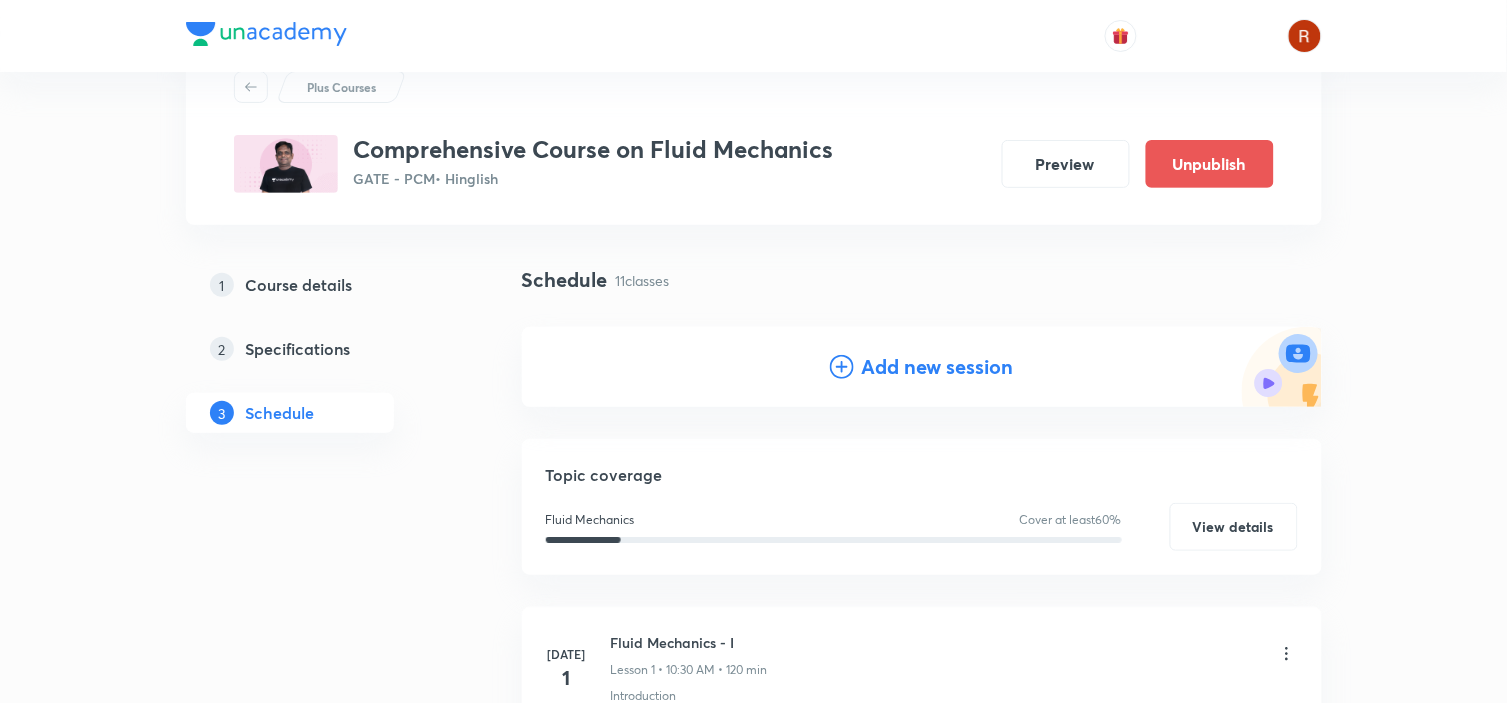 click on "Add new session" at bounding box center [938, 367] 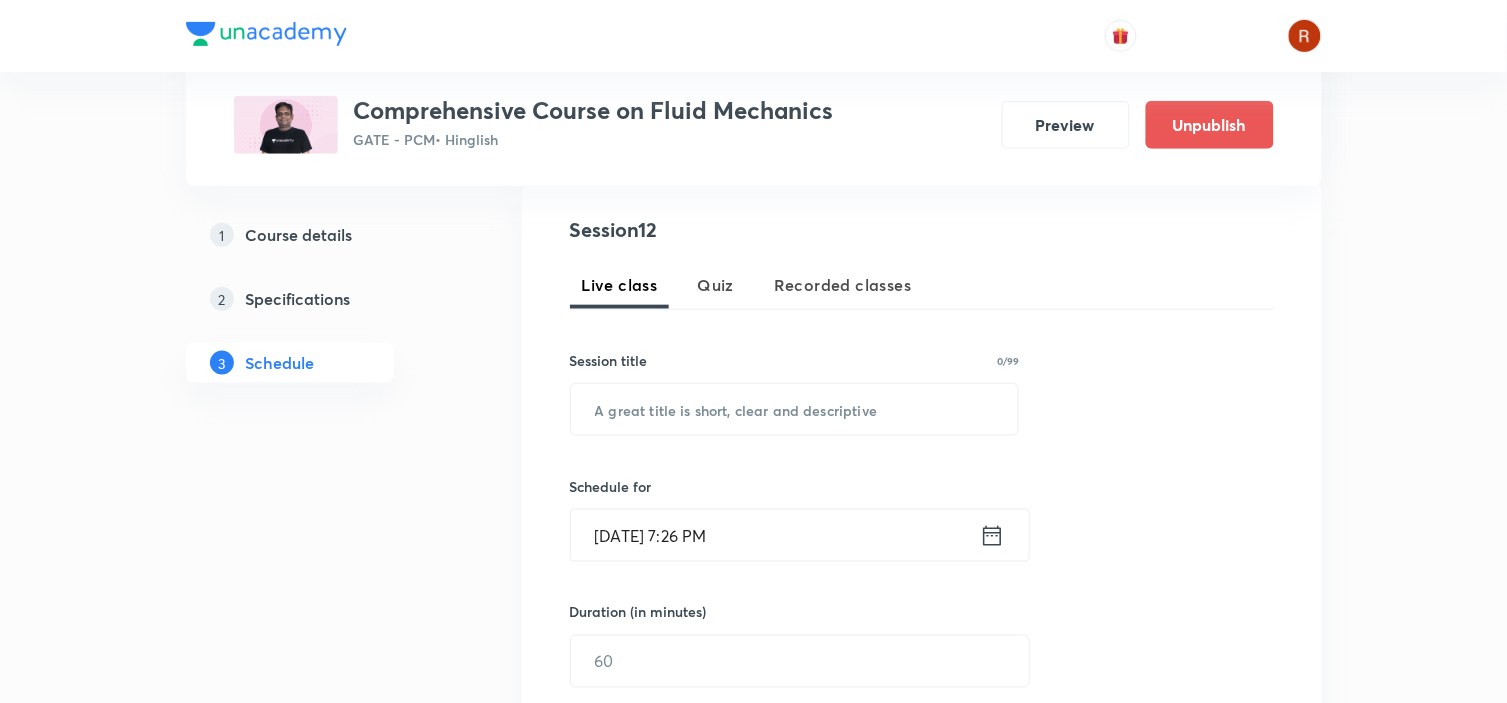 scroll, scrollTop: 380, scrollLeft: 0, axis: vertical 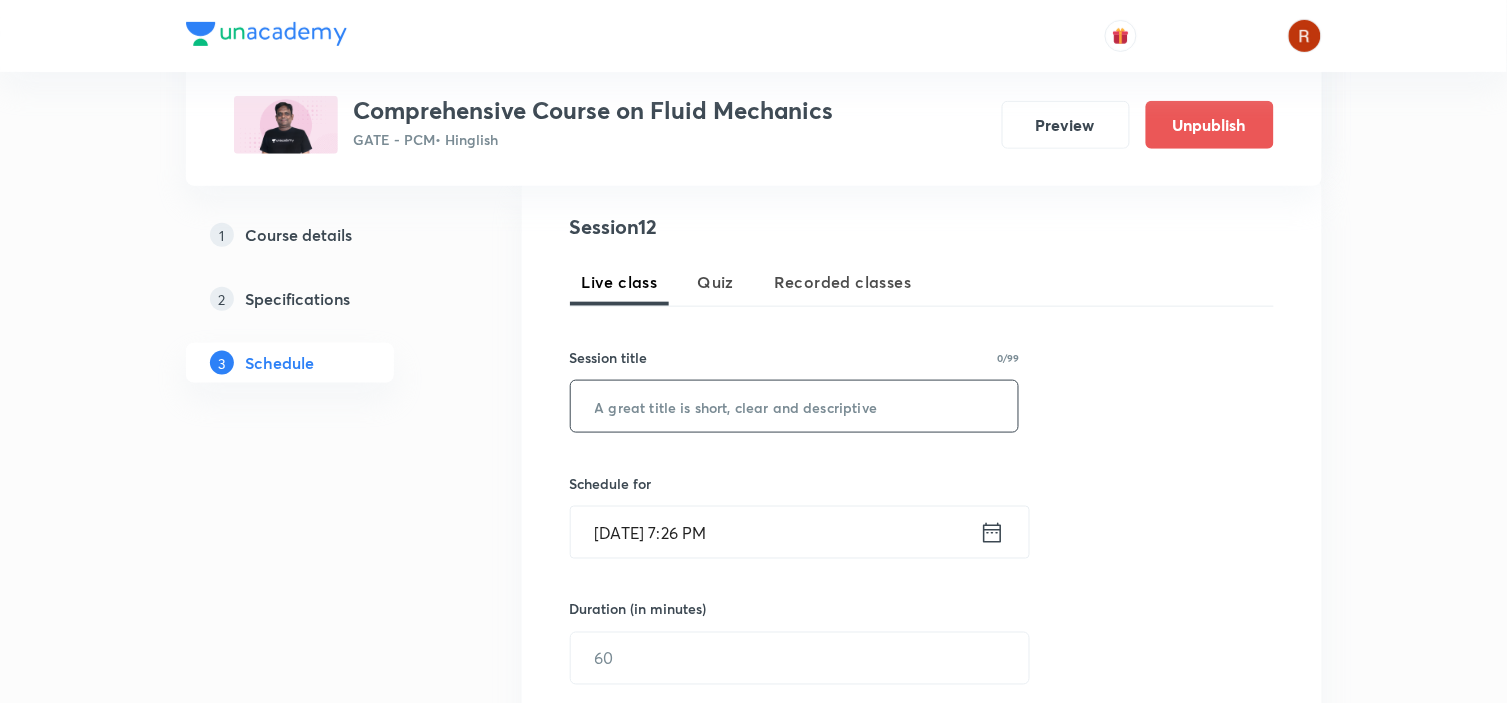 click at bounding box center [795, 406] 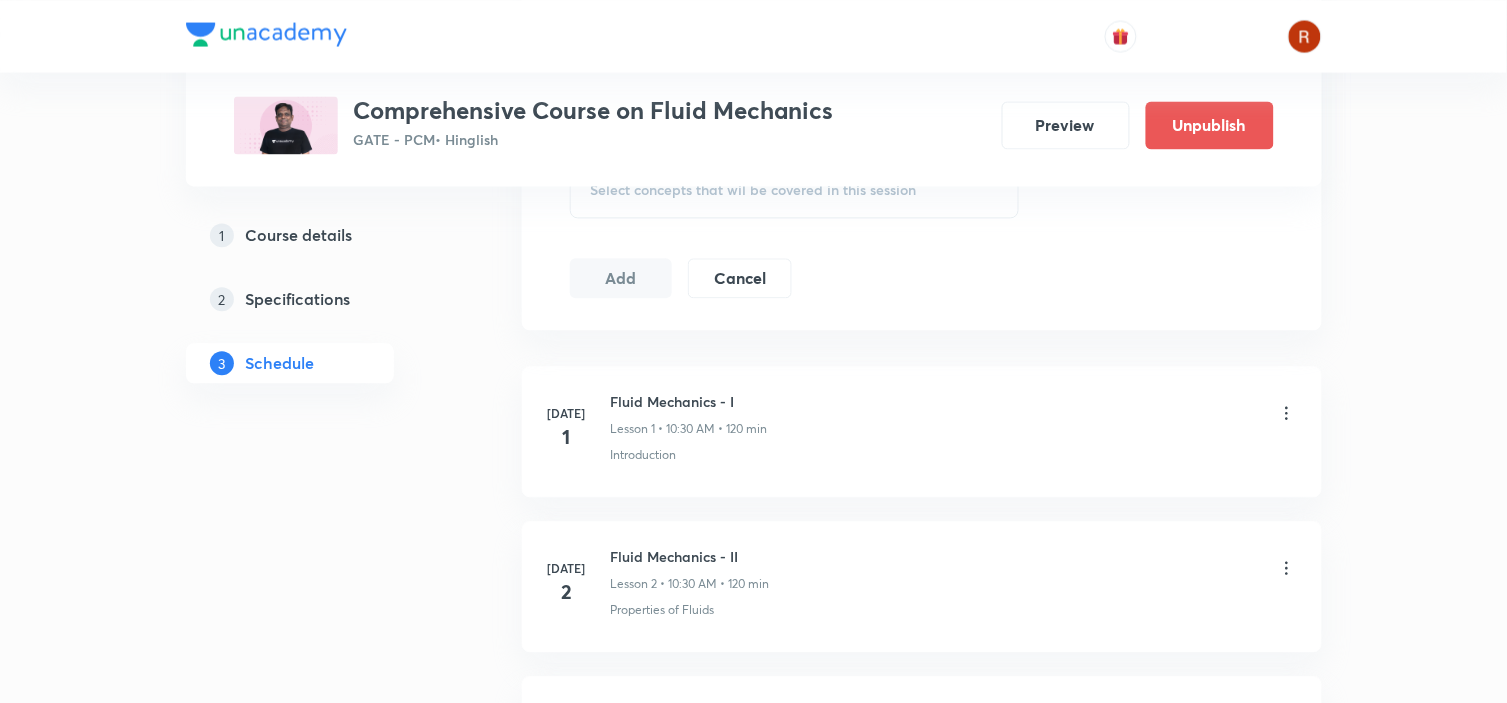 scroll, scrollTop: 977, scrollLeft: 0, axis: vertical 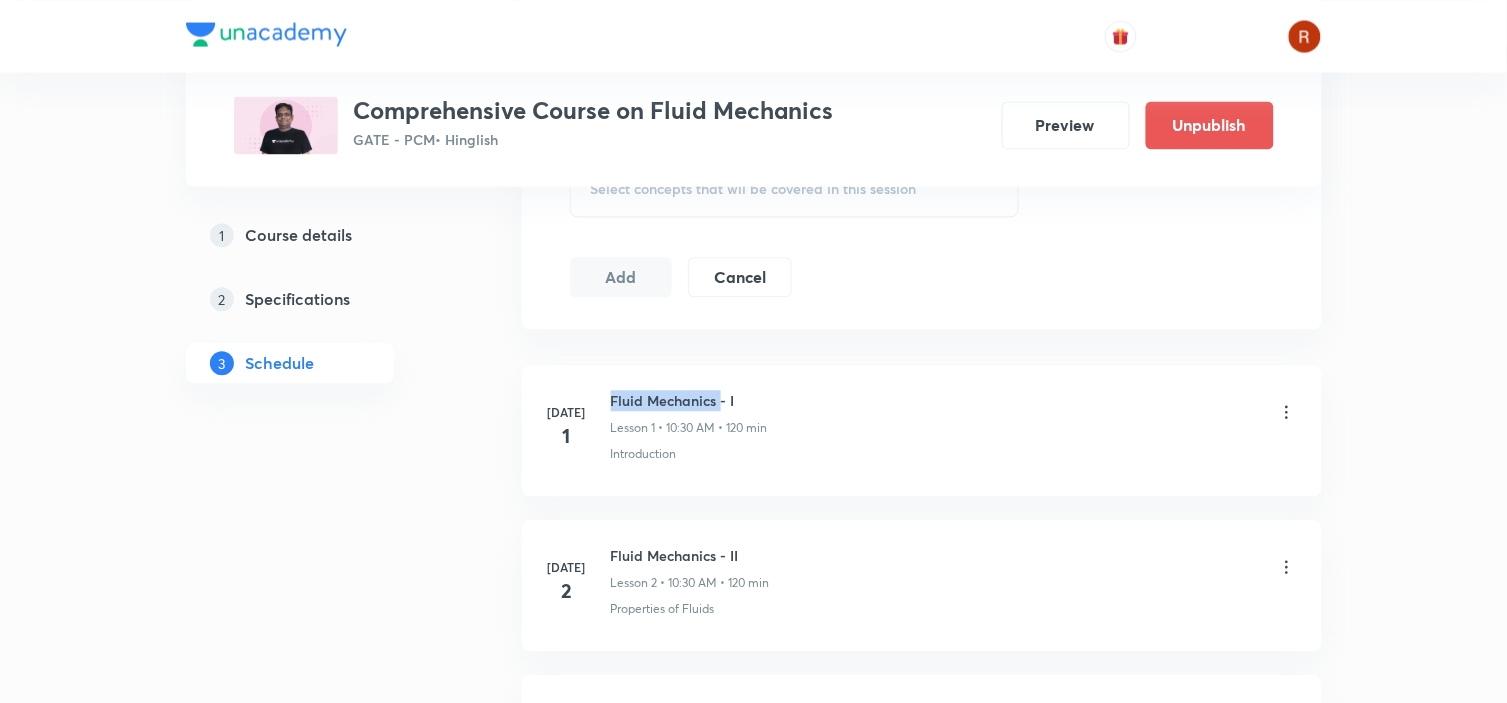 drag, startPoint x: 613, startPoint y: 395, endPoint x: 721, endPoint y: 395, distance: 108 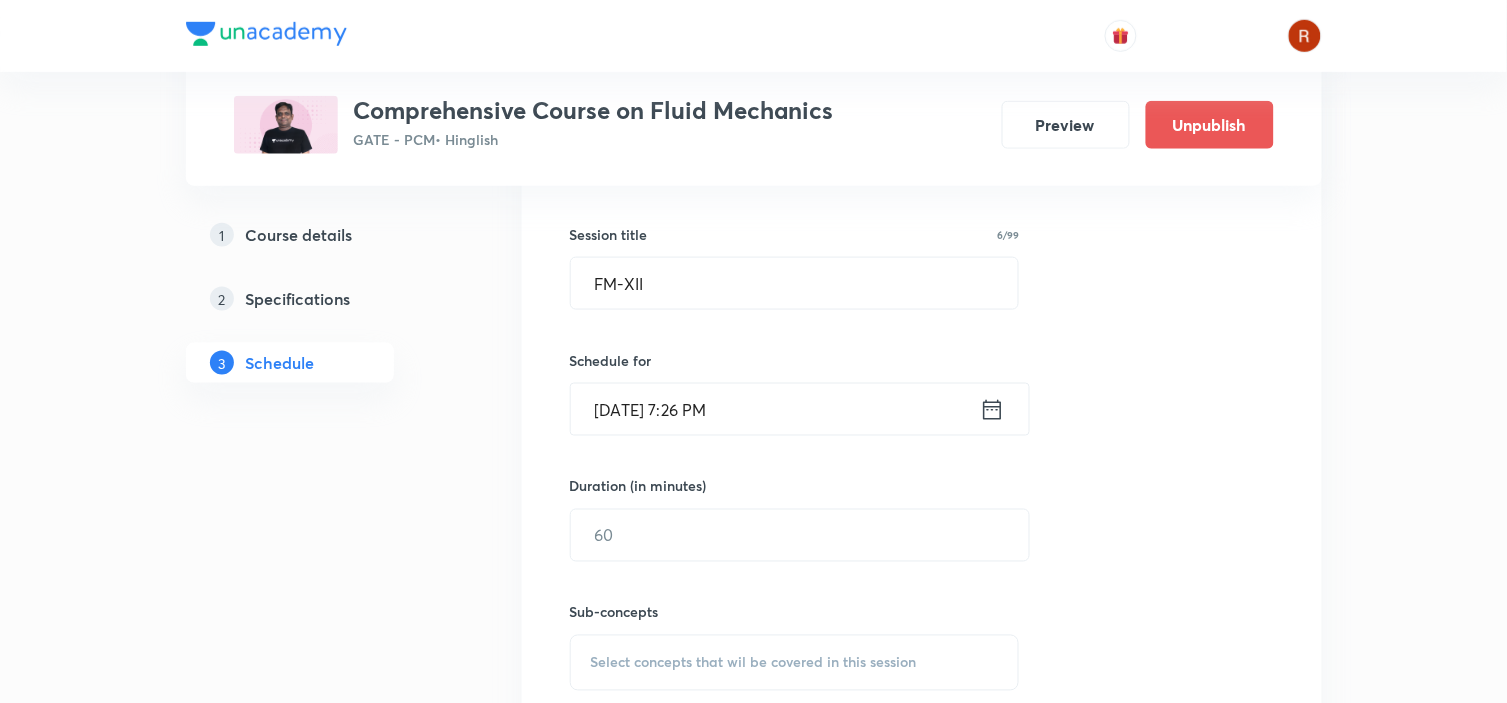 scroll, scrollTop: 463, scrollLeft: 0, axis: vertical 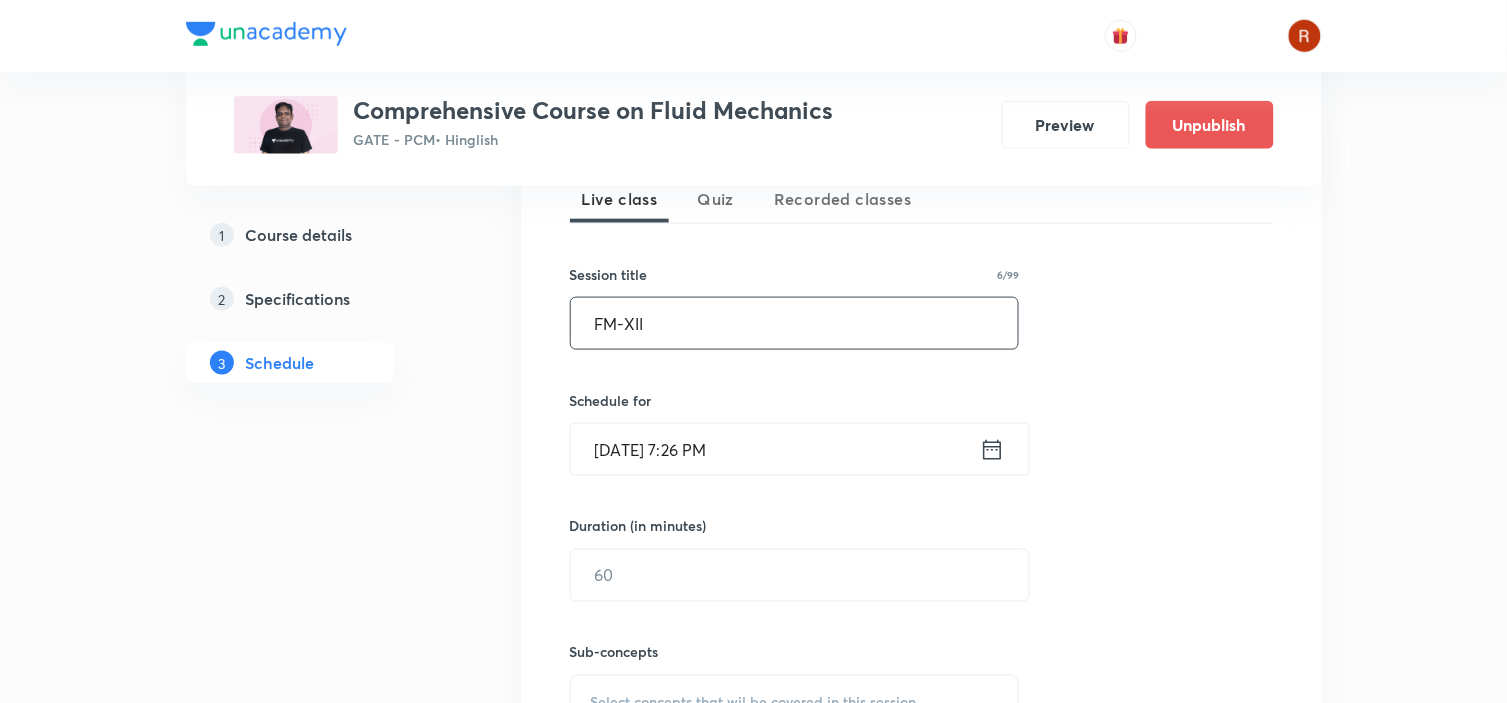 click on "FM-XII" at bounding box center (795, 323) 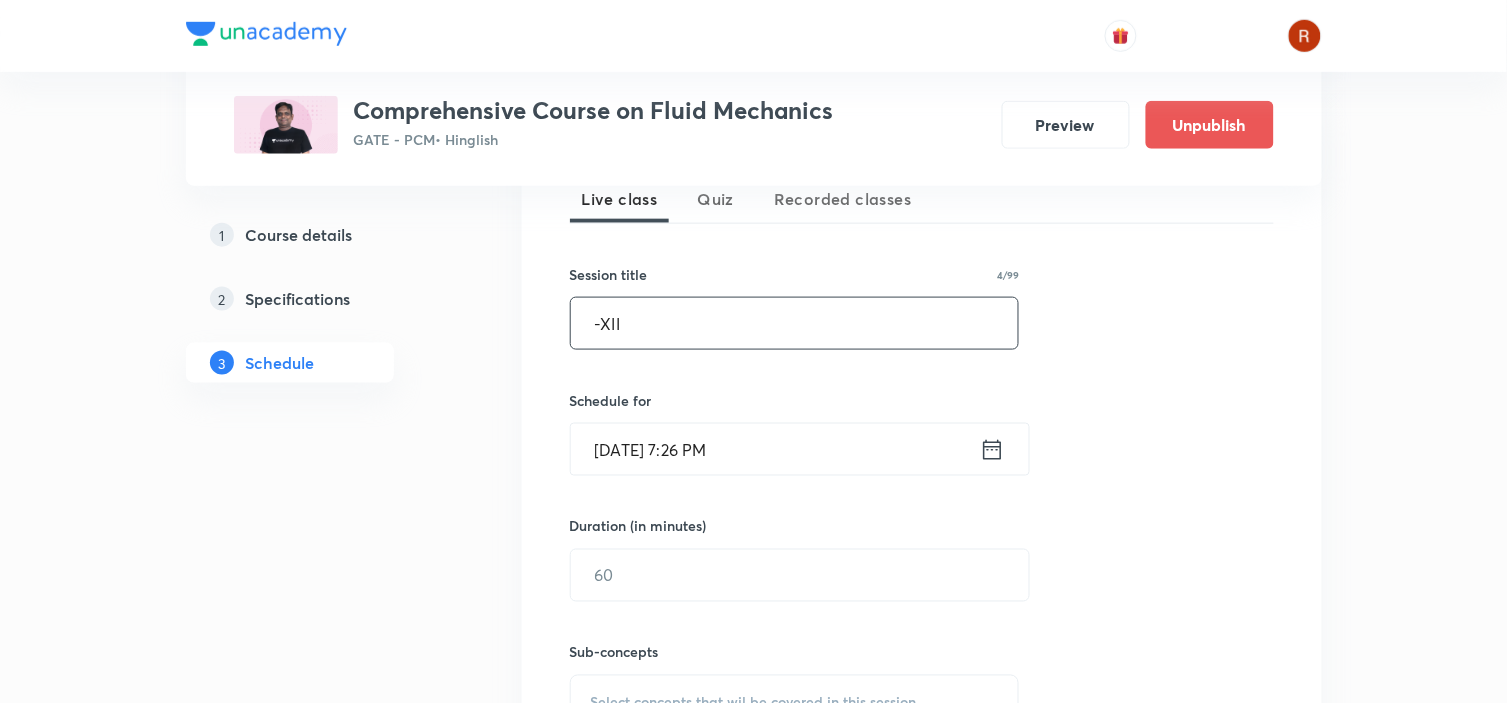 paste on "Fluid Mechanics" 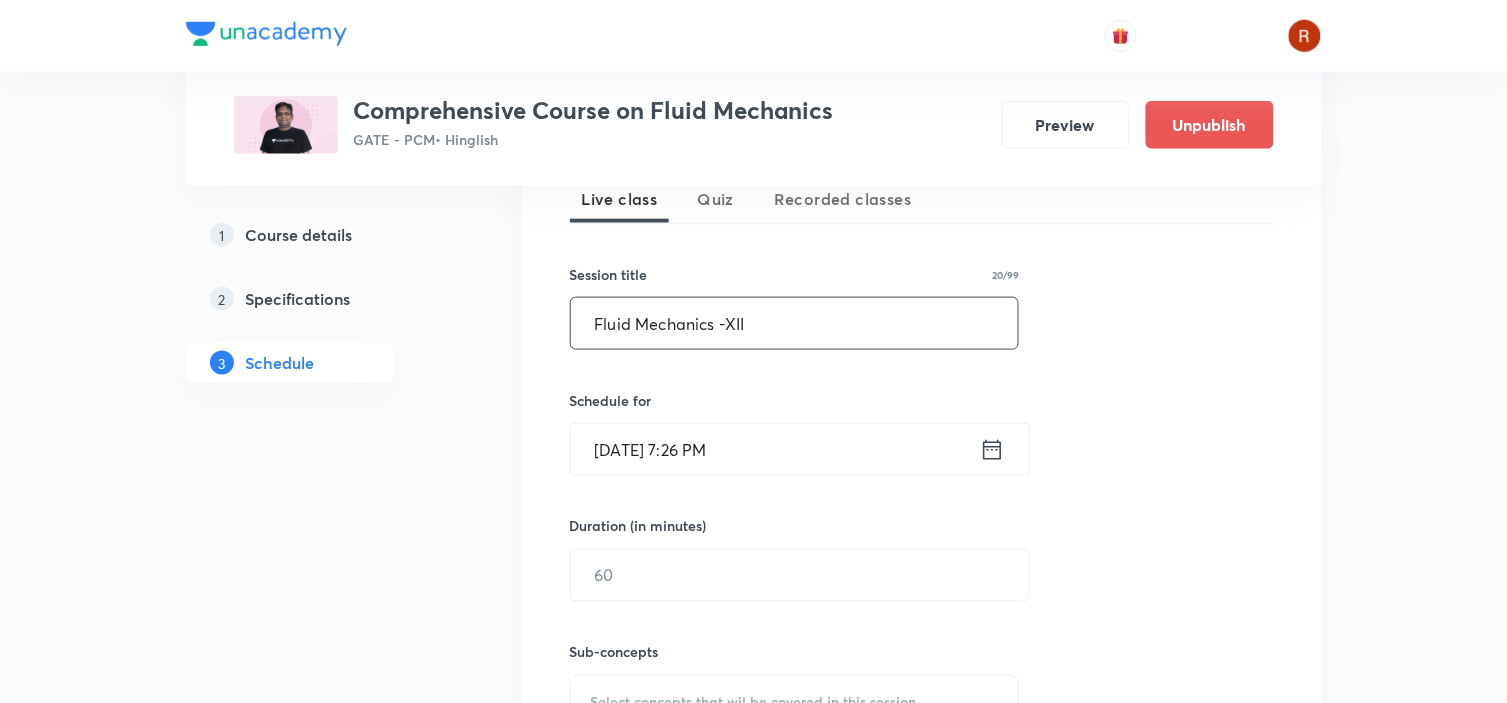 scroll, scrollTop: 540, scrollLeft: 0, axis: vertical 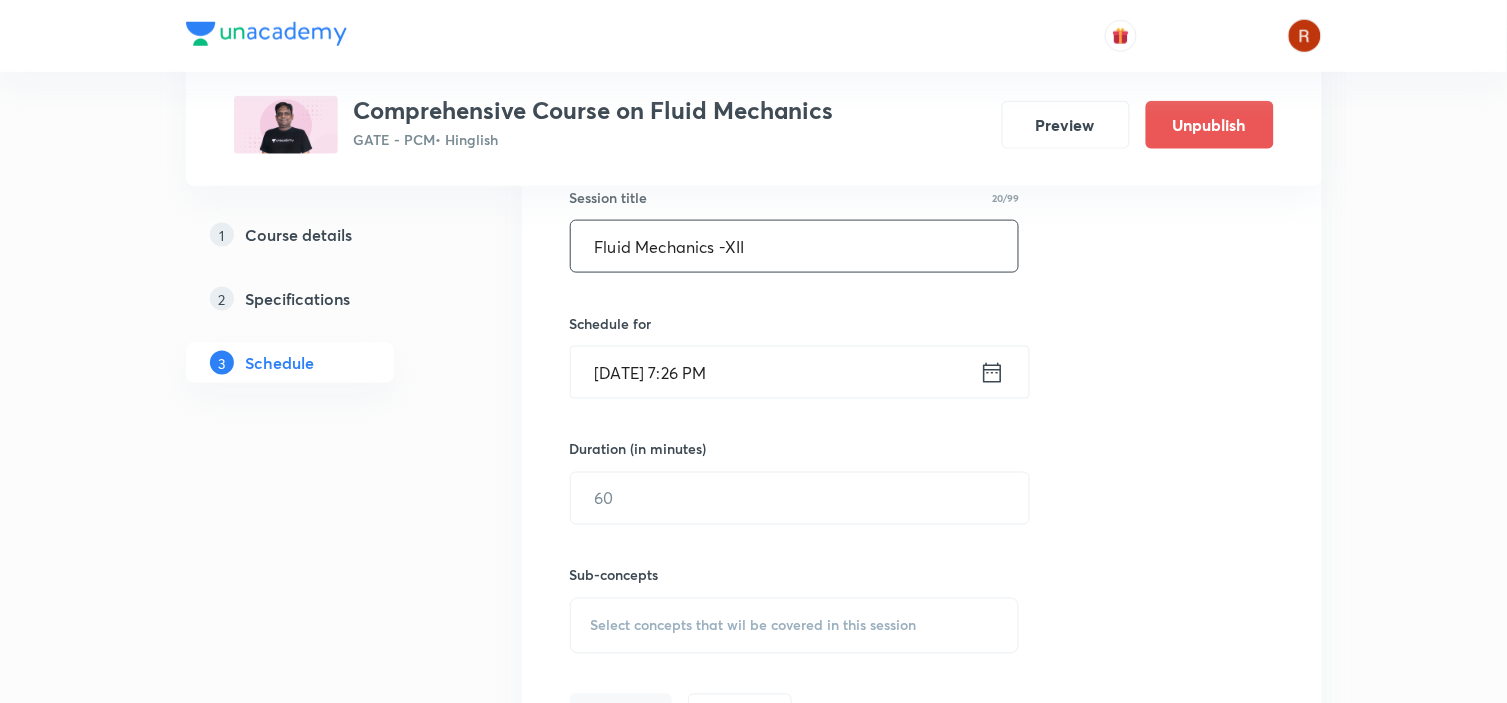 type on "Fluid Mechanics -XII" 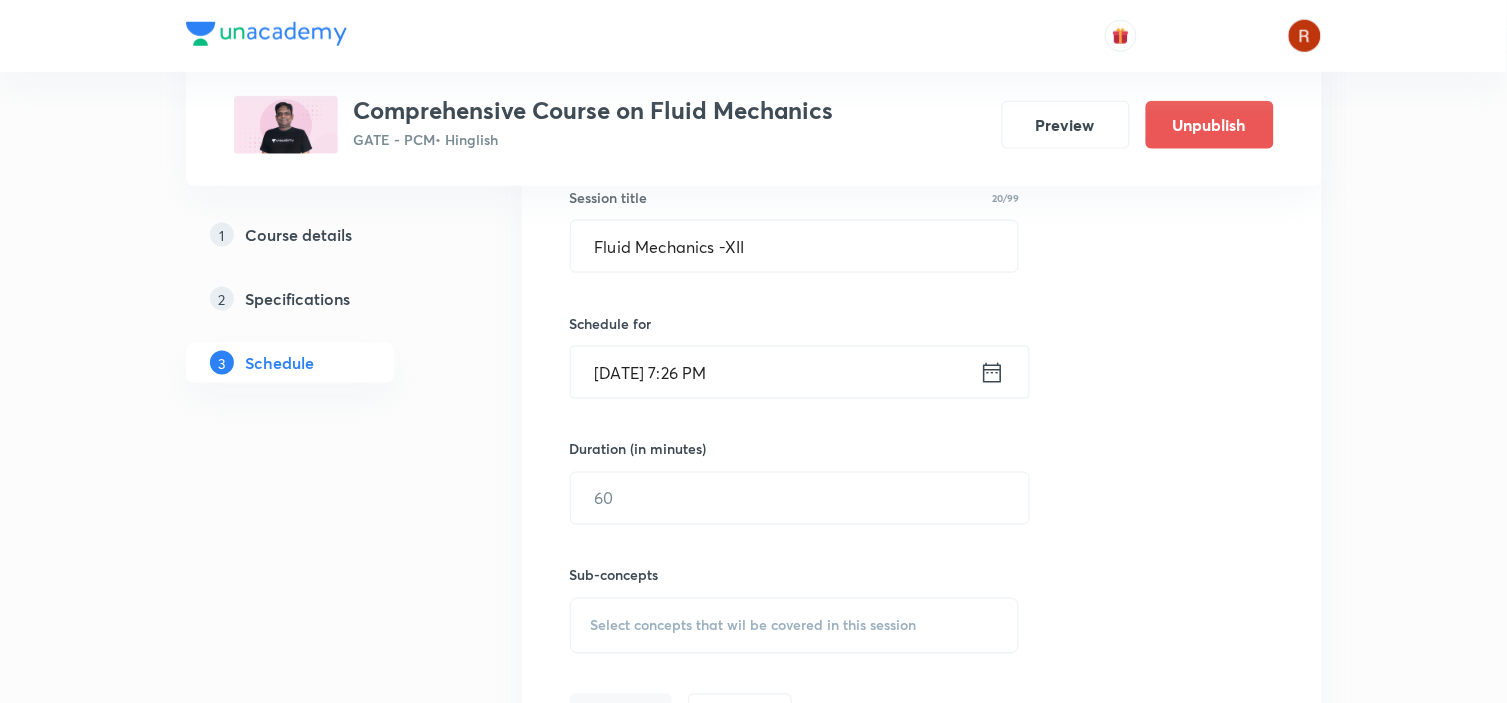 click on "Jul 12, 2025, 7:26 PM" at bounding box center (775, 372) 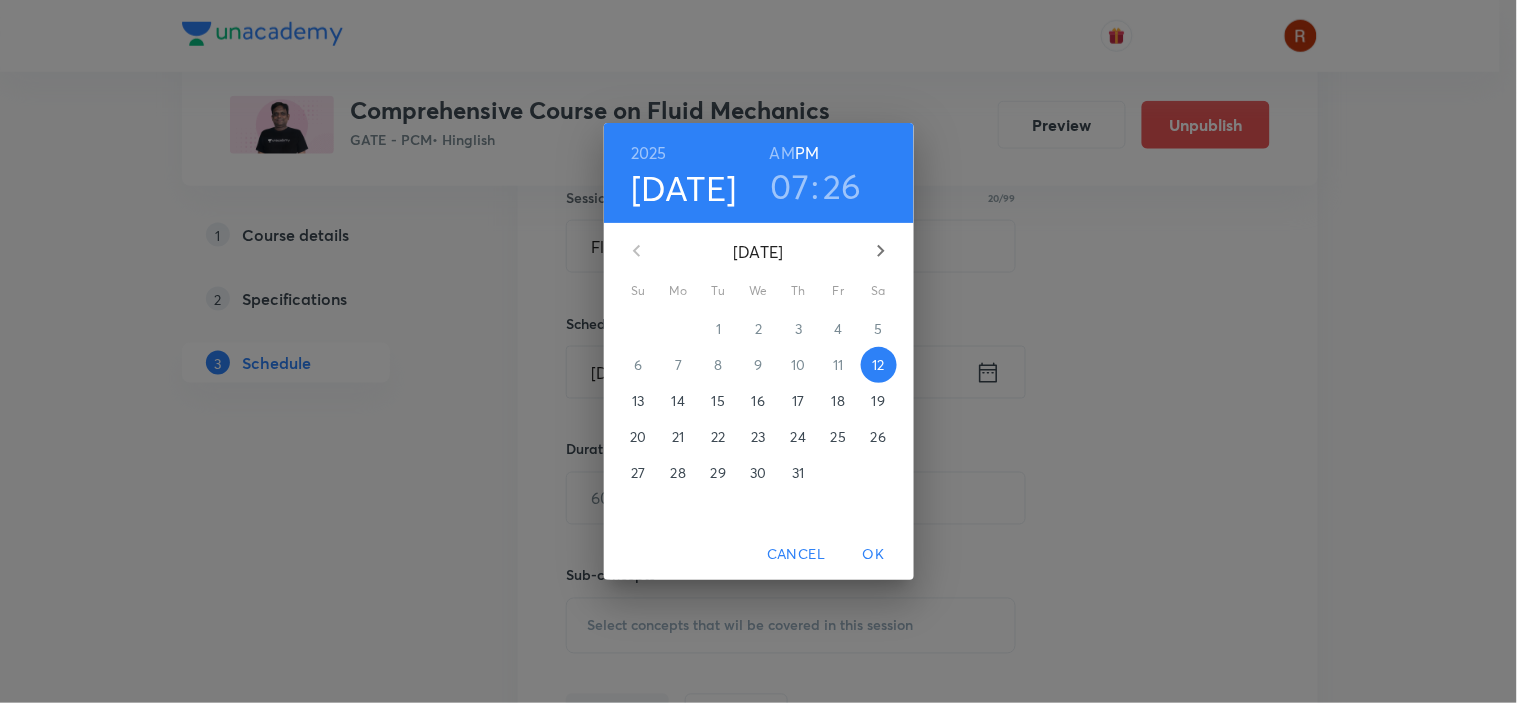 click on "17" at bounding box center [798, 401] 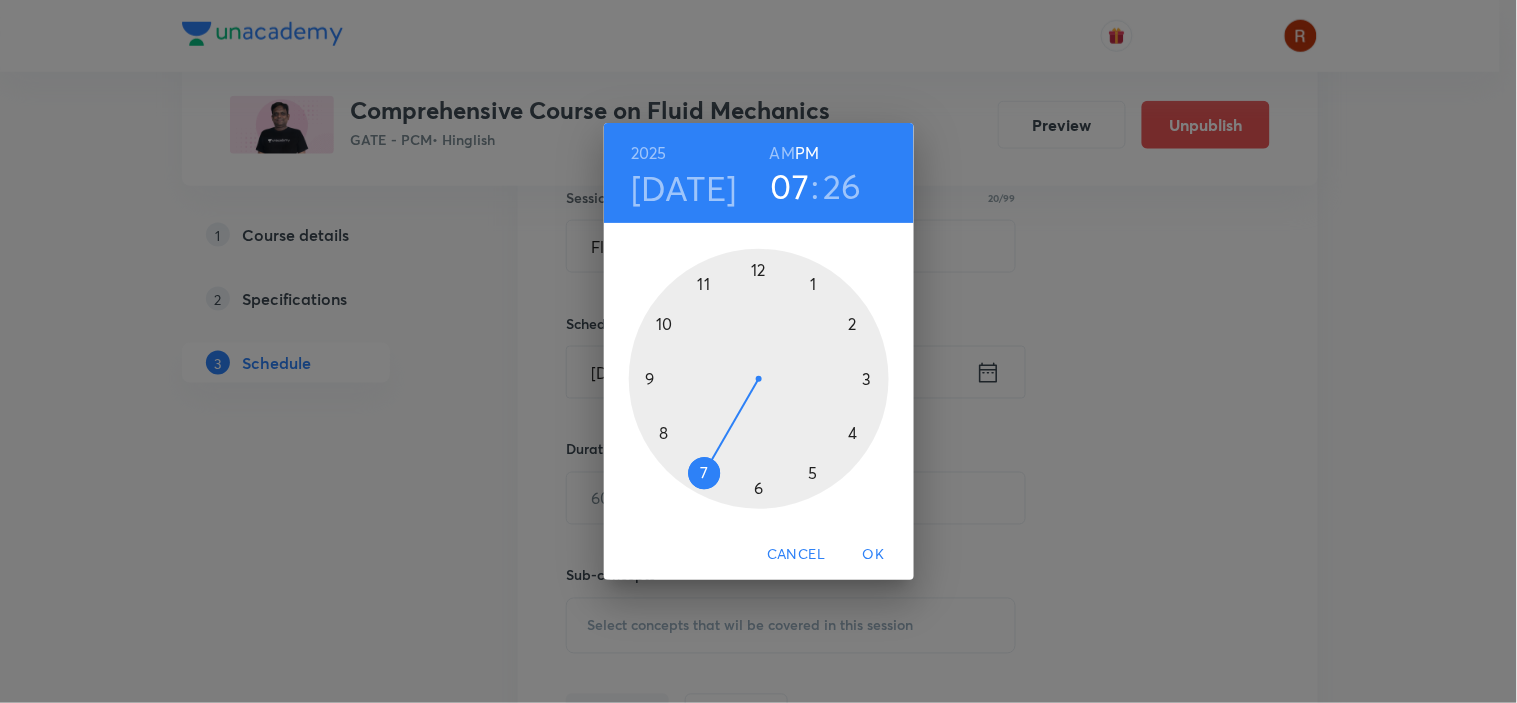 click on "07" at bounding box center [790, 186] 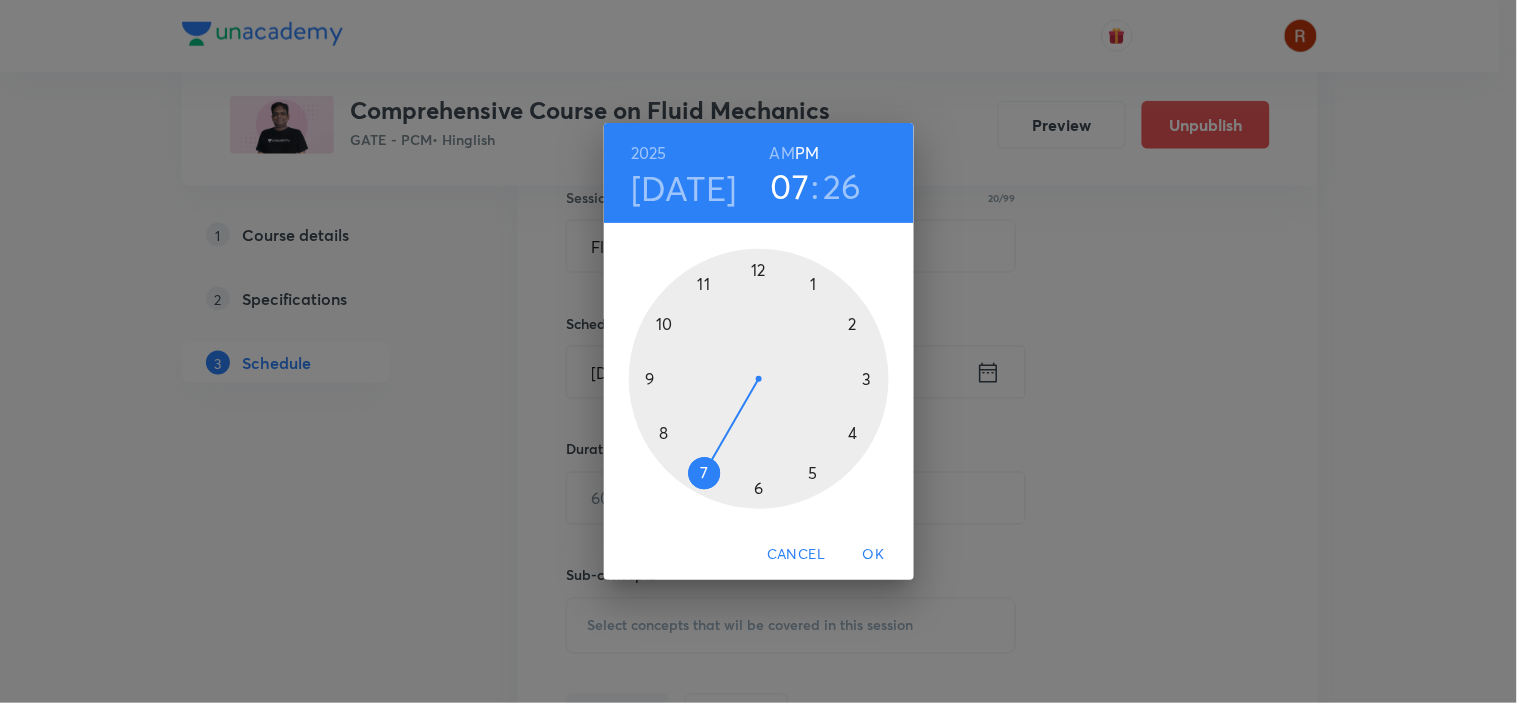 click at bounding box center (759, 379) 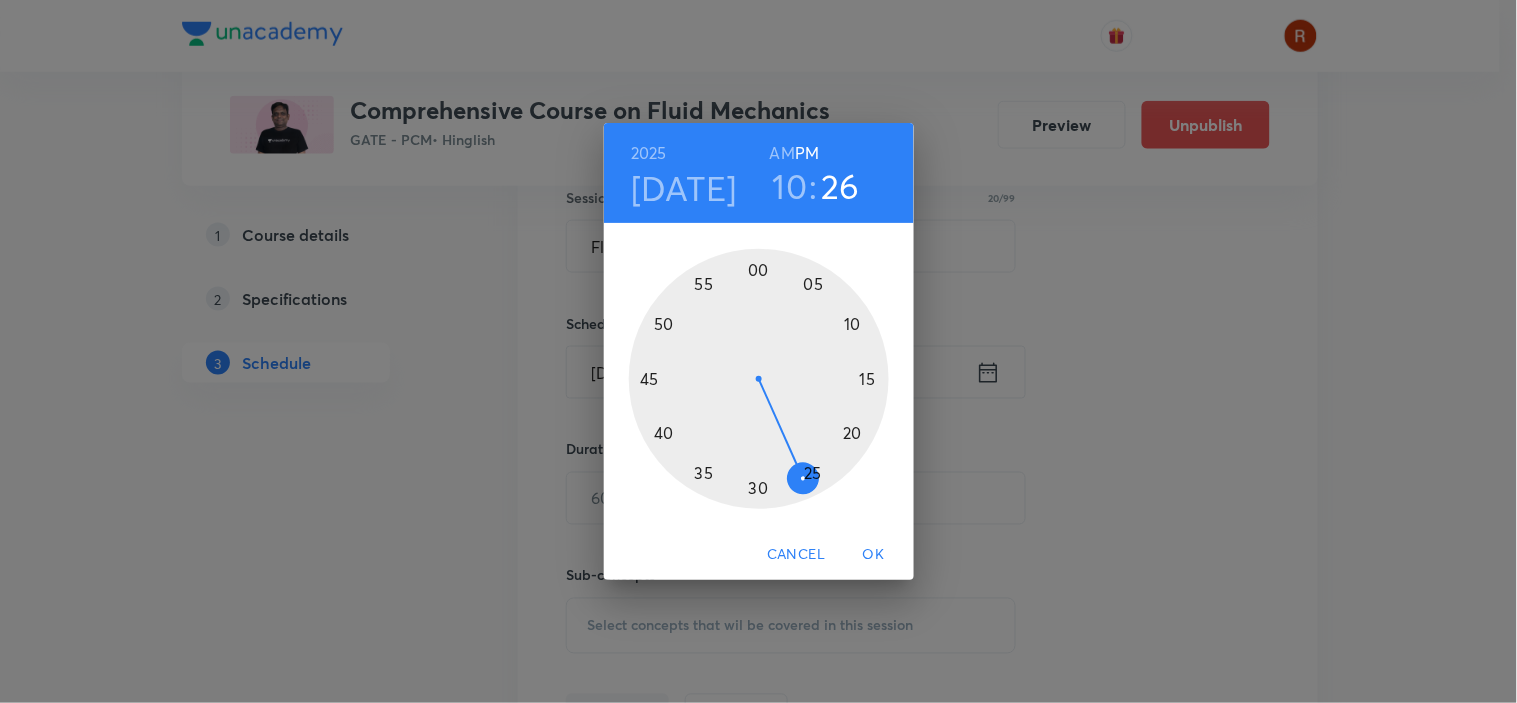 click at bounding box center [759, 379] 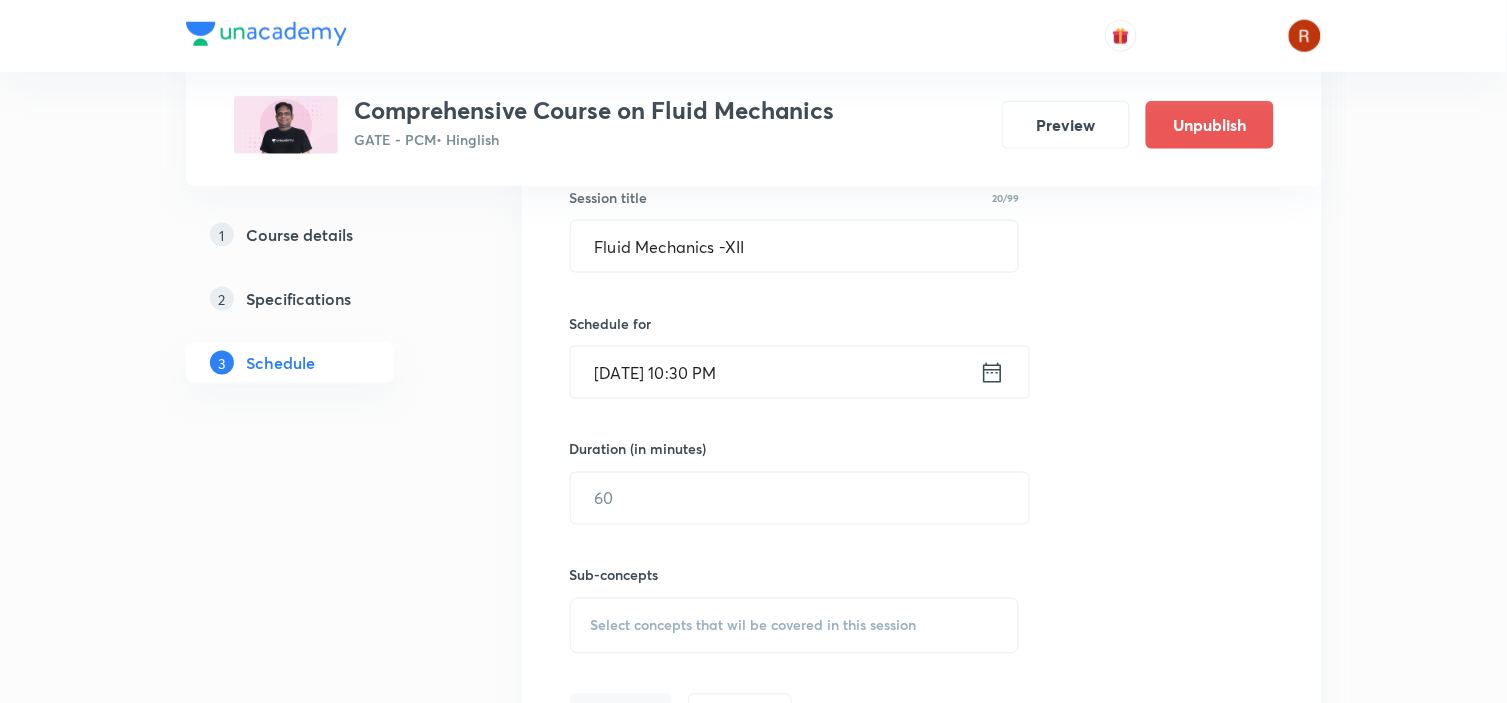 click on "Jul 17, 2025, 10:30 PM" at bounding box center (775, 372) 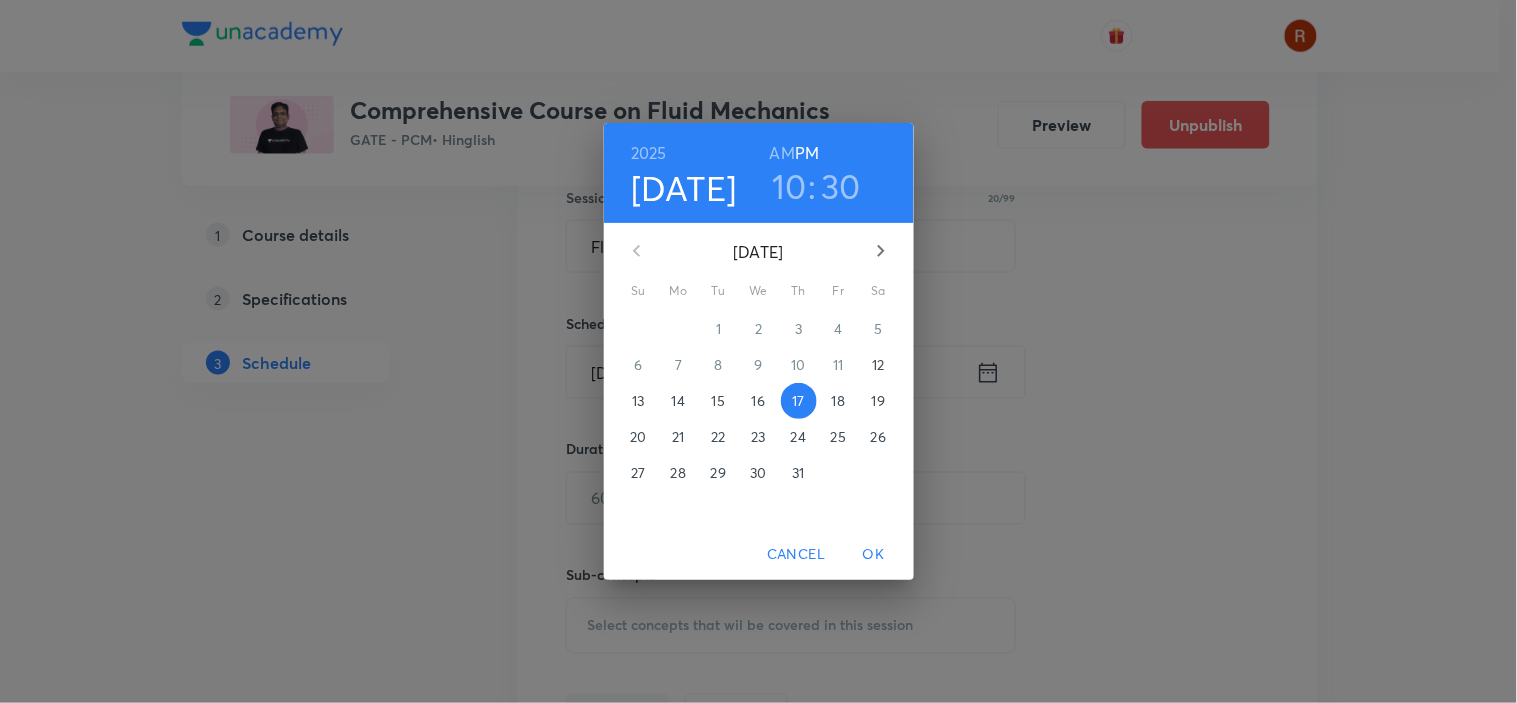 click on "AM" at bounding box center (782, 153) 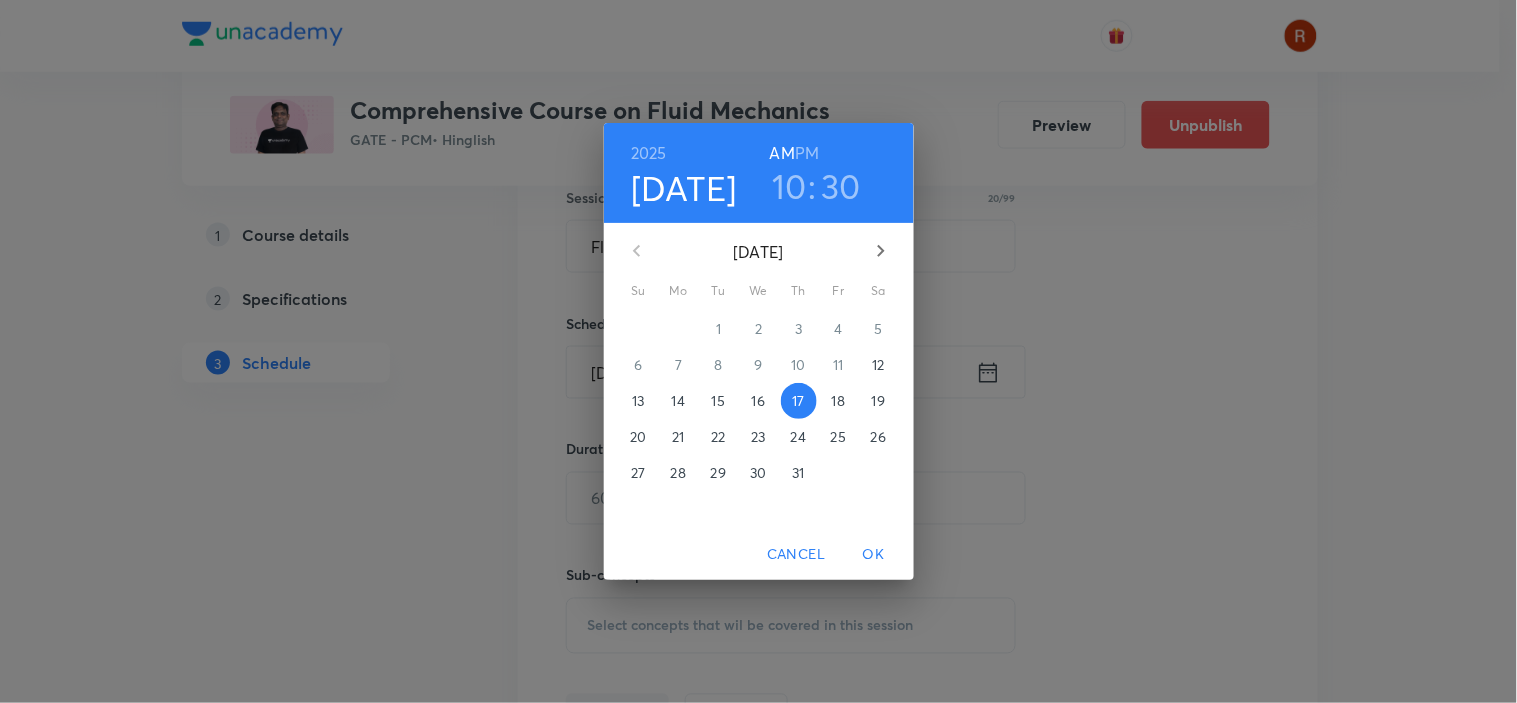 click on "OK" at bounding box center (874, 554) 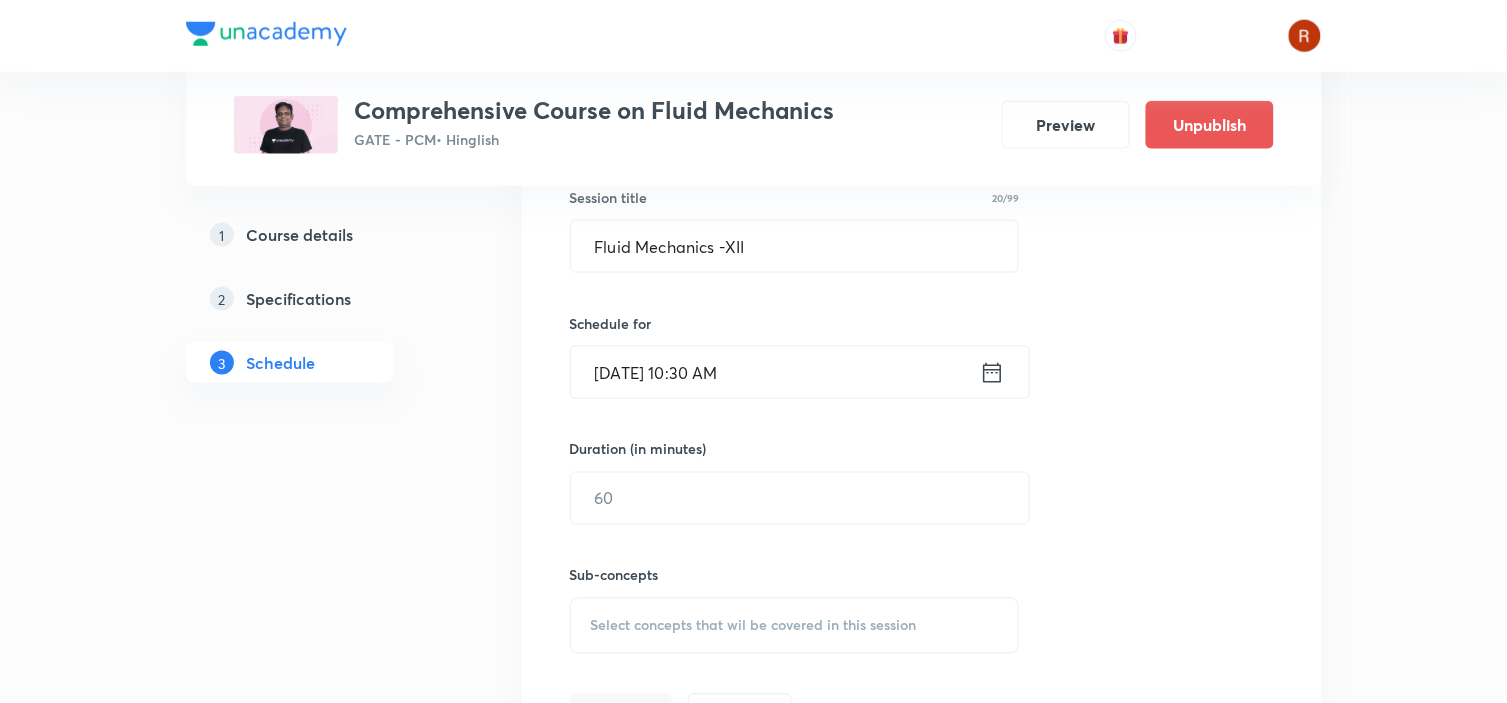 scroll, scrollTop: 565, scrollLeft: 0, axis: vertical 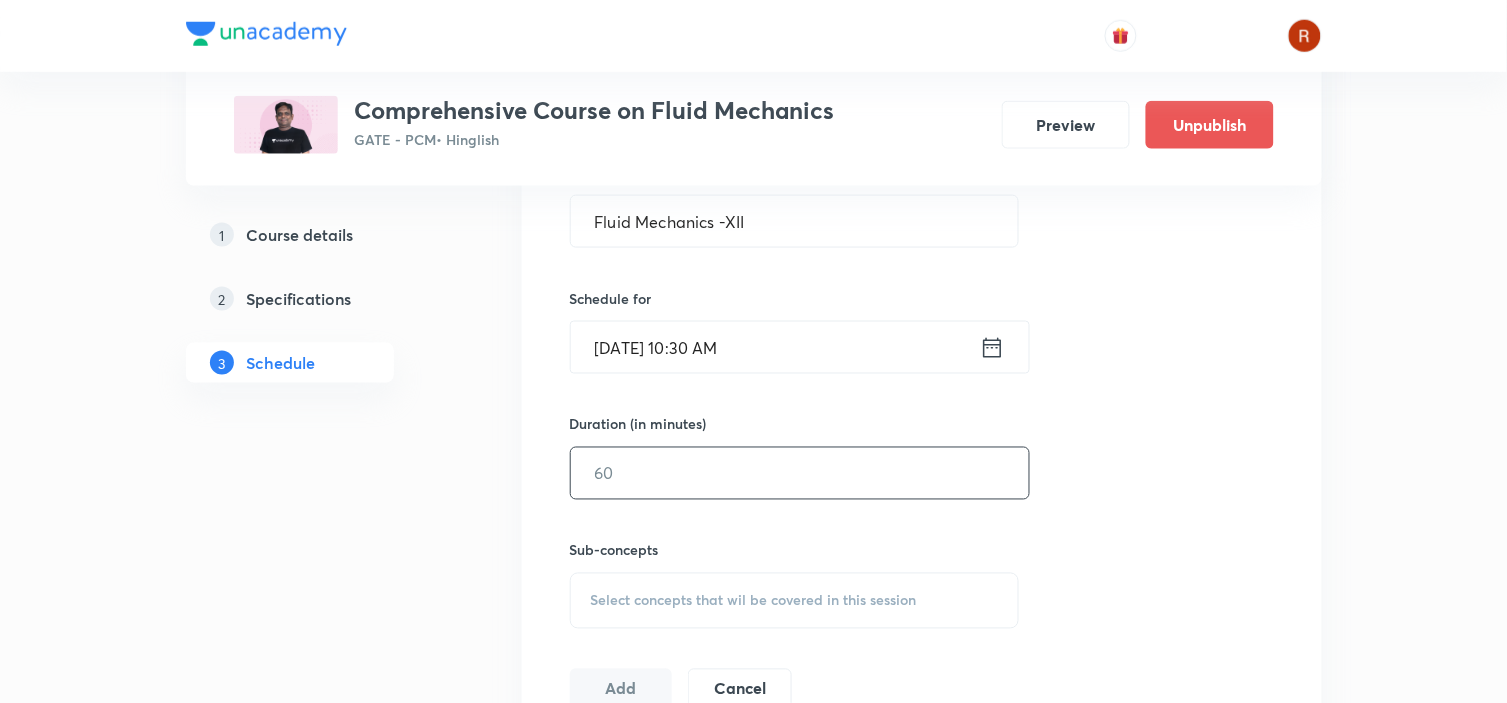click at bounding box center [800, 473] 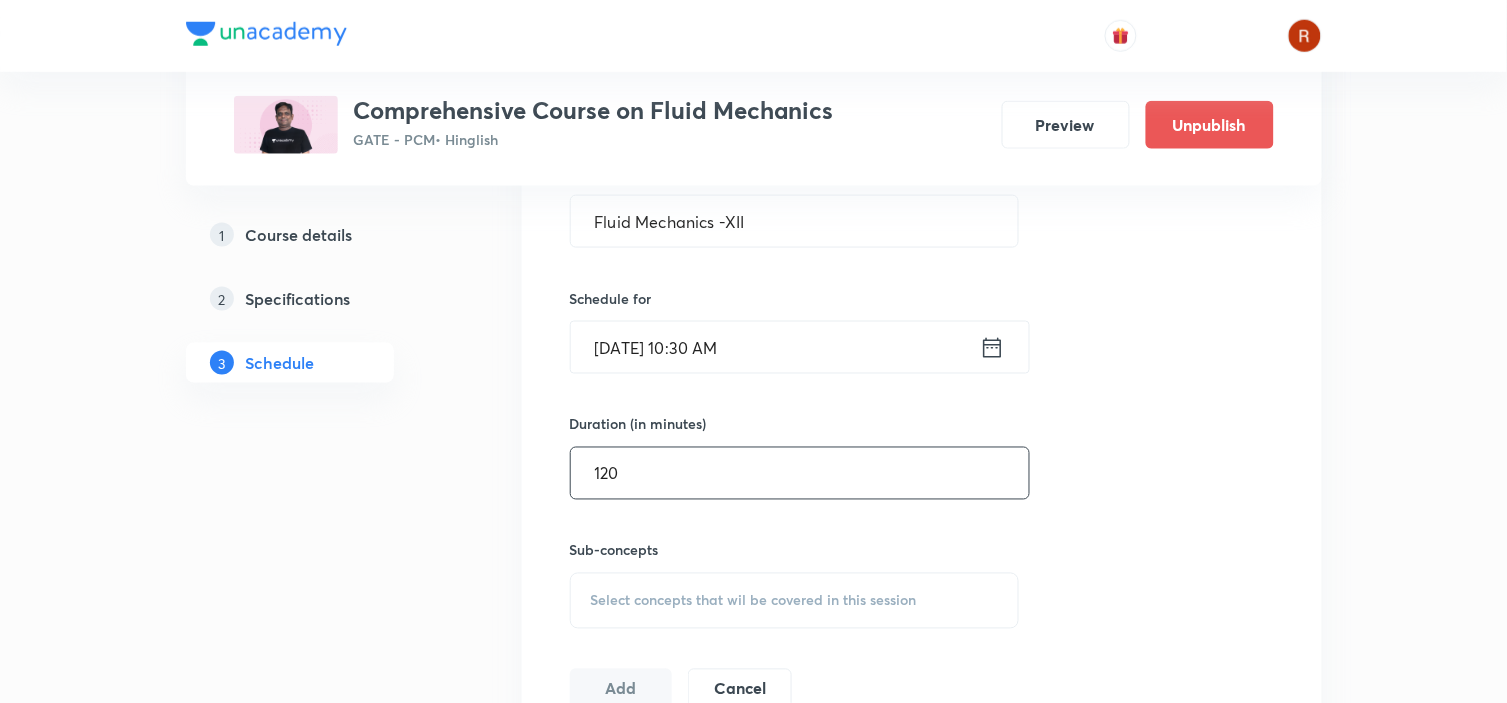 scroll, scrollTop: 680, scrollLeft: 0, axis: vertical 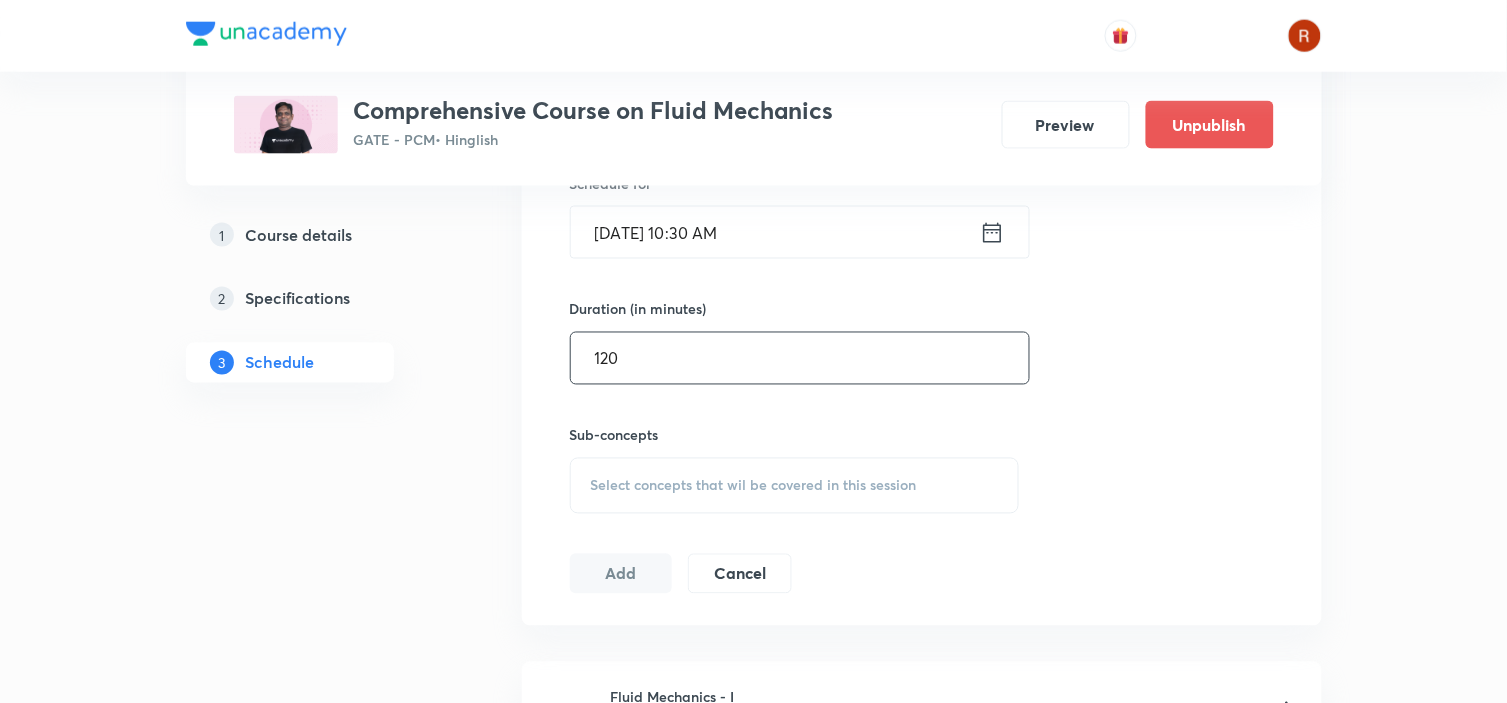 type on "120" 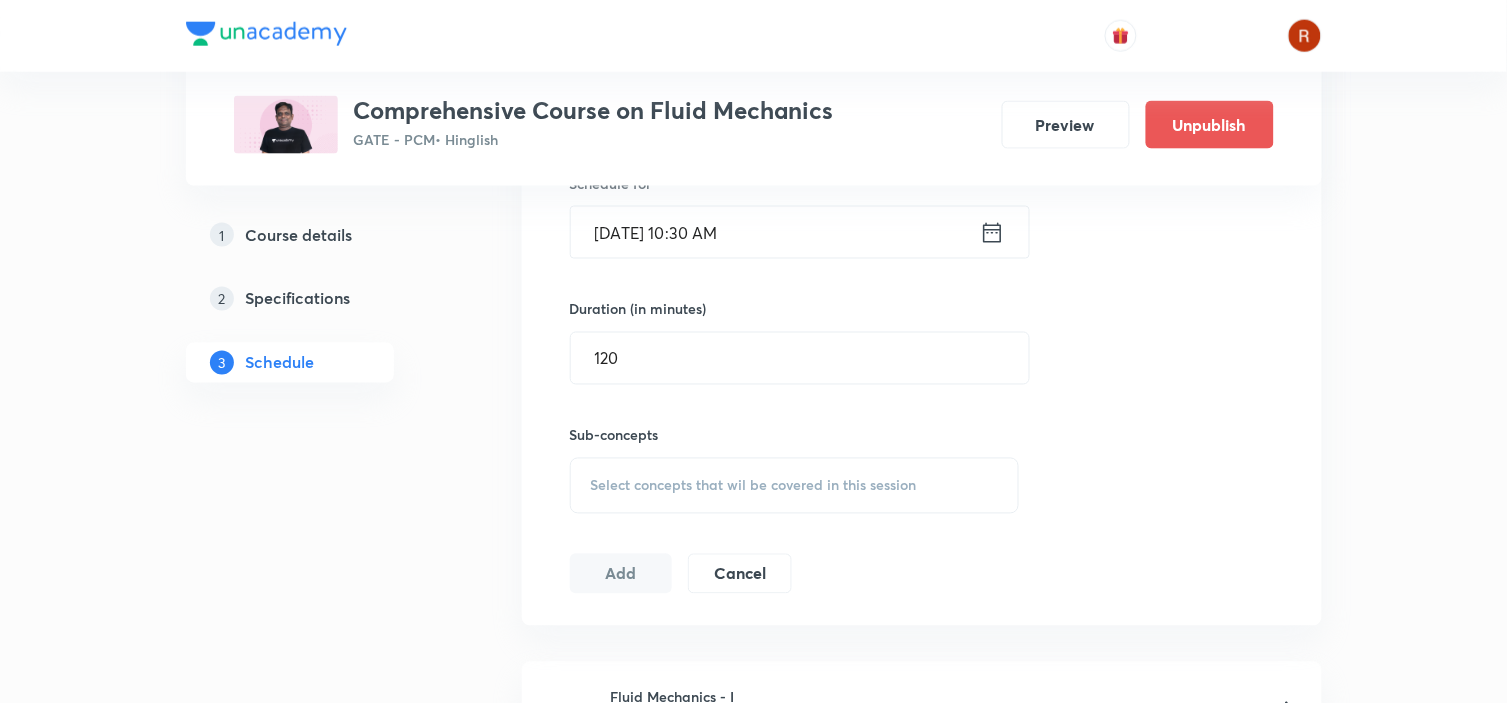 click on "Select concepts that wil be covered in this session" at bounding box center [795, 486] 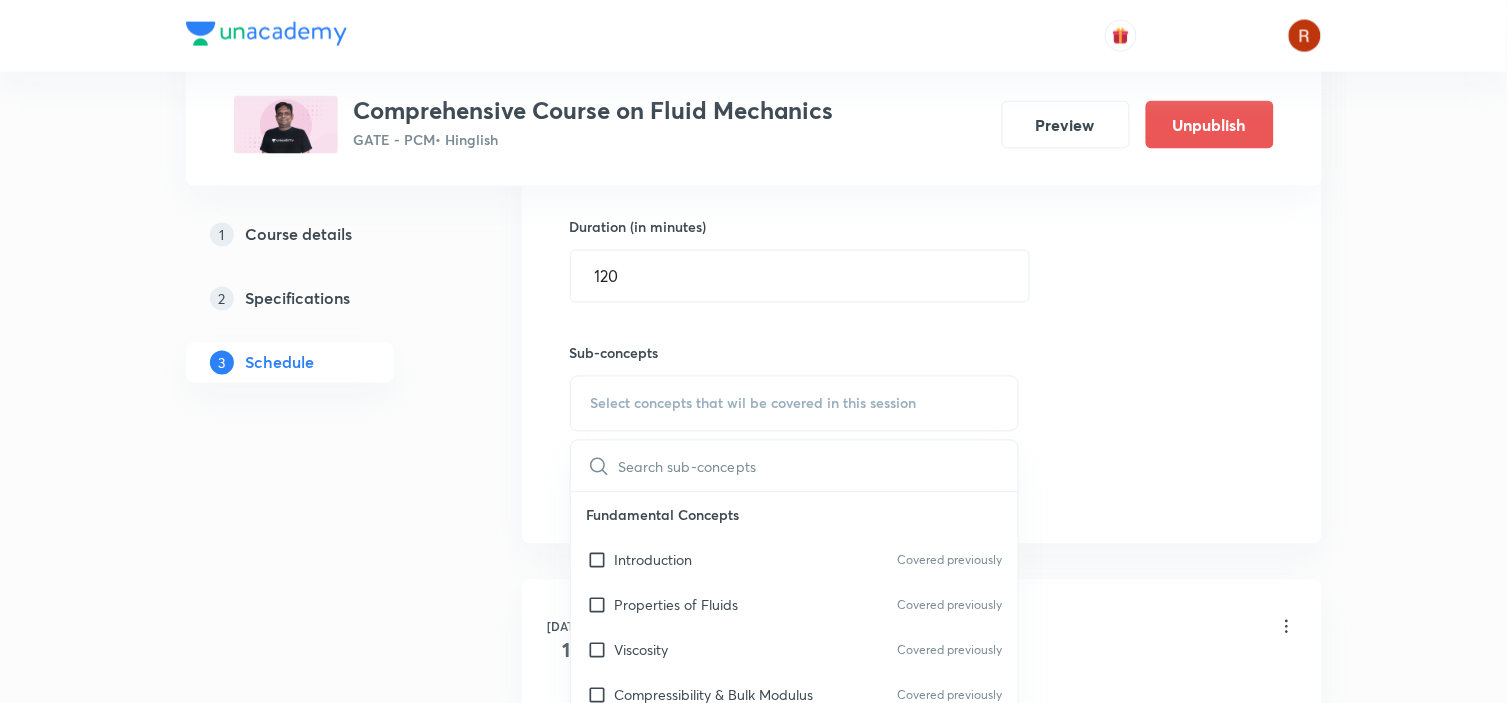 scroll, scrollTop: 764, scrollLeft: 0, axis: vertical 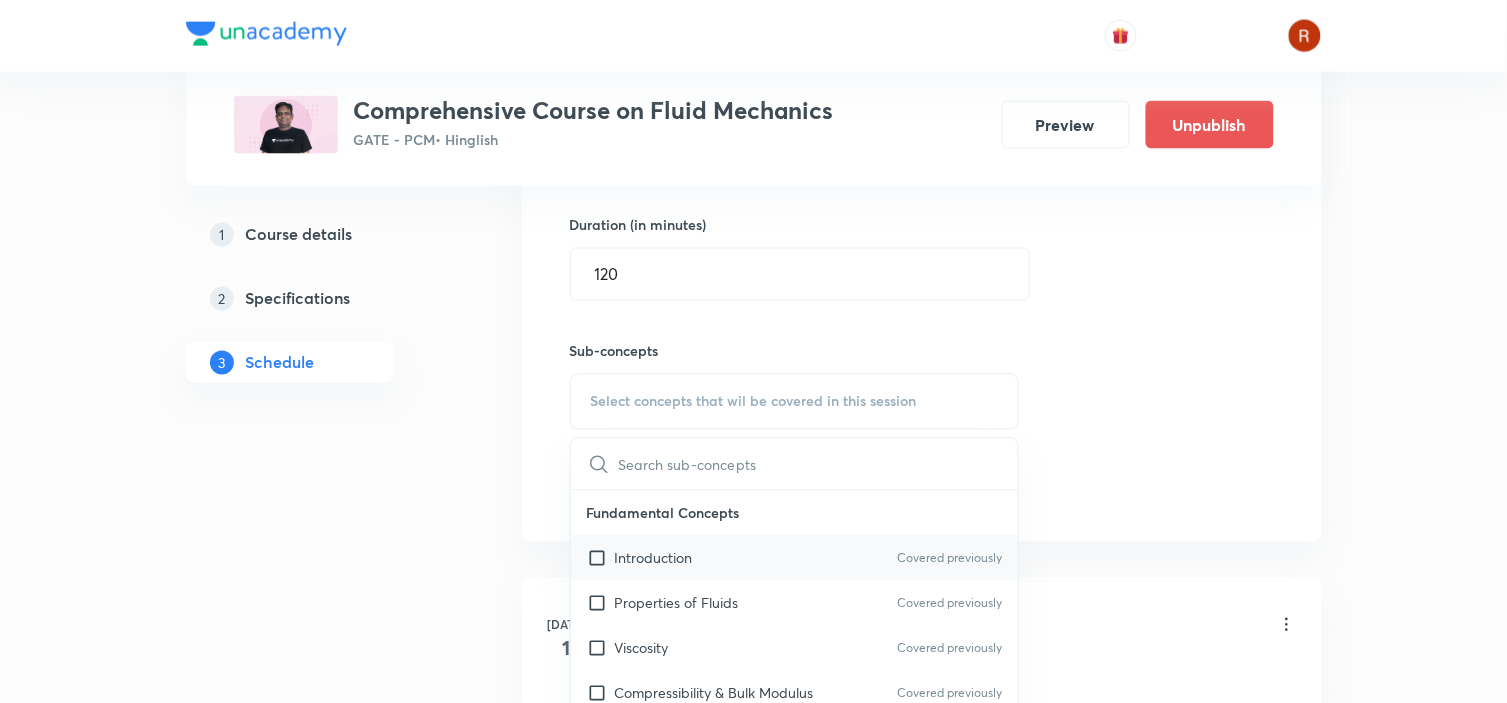 click on "Introduction" at bounding box center [654, 558] 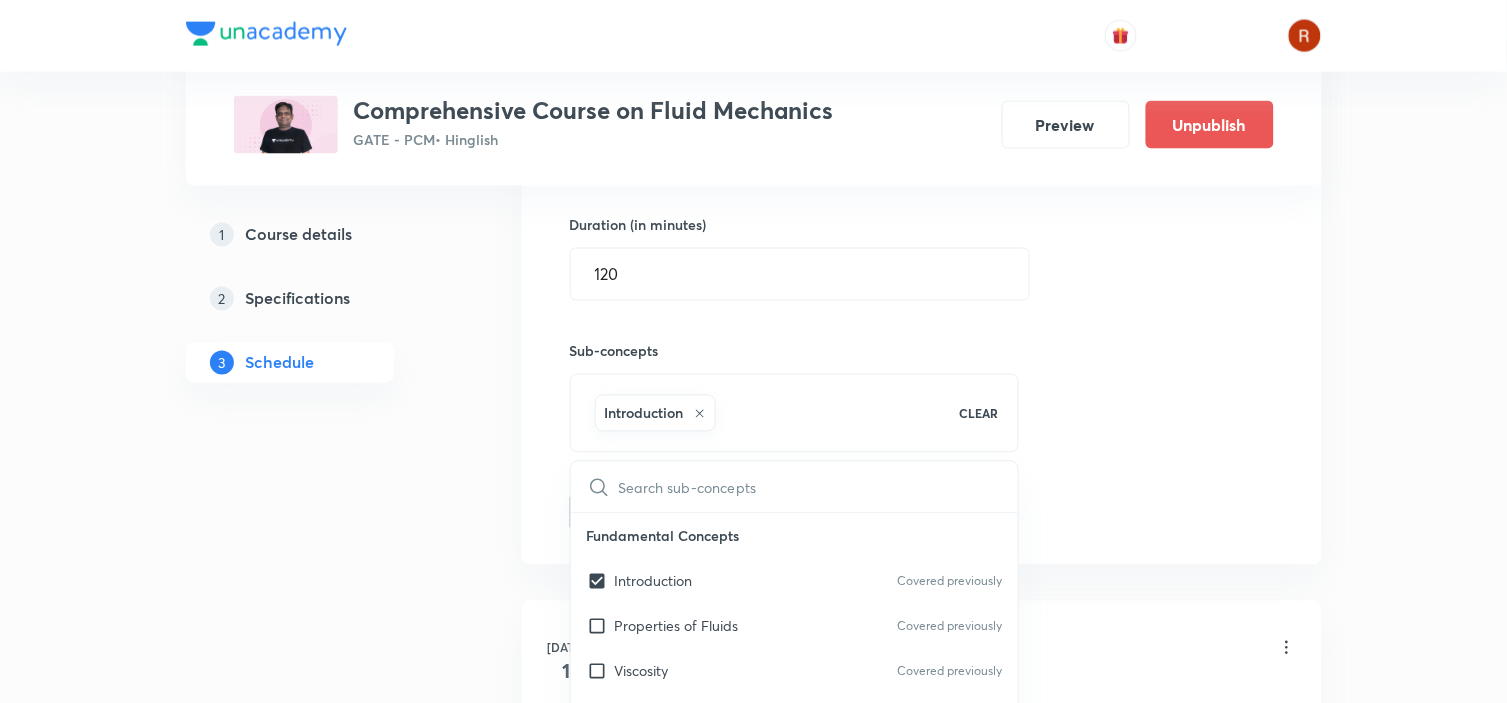 click on "1 Course details 2 Specifications 3 Schedule" at bounding box center (322, 1004) 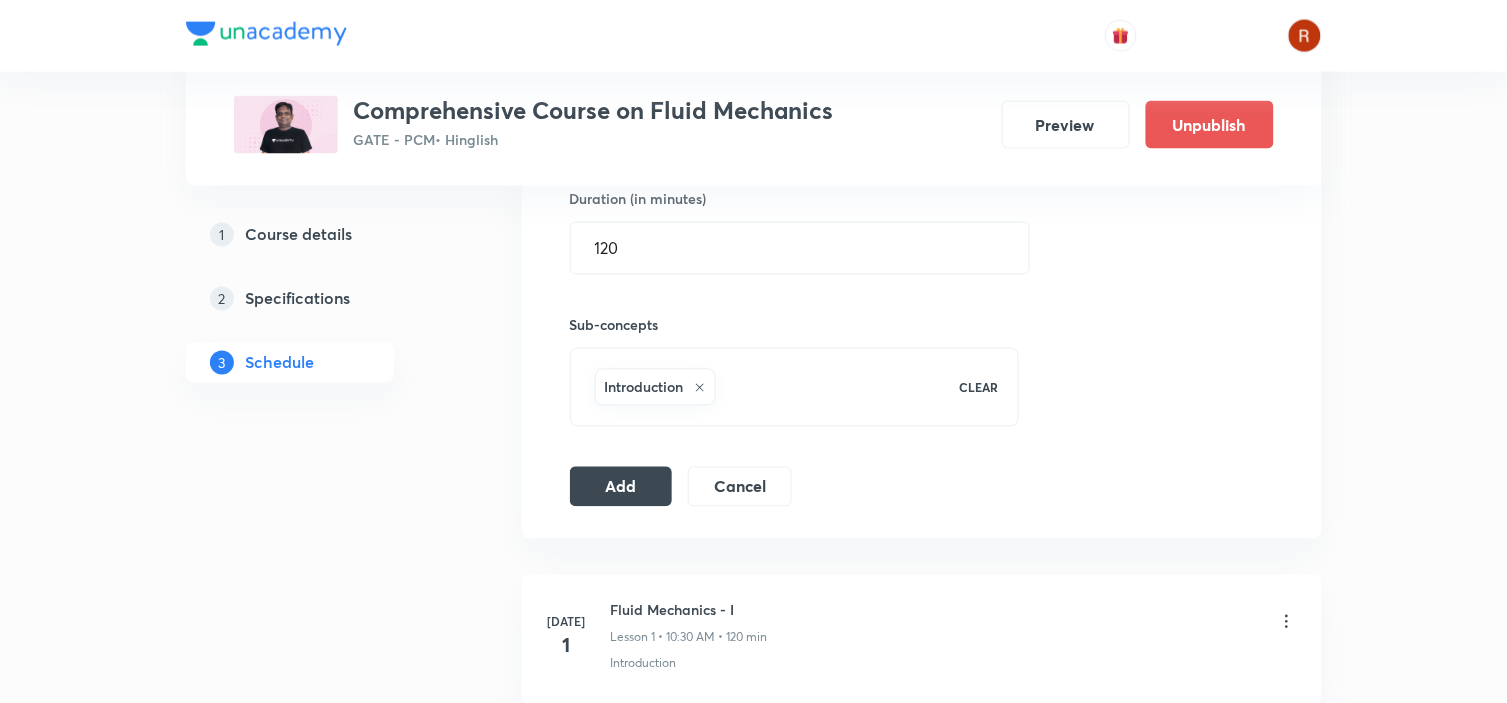 scroll, scrollTop: 791, scrollLeft: 0, axis: vertical 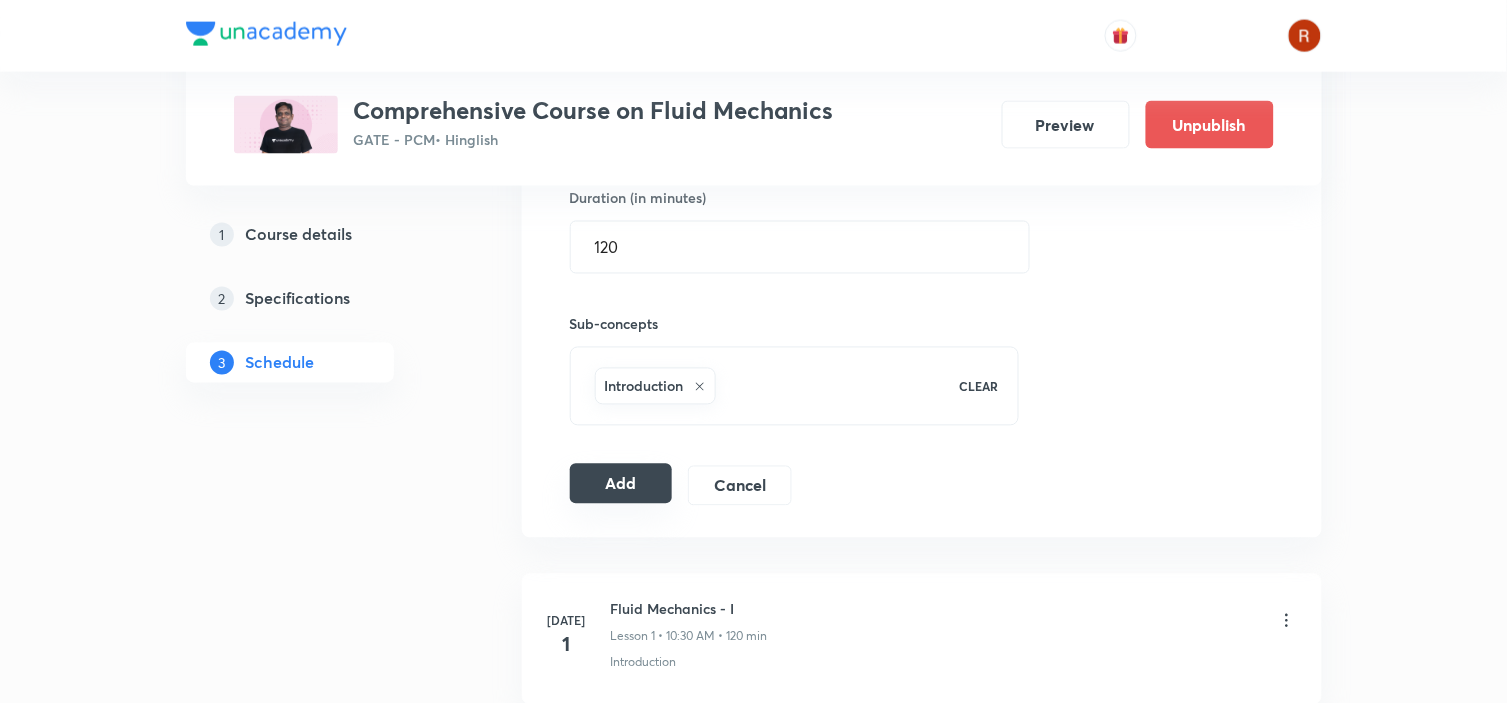 click on "Add" at bounding box center [621, 484] 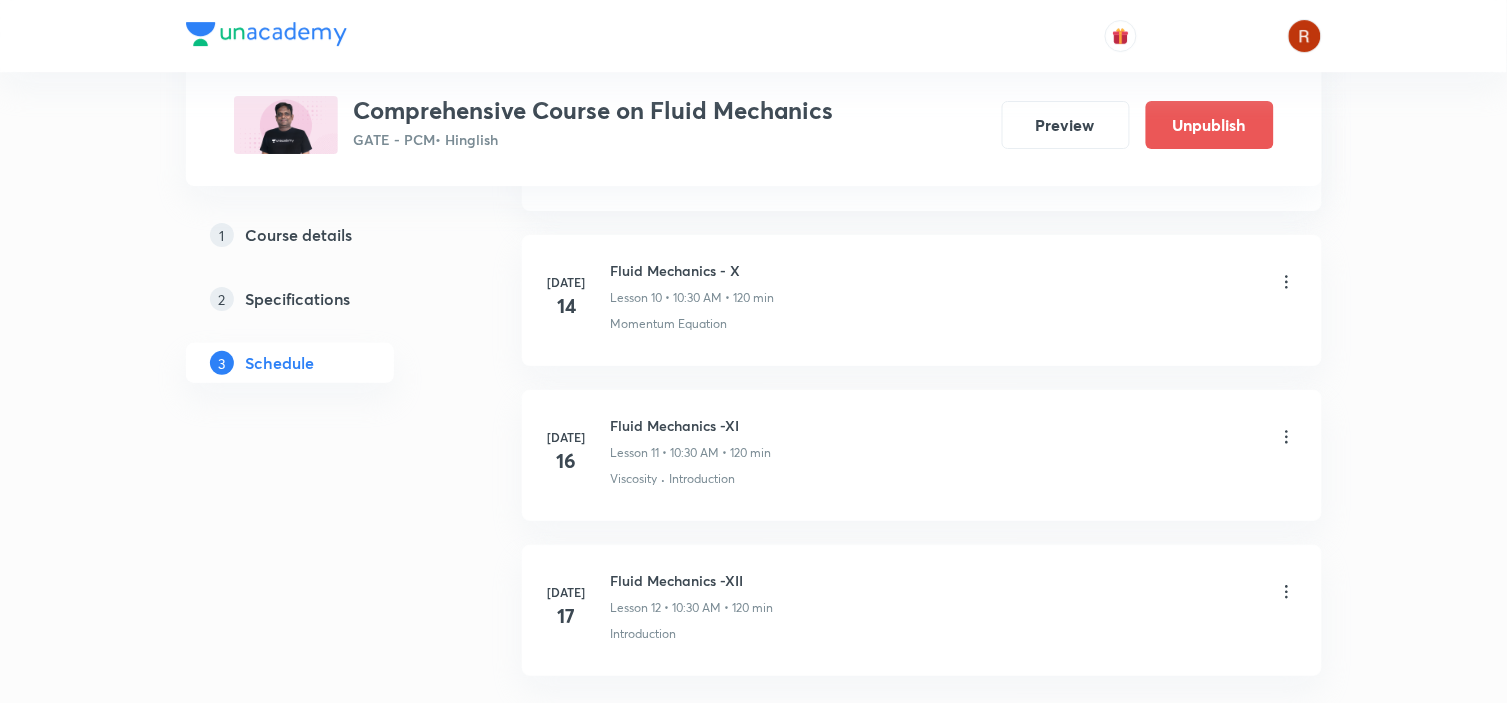 scroll, scrollTop: 2003, scrollLeft: 0, axis: vertical 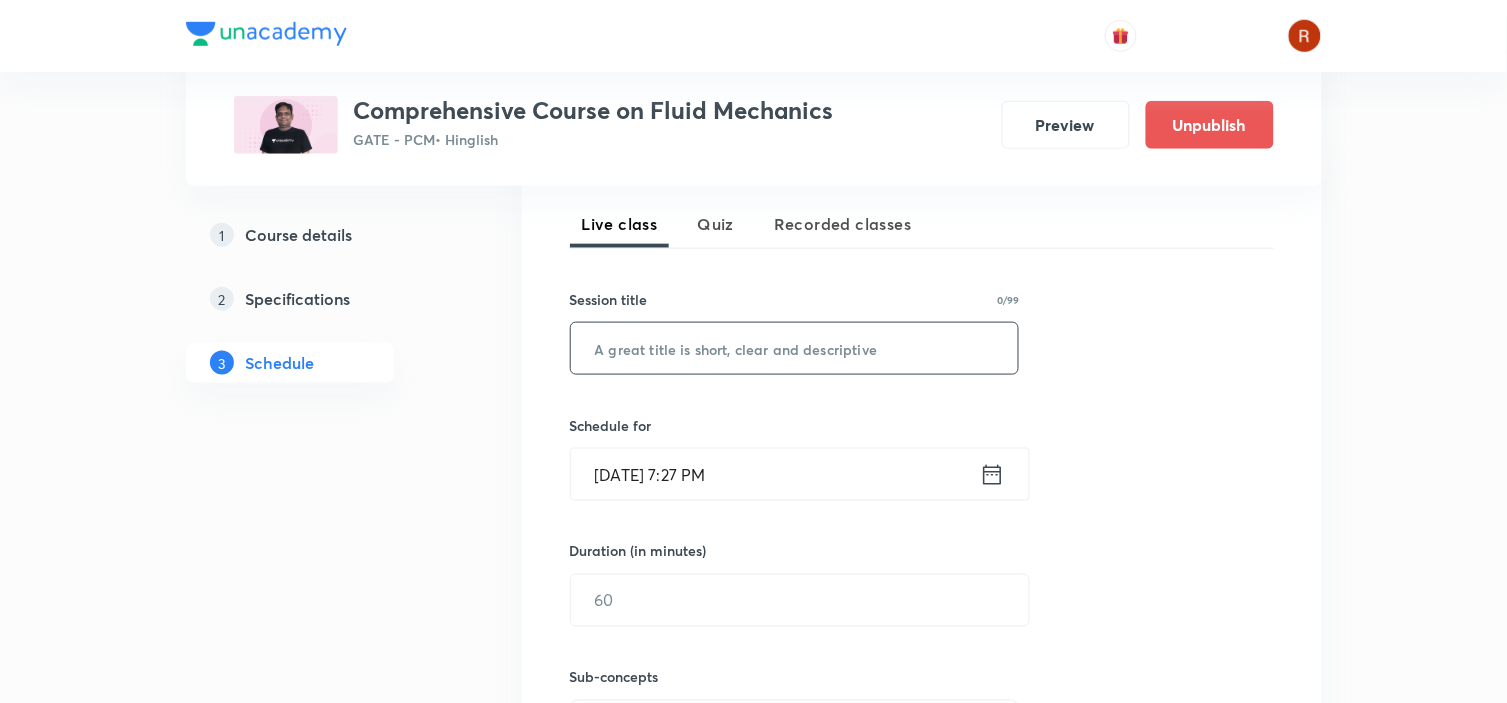 click at bounding box center [795, 348] 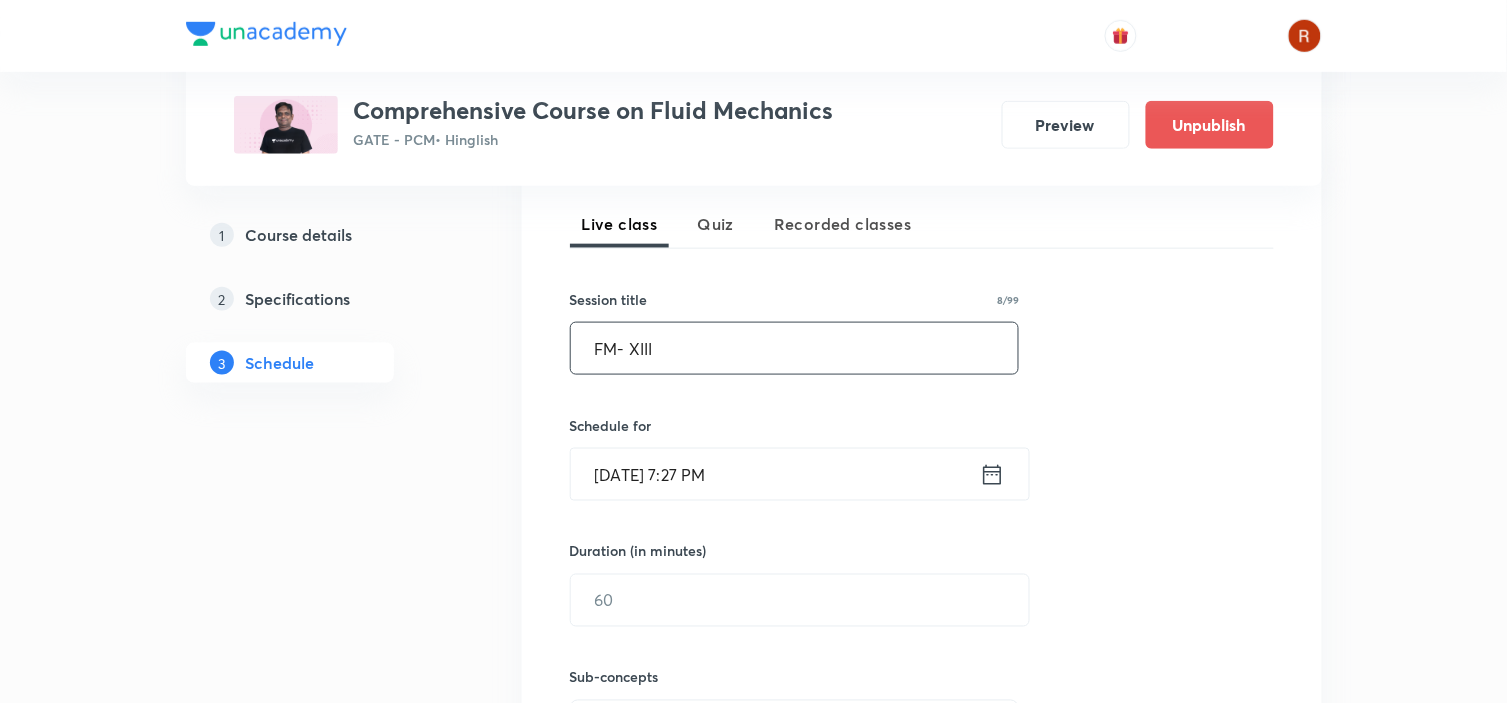 click on "FM- XIII" at bounding box center (795, 348) 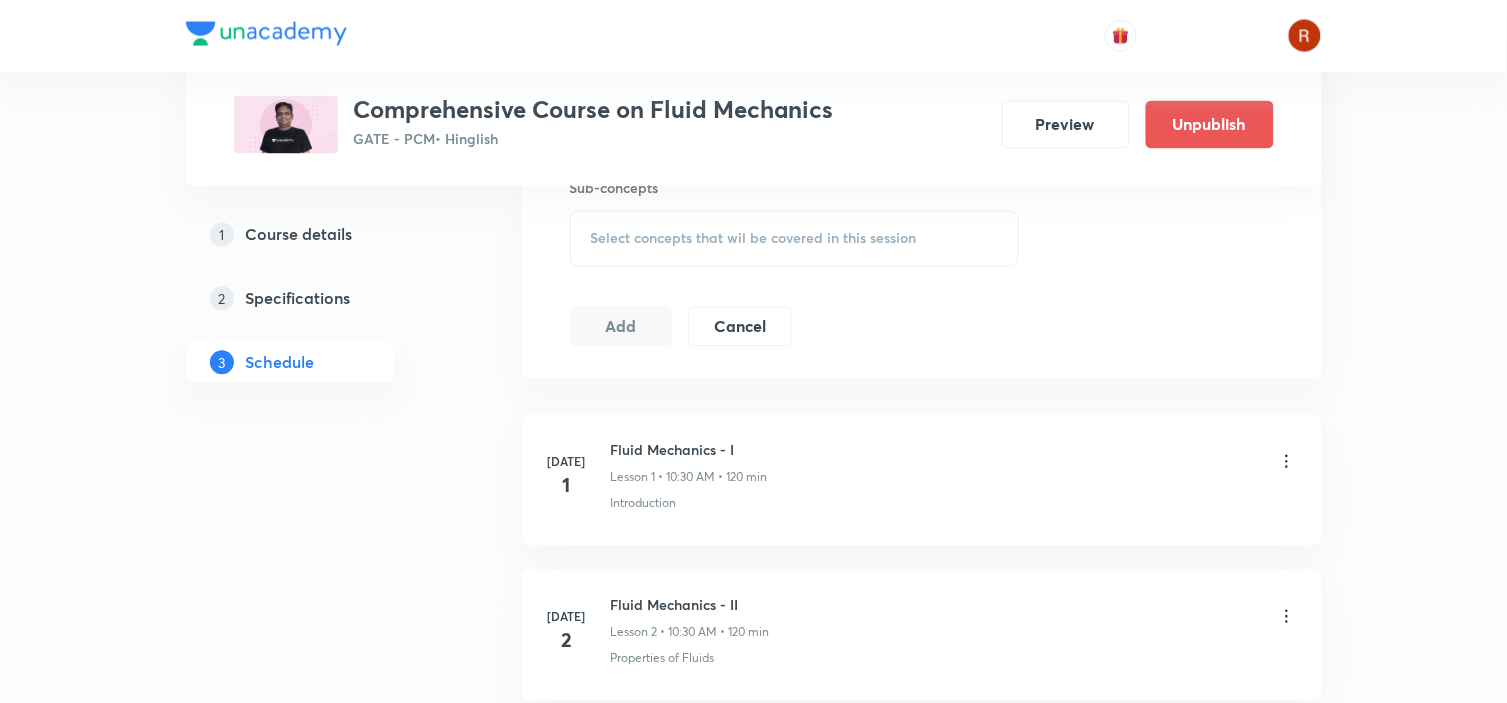 scroll, scrollTop: 956, scrollLeft: 0, axis: vertical 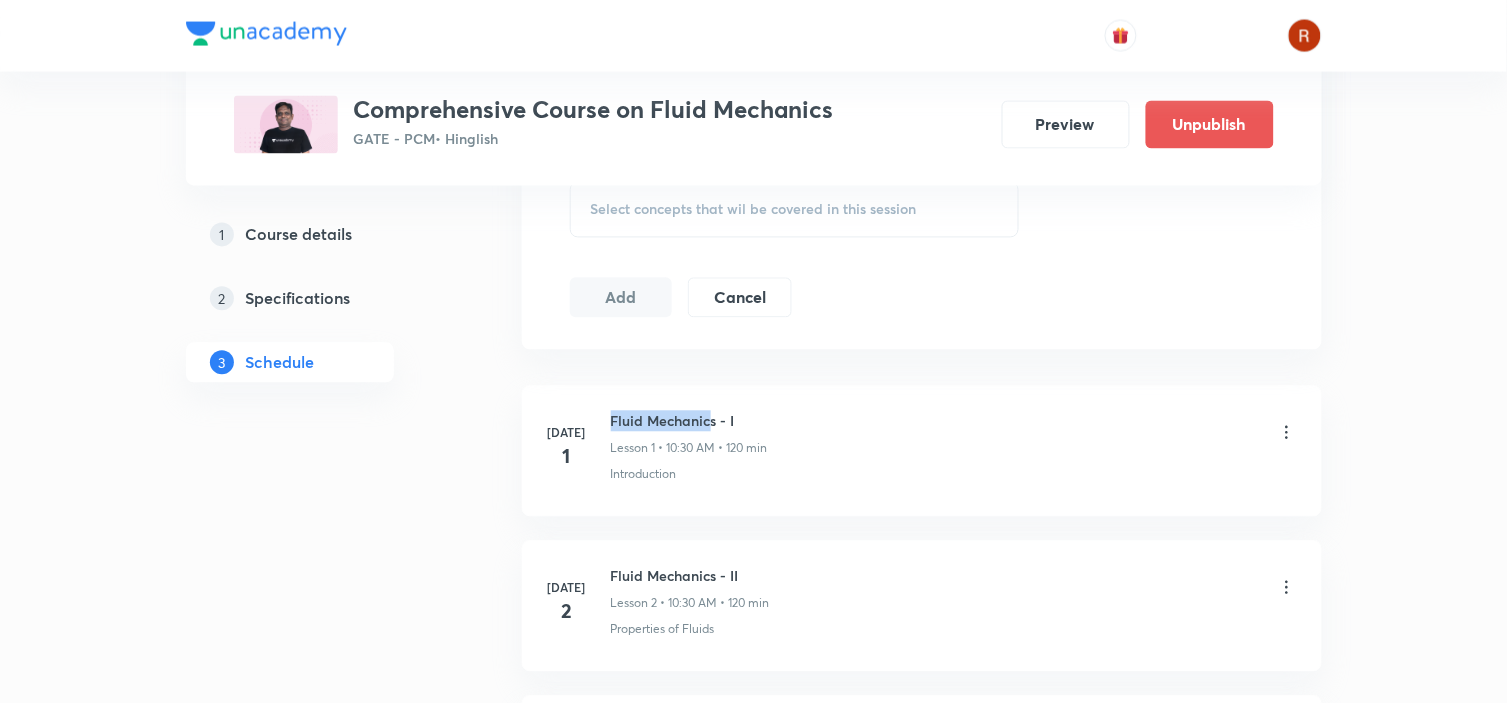 drag, startPoint x: 610, startPoint y: 418, endPoint x: 714, endPoint y: 422, distance: 104.0769 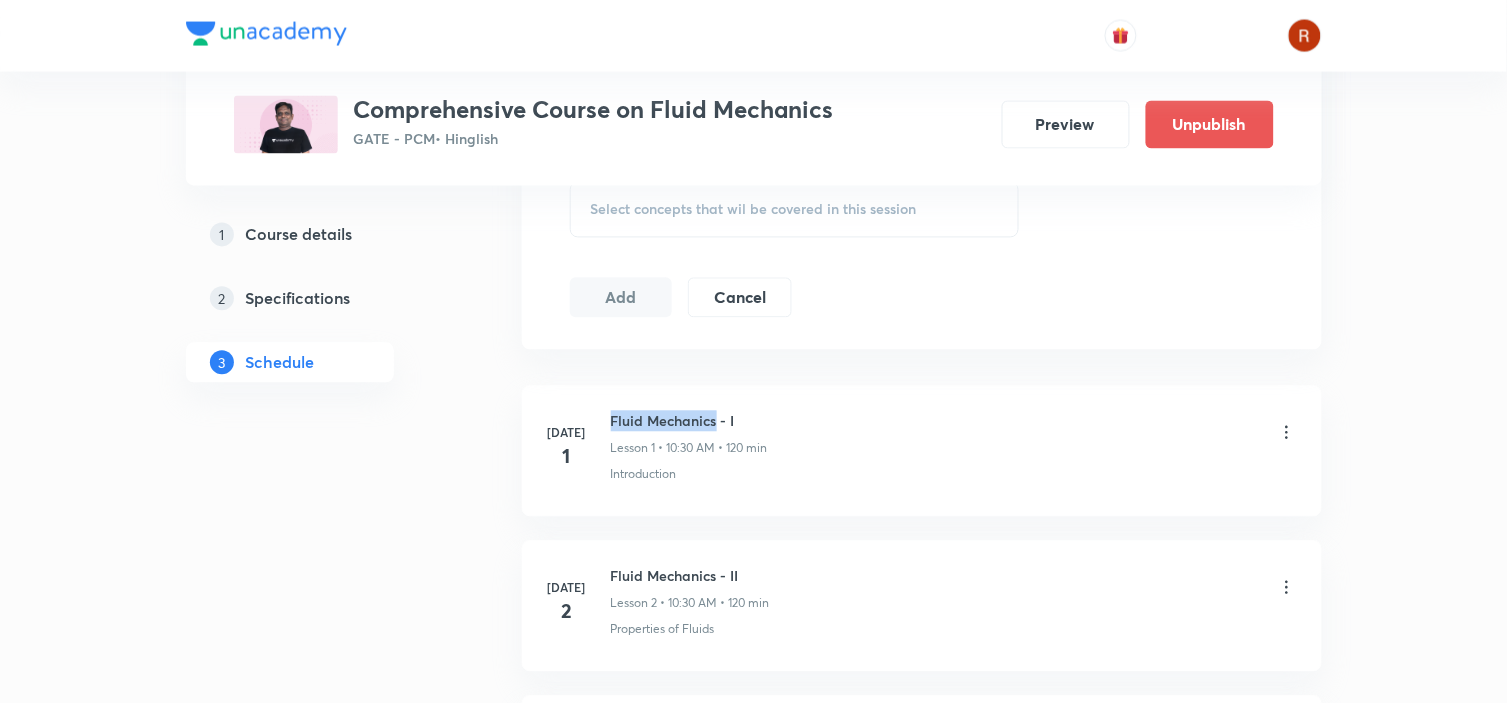 drag, startPoint x: 612, startPoint y: 420, endPoint x: 718, endPoint y: 416, distance: 106.07545 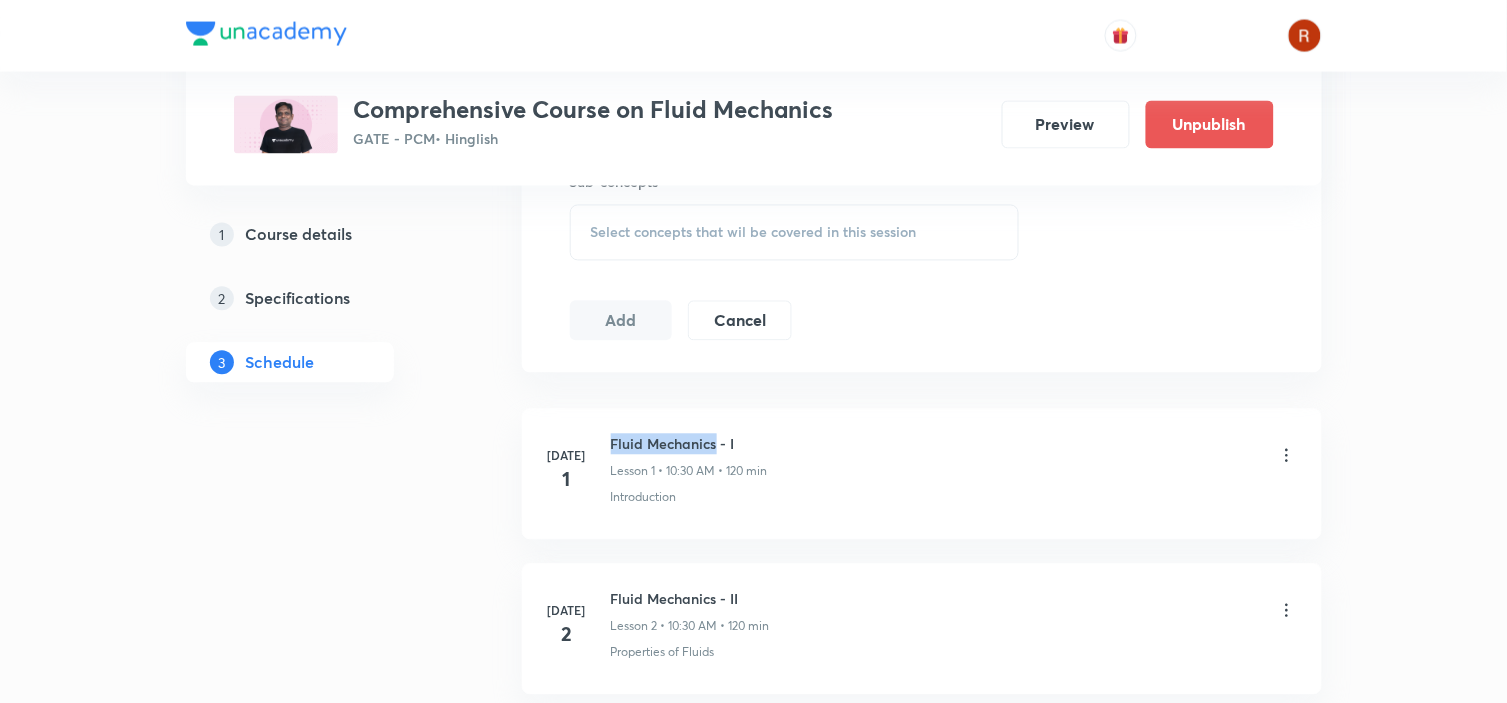 scroll, scrollTop: 934, scrollLeft: 0, axis: vertical 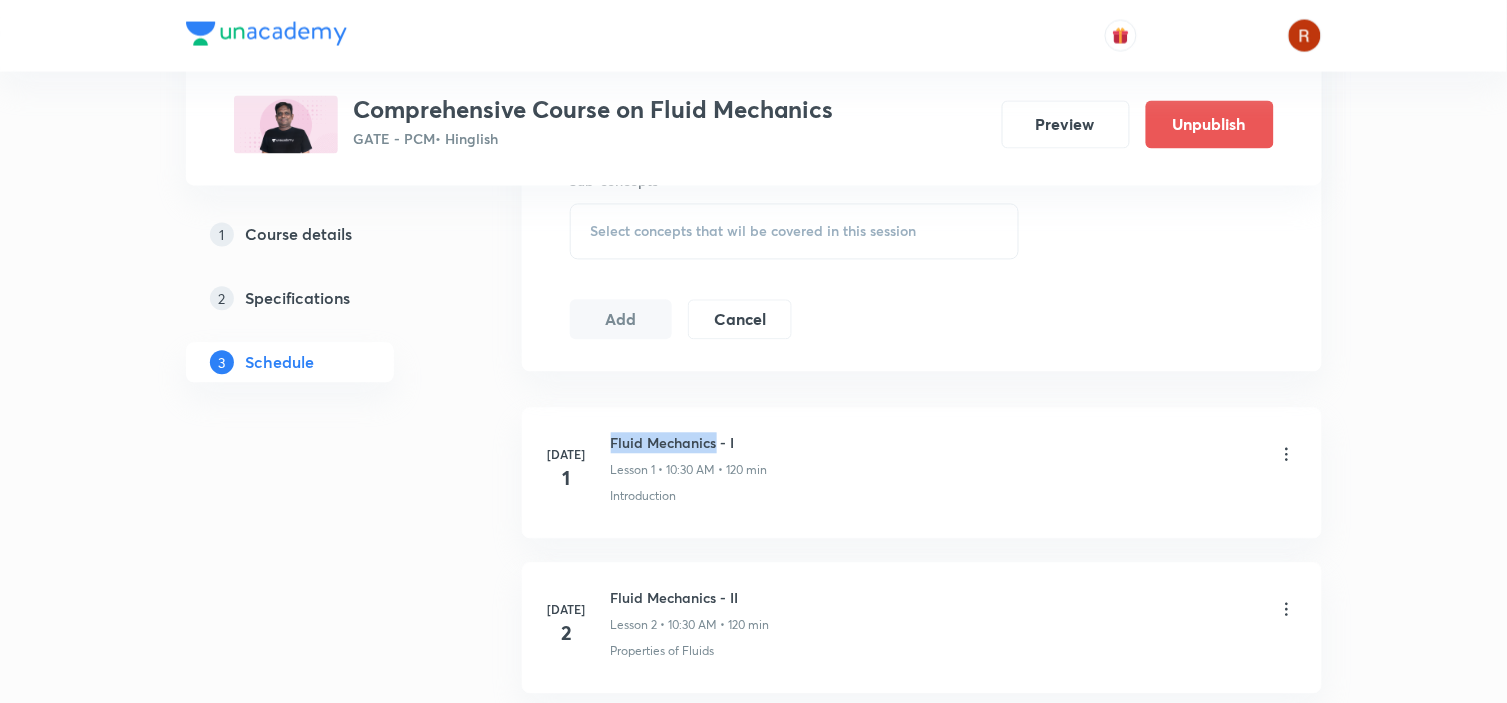 copy on "Fluid Mechanics" 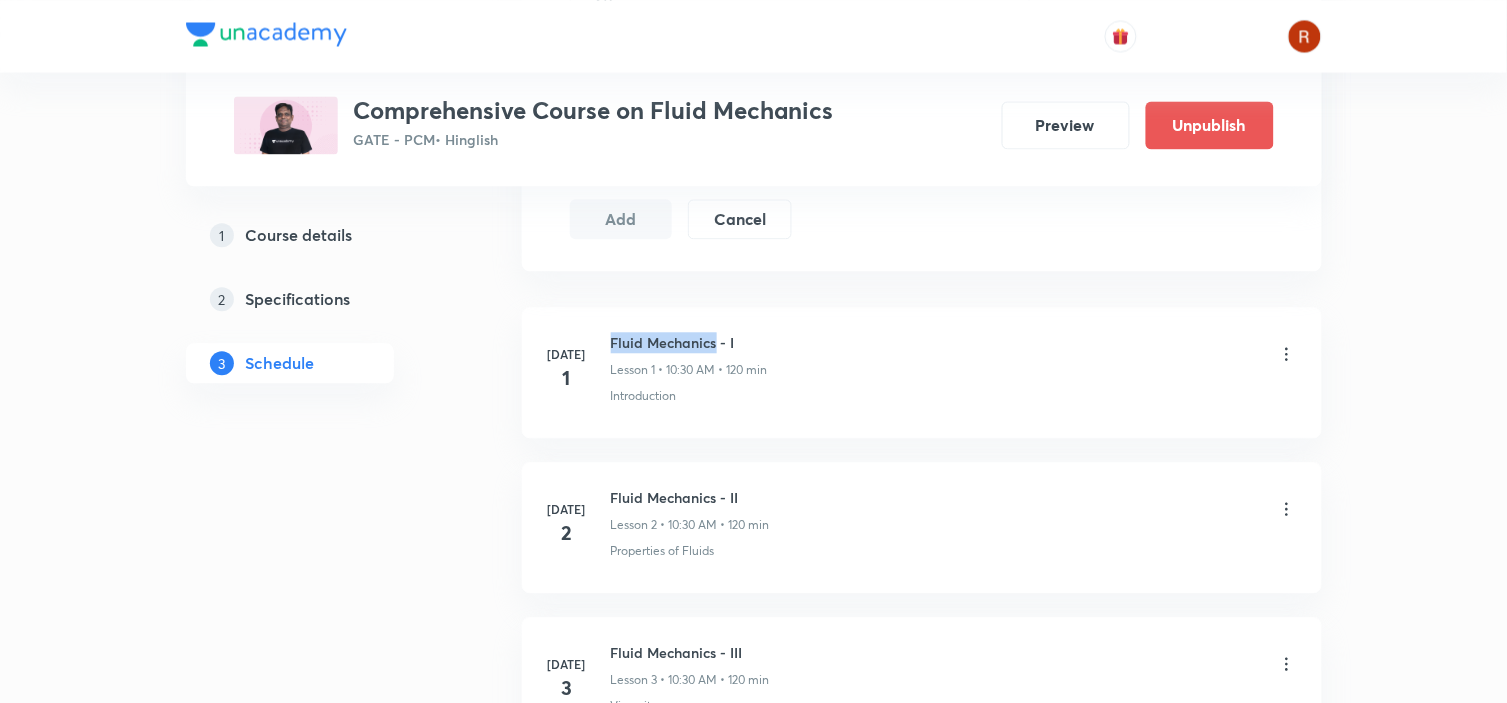 scroll, scrollTop: 1037, scrollLeft: 0, axis: vertical 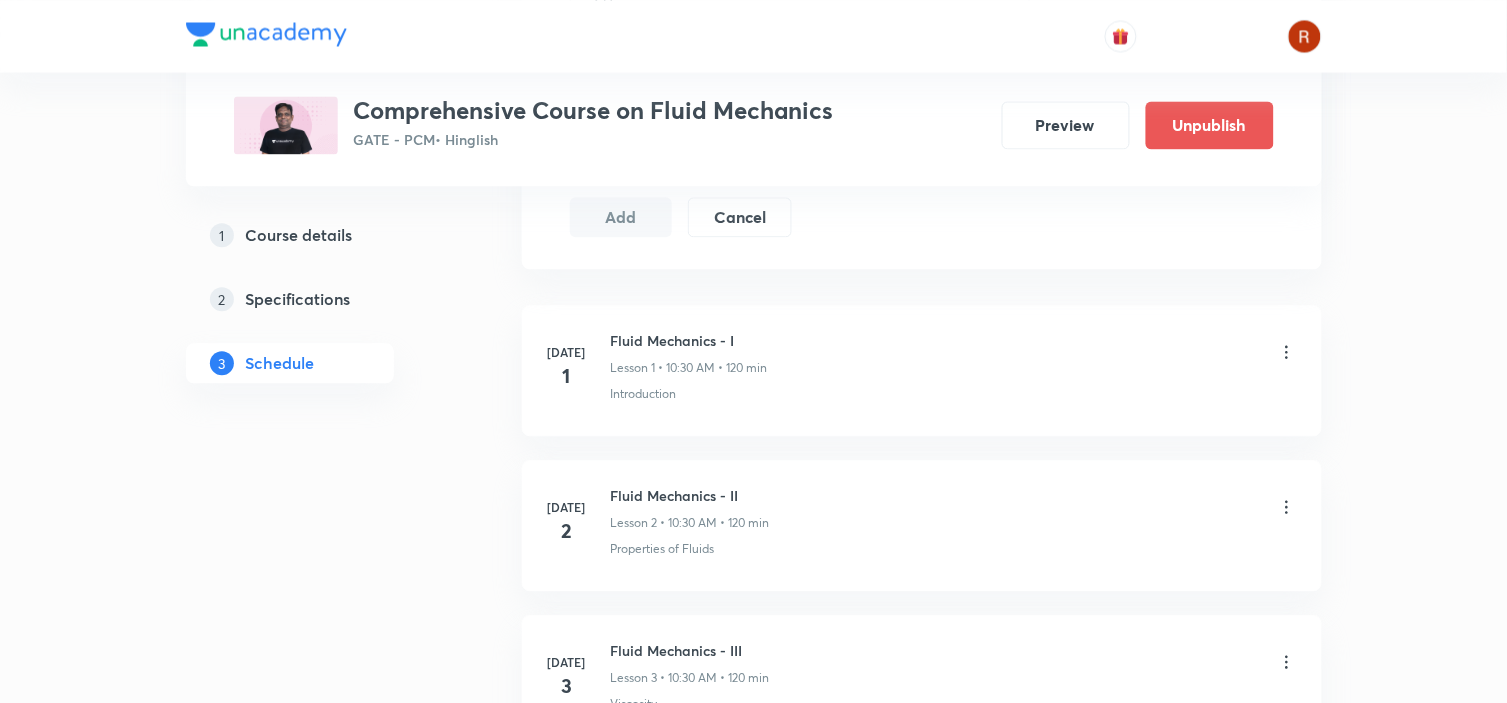 click on "Lesson 1 • 10:30 AM • 120 min" at bounding box center (689, 368) 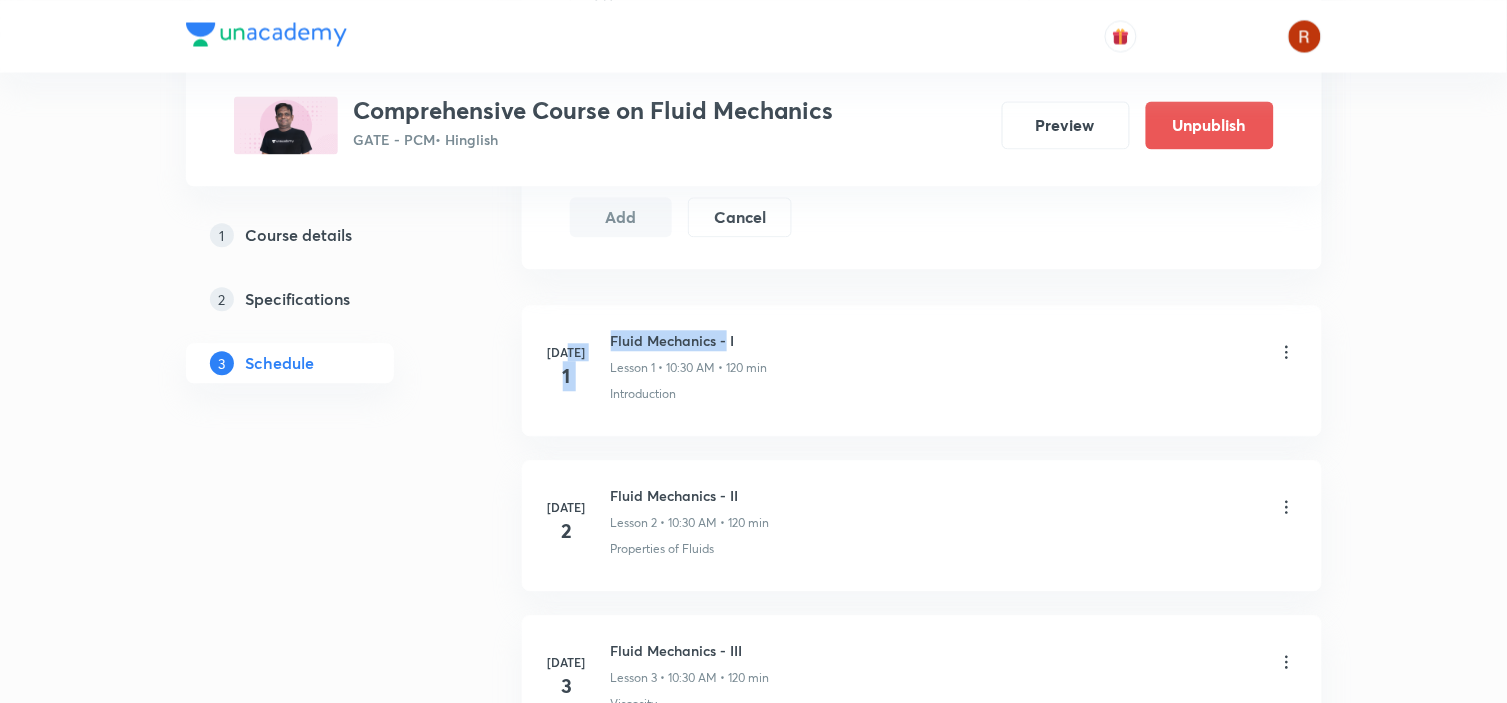 drag, startPoint x: 606, startPoint y: 341, endPoint x: 726, endPoint y: 340, distance: 120.004166 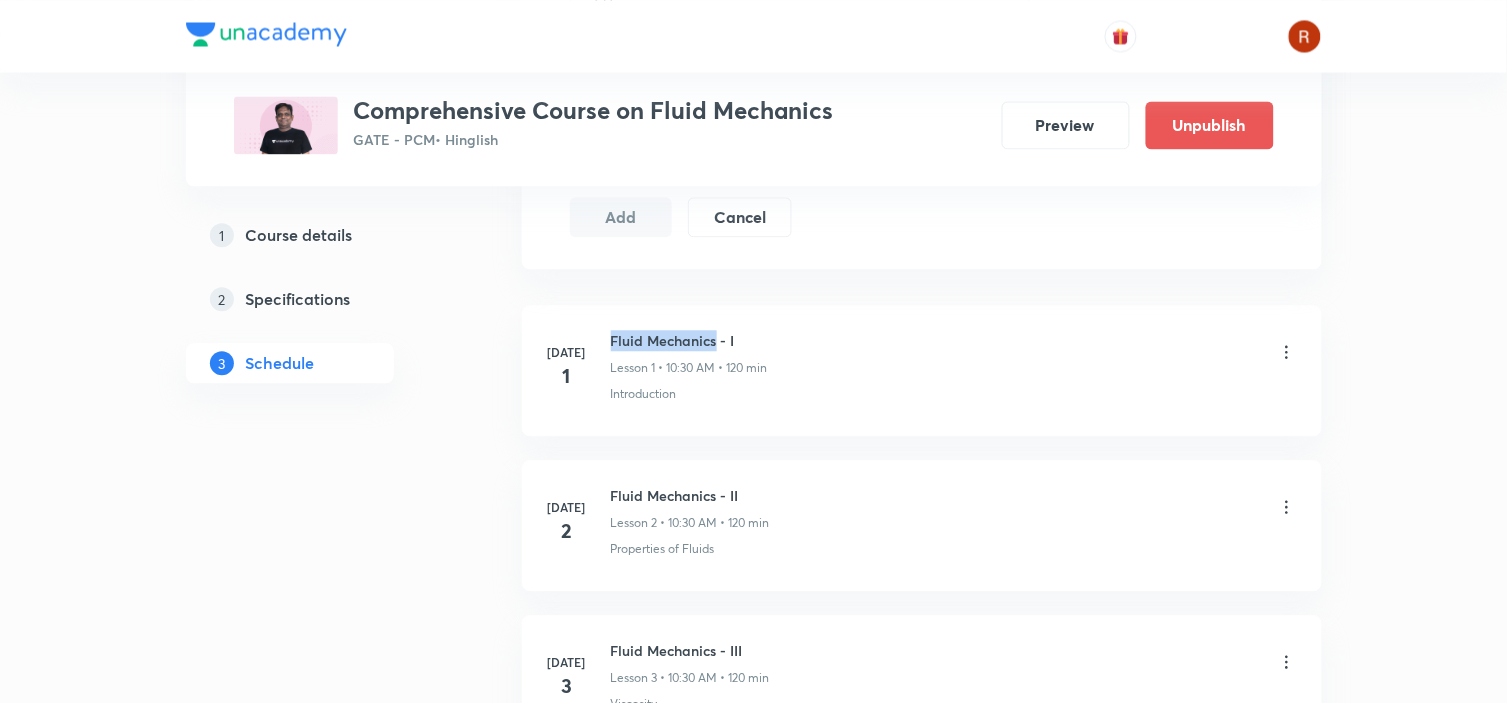 drag, startPoint x: 611, startPoint y: 338, endPoint x: 718, endPoint y: 337, distance: 107.00467 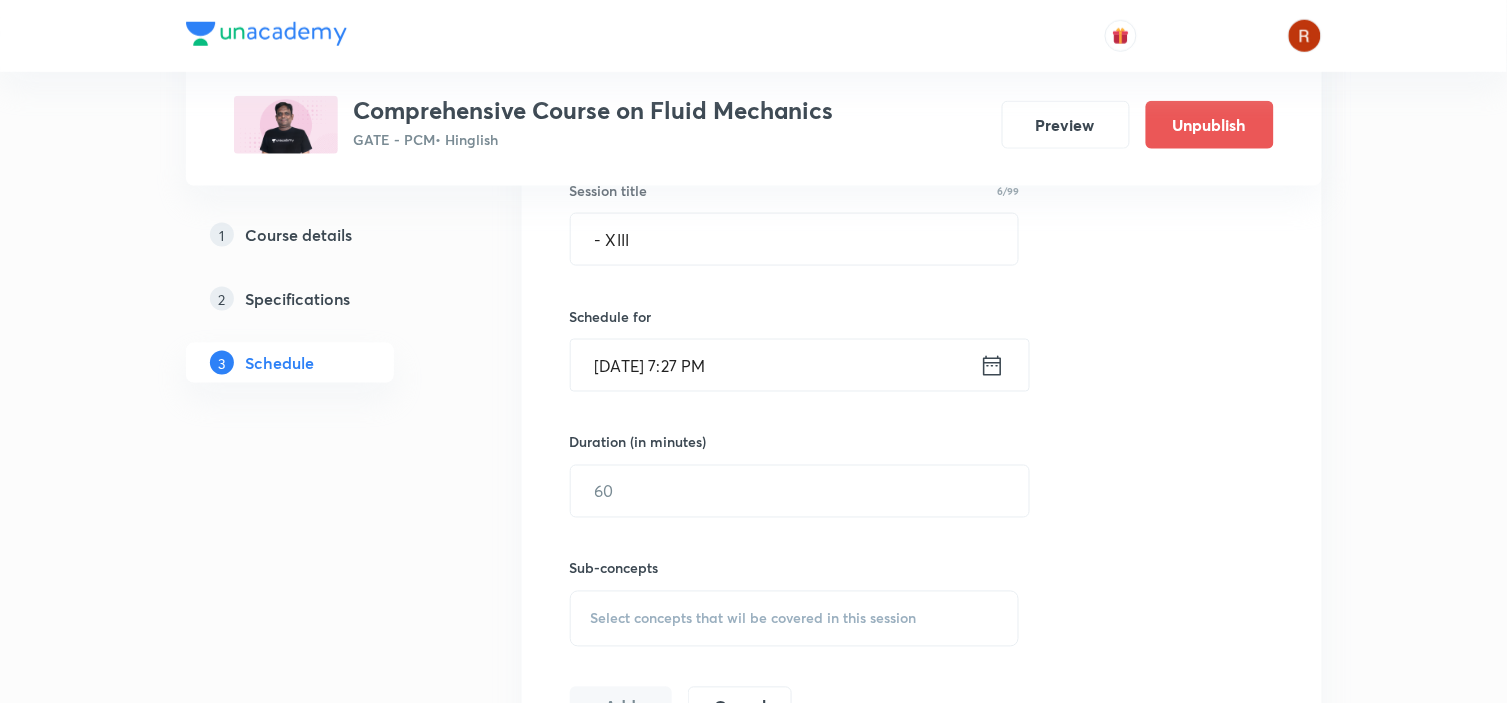 scroll, scrollTop: 546, scrollLeft: 0, axis: vertical 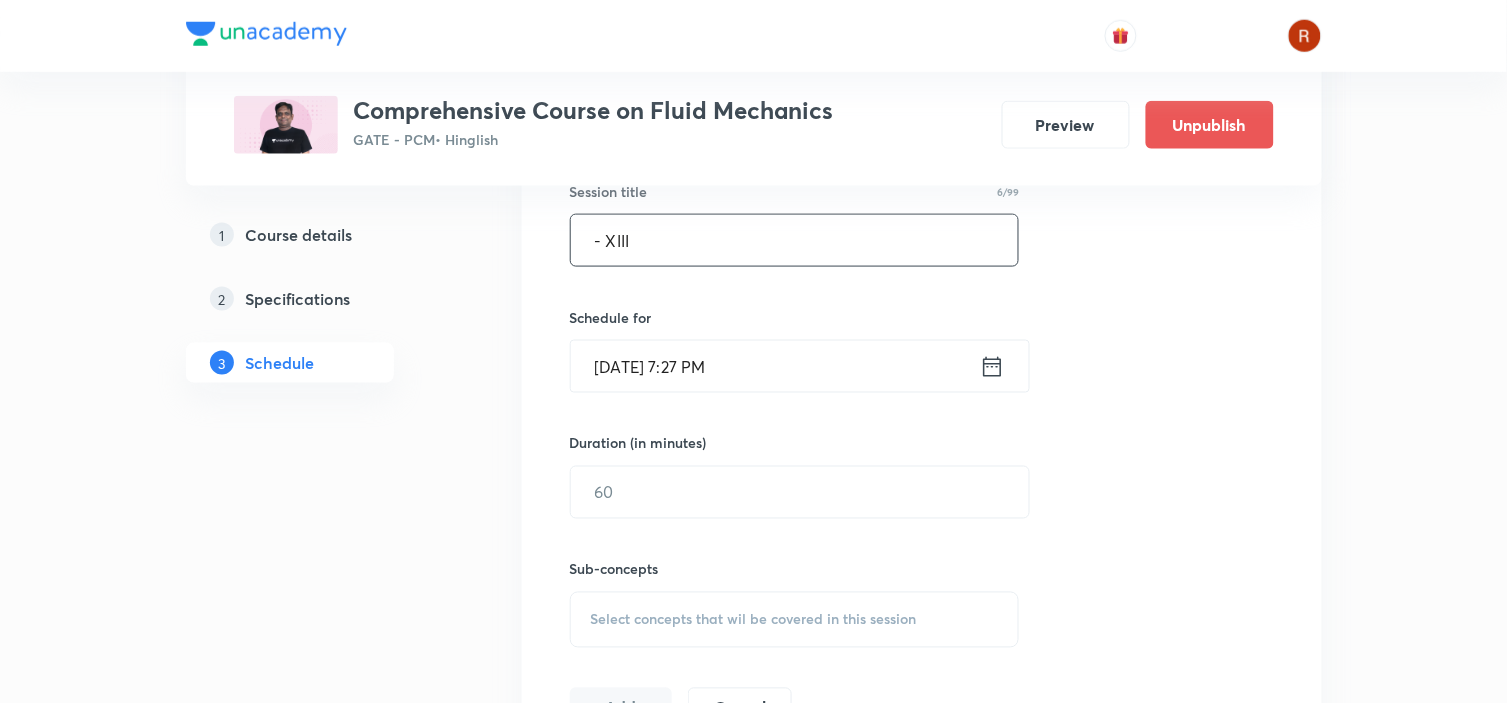 click on "- XIII" at bounding box center [795, 240] 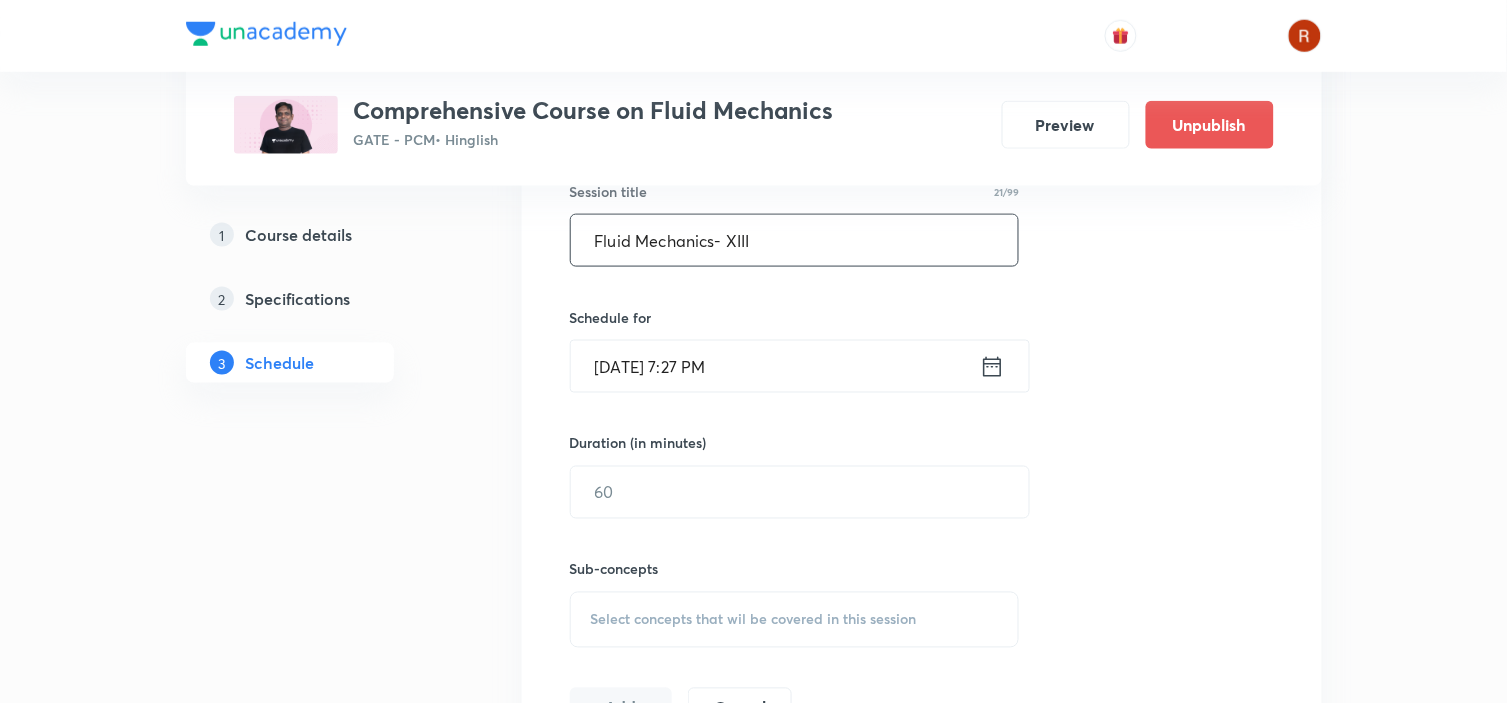 type on "Fluid Mechanics- XIII" 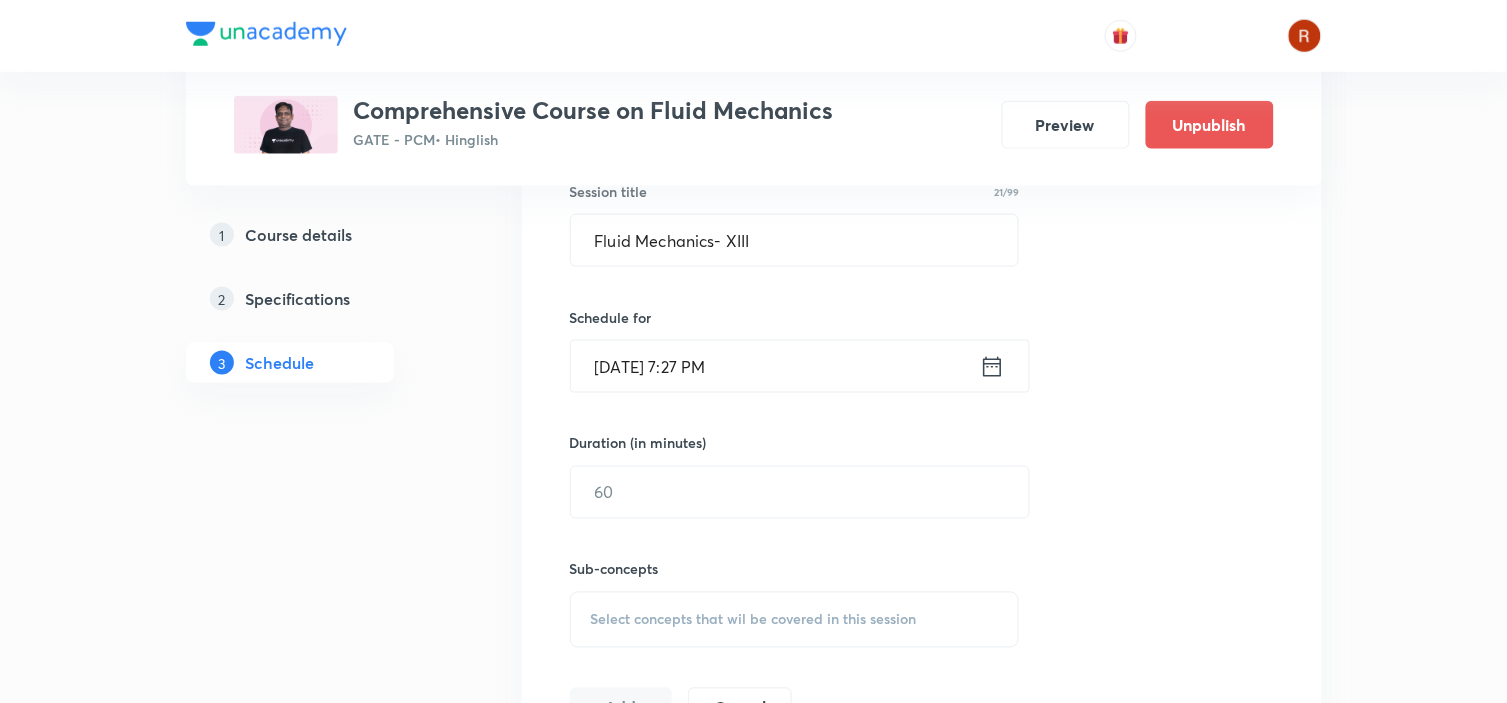 click on "Jul 12, 2025, 7:27 PM" at bounding box center [775, 366] 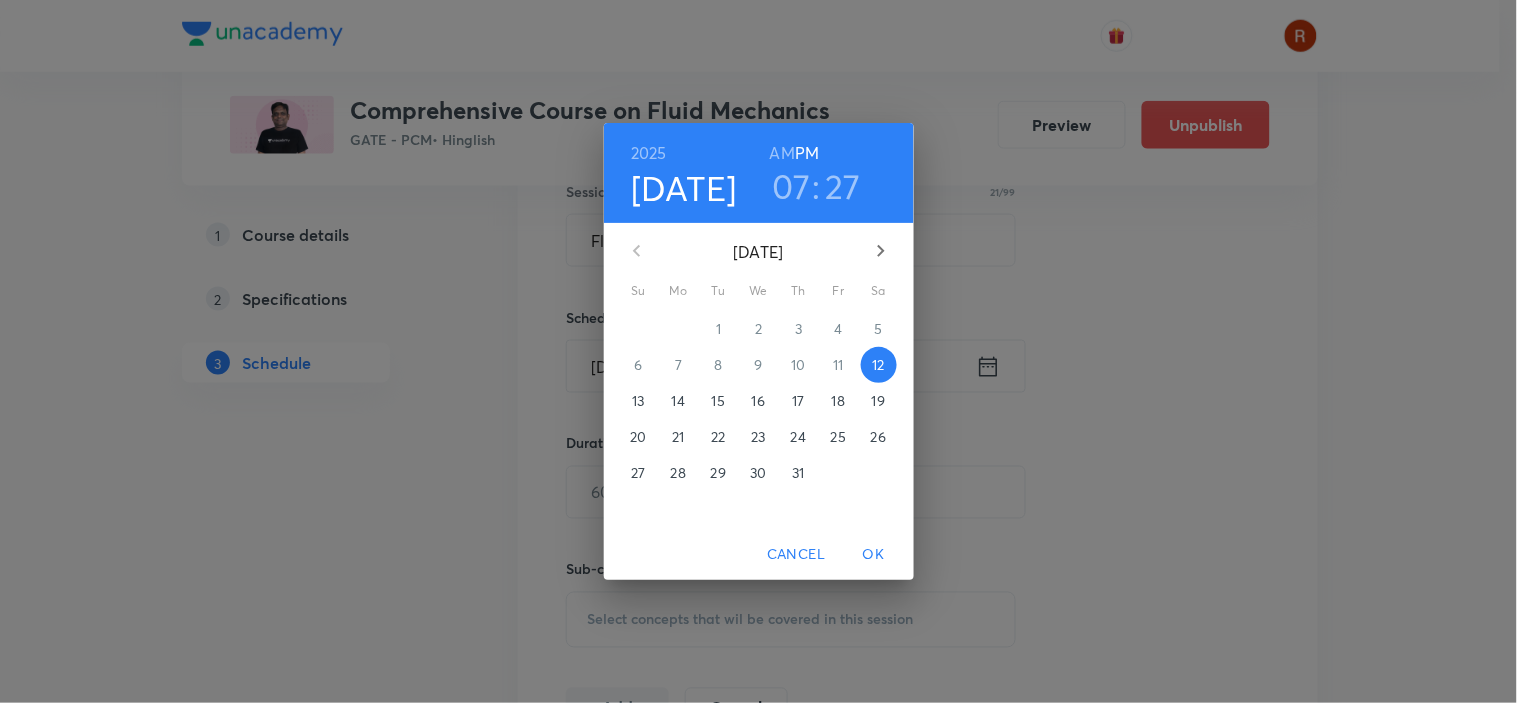 click on "18" at bounding box center (838, 401) 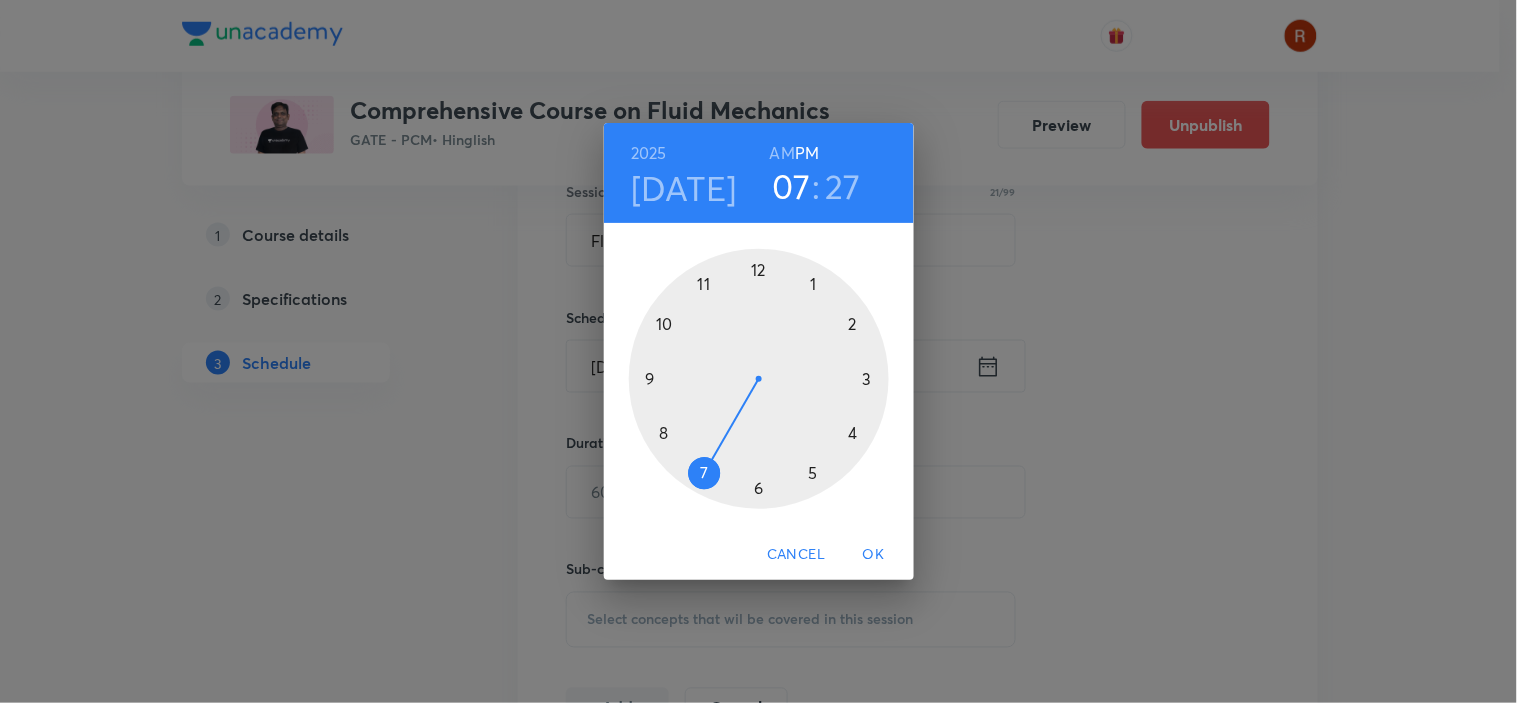 click at bounding box center [759, 379] 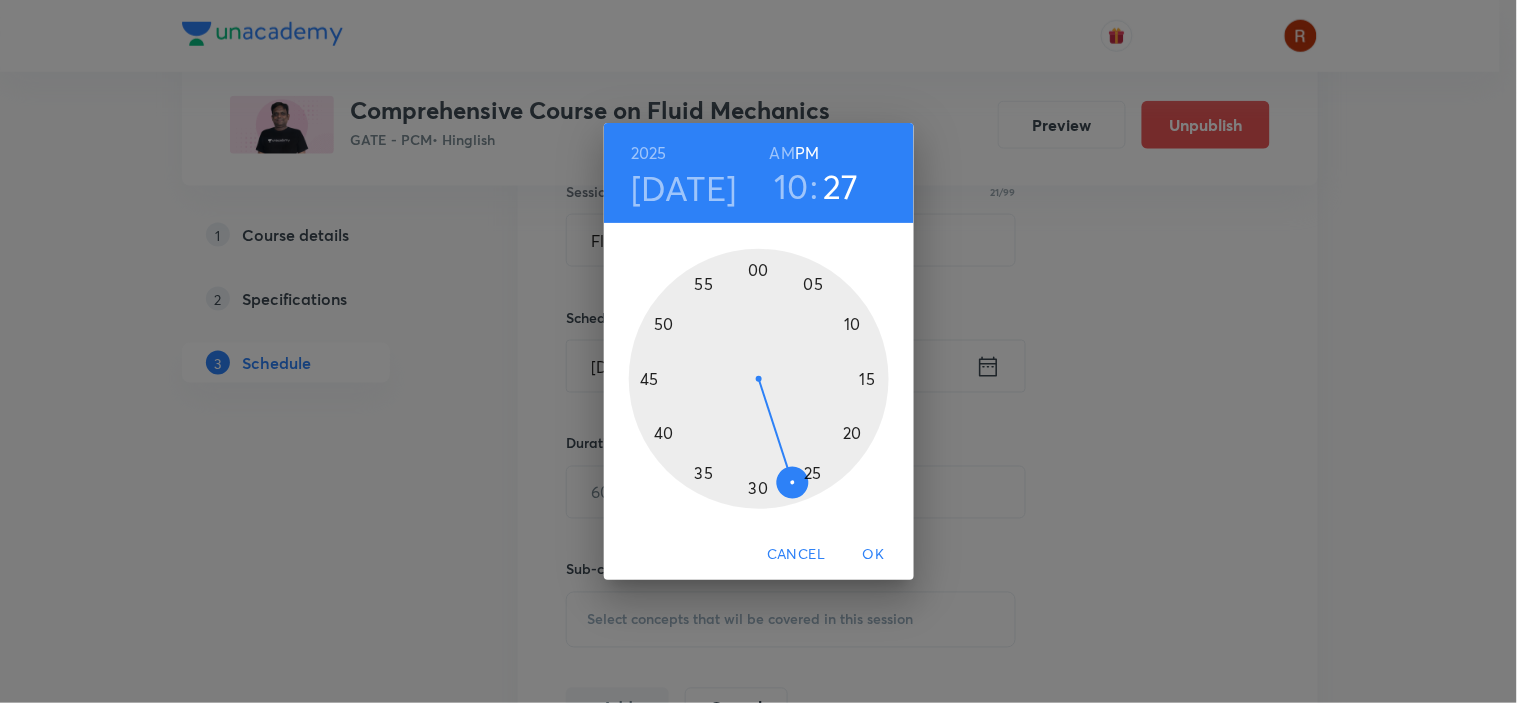 click at bounding box center [759, 379] 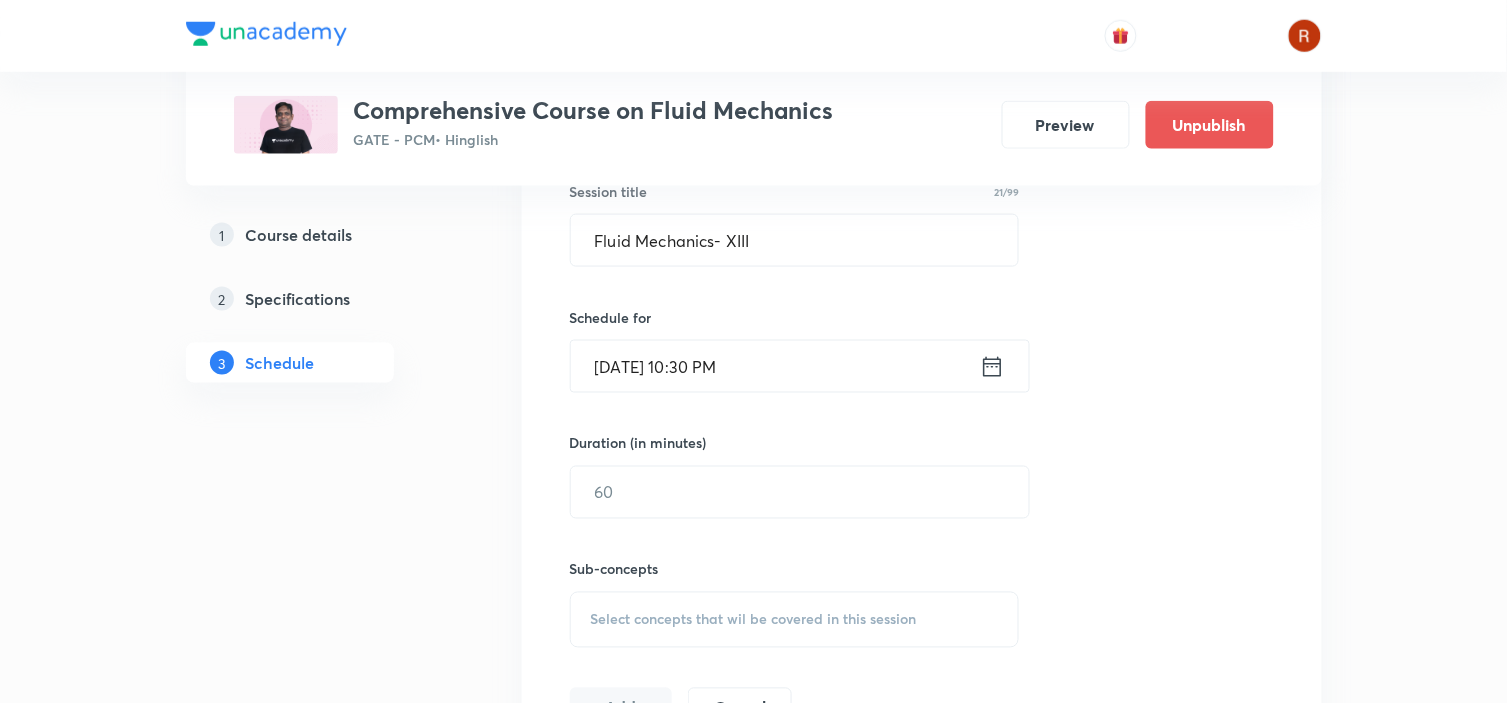 click on "Jul 18, 2025, 10:30 PM" at bounding box center [775, 366] 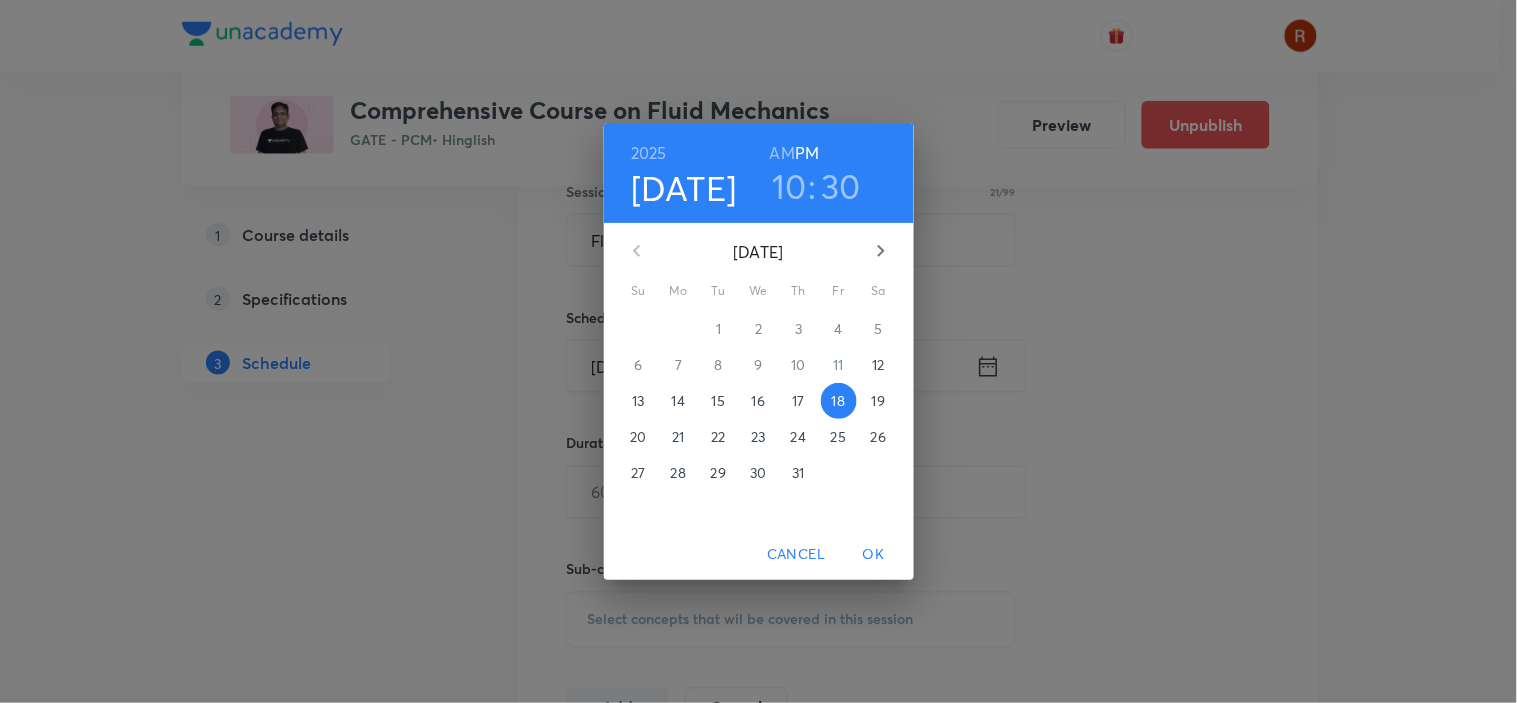 click on "AM" at bounding box center [782, 153] 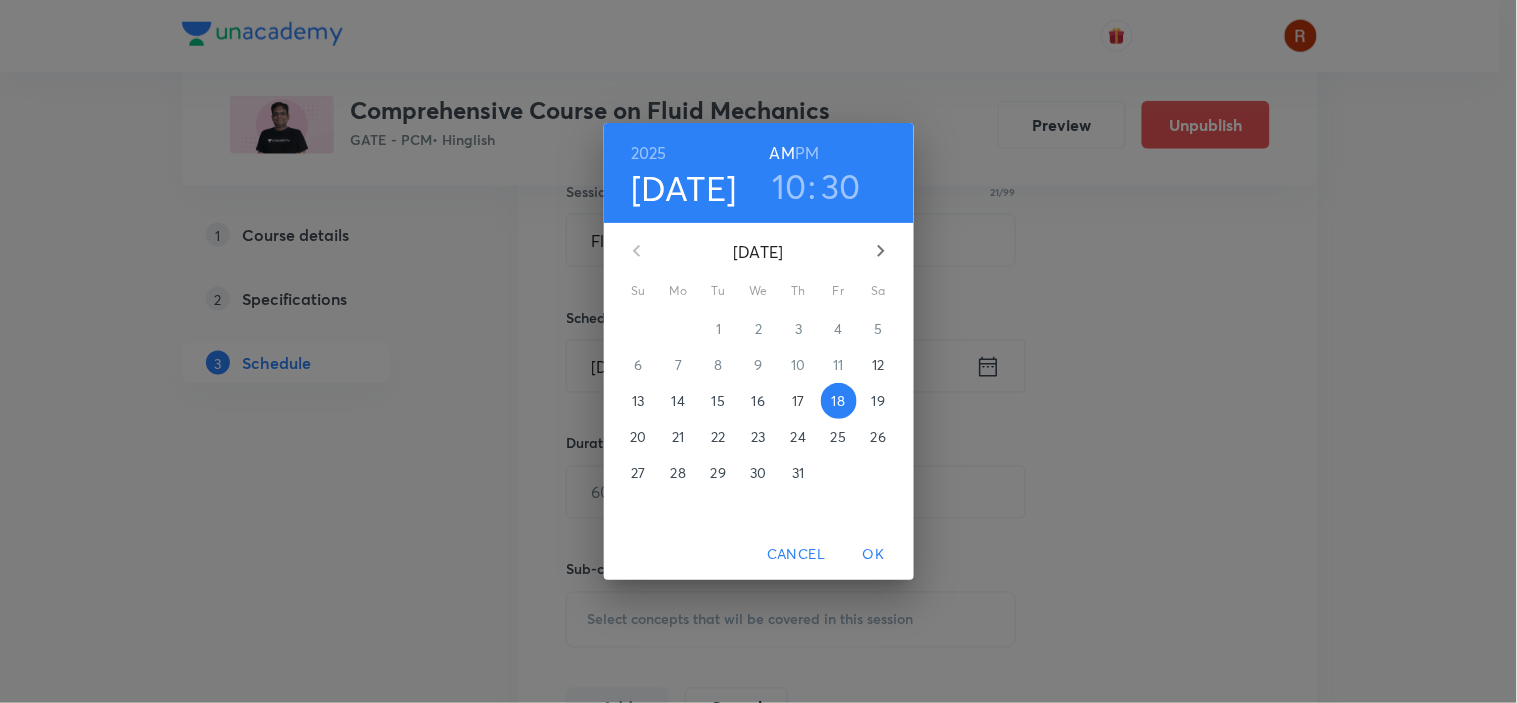 click on "OK" at bounding box center [874, 554] 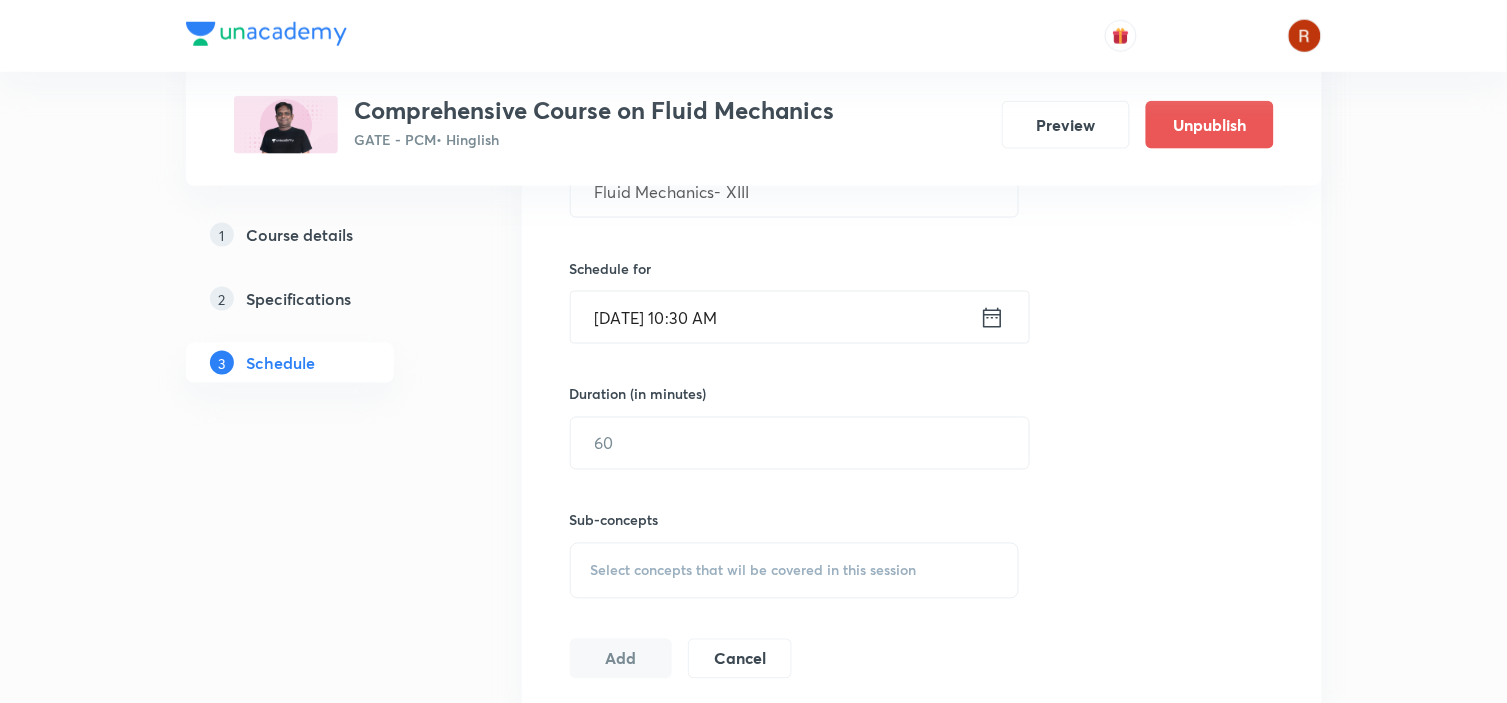 scroll, scrollTop: 596, scrollLeft: 0, axis: vertical 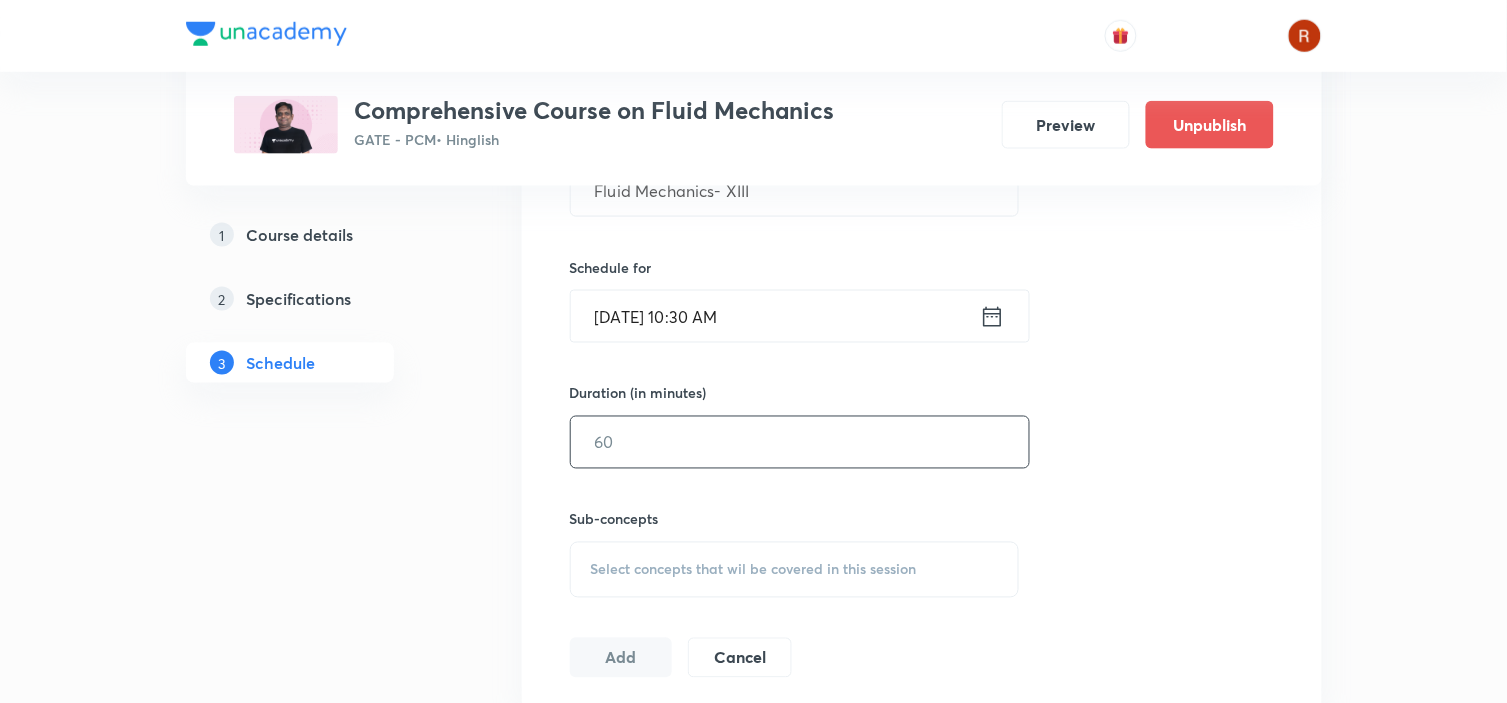 click at bounding box center [800, 442] 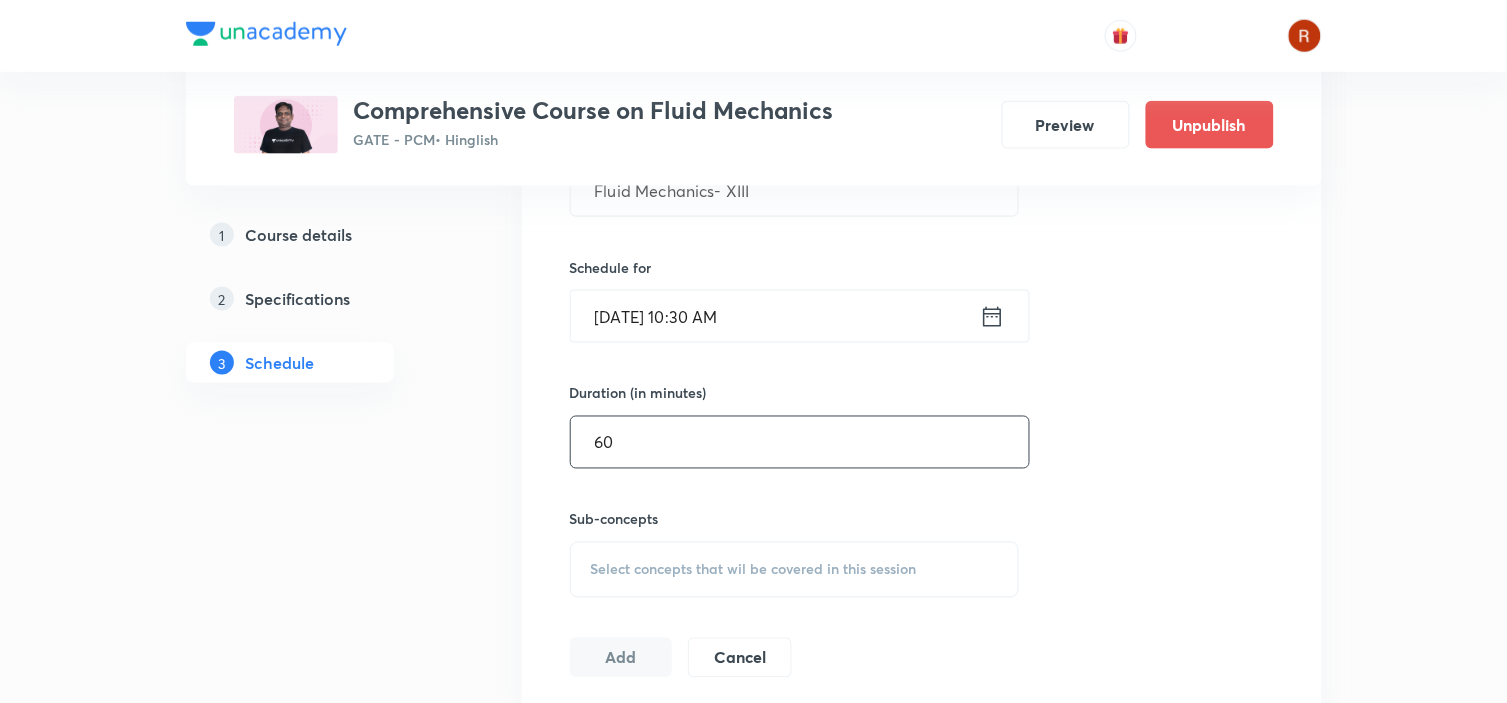 scroll, scrollTop: 678, scrollLeft: 0, axis: vertical 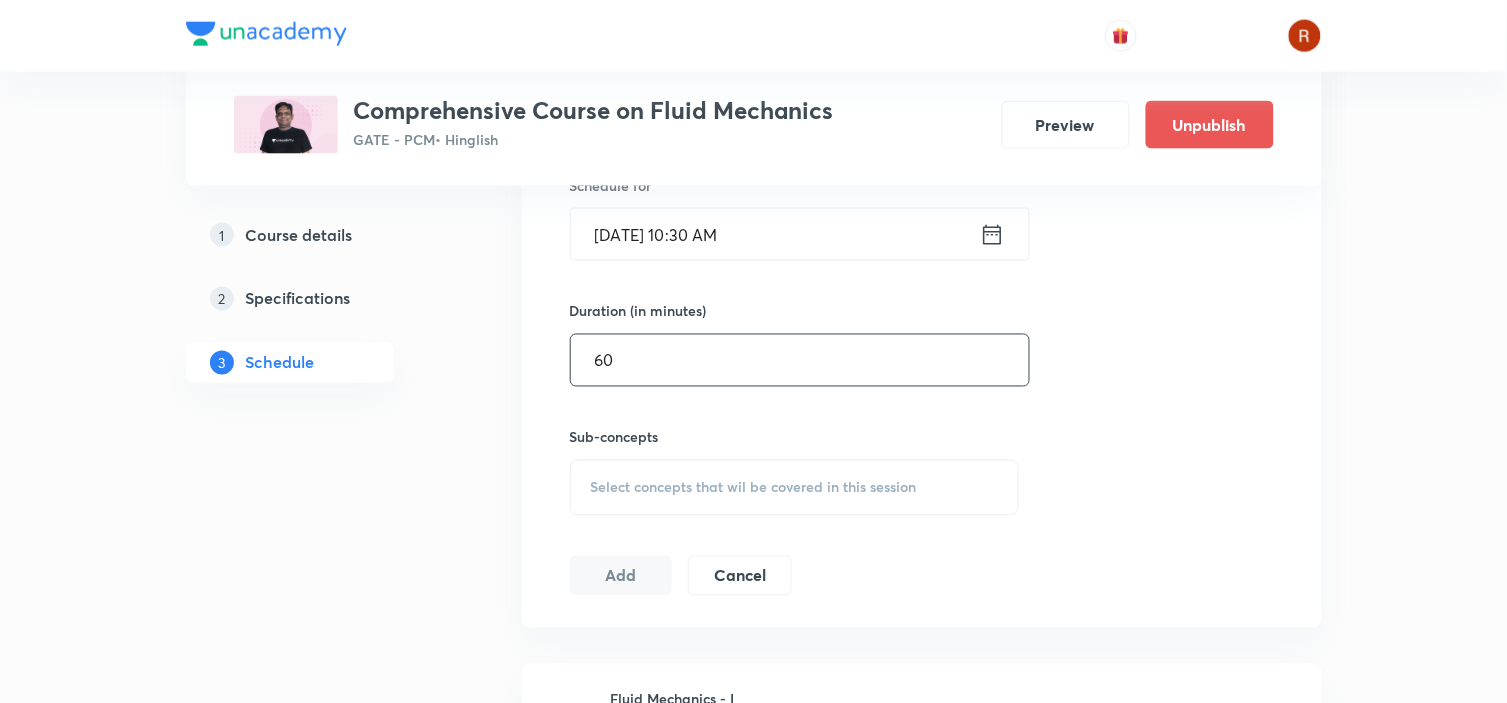 type on "60" 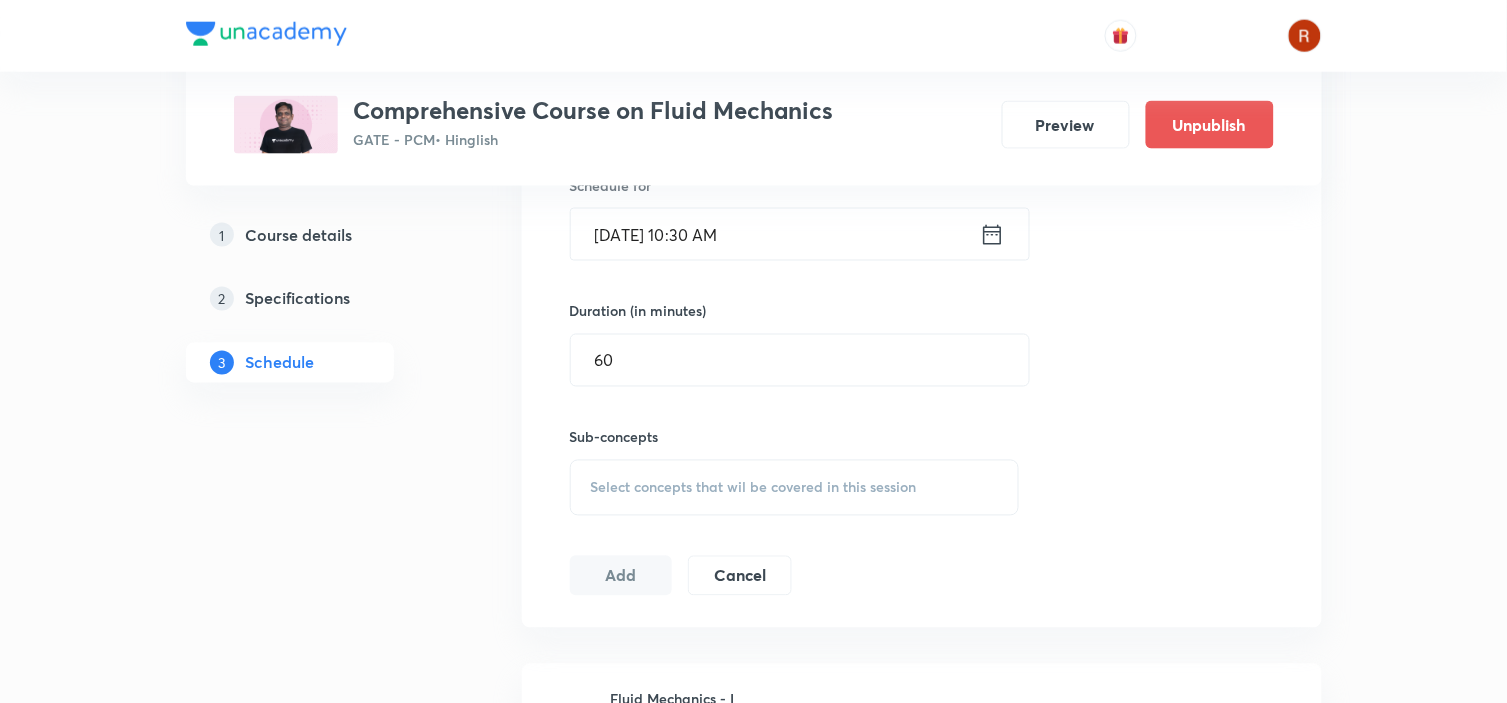 click on "Select concepts that wil be covered in this session" at bounding box center (754, 488) 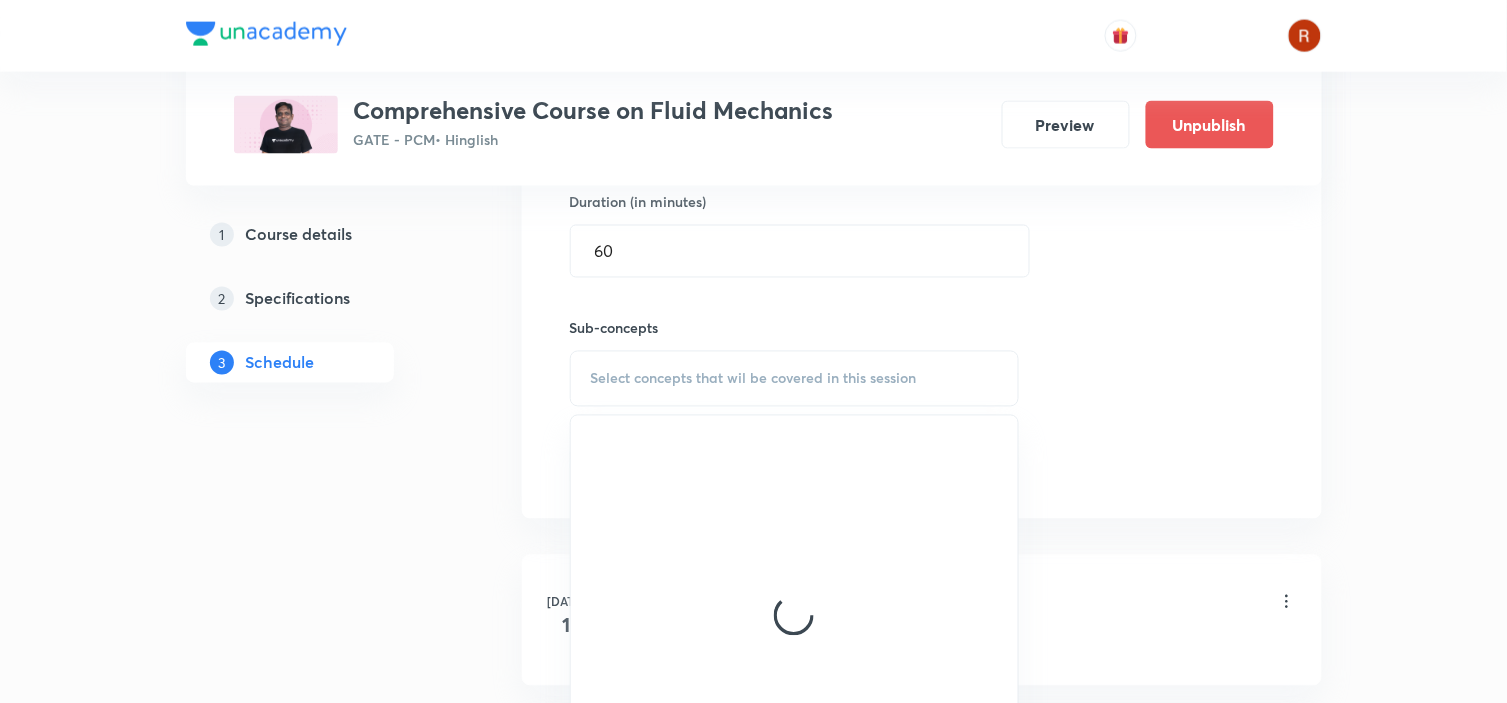 scroll, scrollTop: 788, scrollLeft: 0, axis: vertical 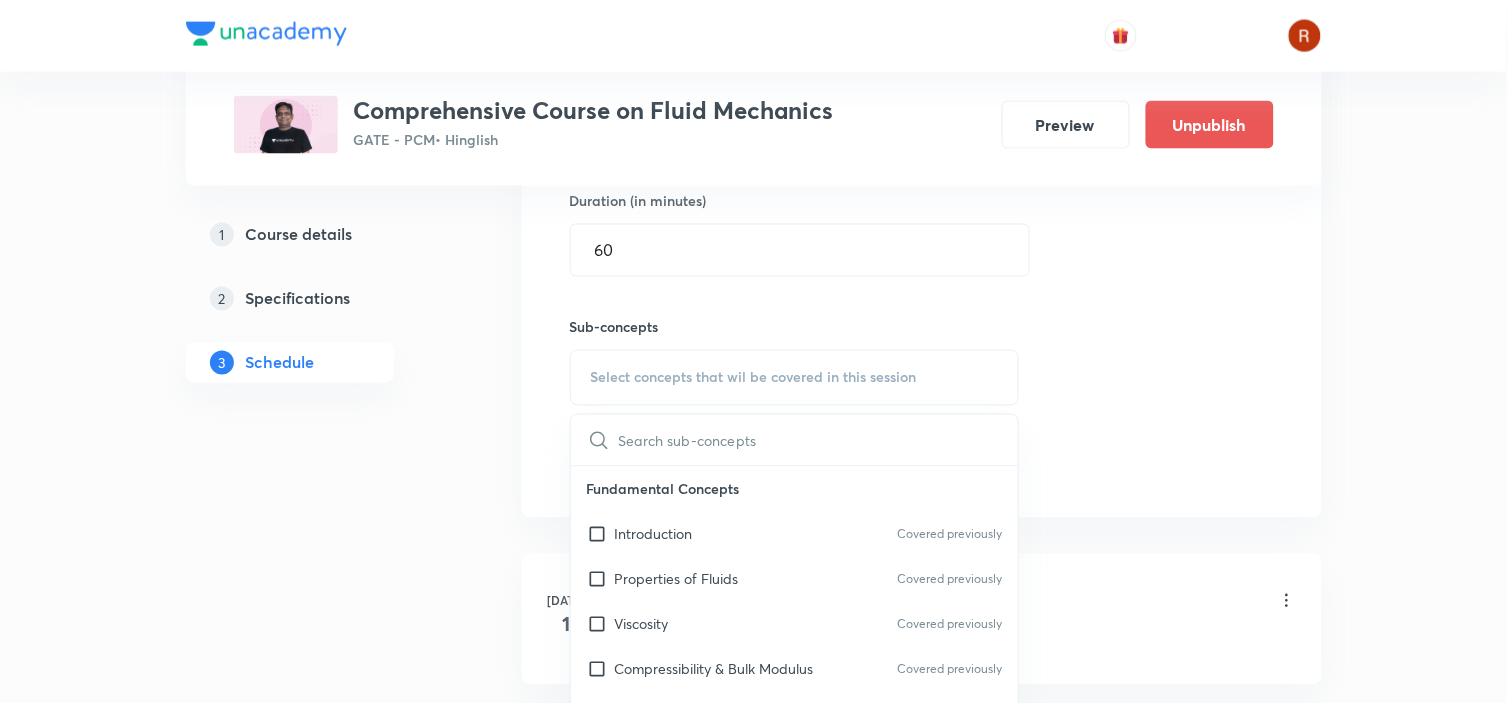 click on "Introduction" at bounding box center [654, 534] 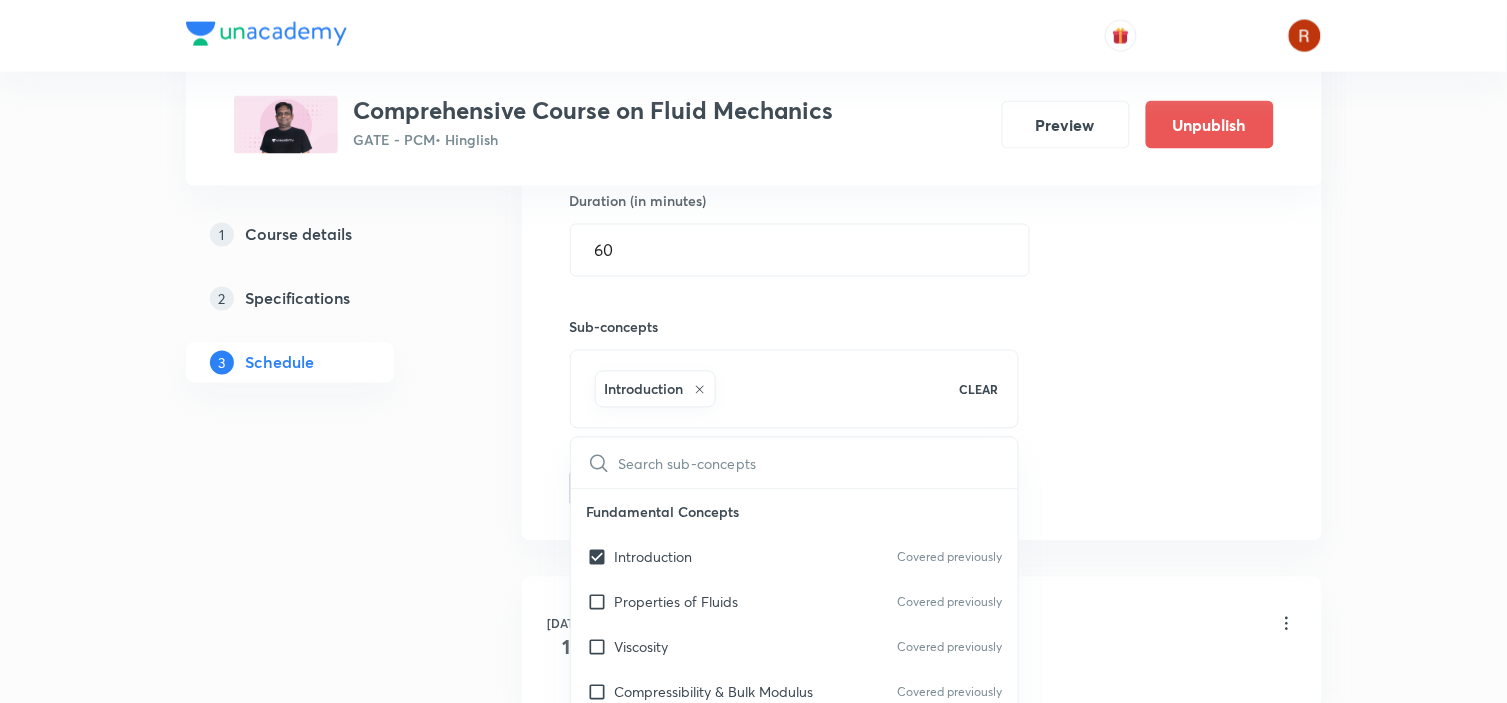 click on "Plus Courses Comprehensive Course on Fluid Mechanics GATE - PCM  • Hinglish Preview Unpublish 1 Course details 2 Specifications 3 Schedule Schedule 12  classes Topic coverage Fluid Mechanics Cover at least  60 % View details Session  13 Live class Quiz Recorded classes Session title 21/99 Fluid Mechanics- XIII ​ Schedule for Jul 18, 2025, 10:30 AM ​ Duration (in minutes) 60 ​ Sub-concepts Introduction CLEAR ​ Fundamental Concepts Introduction Covered previously Properties of Fluids Covered previously Viscosity Covered previously Compressibility & Bulk Modulus Covered previously Surface Tension Covered previously Capillarity Covered previously Vapour Pressure & Cavitation Pressure Measurement of Pressure Fluid Statics Hydrostatic Forces on Surfaces Buoyancy & Floatation Conditions of Stability Oscillation of a Floating Body Kinematics of Flow Types of Fluid Flow Differential Analysis of FM Rate of Flow Continuity Equation Velocity & Acceleration Velocity Potential Function Stream Function Vortex Flow" at bounding box center (754, 944) 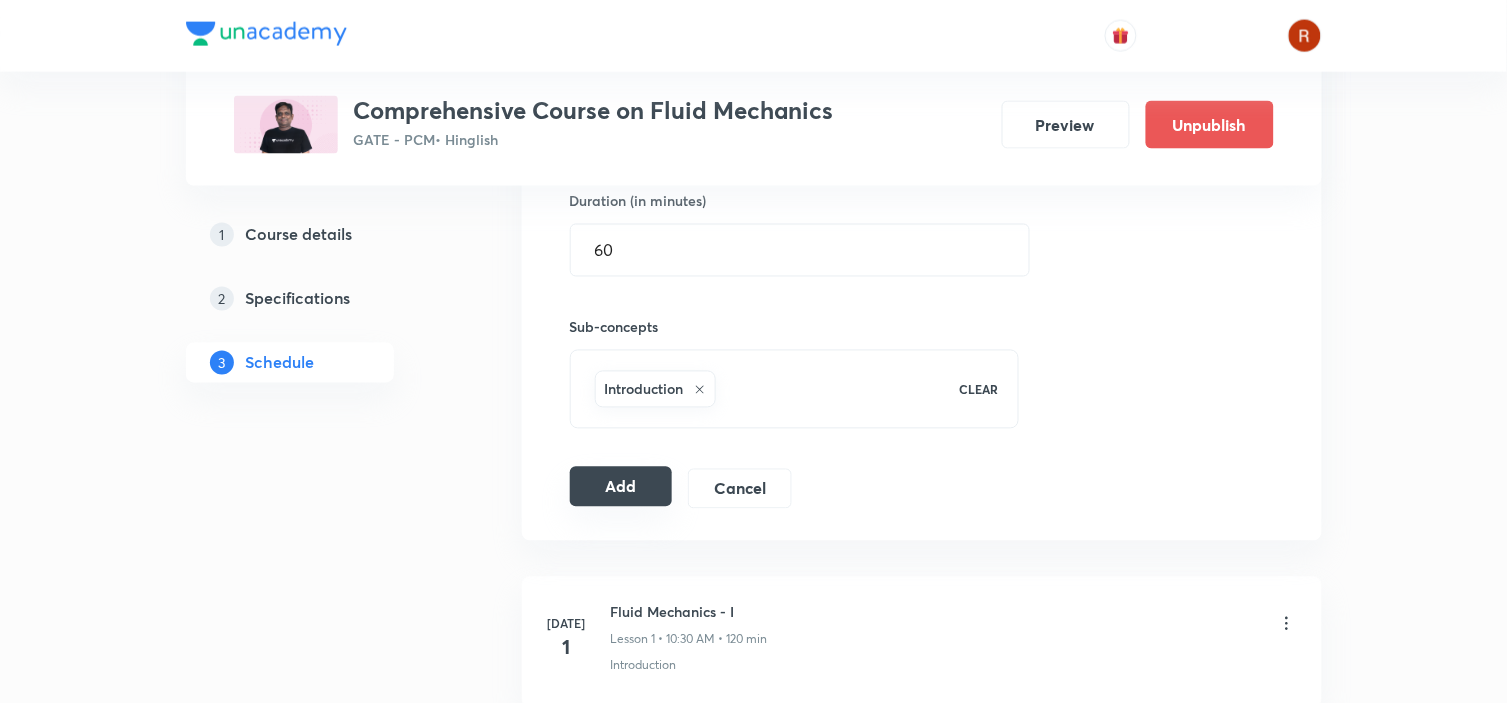 click on "Add" at bounding box center (621, 487) 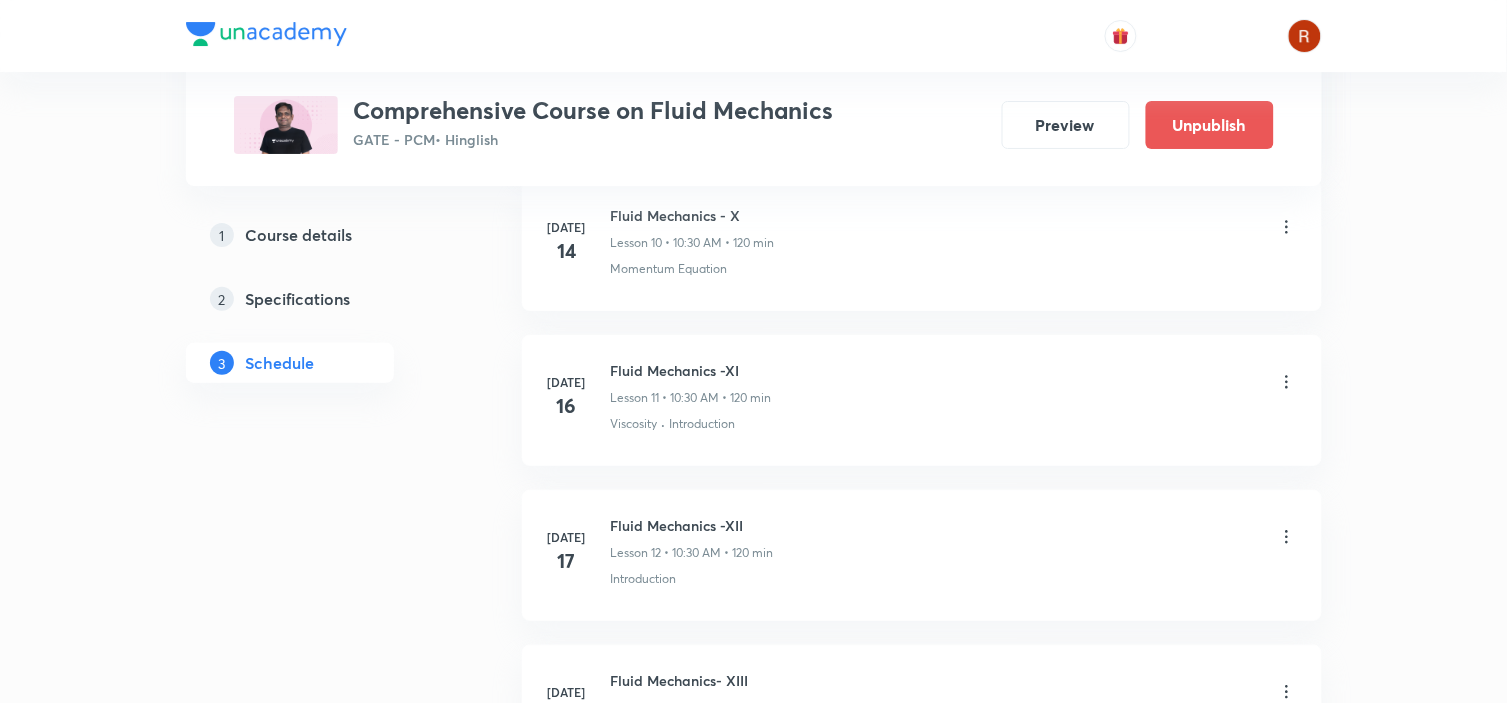 scroll, scrollTop: 2157, scrollLeft: 0, axis: vertical 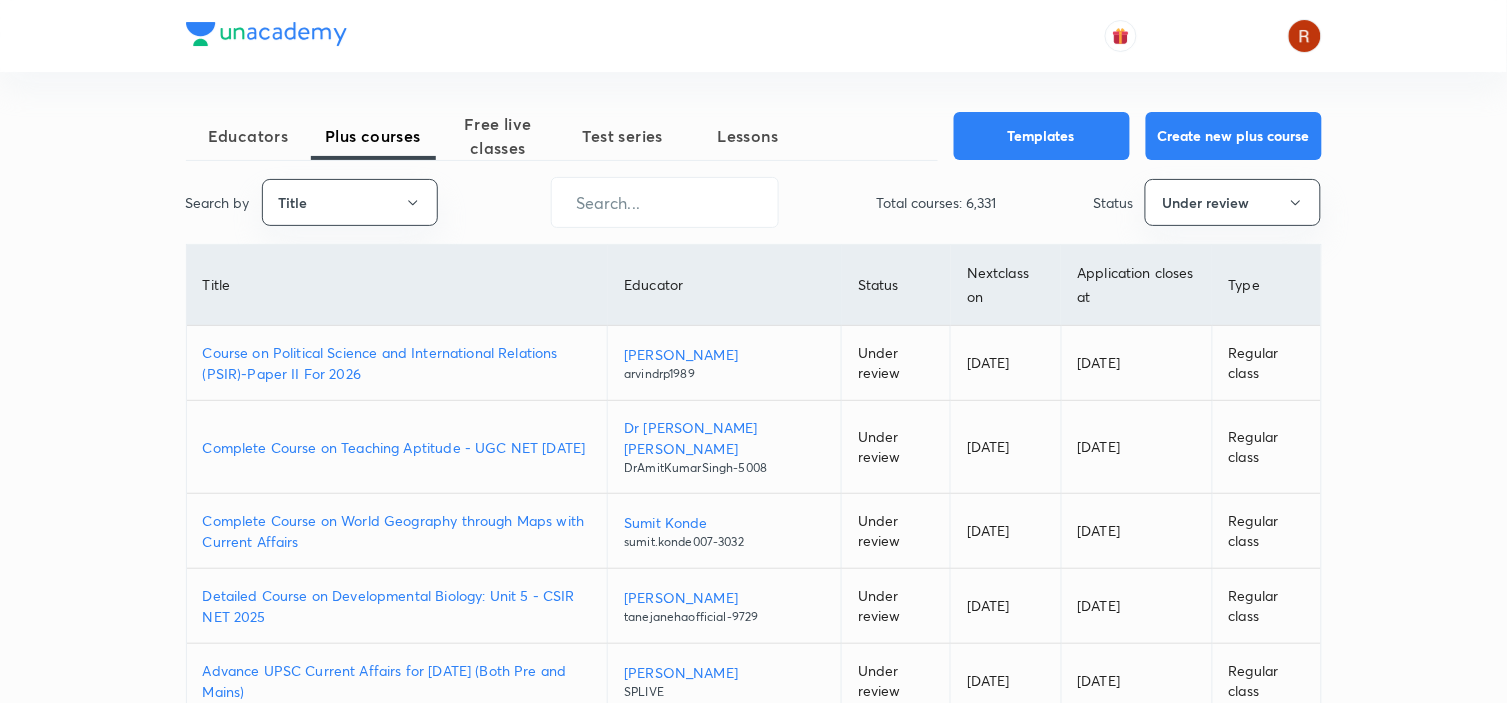 click on "Course on Political Science and International Relations (PSIR)-Paper II For 2026" at bounding box center (397, 363) 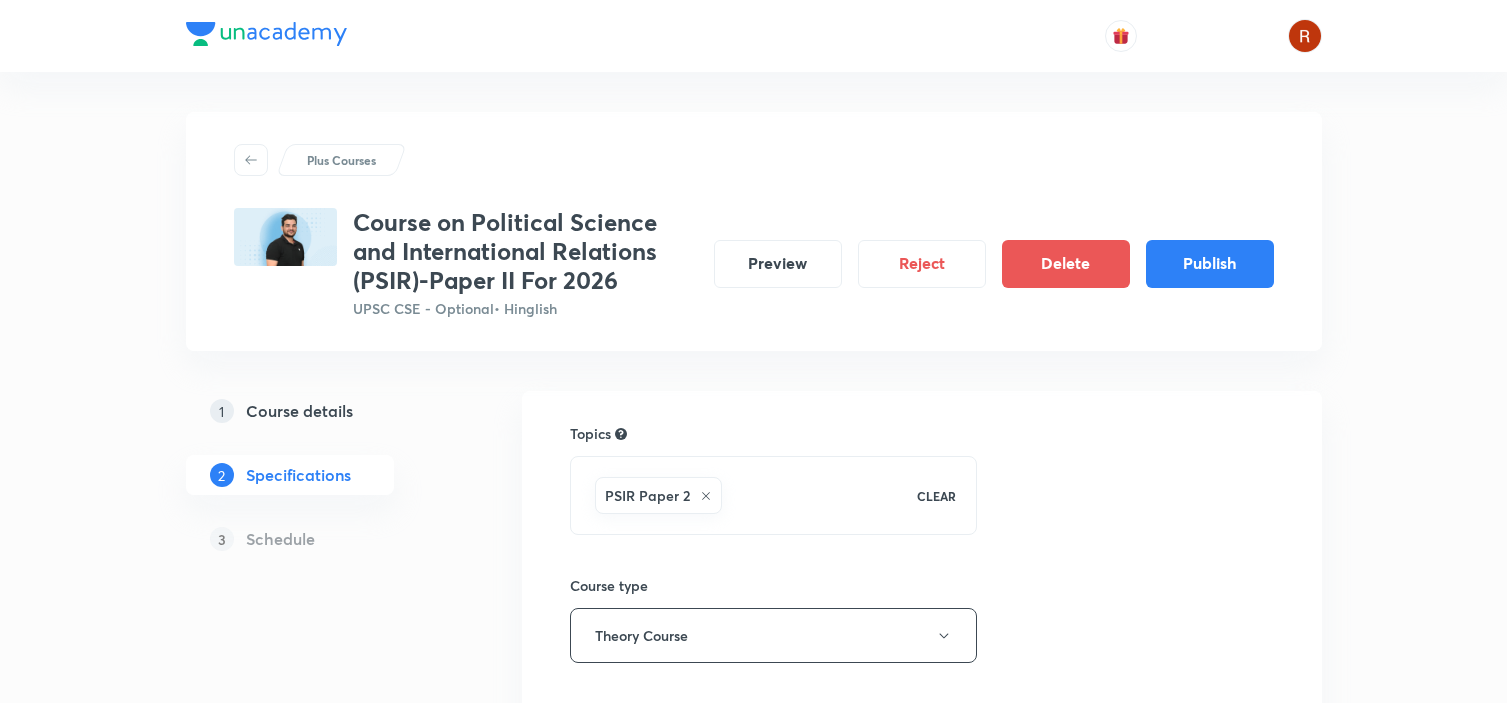 scroll, scrollTop: 0, scrollLeft: 0, axis: both 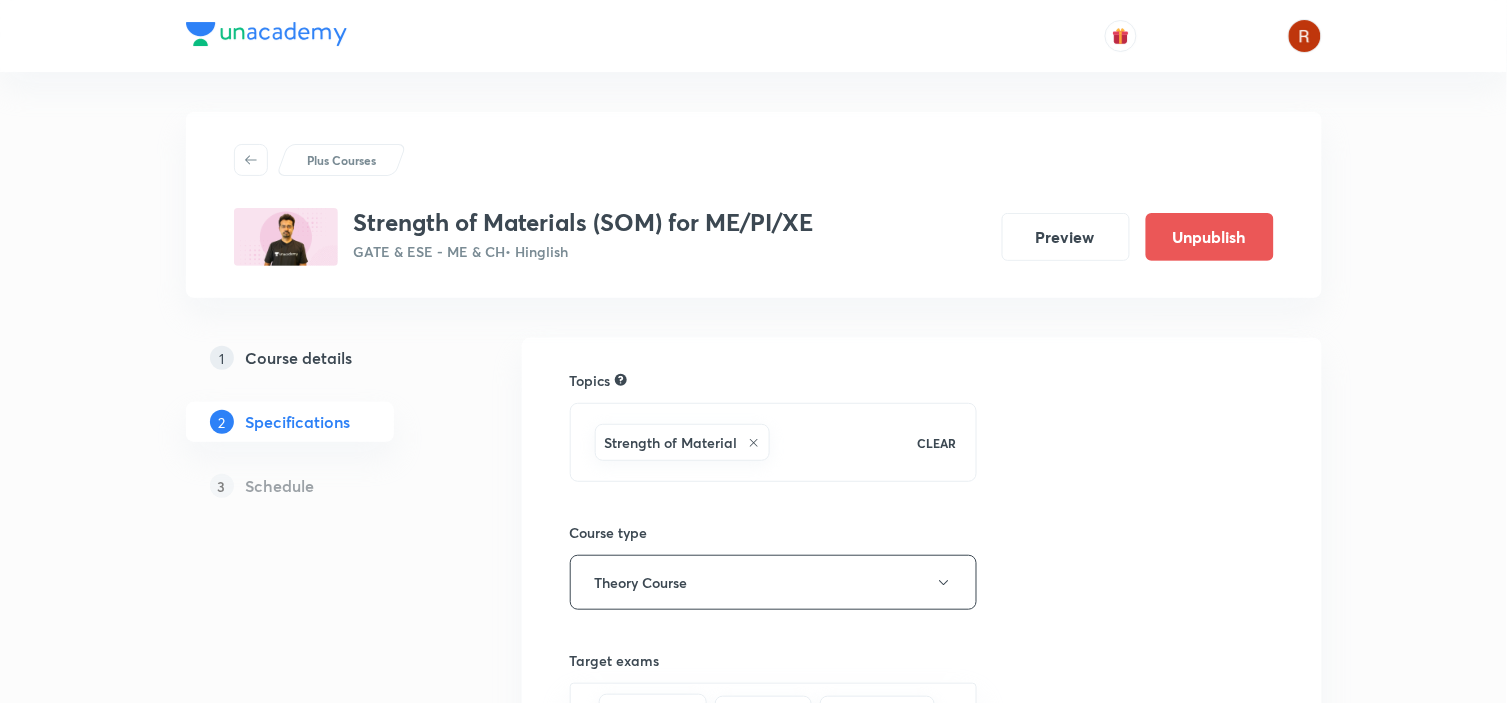 click on "Course details" at bounding box center (299, 358) 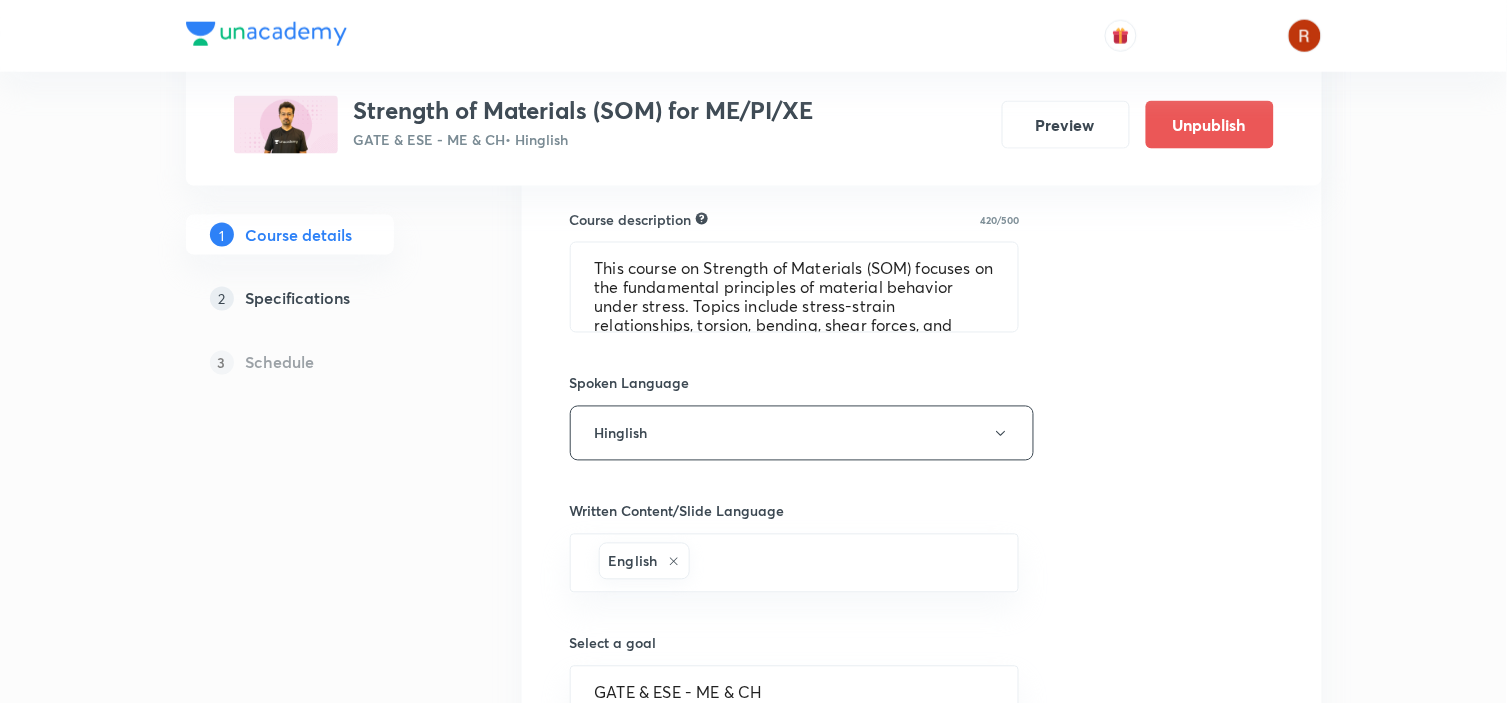 scroll, scrollTop: 720, scrollLeft: 0, axis: vertical 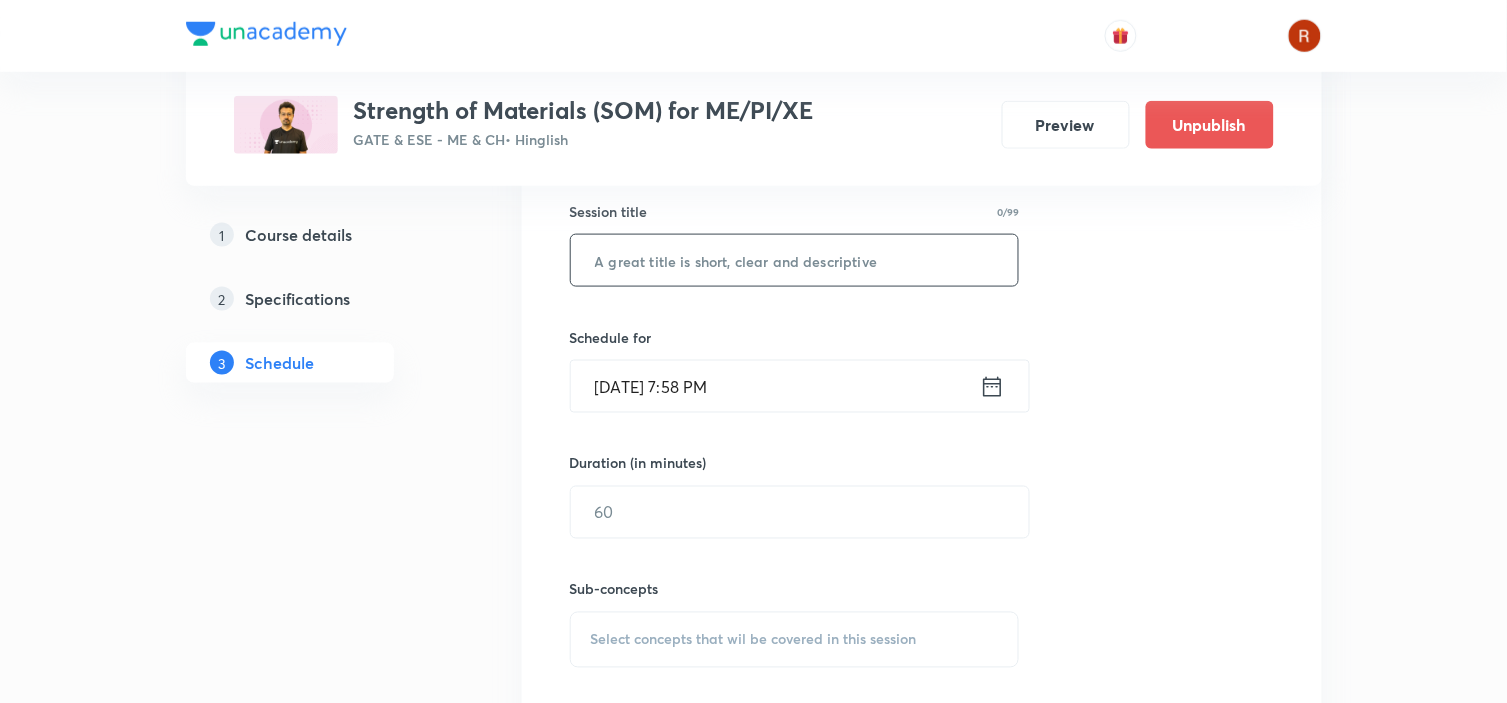 click at bounding box center [795, 260] 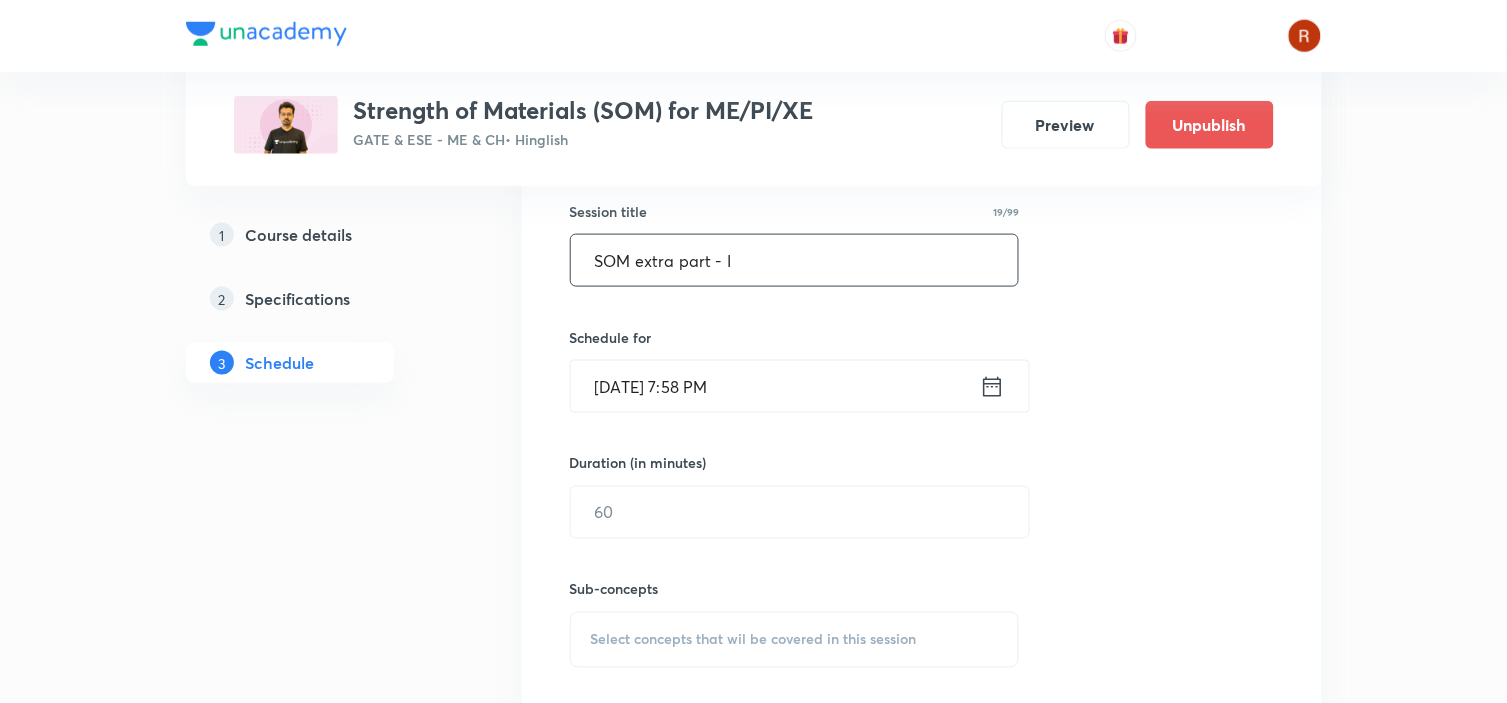type on "SOM extra part - I" 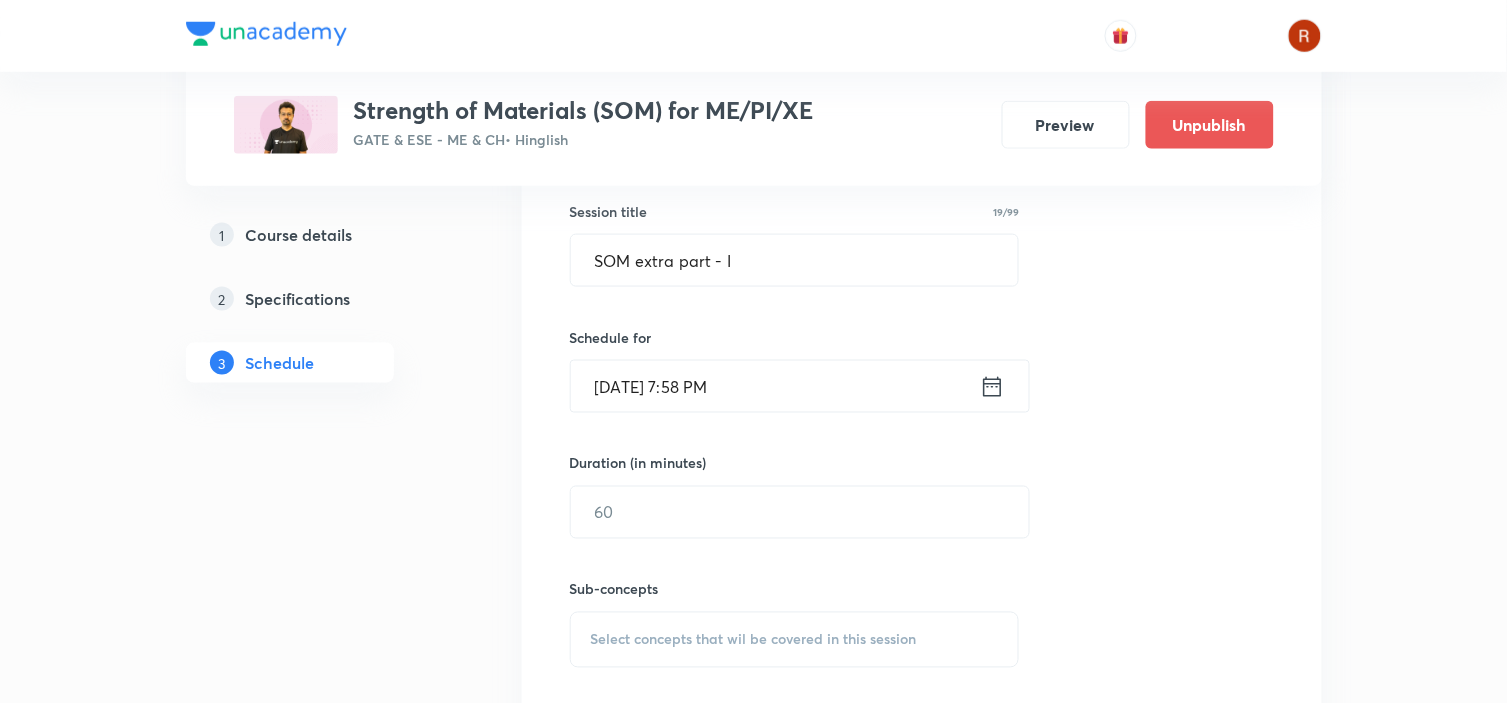 click on "[DATE] 7:58 PM" at bounding box center (775, 386) 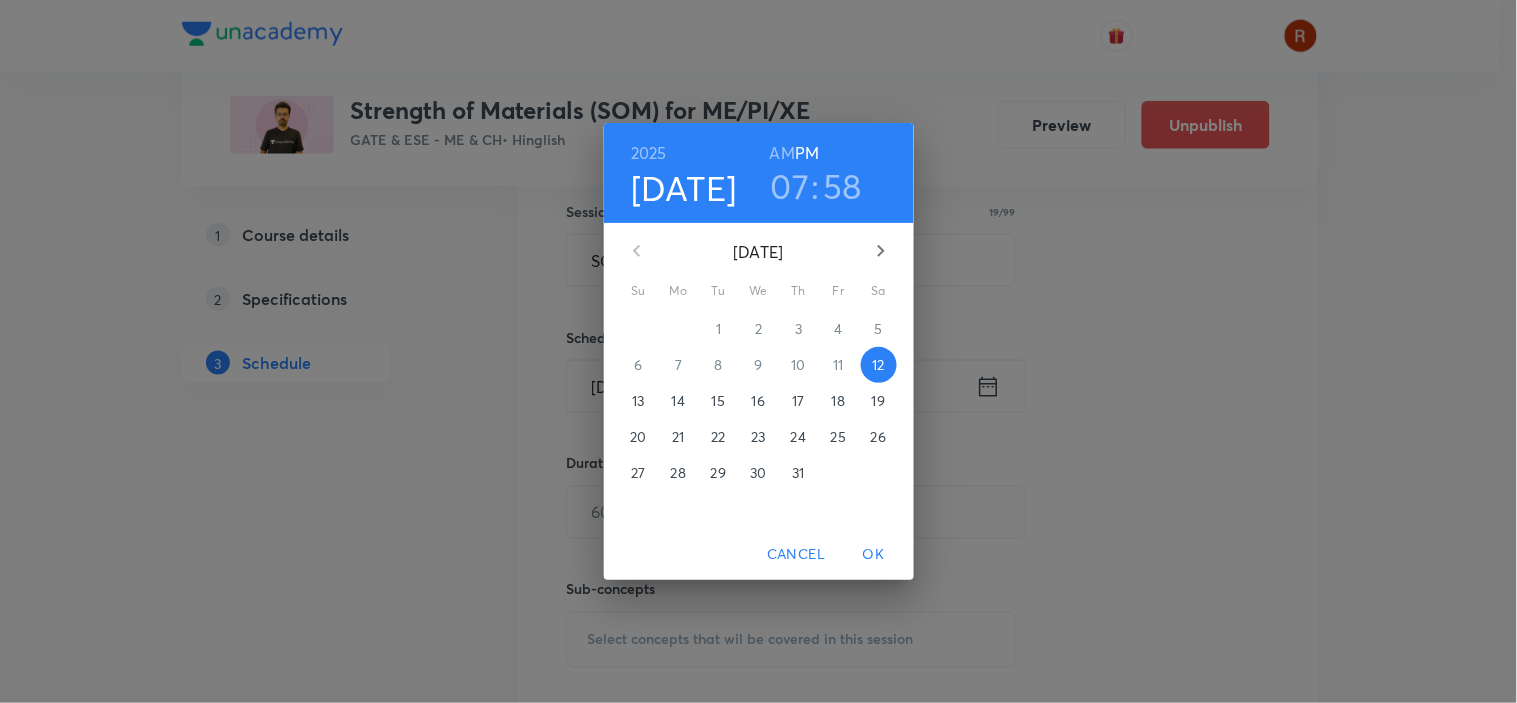 click on "15" at bounding box center (718, 401) 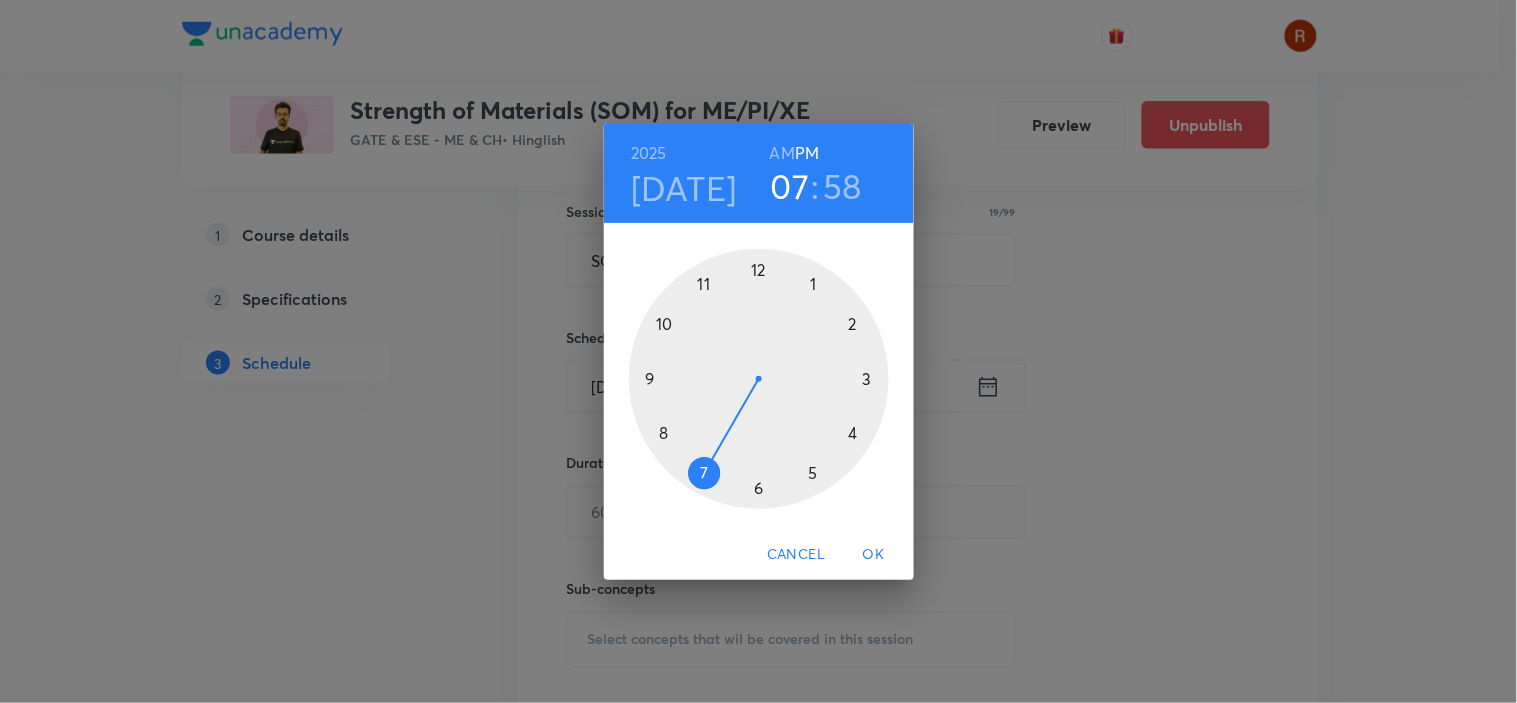 click at bounding box center (759, 379) 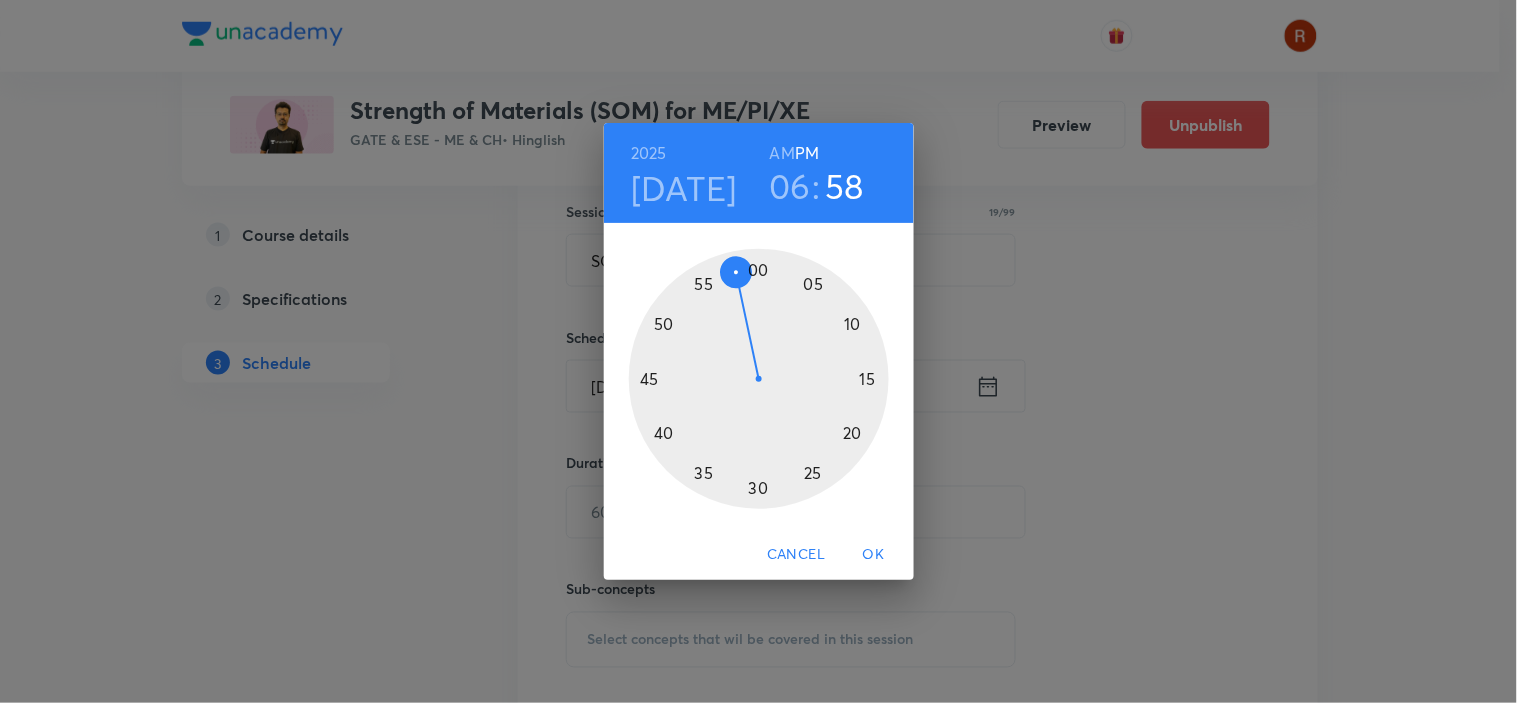 click at bounding box center (759, 379) 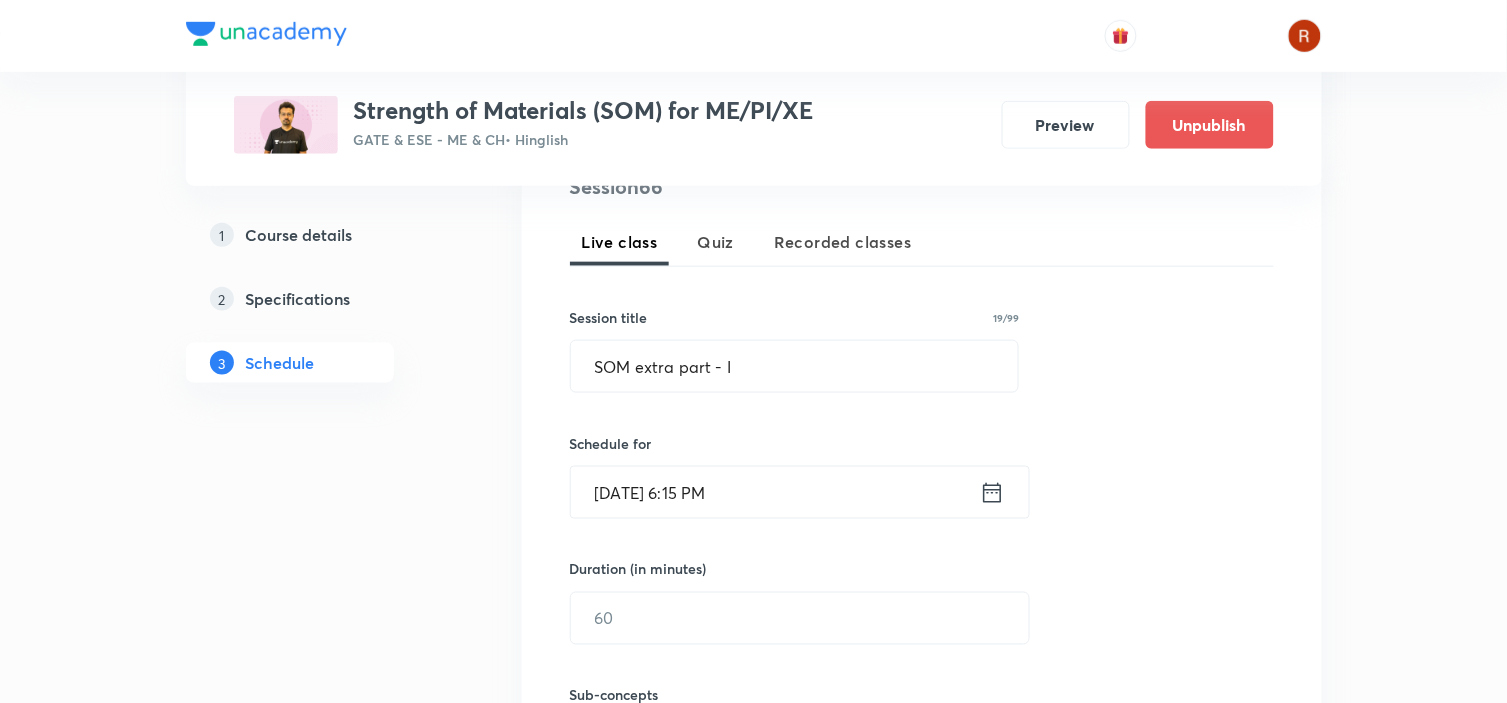 scroll, scrollTop: 538, scrollLeft: 0, axis: vertical 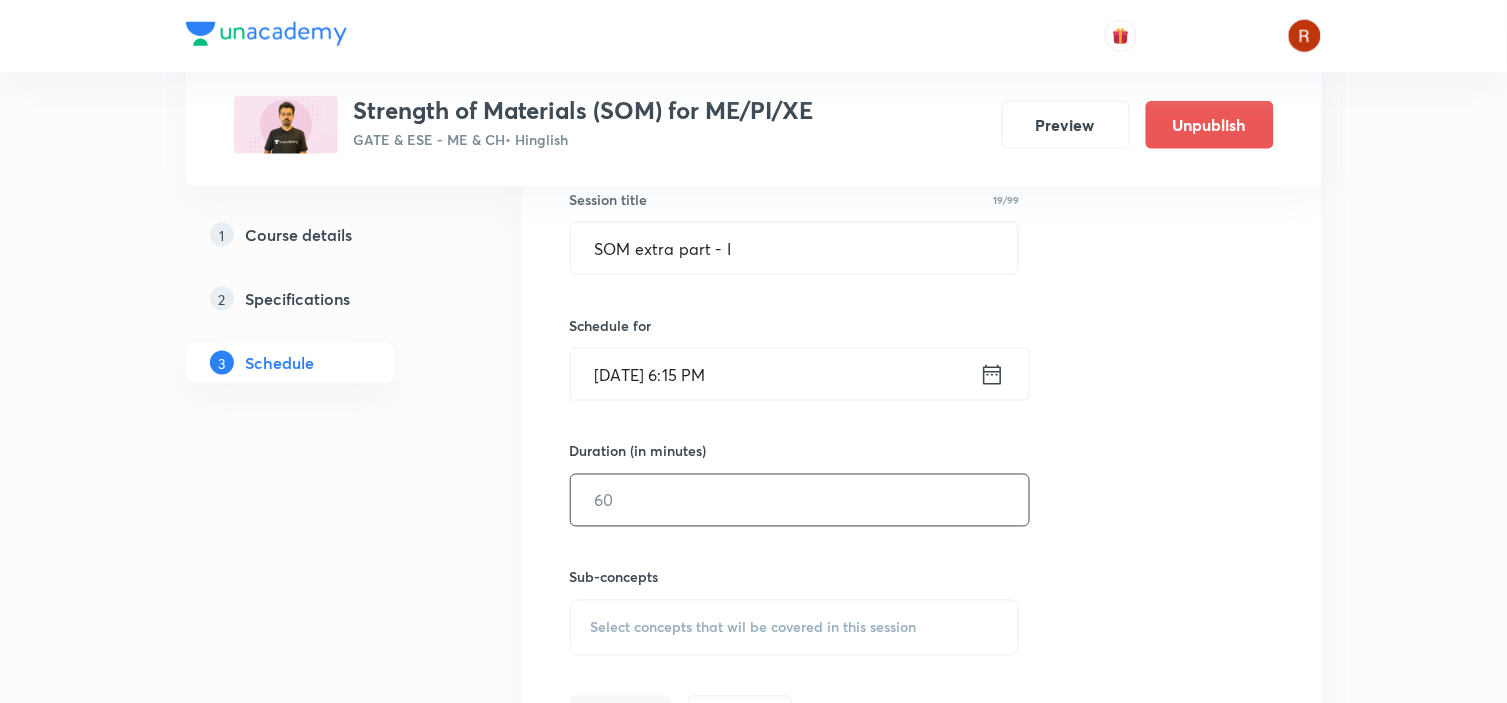 click at bounding box center (800, 500) 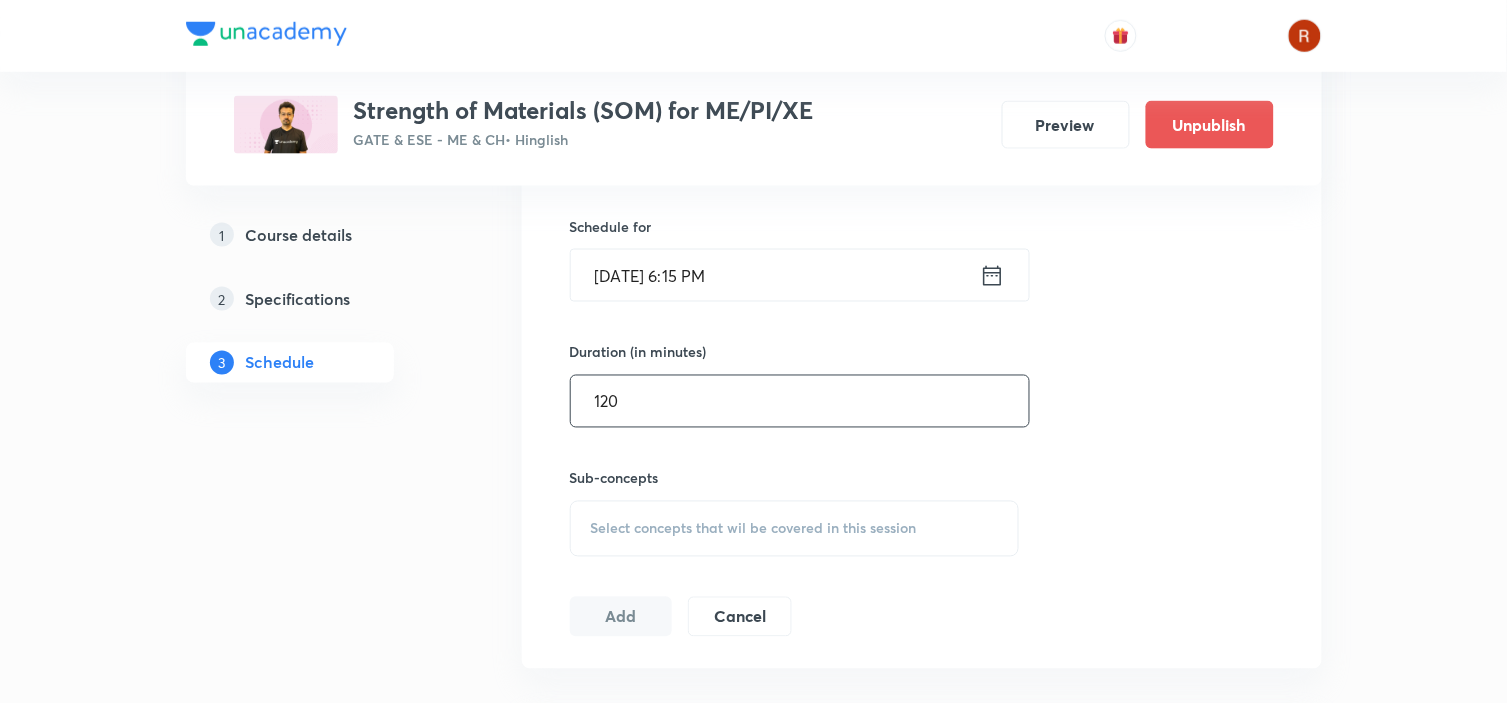scroll, scrollTop: 641, scrollLeft: 0, axis: vertical 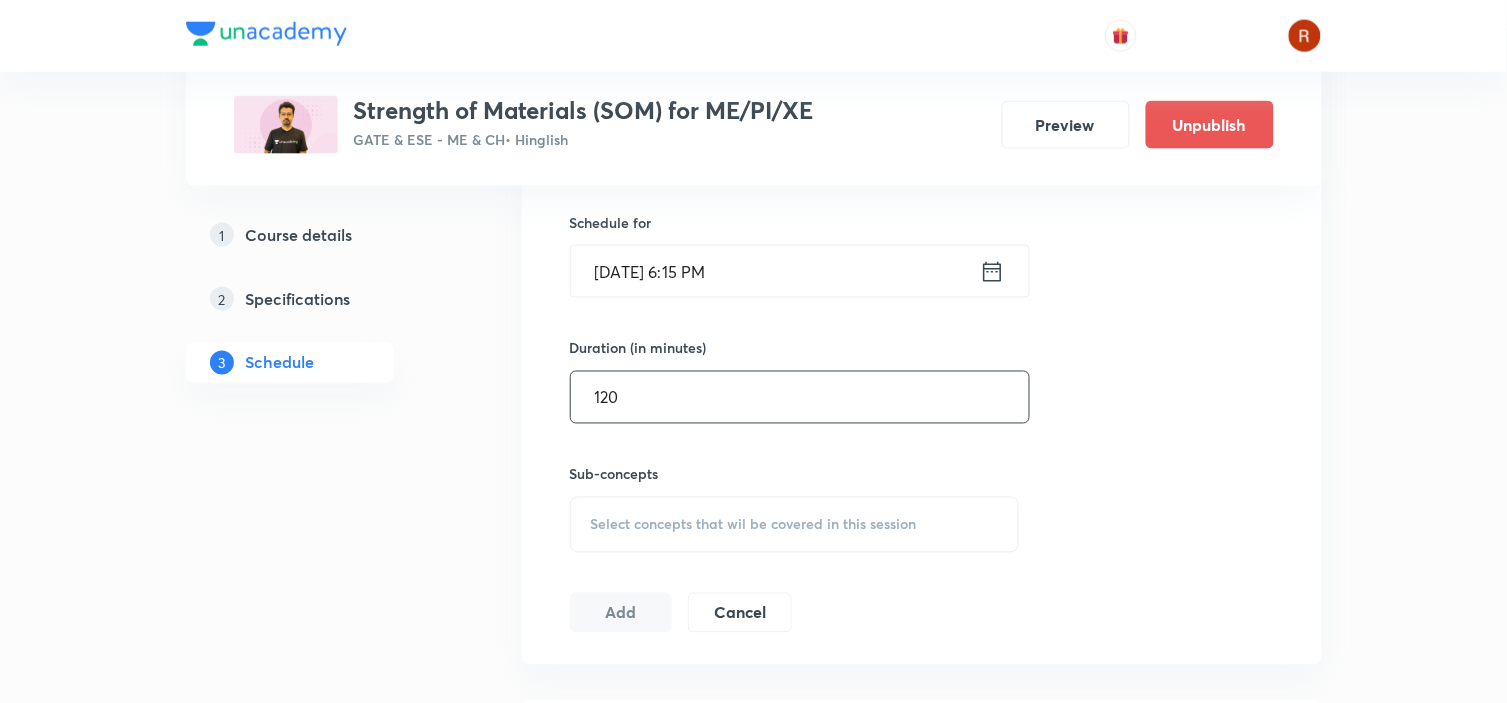 type on "120" 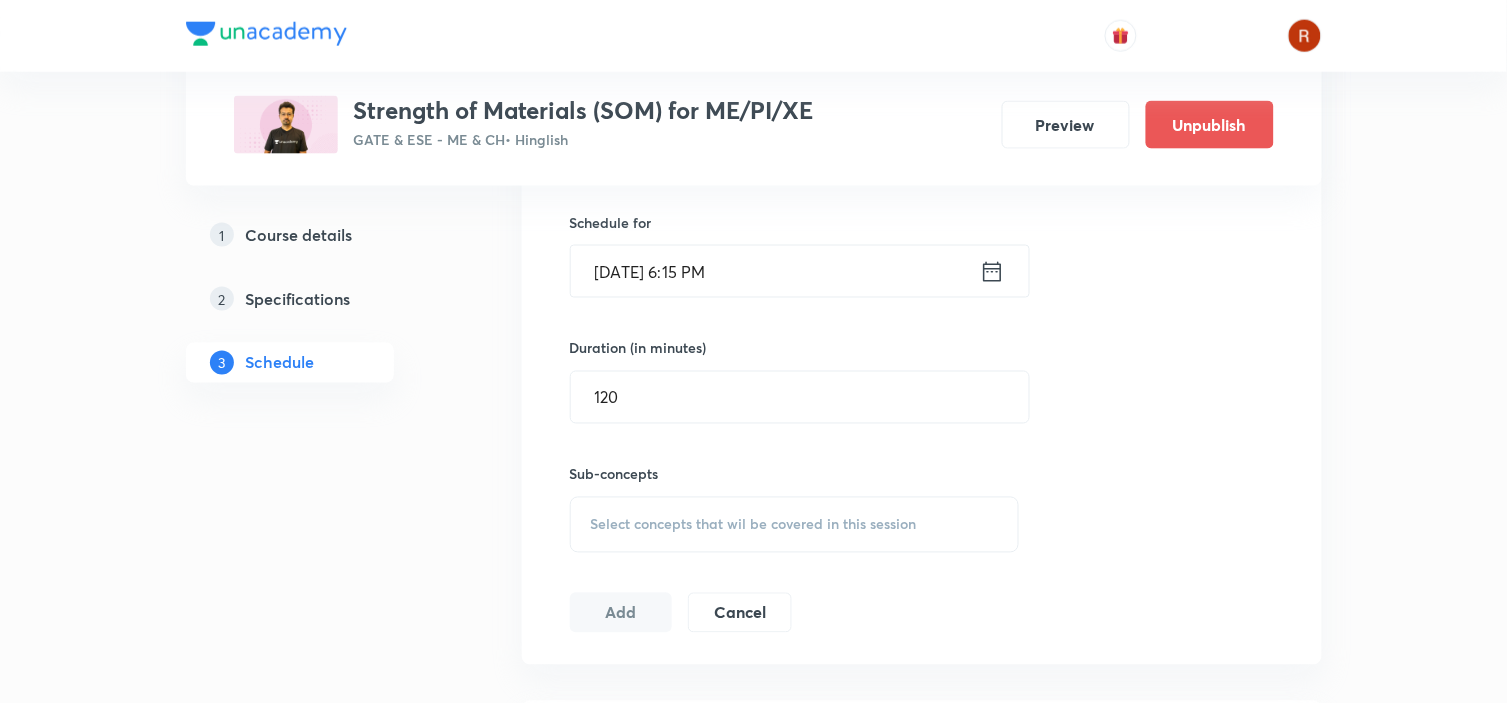 click on "Select concepts that wil be covered in this session" at bounding box center (754, 525) 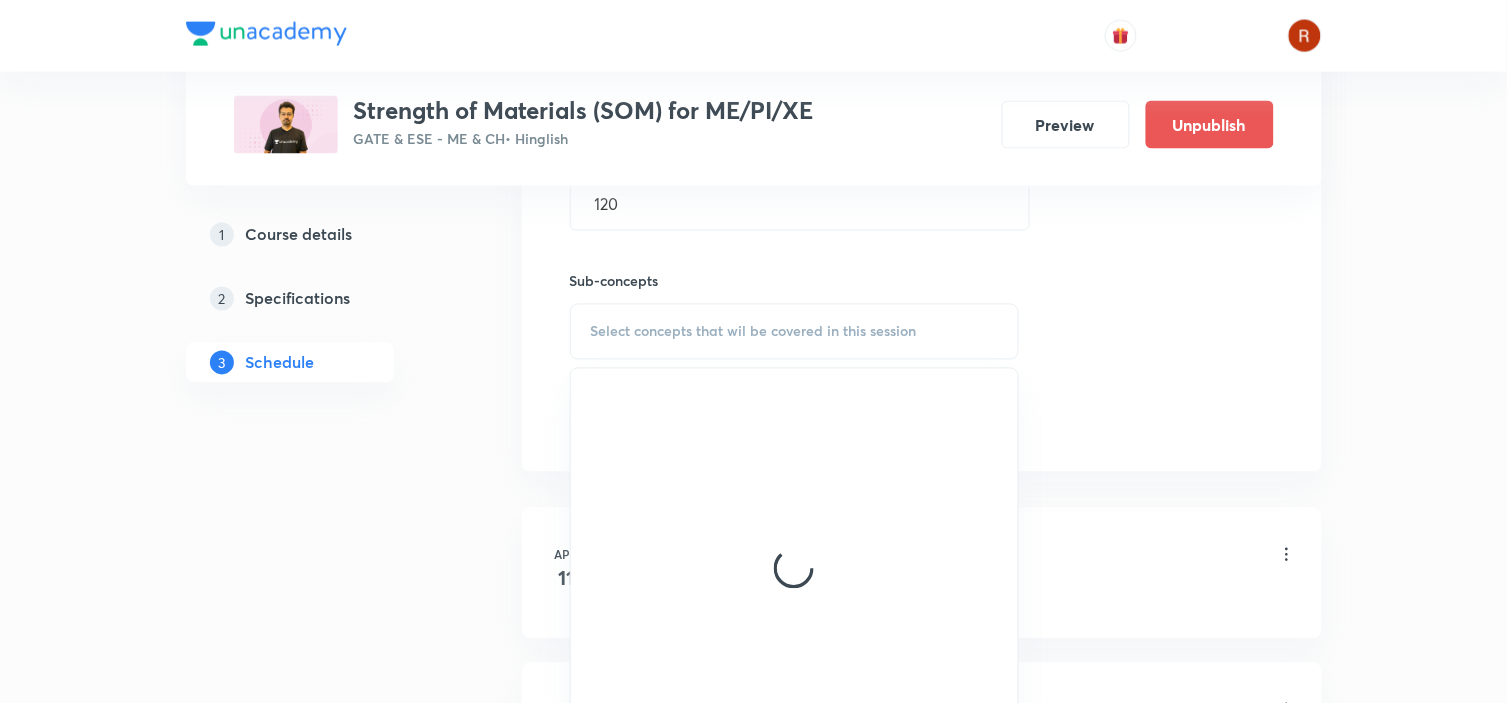 scroll, scrollTop: 835, scrollLeft: 0, axis: vertical 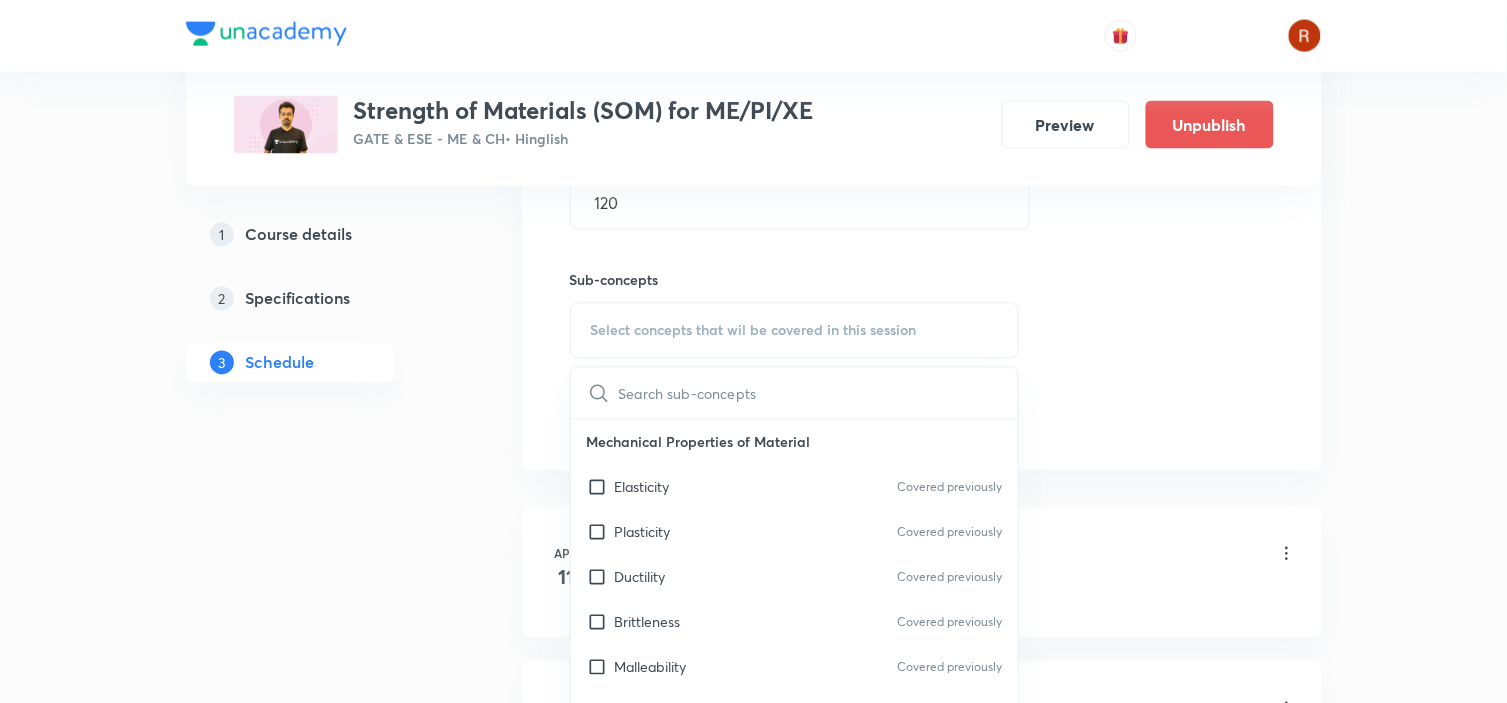 click on "Elasticity" at bounding box center (642, 487) 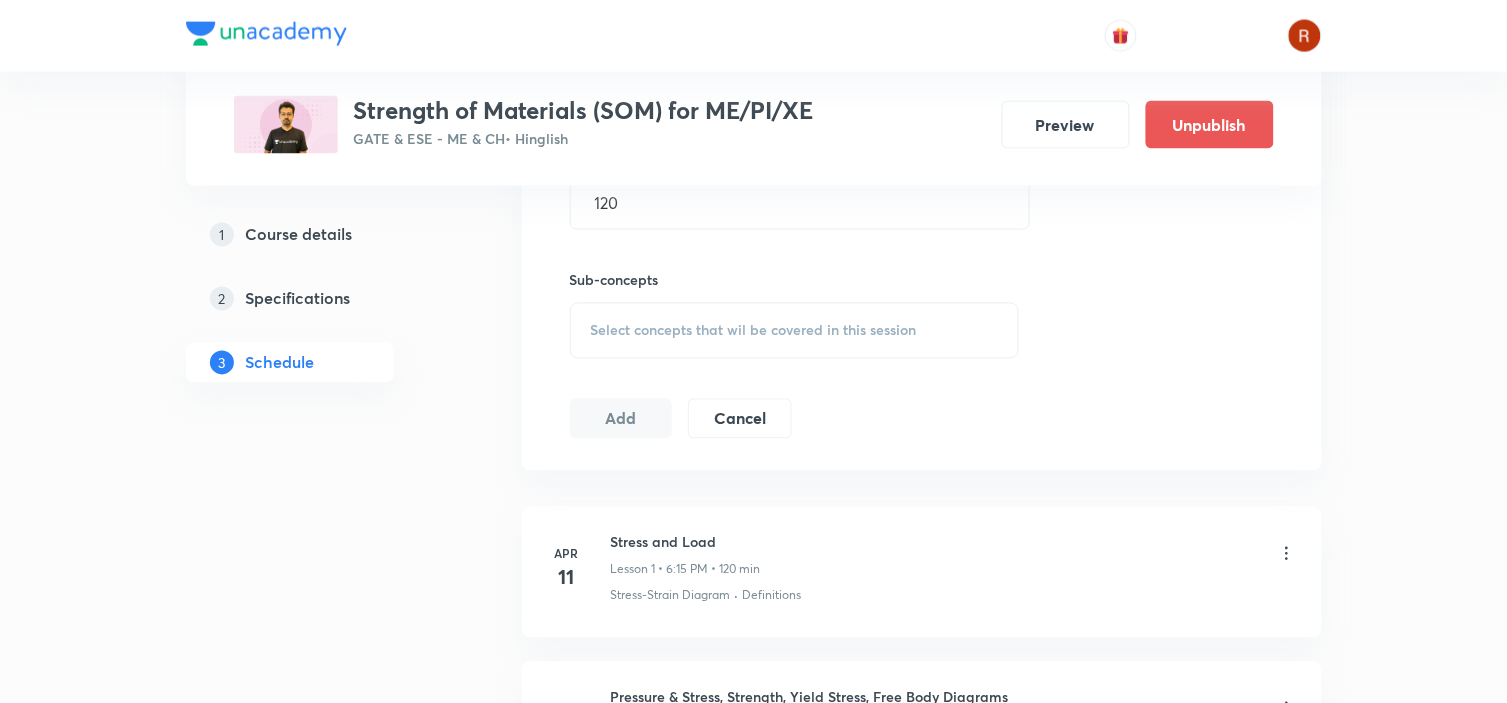 click on "Select concepts that wil be covered in this session" at bounding box center (754, 331) 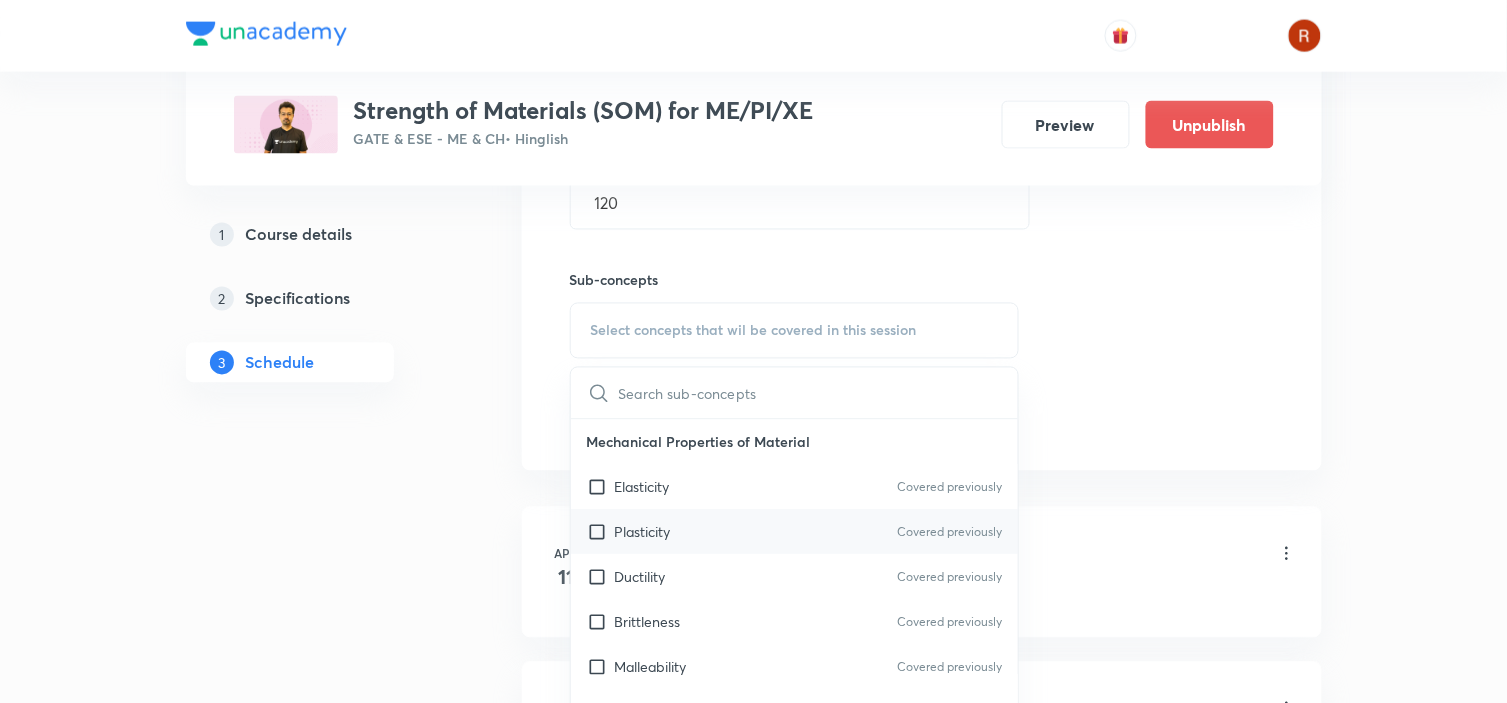 click on "Plasticity Covered previously" at bounding box center (795, 532) 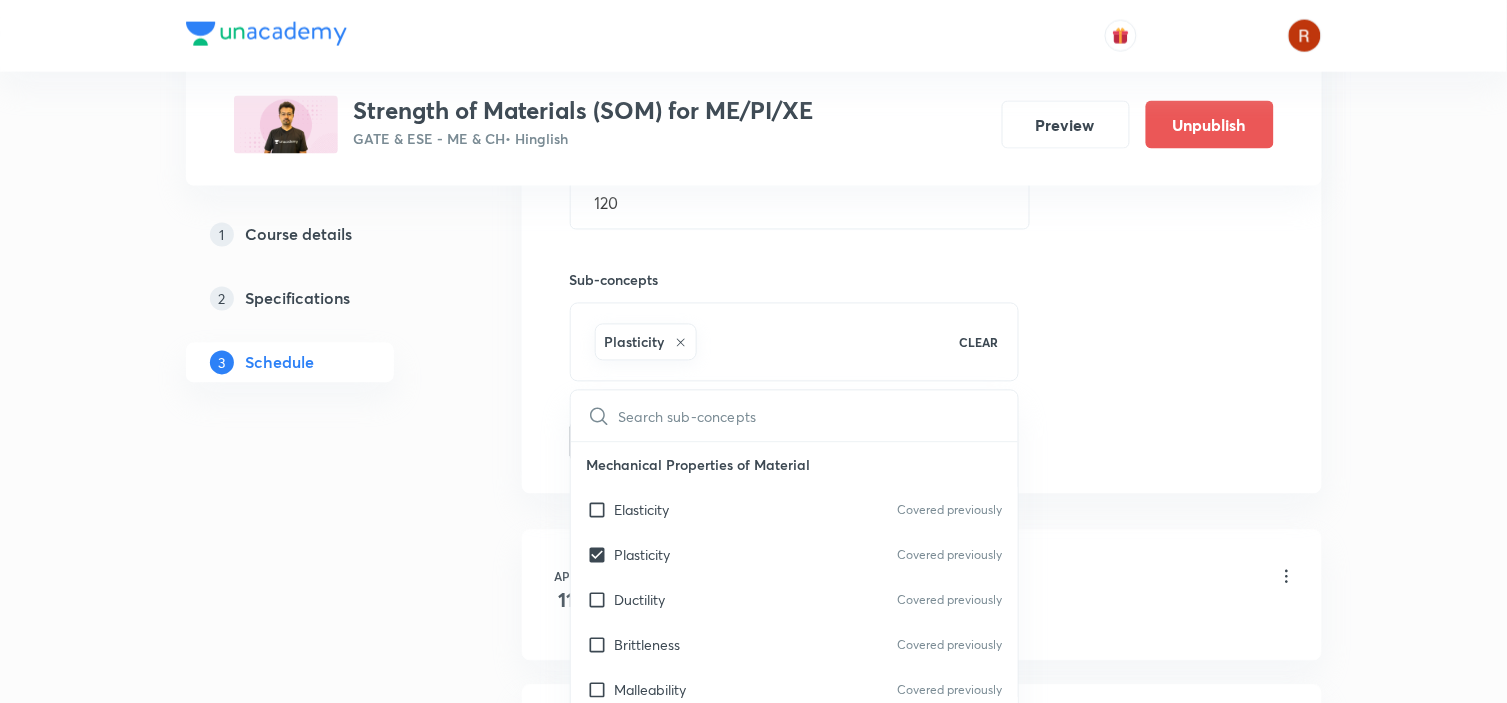 click on "Plus Courses Strength of Materials (SOM) for ME/PI/XE GATE & ESE - ME & CH  • Hinglish Preview Unpublish 1 Course details 2 Specifications 3 Schedule Schedule 65  classes Topic coverage Strength of Material Cover at least  60 % View details Session  66 Live class Quiz Recorded classes Session title 19/99 SOM extra part - I ​ Schedule for Jul 15, 2025, 6:15 PM ​ Duration (in minutes) 120 ​ Sub-concepts Plasticity CLEAR ​ Mechanical Properties of Material Elasticity Covered previously Plasticity Covered previously Ductility Covered previously Brittleness Covered previously Malleability Covered previously Toughness Covered previously Hardness Covered previously Strength Covered previously Mechanics of Material Covered previously Resilience Covered previously Simple Stresses & Strains Definitions Covered previously Stress-Strain Diagram Covered previously Bar of Varying Cross-Section Covered previously Bar of Uniform Strength Covered previously Extension of a Bar Under its own Weight Covered previously" at bounding box center [754, 5069] 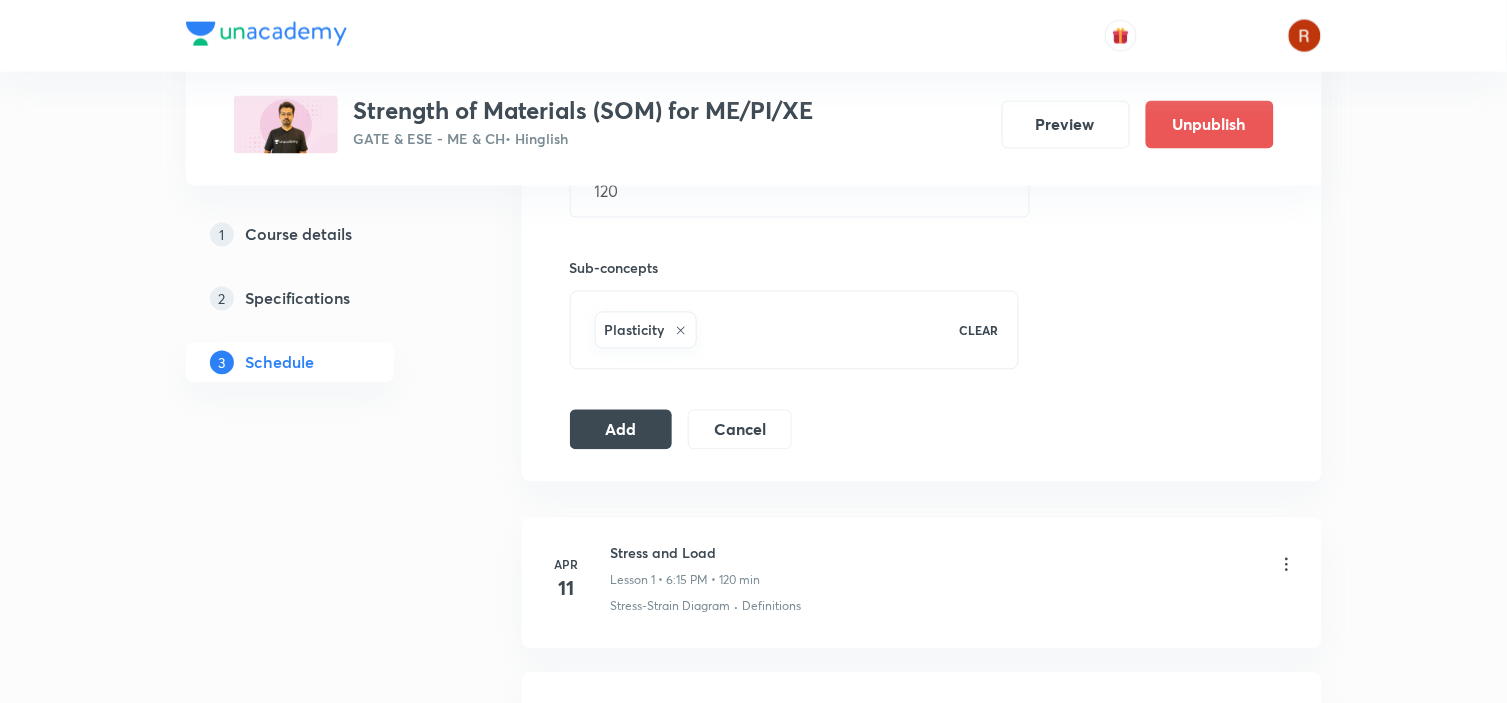scroll, scrollTop: 848, scrollLeft: 0, axis: vertical 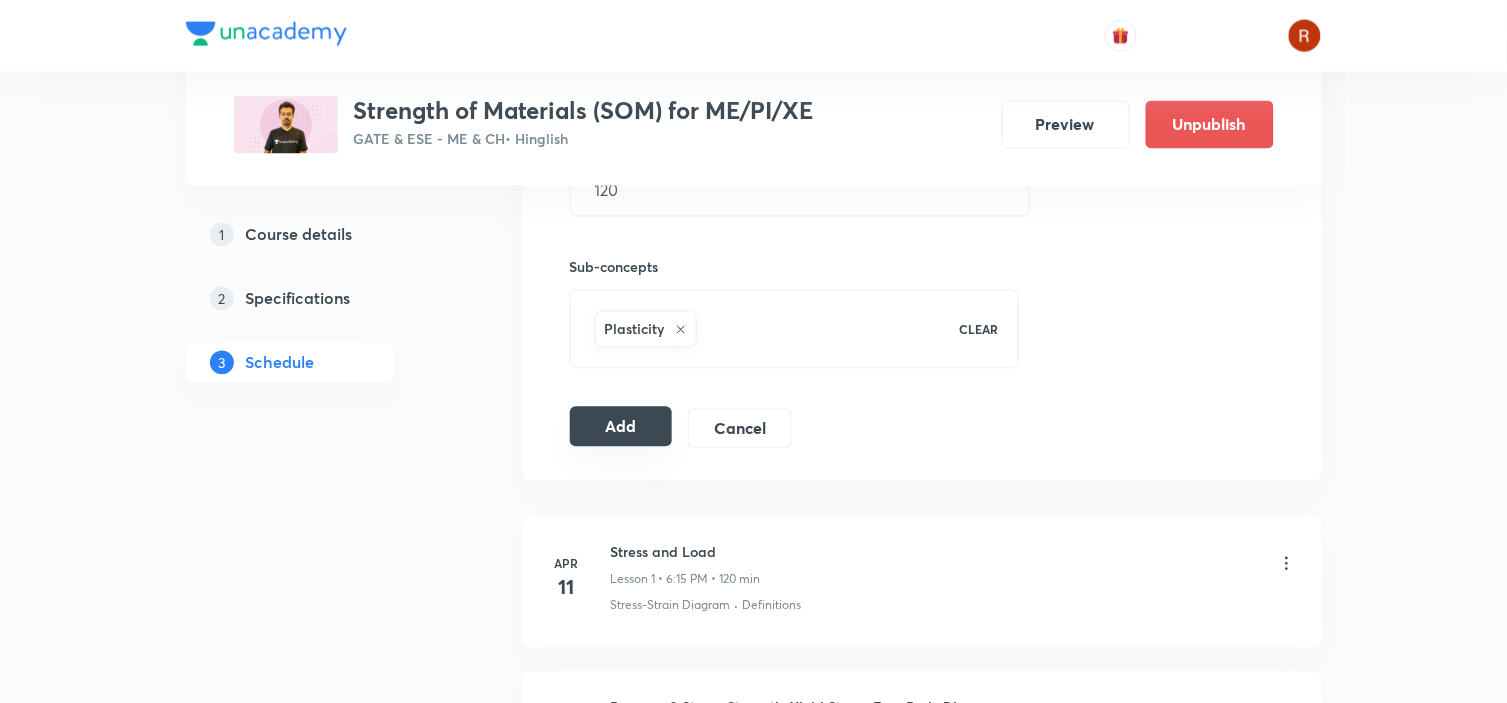 click on "Add" at bounding box center [621, 427] 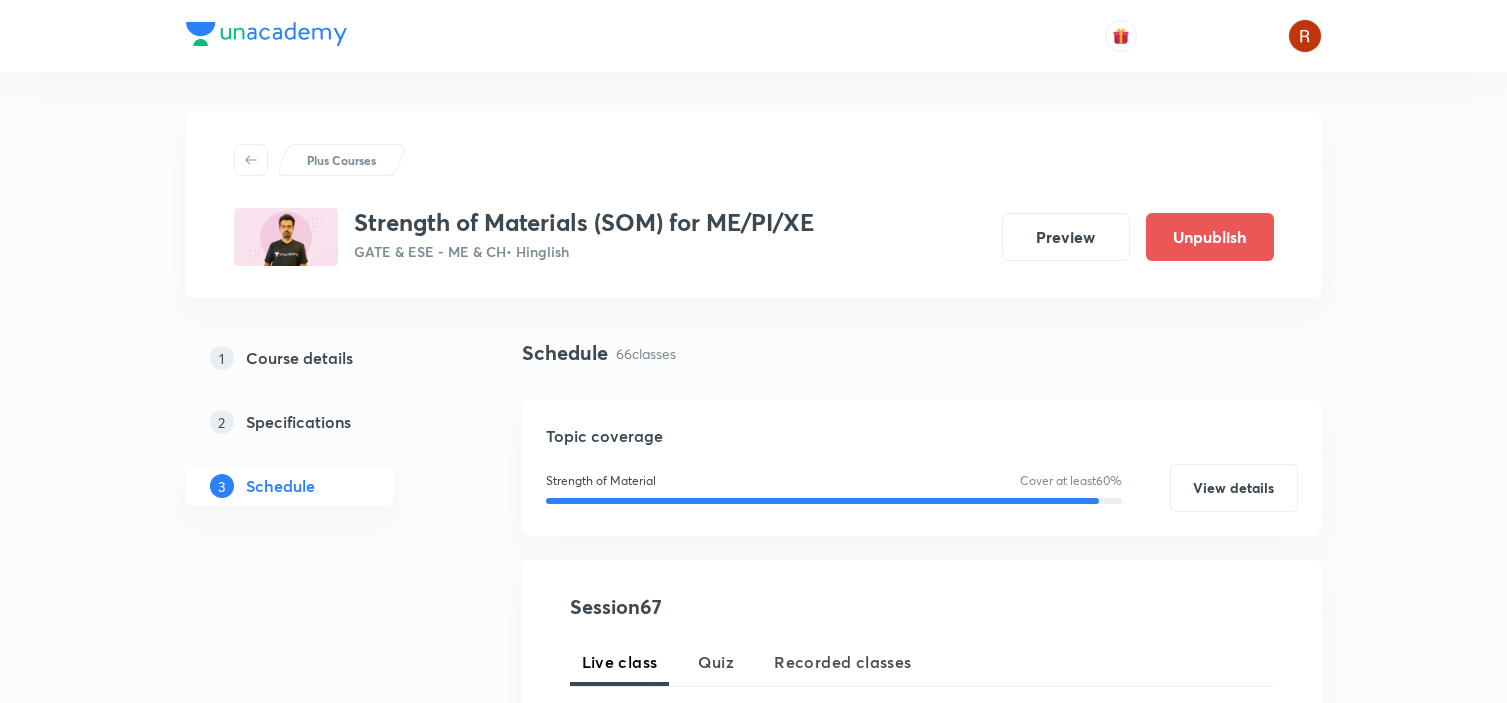 scroll, scrollTop: 848, scrollLeft: 0, axis: vertical 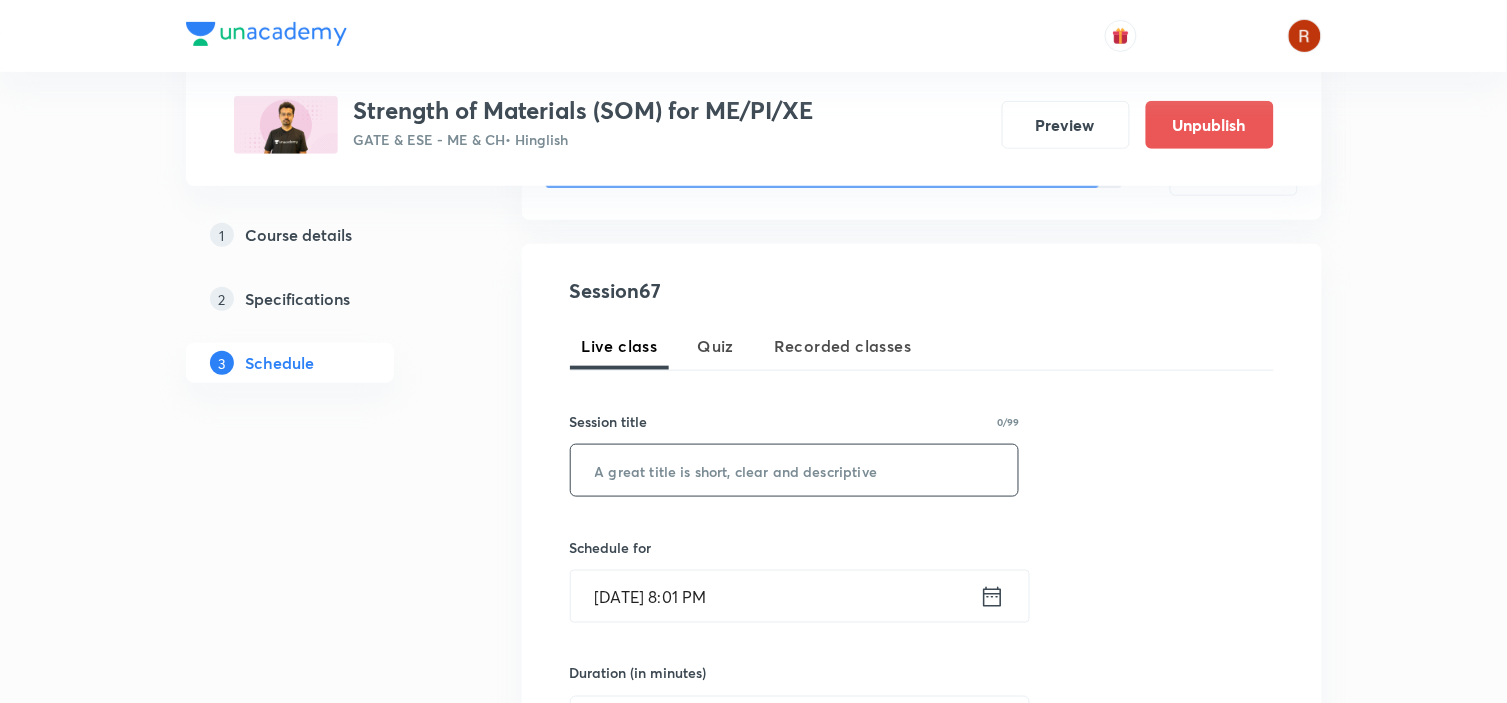 click at bounding box center [795, 470] 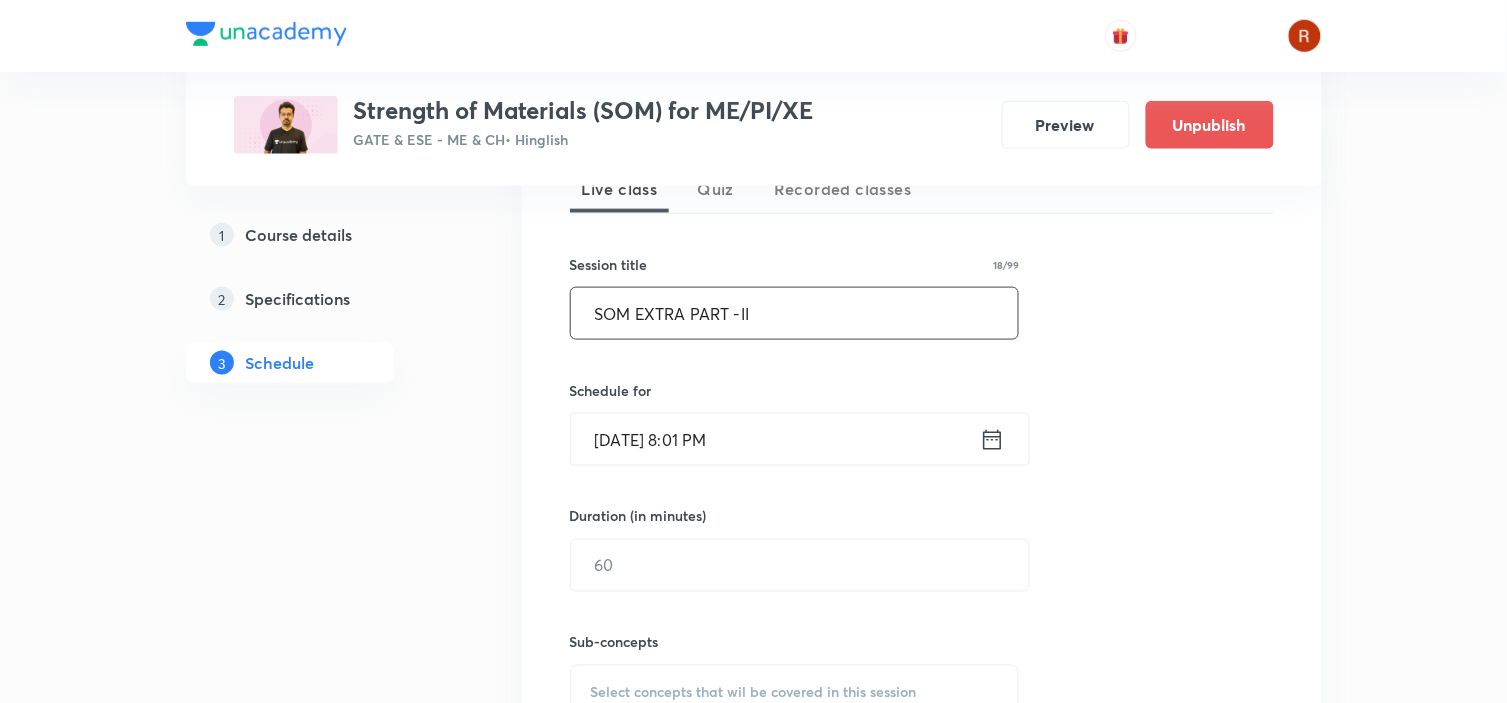 scroll, scrollTop: 474, scrollLeft: 0, axis: vertical 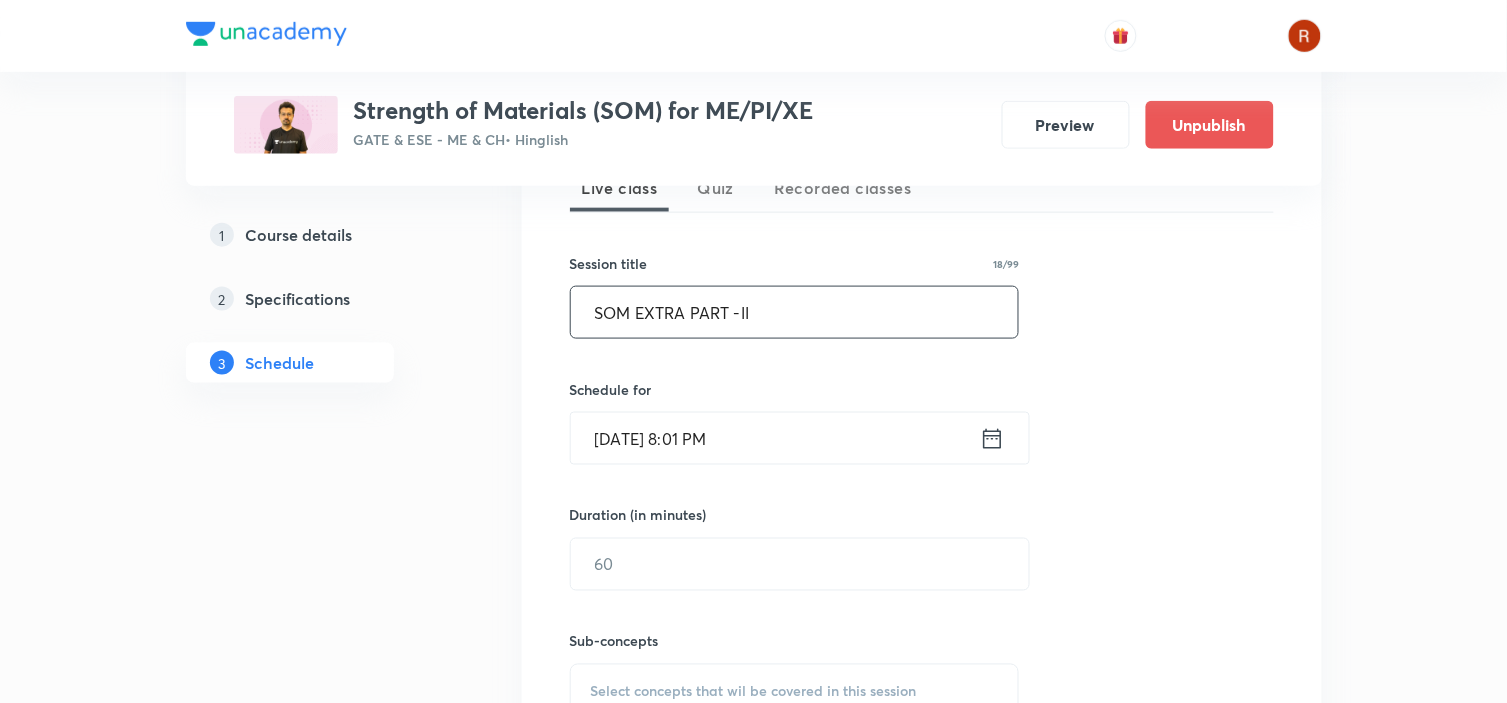 type on "SOM EXTRA PART -II" 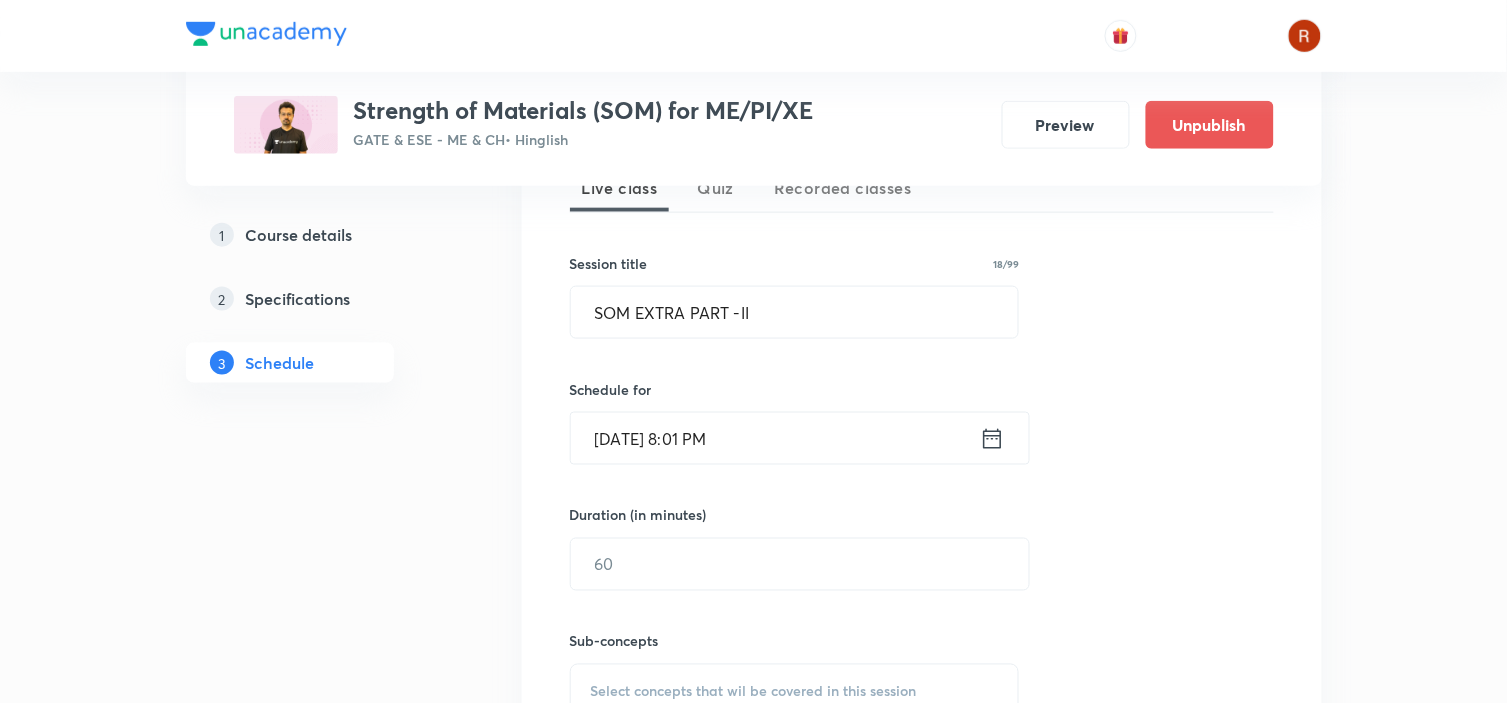click on "Jul 12, 2025, 8:01 PM" at bounding box center [775, 438] 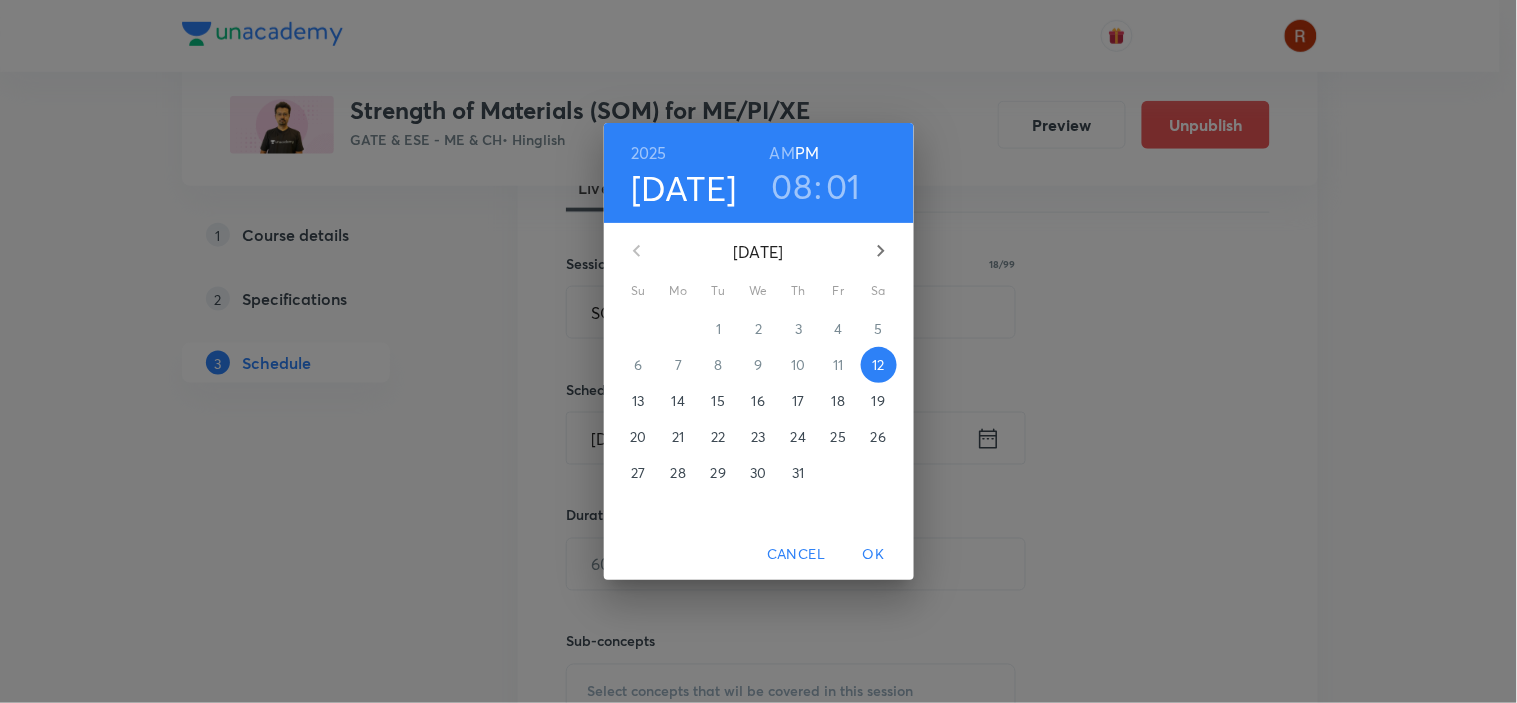 click on "16" at bounding box center [758, 401] 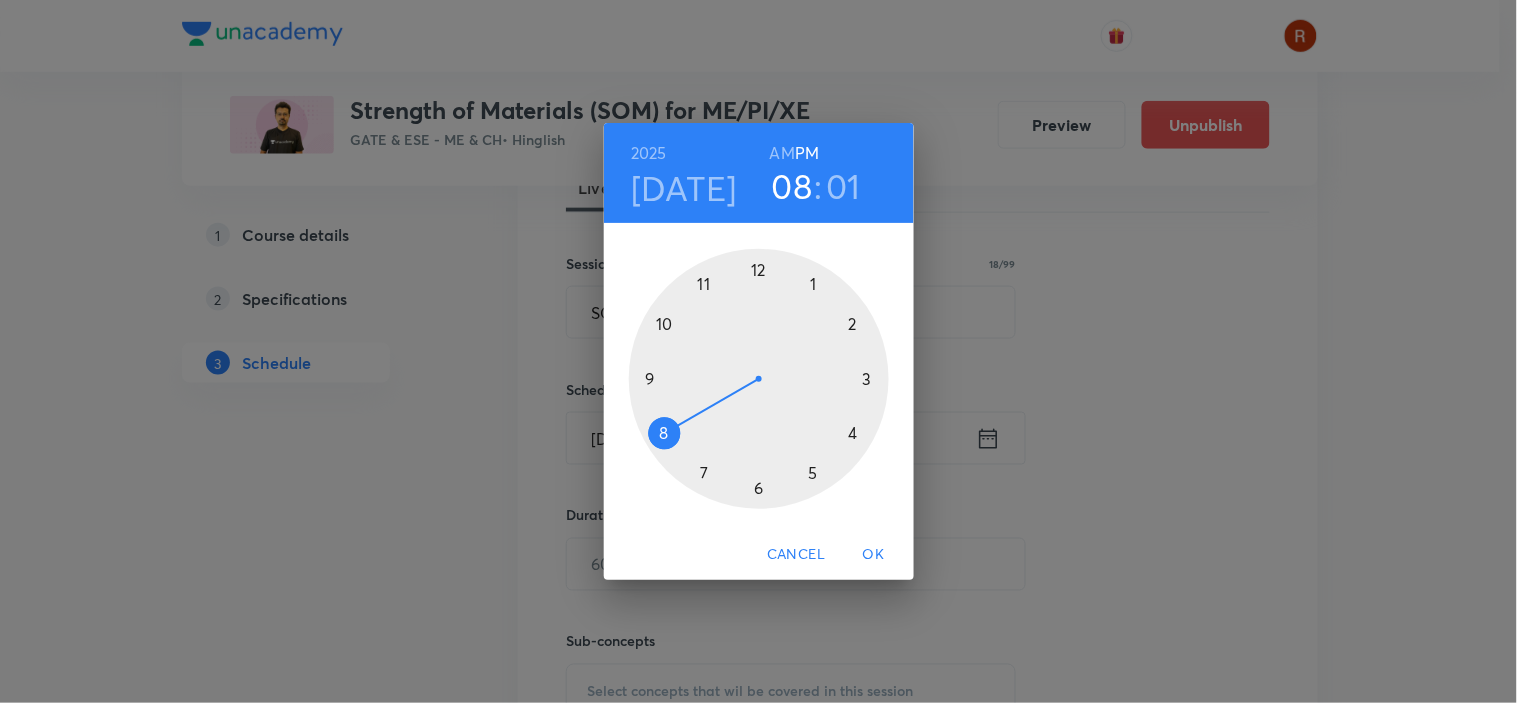 click at bounding box center [759, 379] 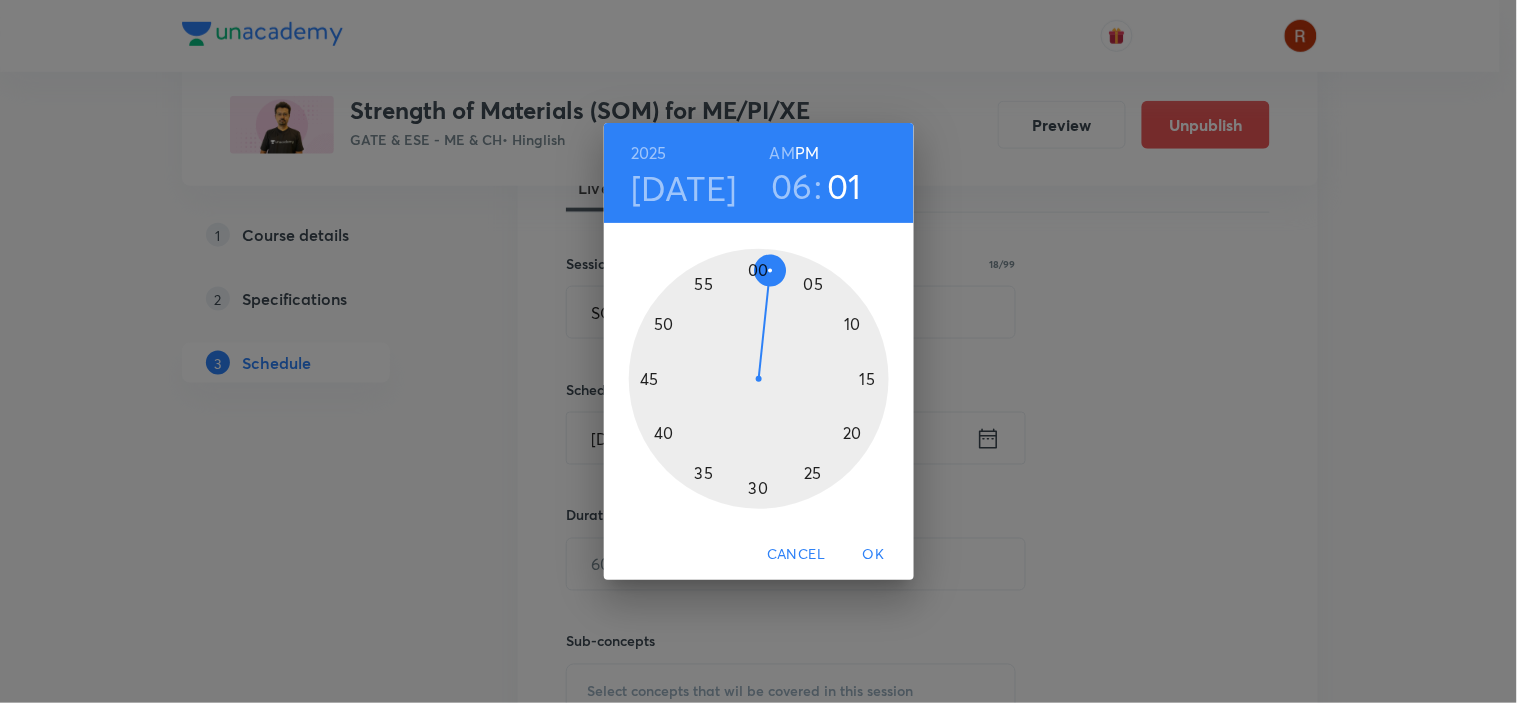 click at bounding box center (759, 379) 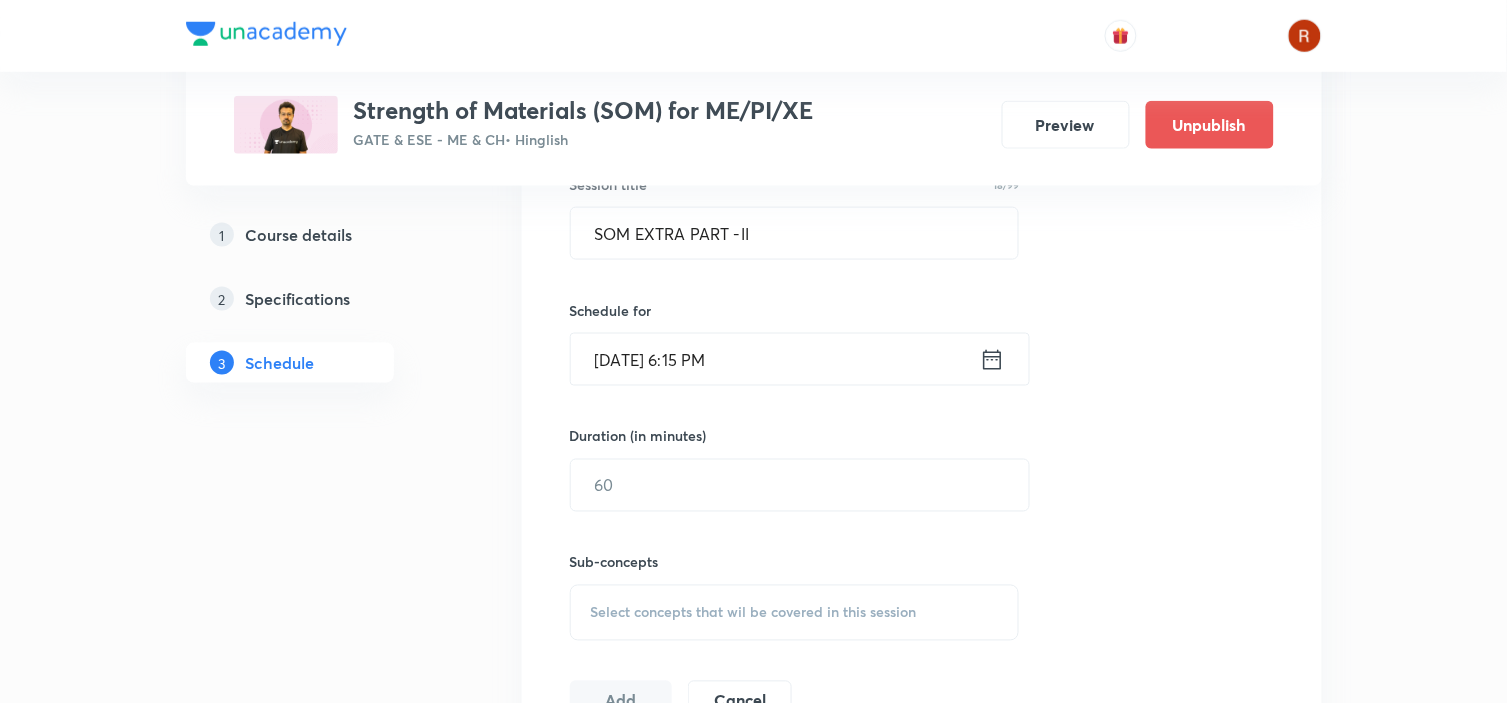 scroll, scrollTop: 554, scrollLeft: 0, axis: vertical 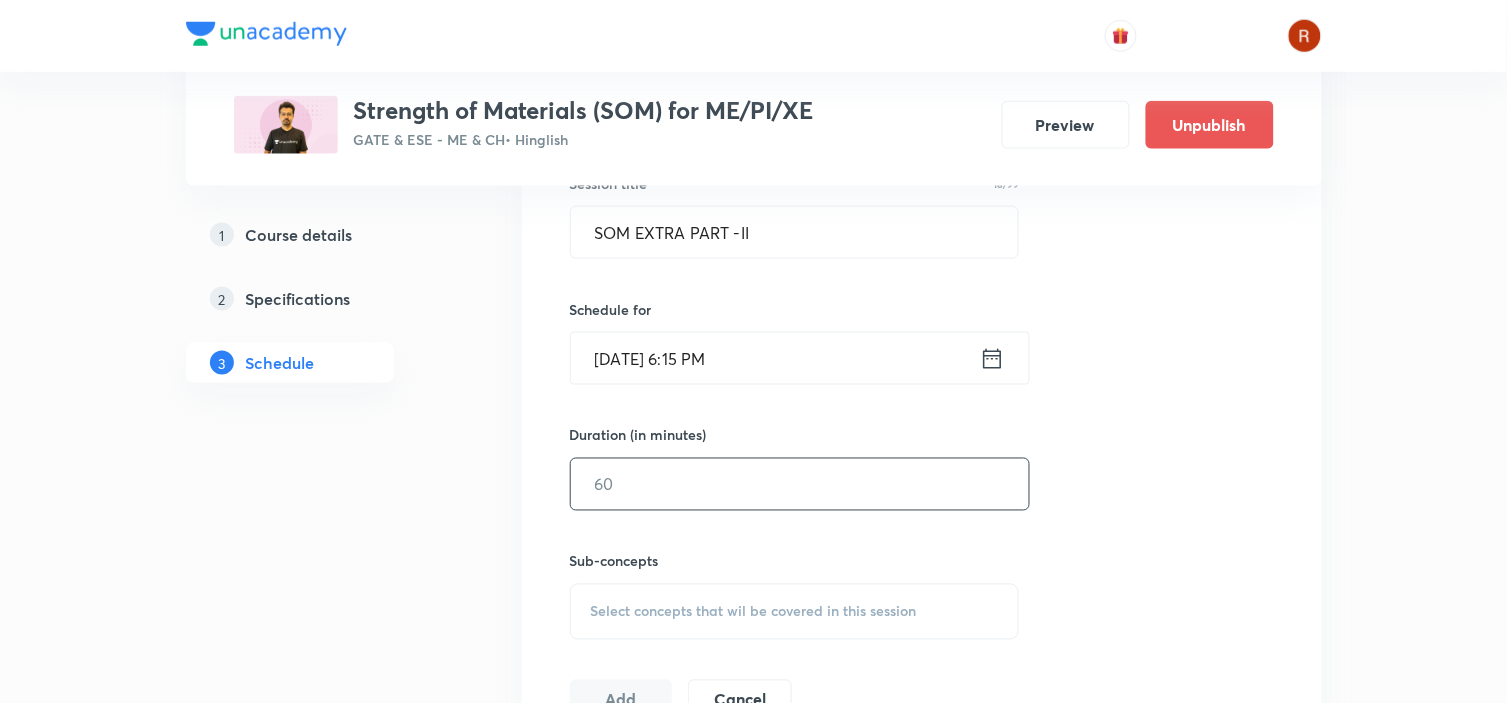 click at bounding box center [800, 484] 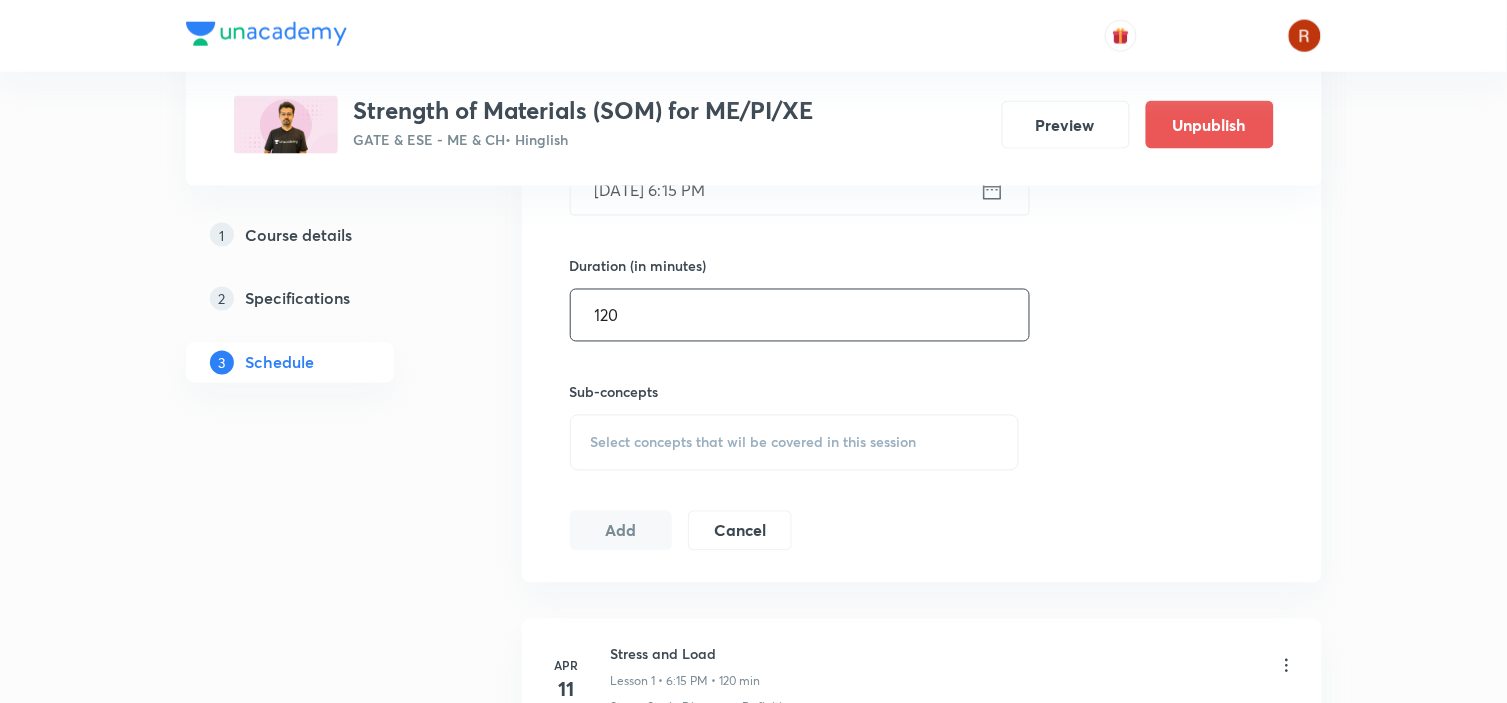 type on "120" 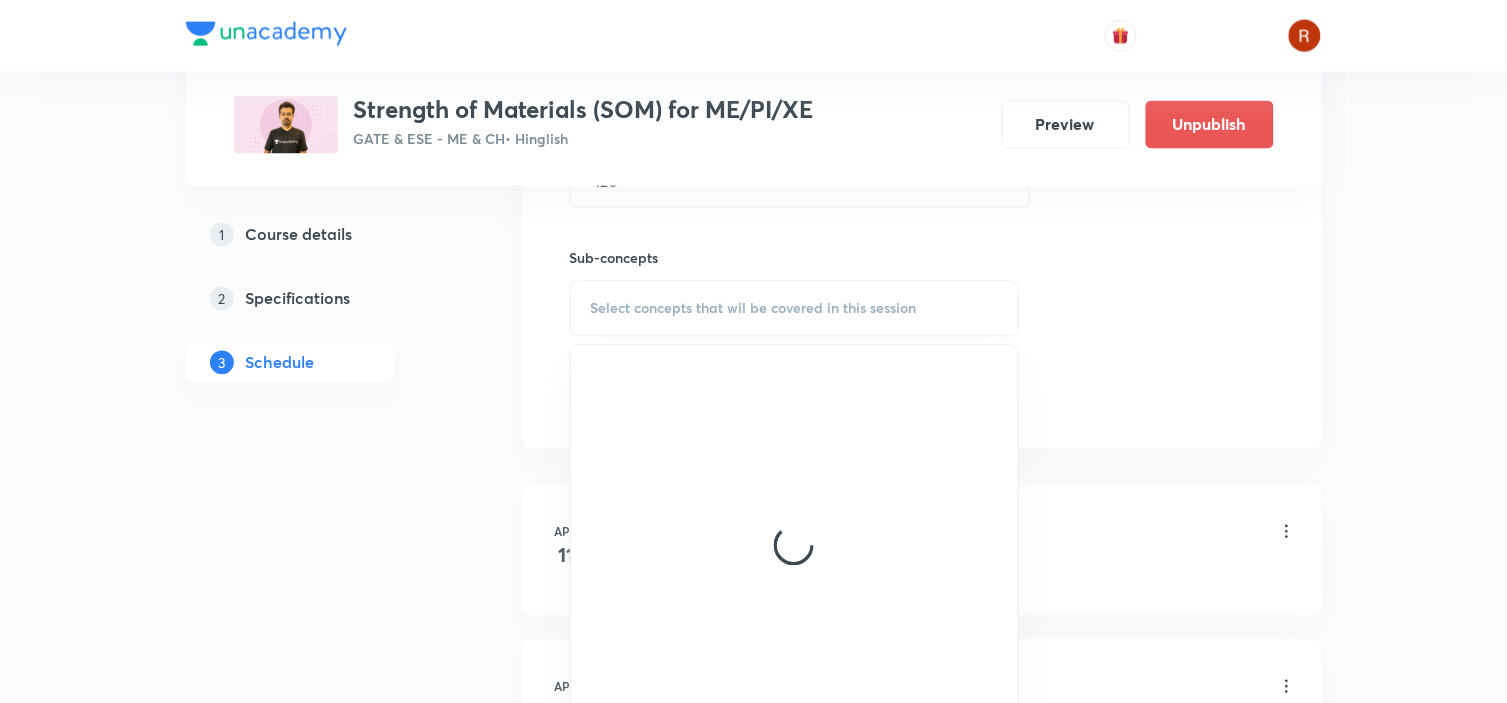 scroll, scrollTop: 858, scrollLeft: 0, axis: vertical 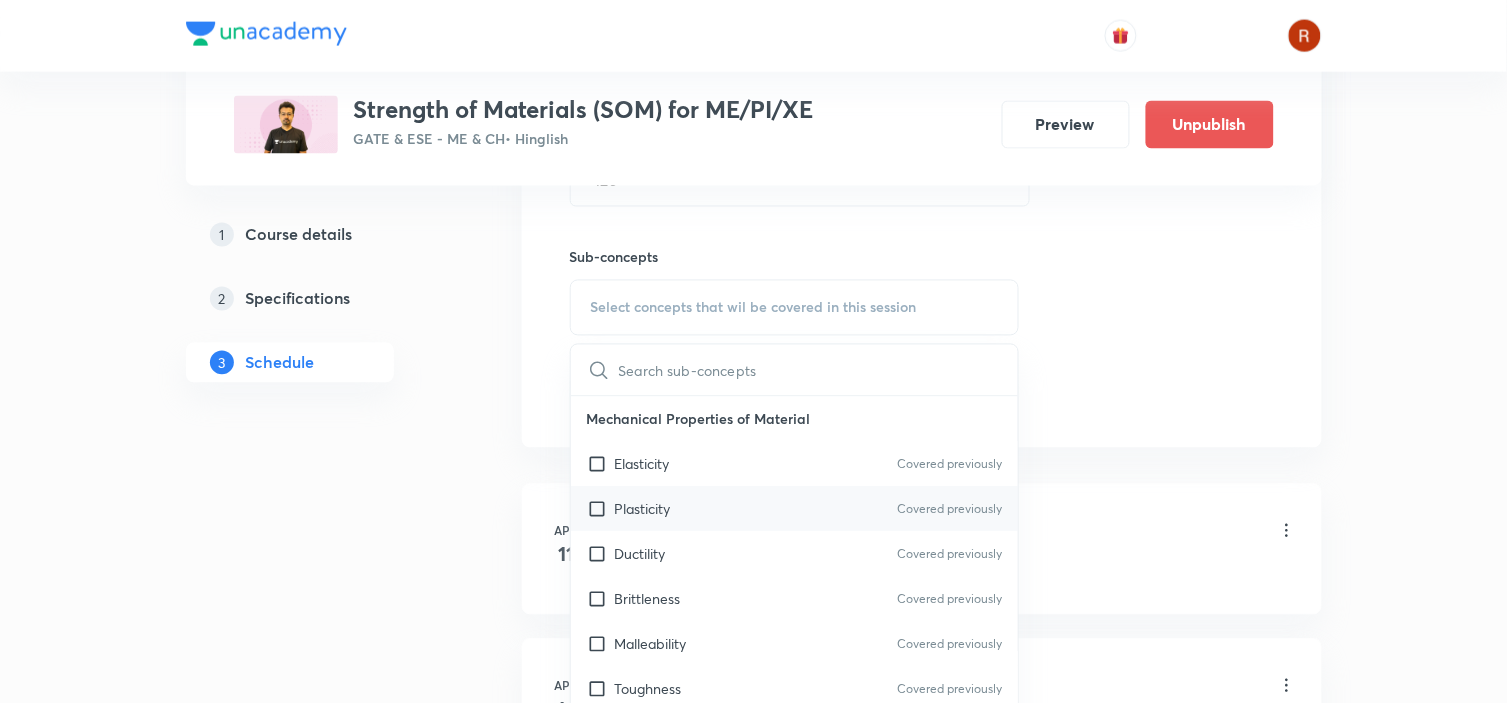 click on "Plasticity Covered previously" at bounding box center [795, 509] 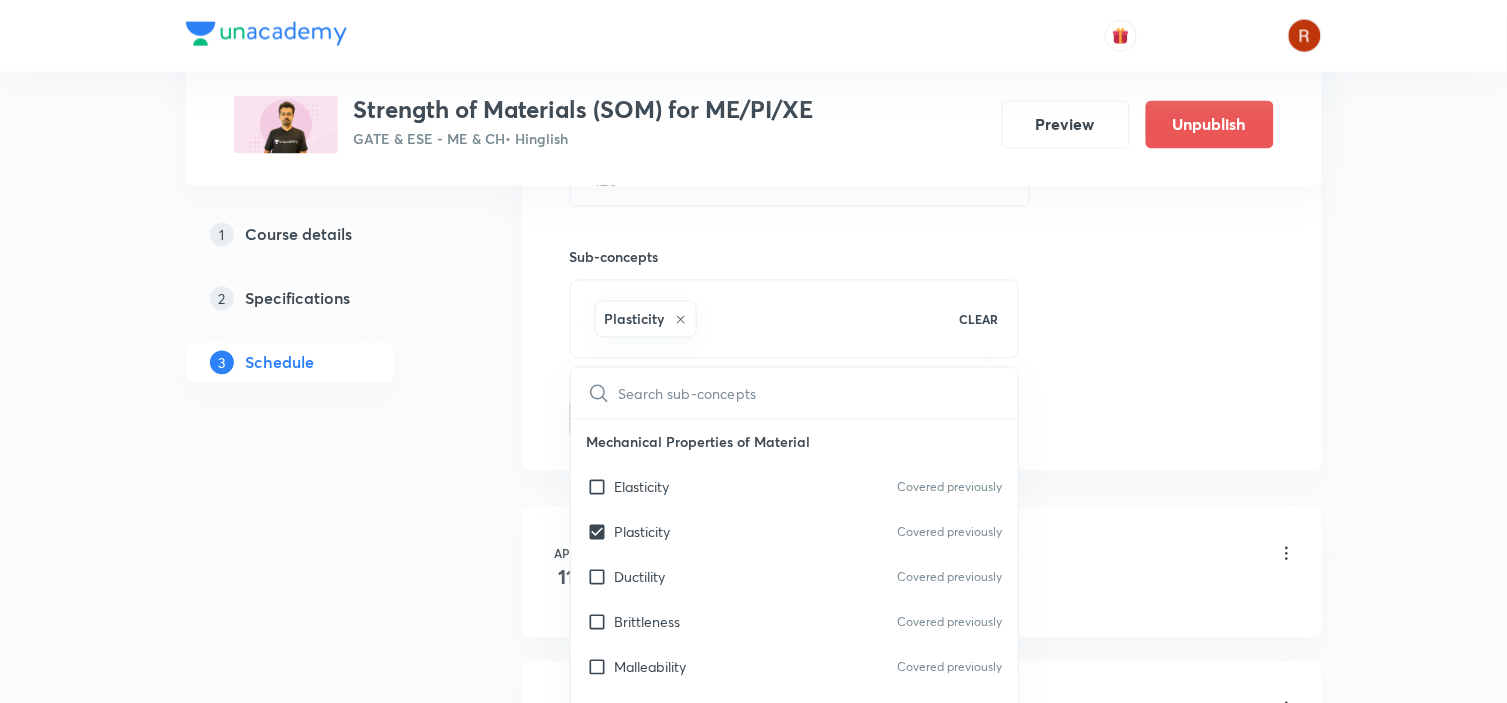click on "1 Course details 2 Specifications 3 Schedule" at bounding box center [322, 5236] 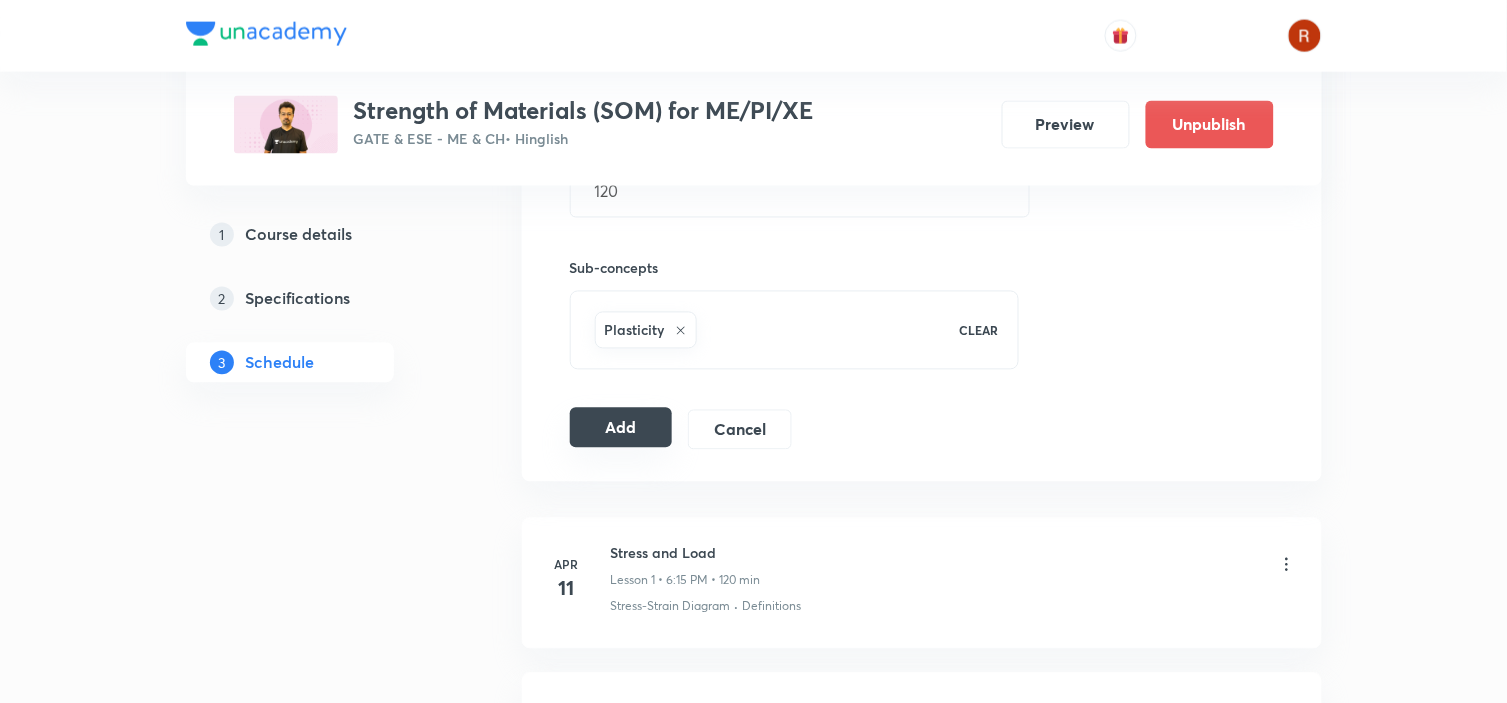 scroll, scrollTop: 848, scrollLeft: 0, axis: vertical 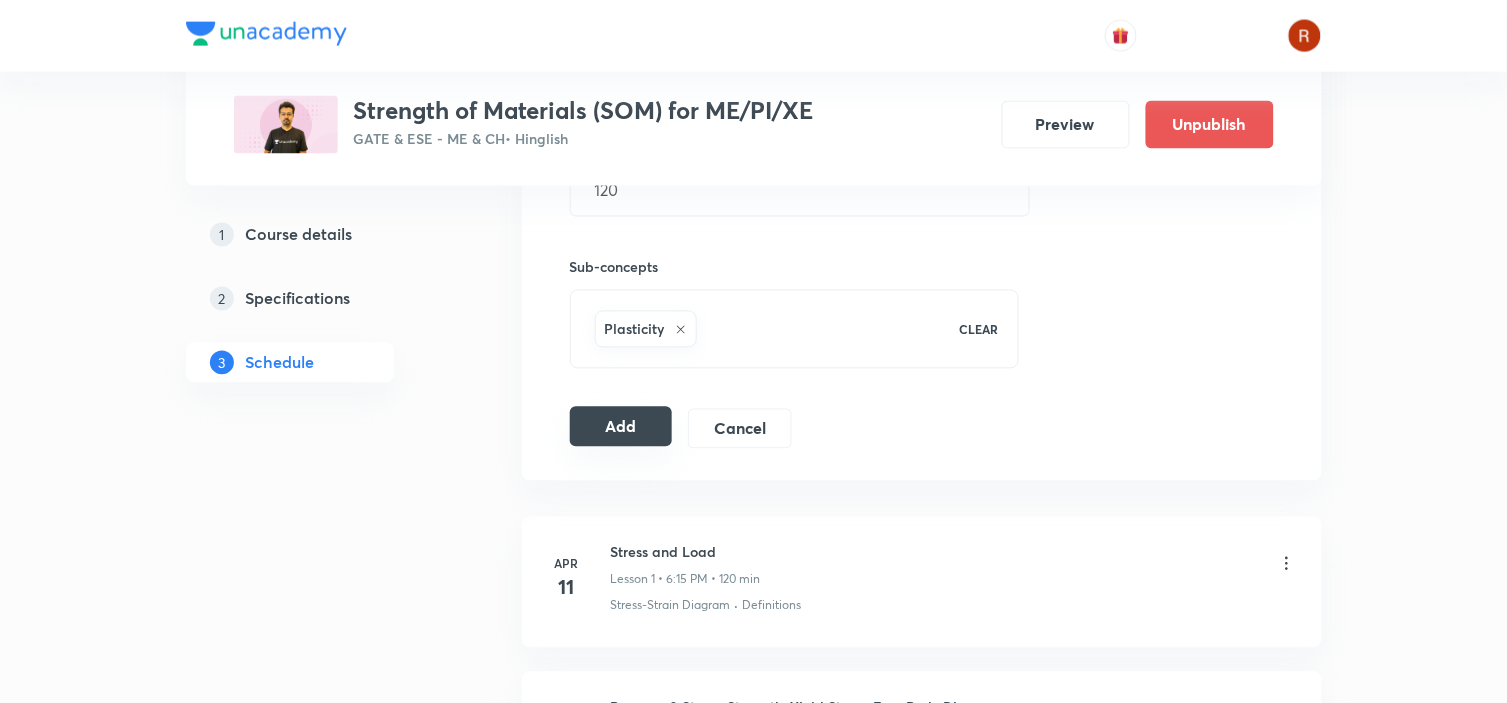 click on "Add" at bounding box center (621, 427) 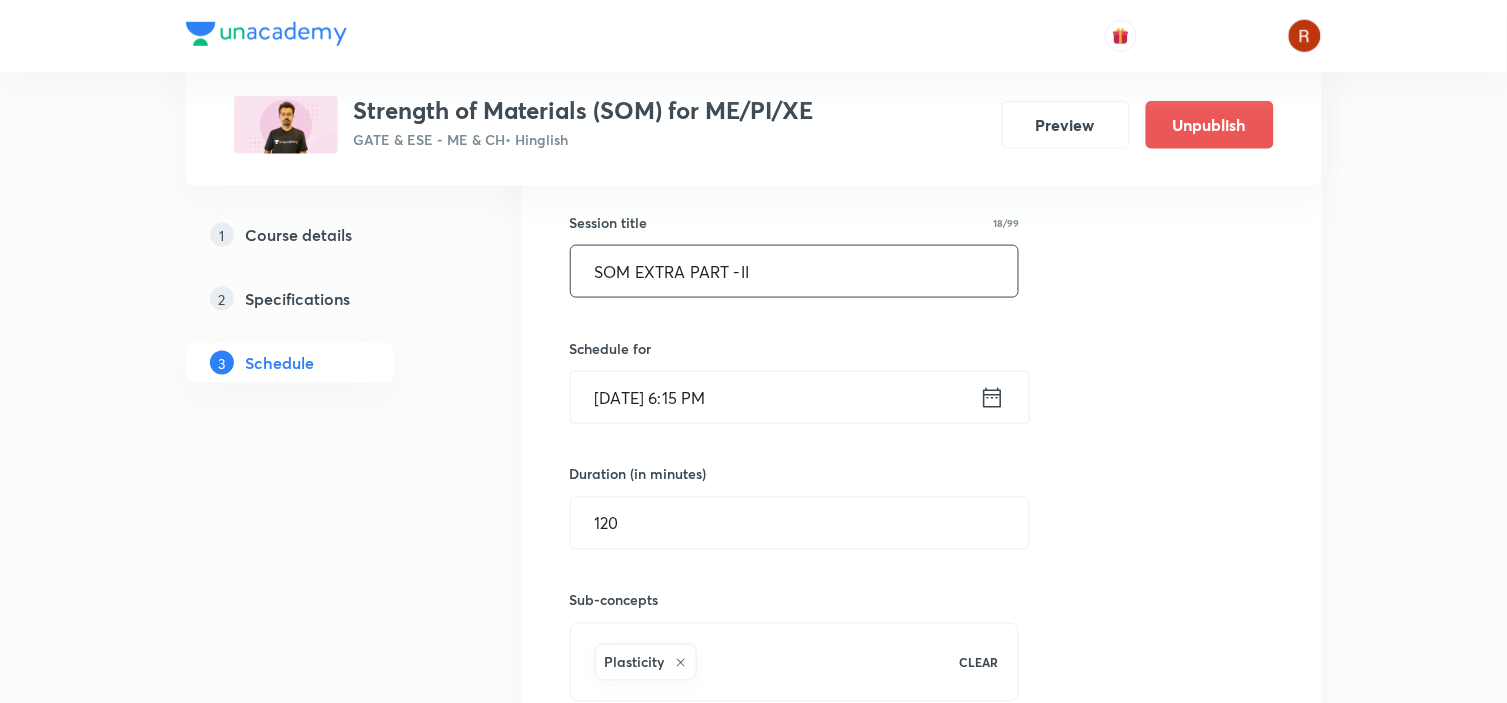 scroll, scrollTop: 785, scrollLeft: 0, axis: vertical 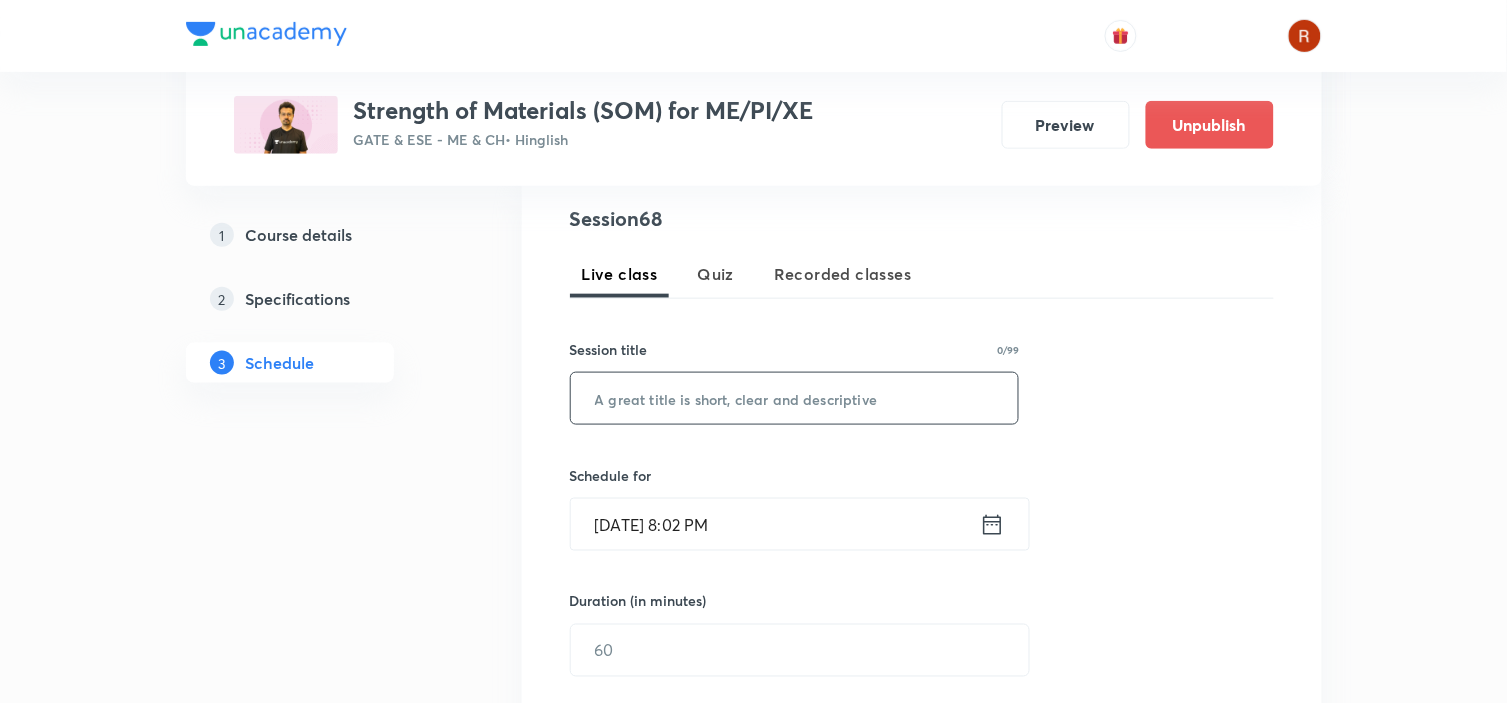 click at bounding box center [795, 398] 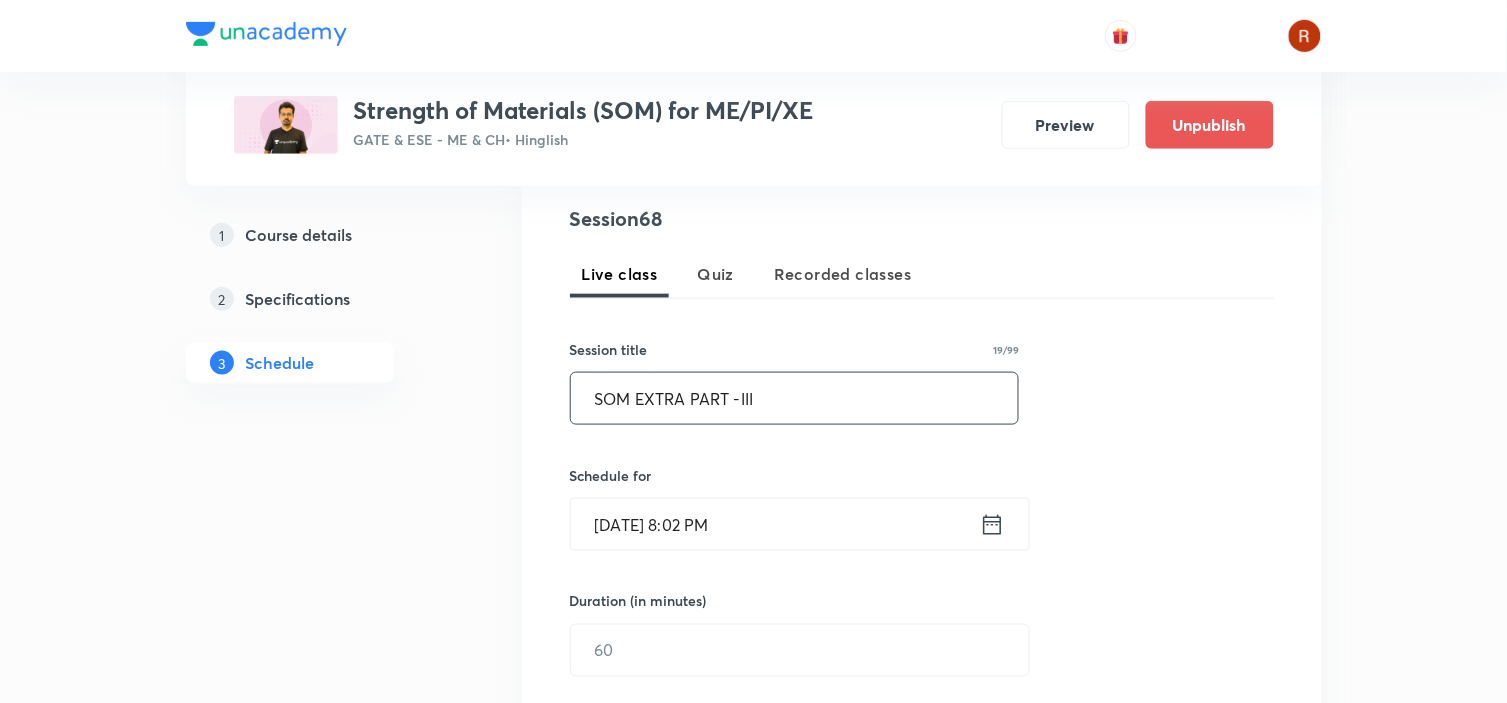 type on "SOM EXTRA PART -III" 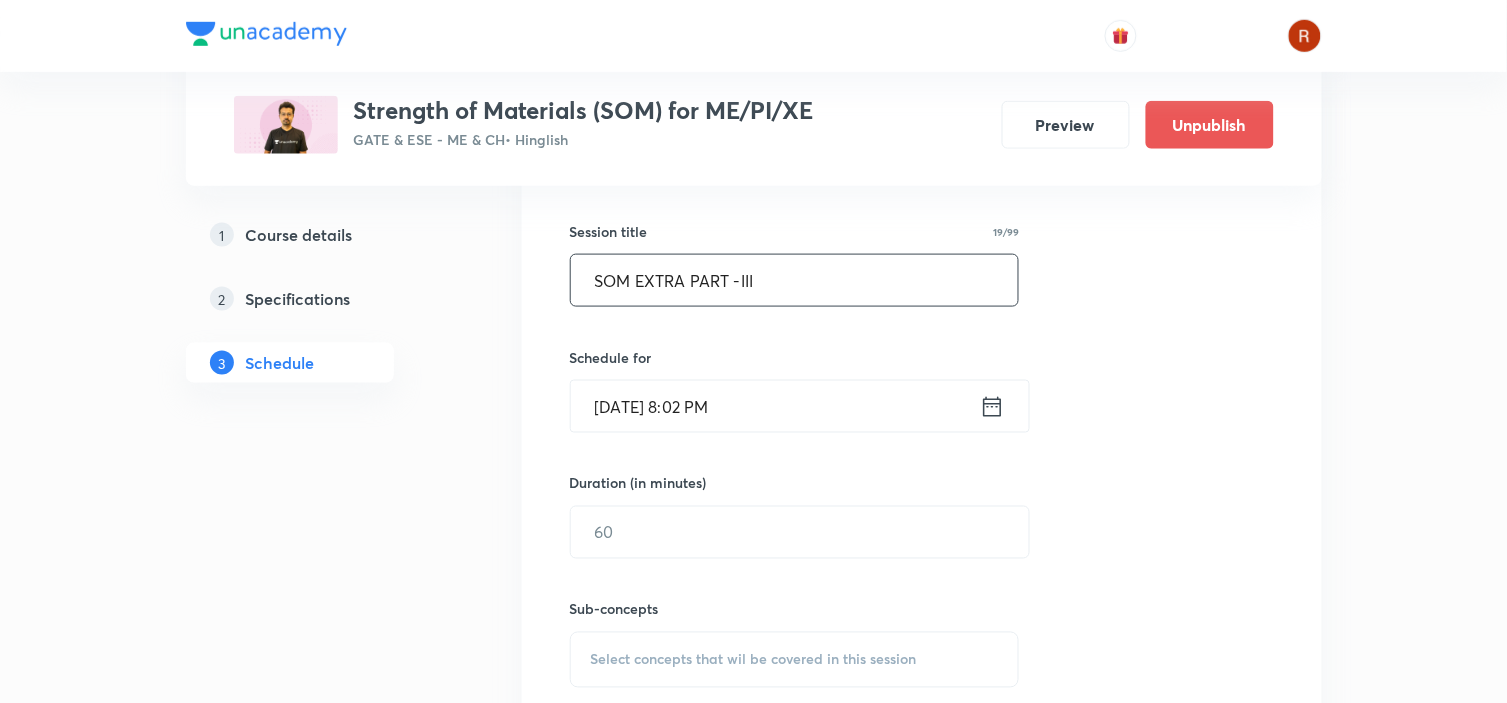 scroll, scrollTop: 507, scrollLeft: 0, axis: vertical 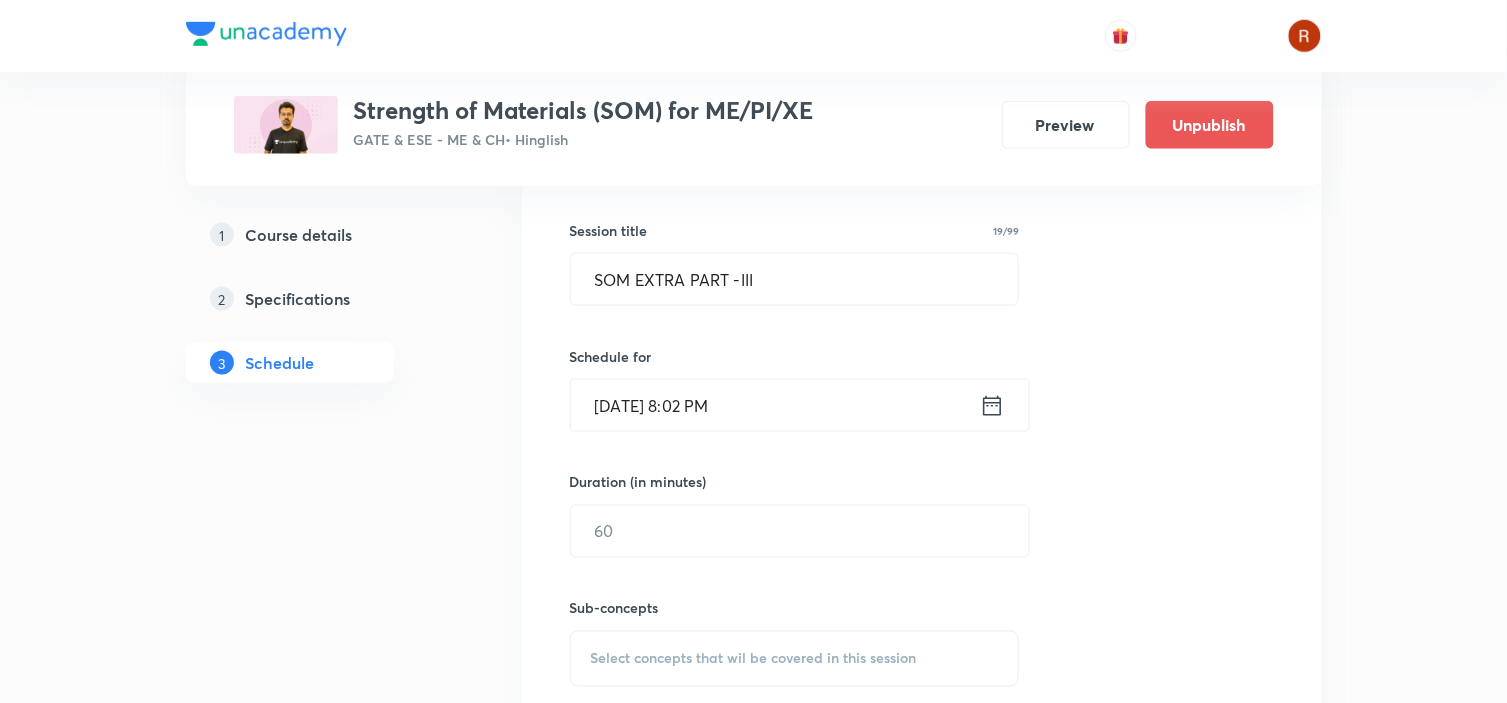 click on "[DATE] 8:02 PM" at bounding box center [775, 405] 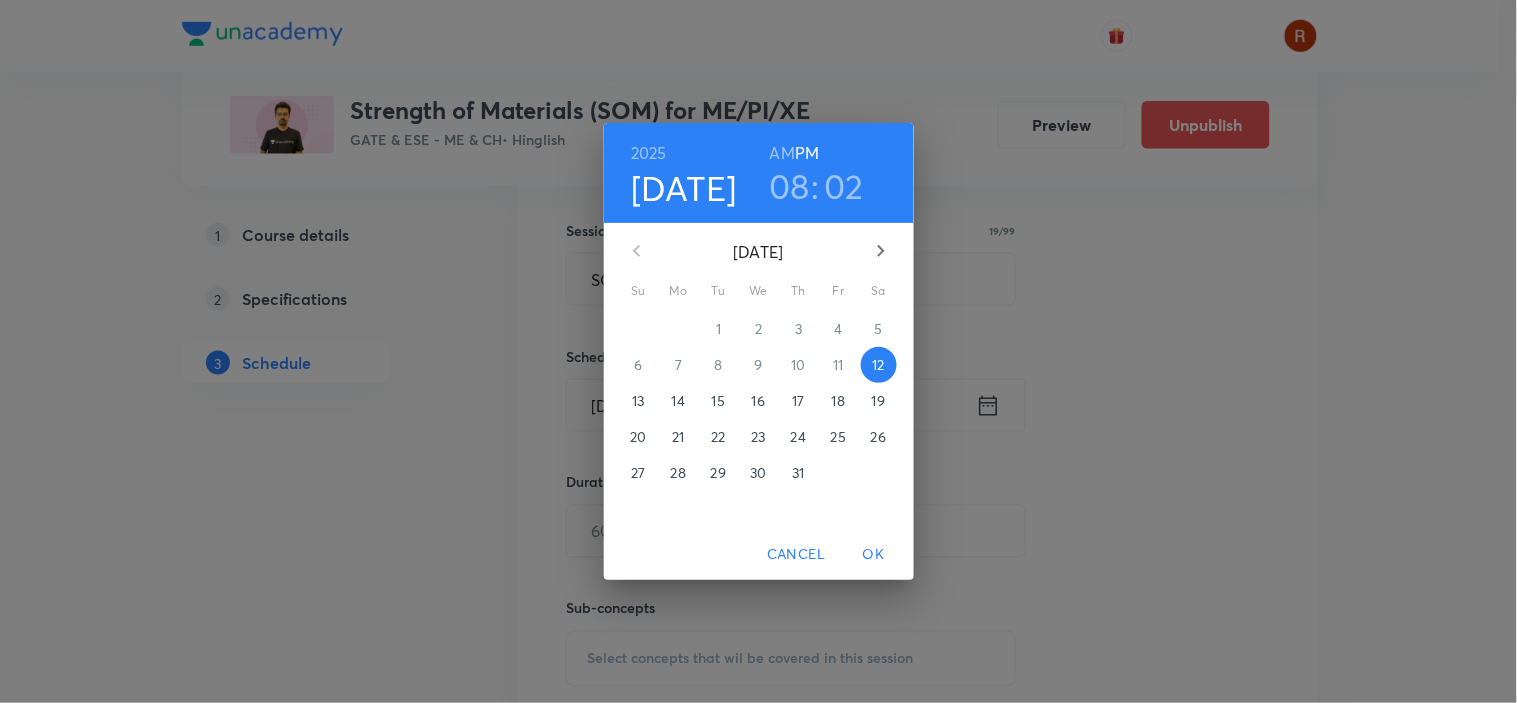 click on "17" at bounding box center (799, 401) 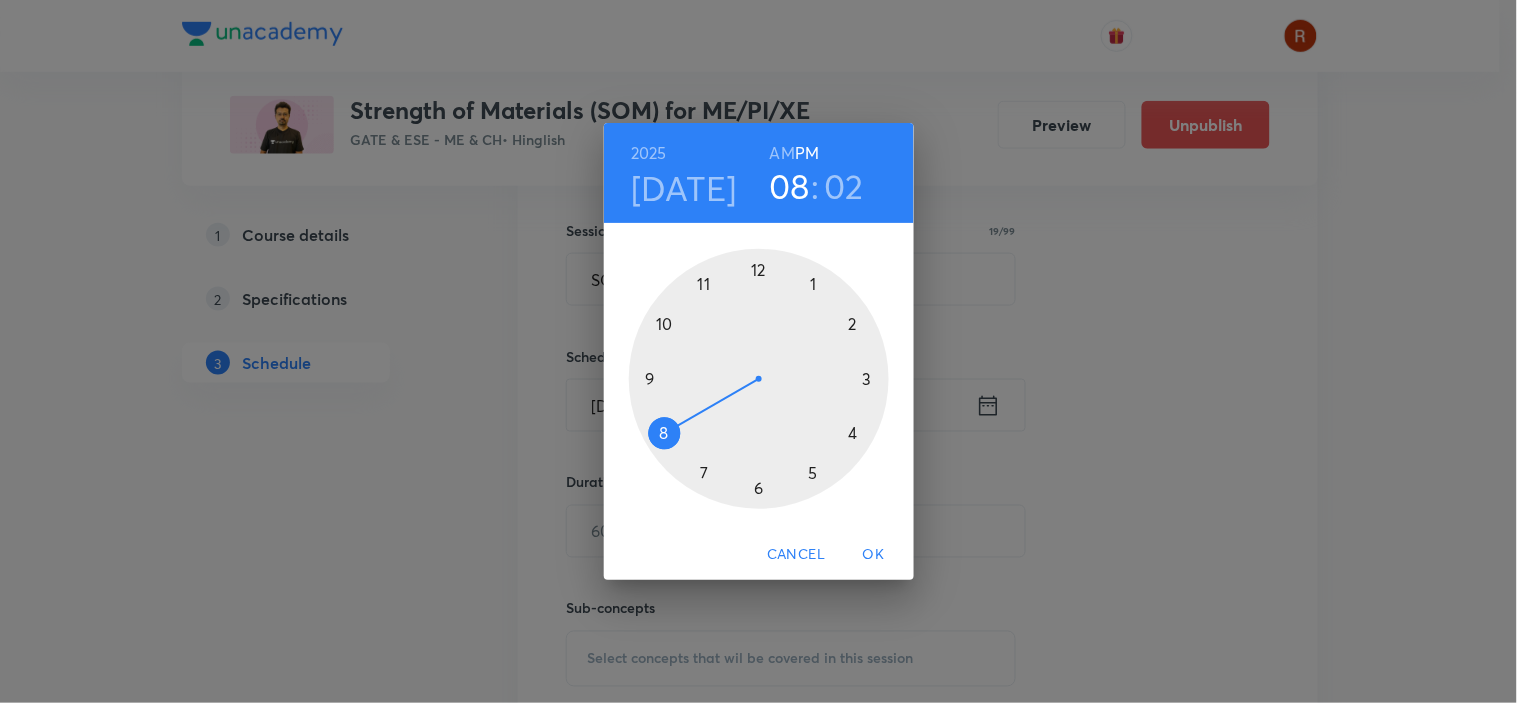 click at bounding box center (759, 379) 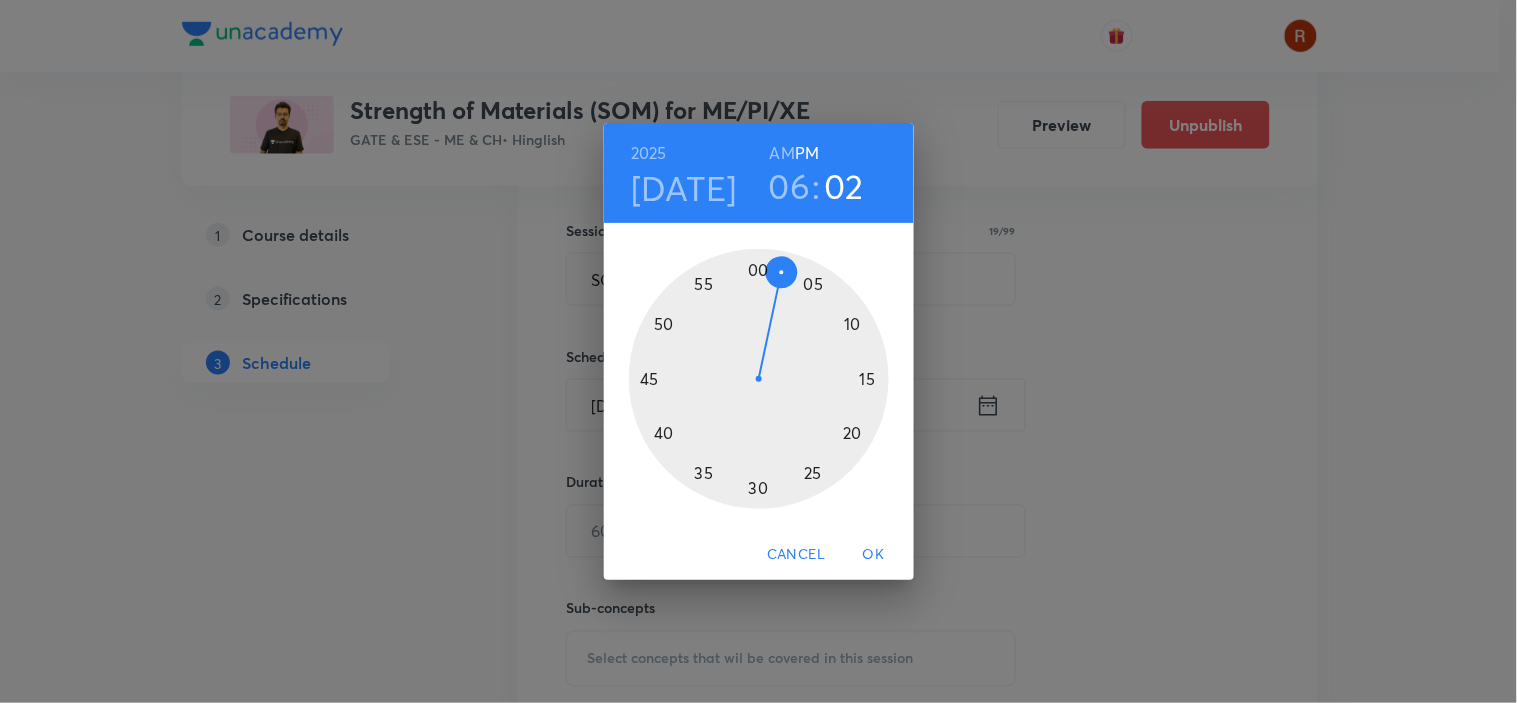 click at bounding box center (759, 379) 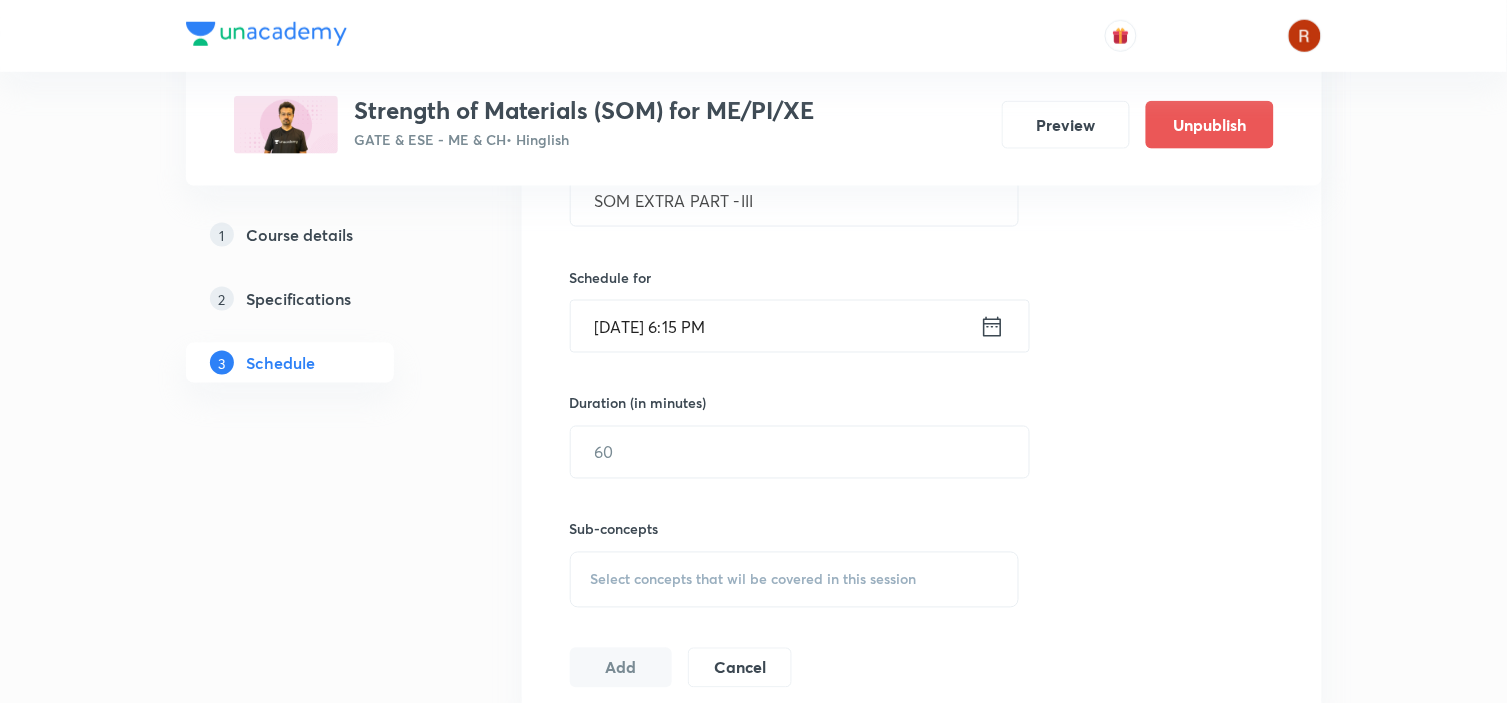 scroll, scrollTop: 595, scrollLeft: 0, axis: vertical 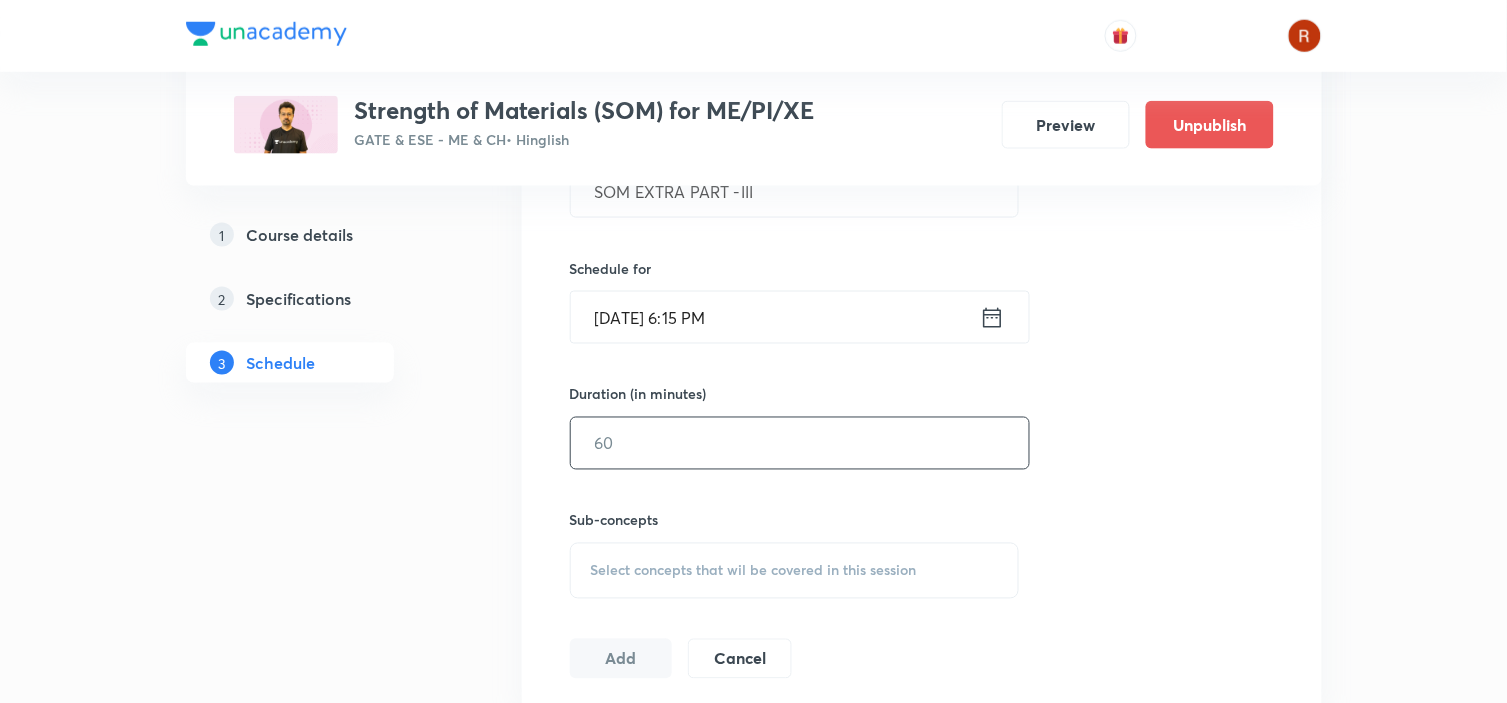 click at bounding box center [800, 443] 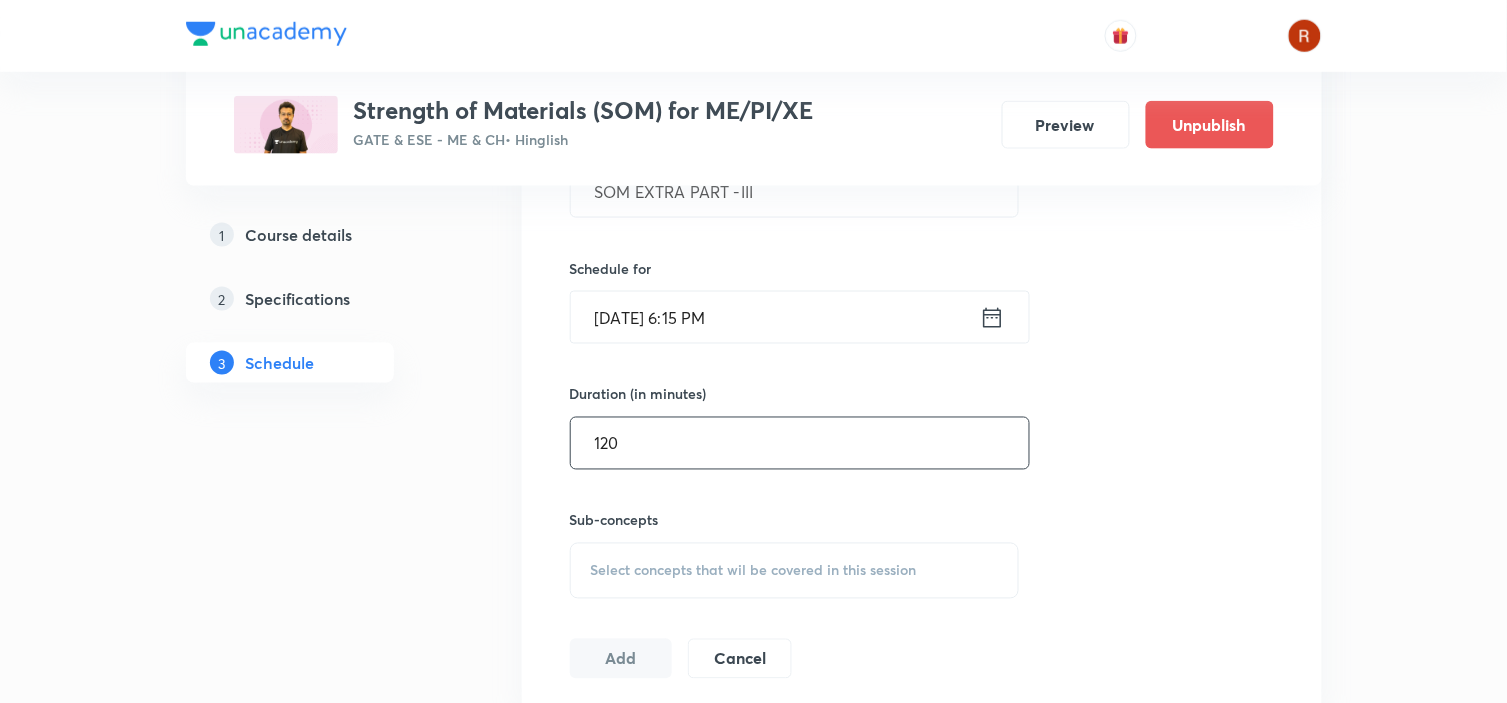 scroll, scrollTop: 894, scrollLeft: 0, axis: vertical 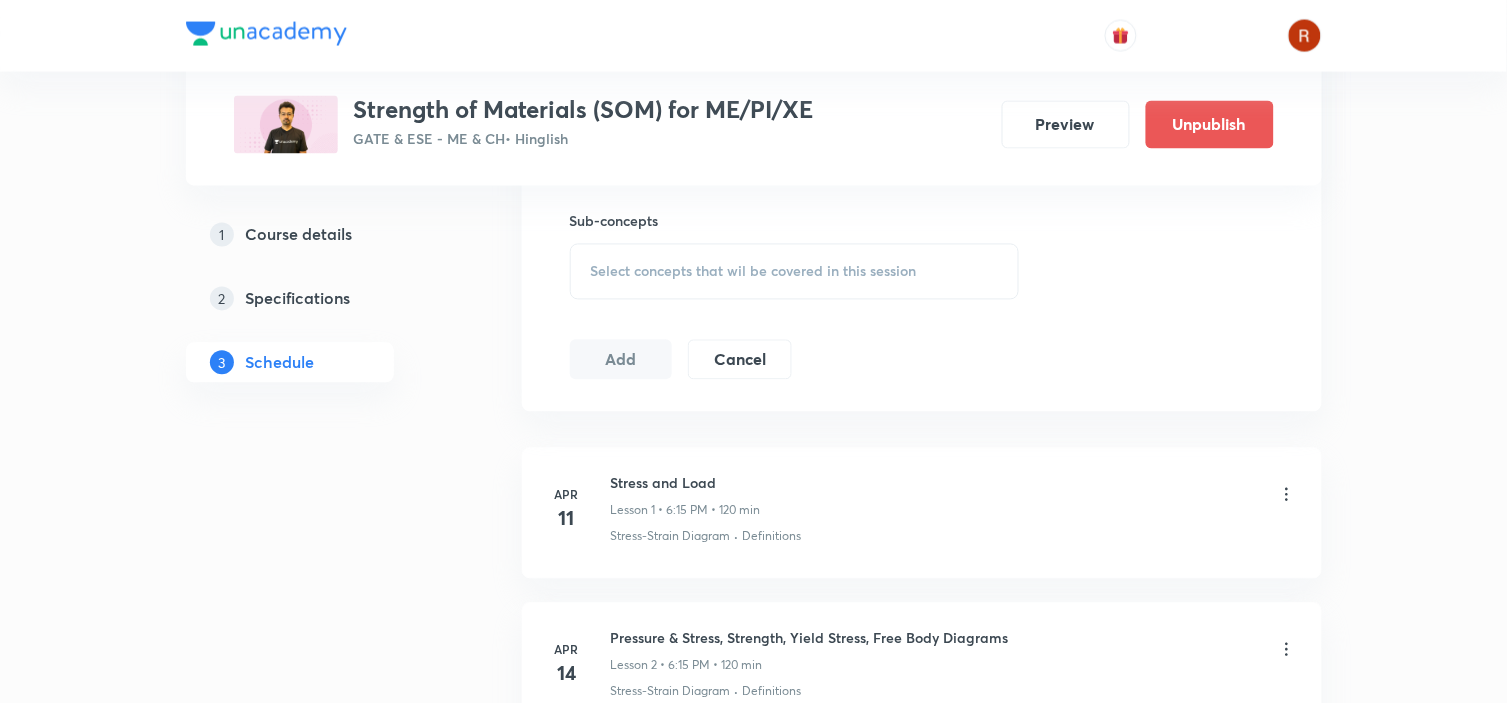 type on "120" 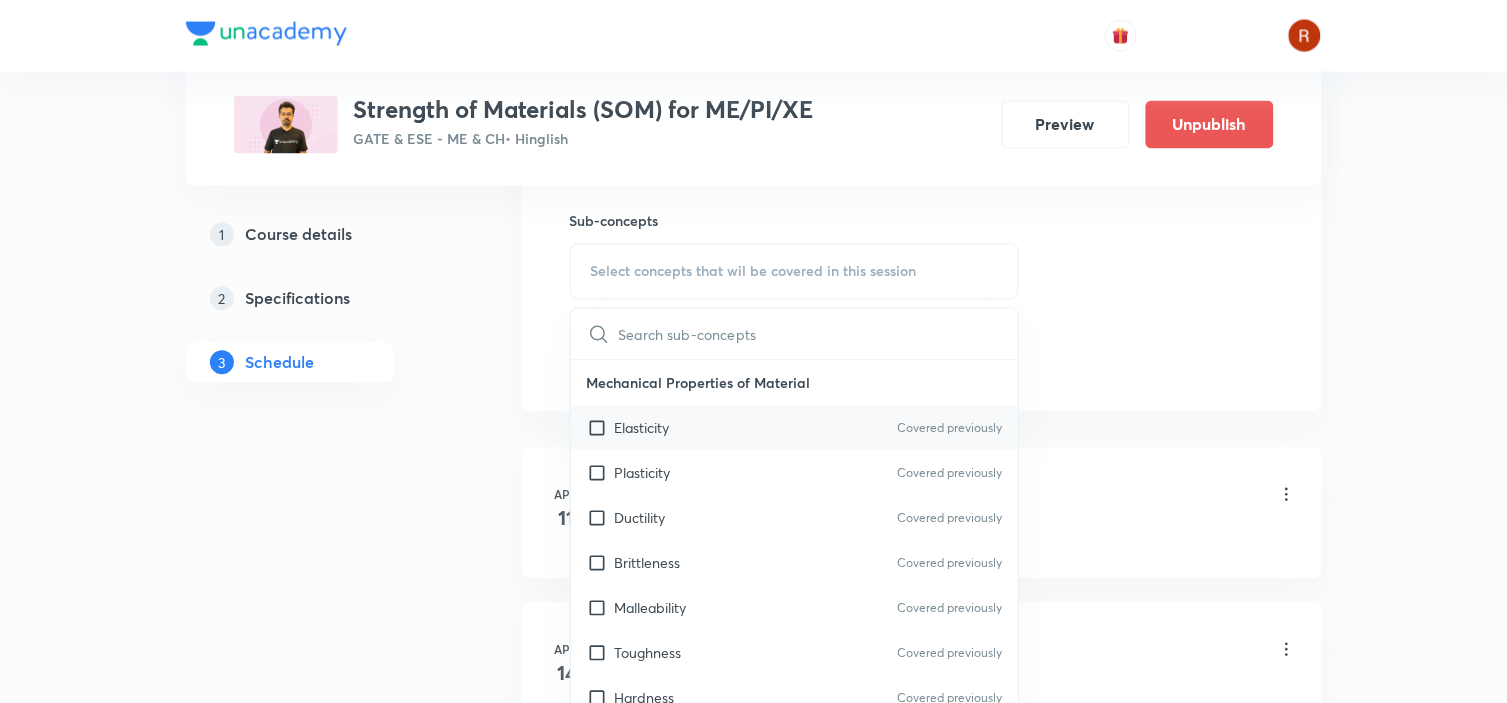 click on "Elasticity" at bounding box center [642, 428] 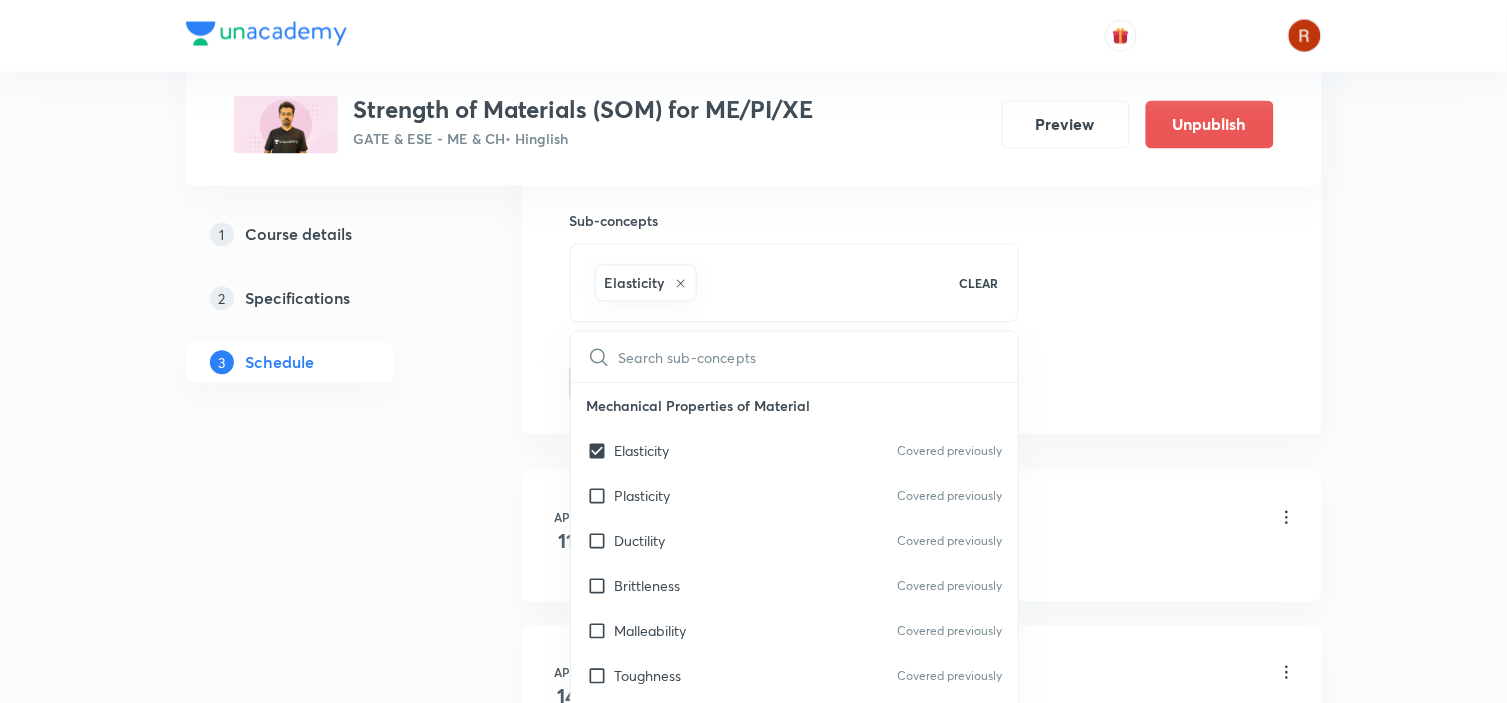 click on "Plus Courses Strength of Materials (SOM) for ME/PI/XE GATE & ESE - ME & CH  • Hinglish Preview Unpublish 1 Course details 2 Specifications 3 Schedule Schedule 67  classes Topic coverage Strength of Material Cover at least  60 % View details Session  68 Live class Quiz Recorded classes Session title 19/99 SOM EXTRA PART -III ​ Schedule for [DATE] 6:15 PM ​ Duration (in minutes) 120 ​ Sub-concepts Elasticity CLEAR ​ Mechanical Properties of Material Elasticity Covered previously Plasticity Covered previously Ductility Covered previously Brittleness Covered previously Malleability Covered previously Toughness Covered previously Hardness Covered previously Strength Covered previously Mechanics of Material Covered previously Resilience Covered previously Simple Stresses & Strains Definitions Covered previously Stress-Strain Diagram Covered previously Bar of Varying Cross-Section Covered previously Bar of Uniform Strength Covered previously Extension of a Bar Under its own Weight Covered previously" at bounding box center (754, 5165) 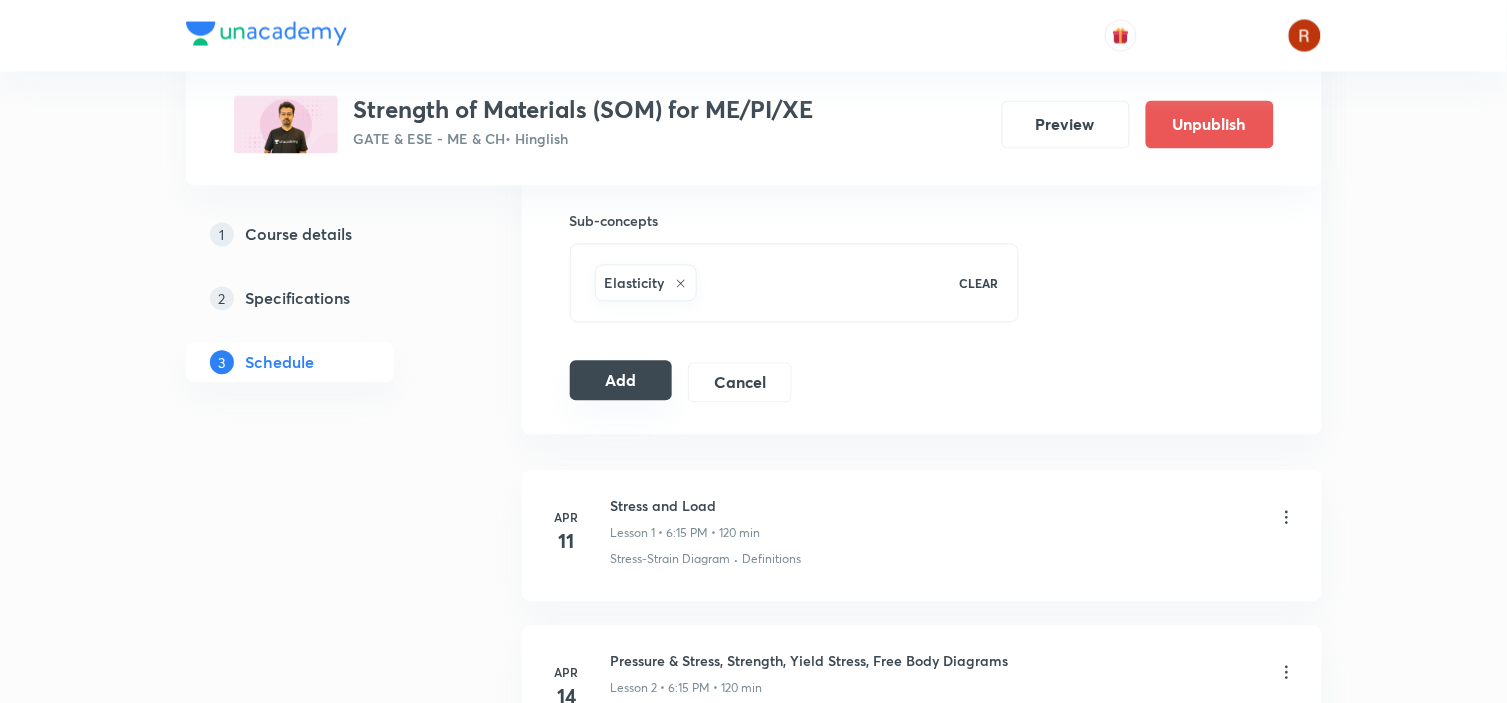 click on "Add" at bounding box center [621, 381] 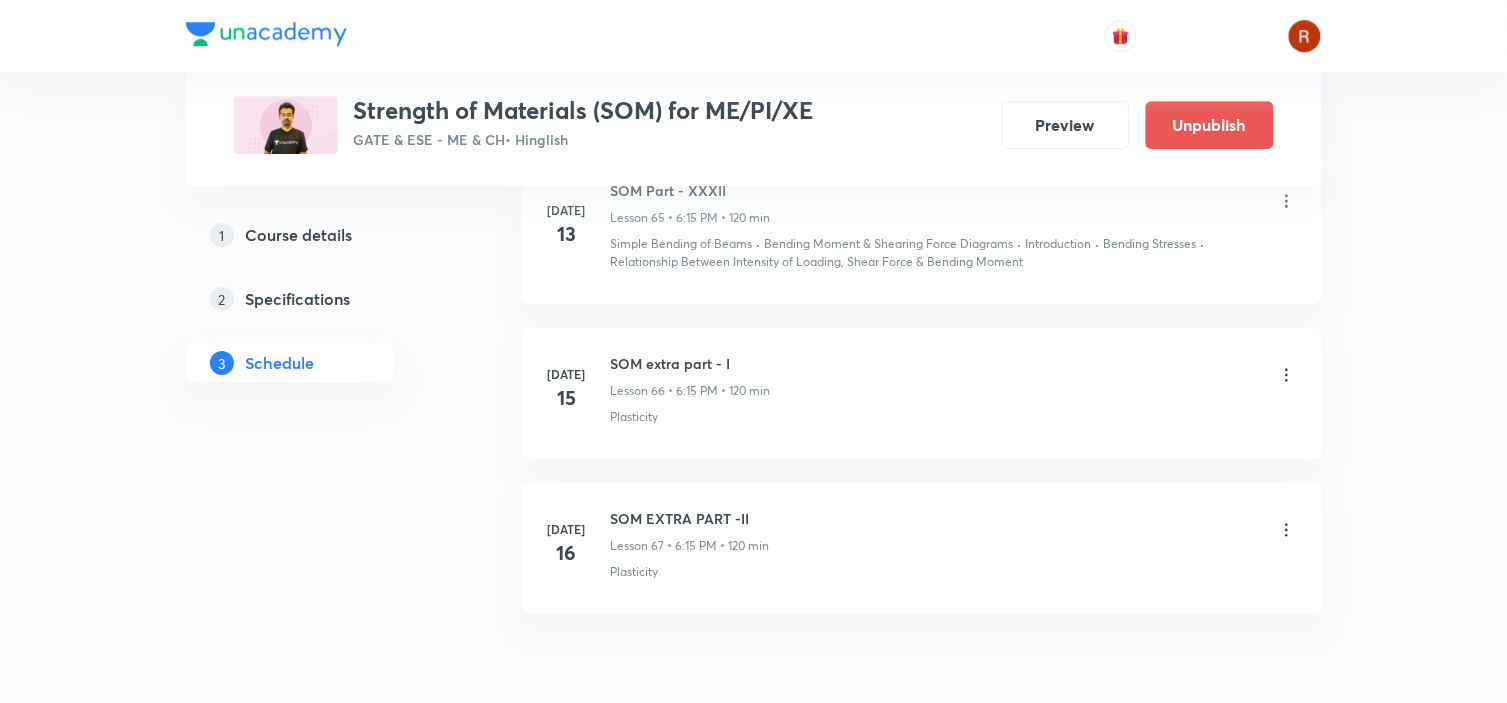 scroll, scrollTop: 11351, scrollLeft: 0, axis: vertical 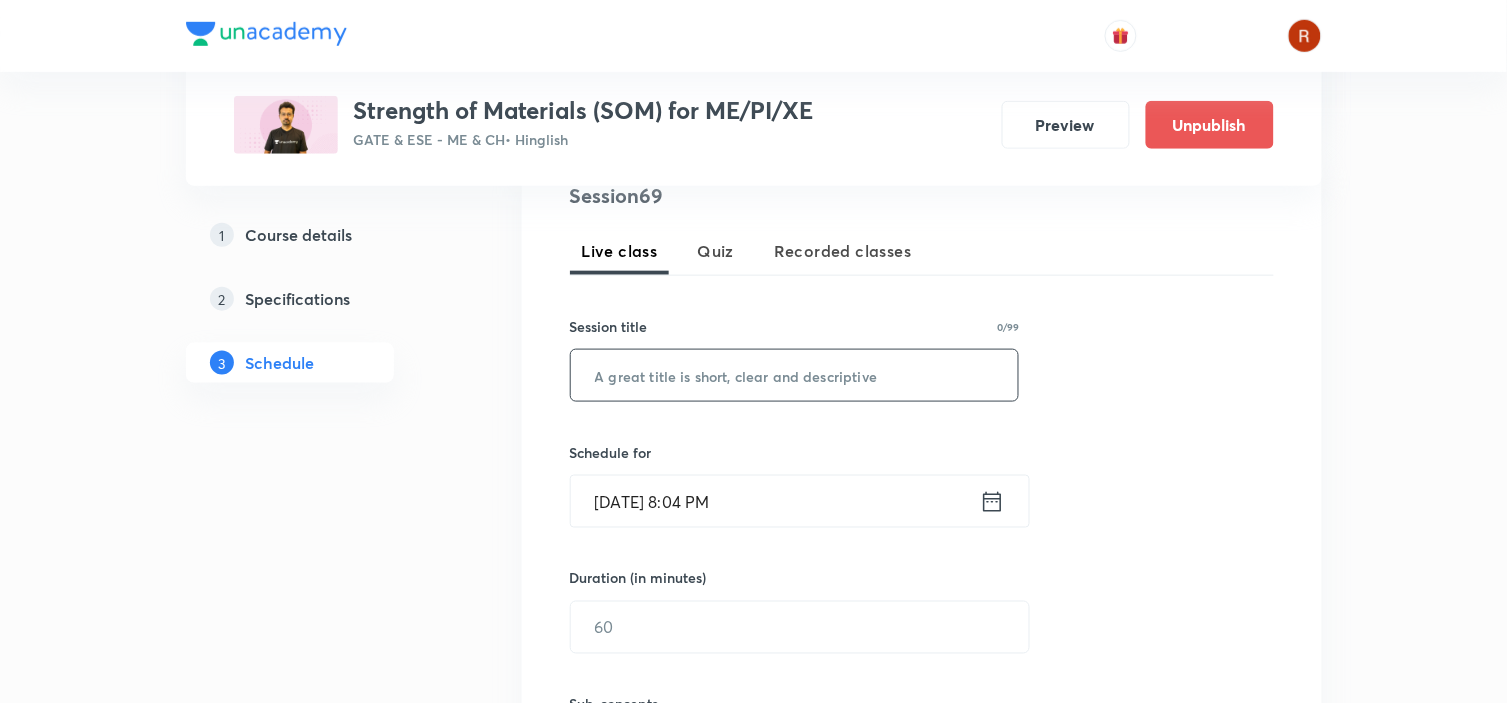 click at bounding box center [795, 375] 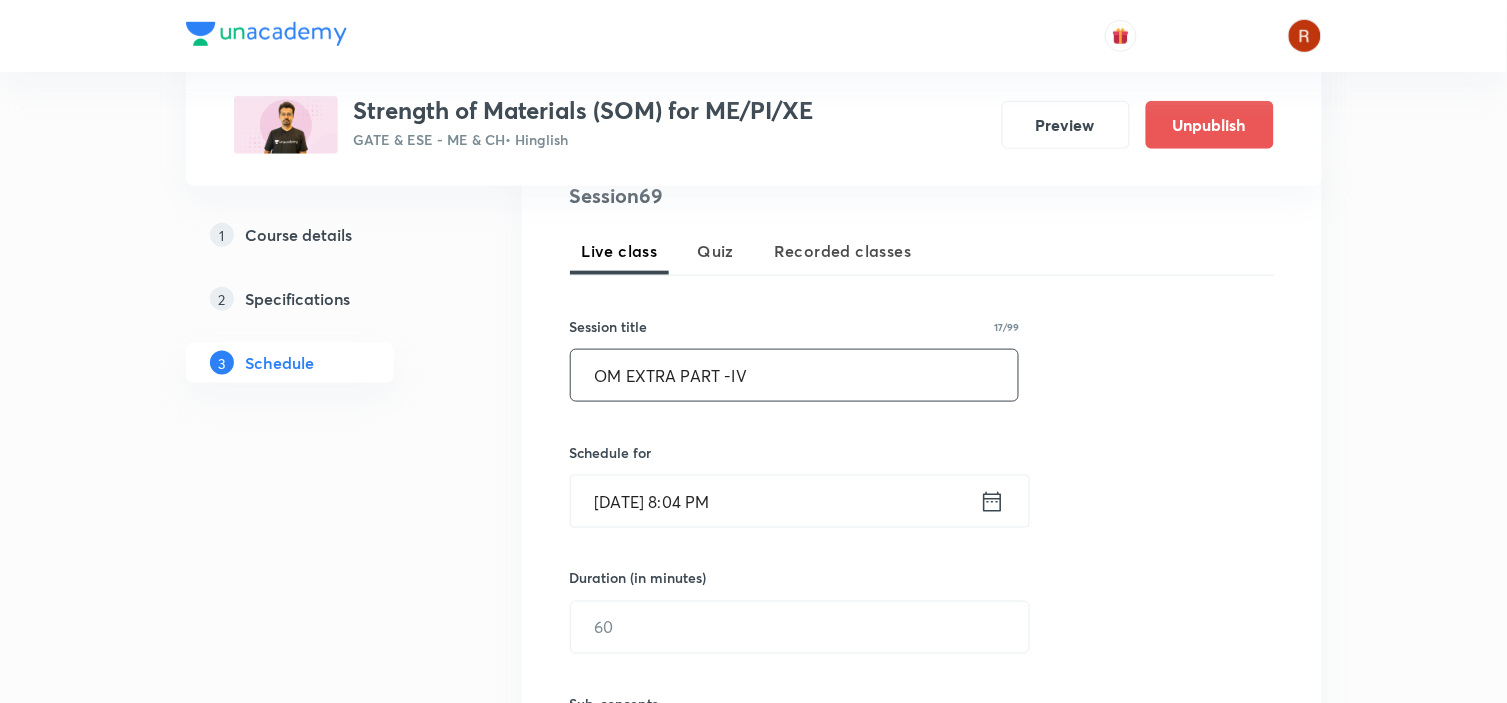 type on "OM EXTRA PART -IV" 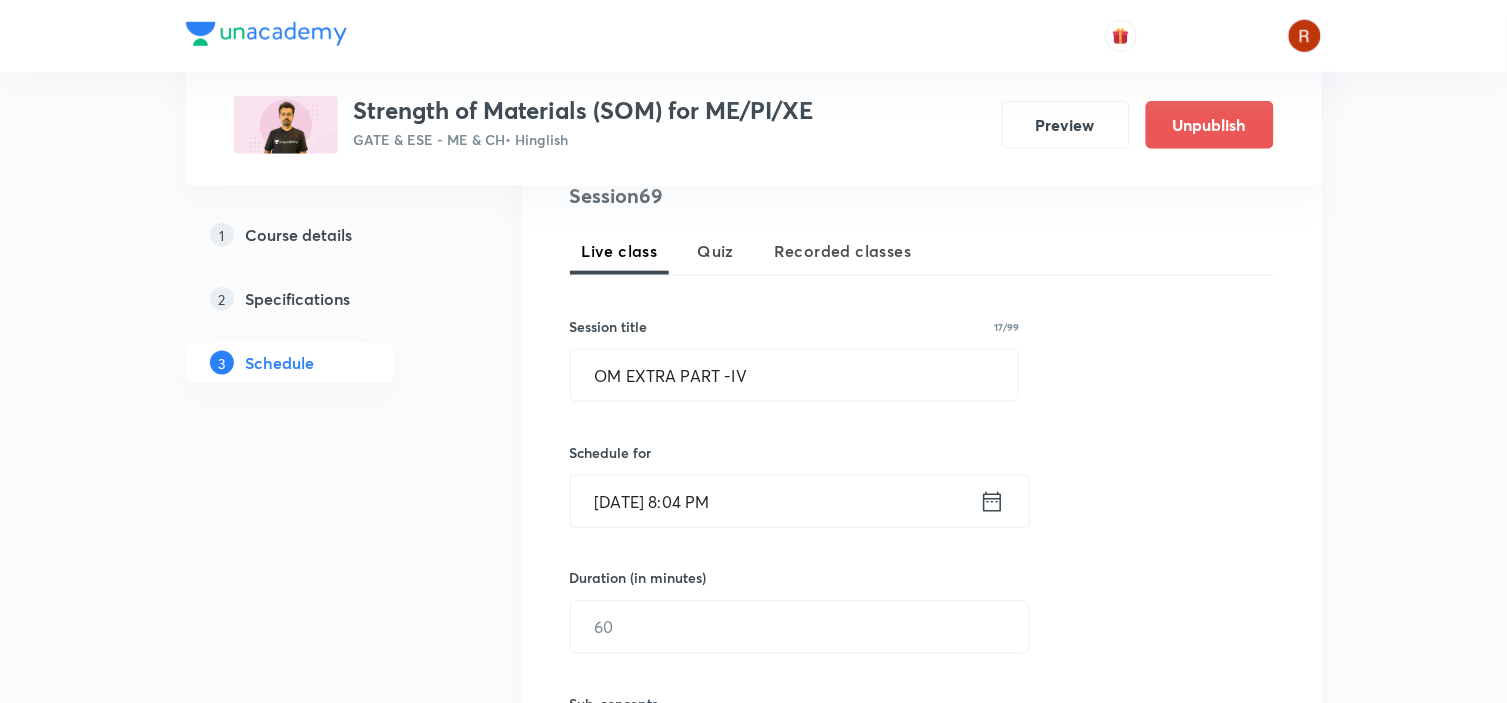 click on "Jul 12, 2025, 8:04 PM" at bounding box center (775, 501) 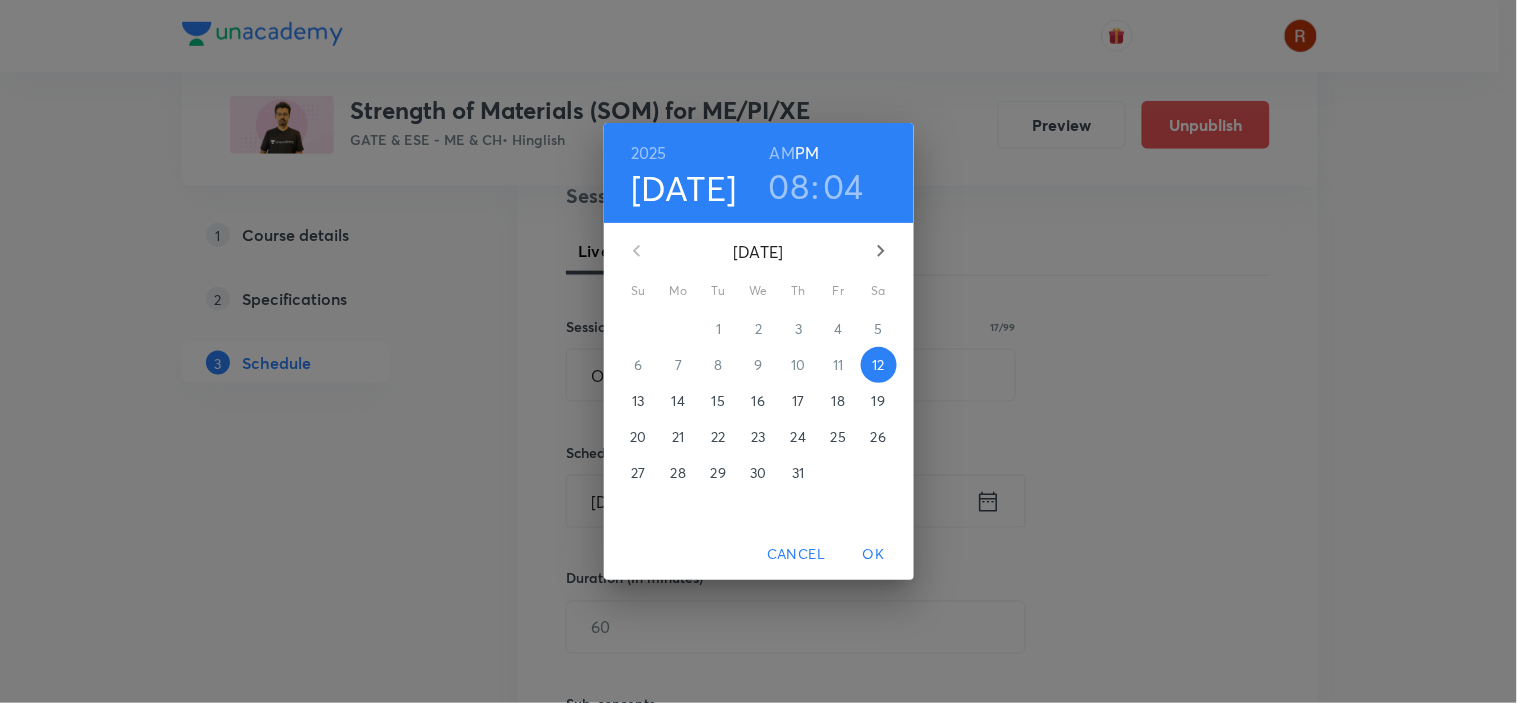 click on "18" at bounding box center [838, 401] 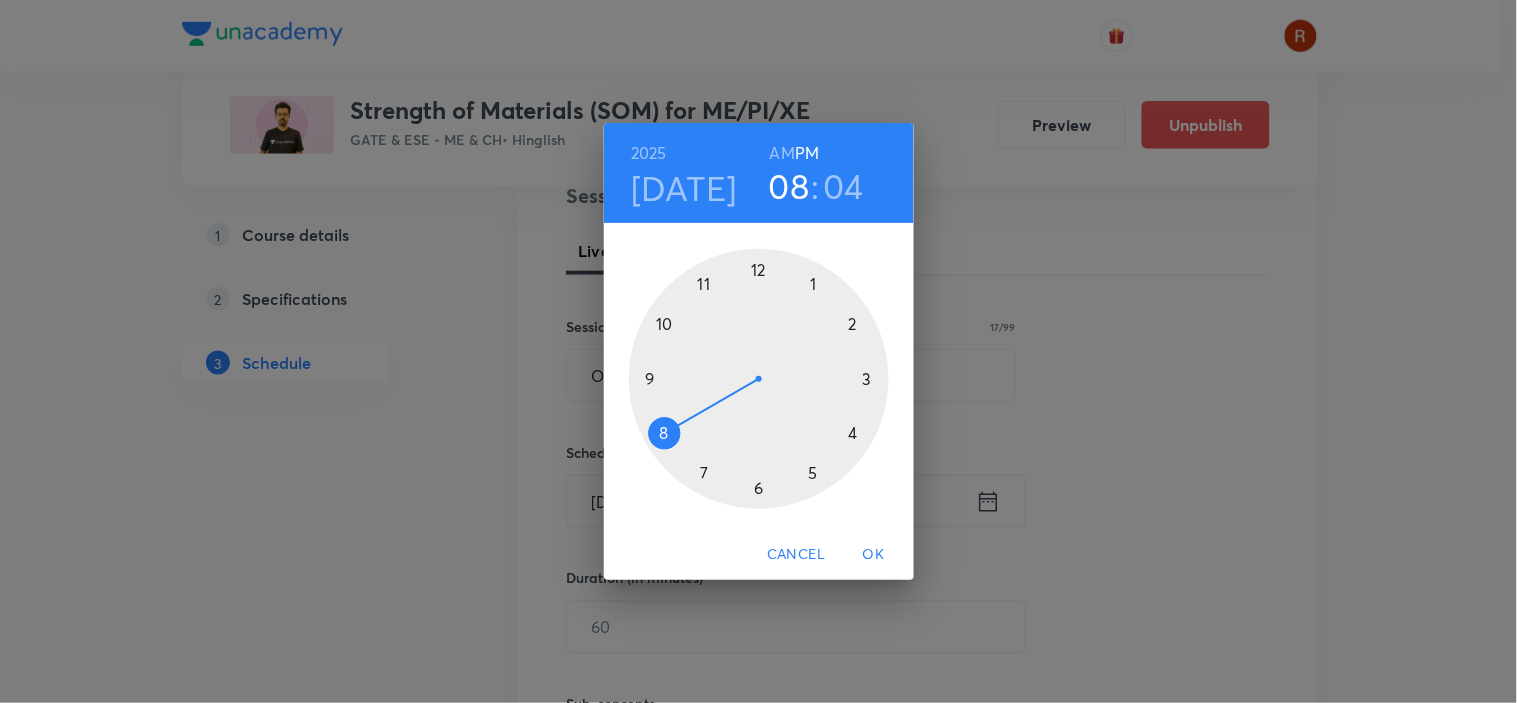 click at bounding box center (759, 379) 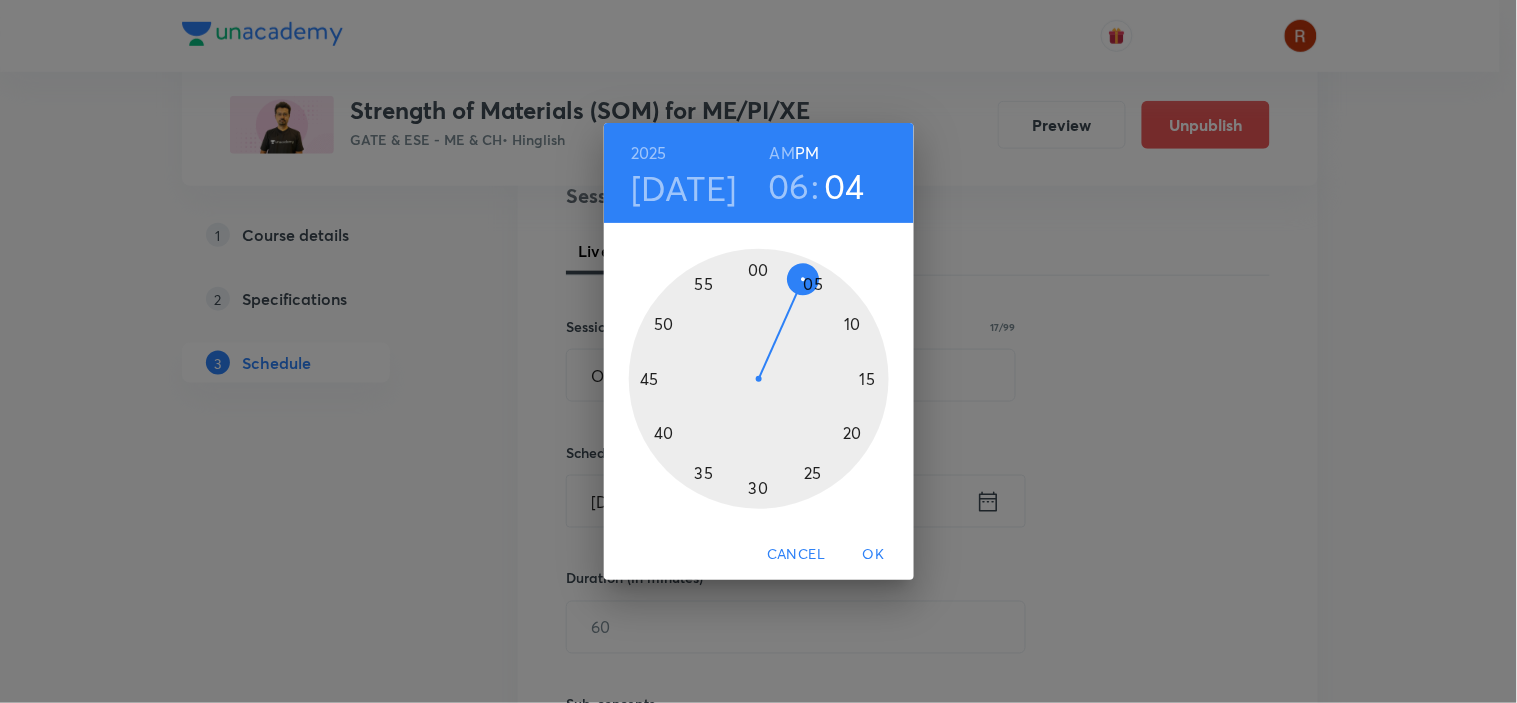 click at bounding box center [759, 379] 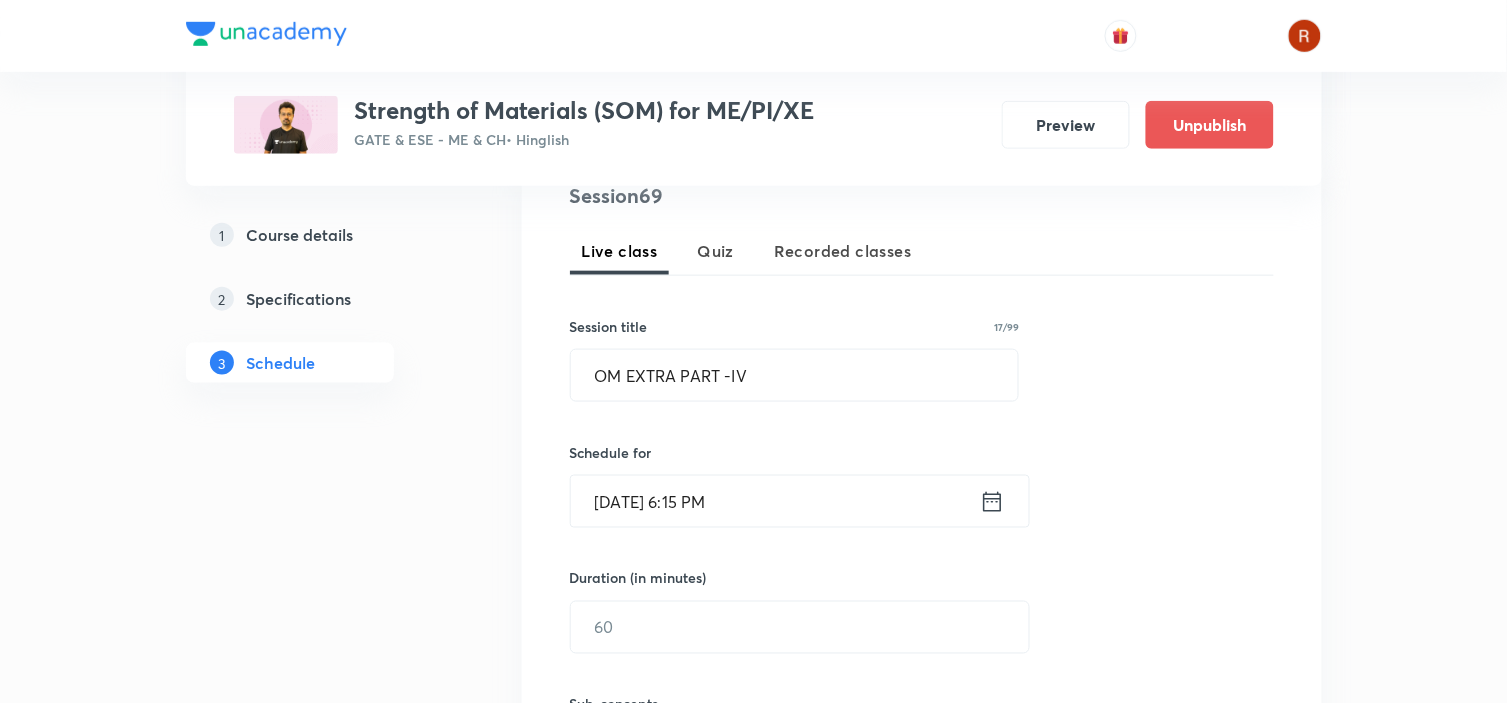 scroll, scrollTop: 525, scrollLeft: 0, axis: vertical 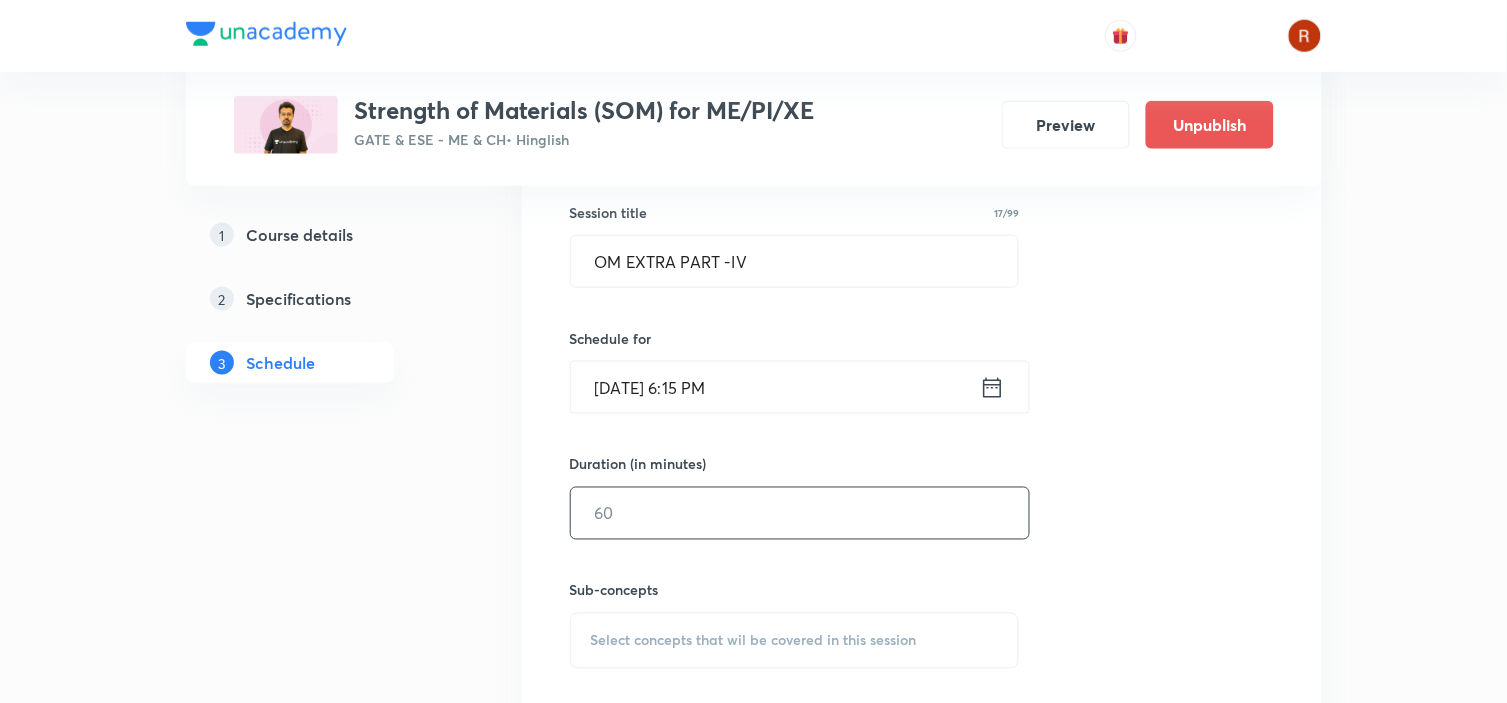 click at bounding box center [800, 513] 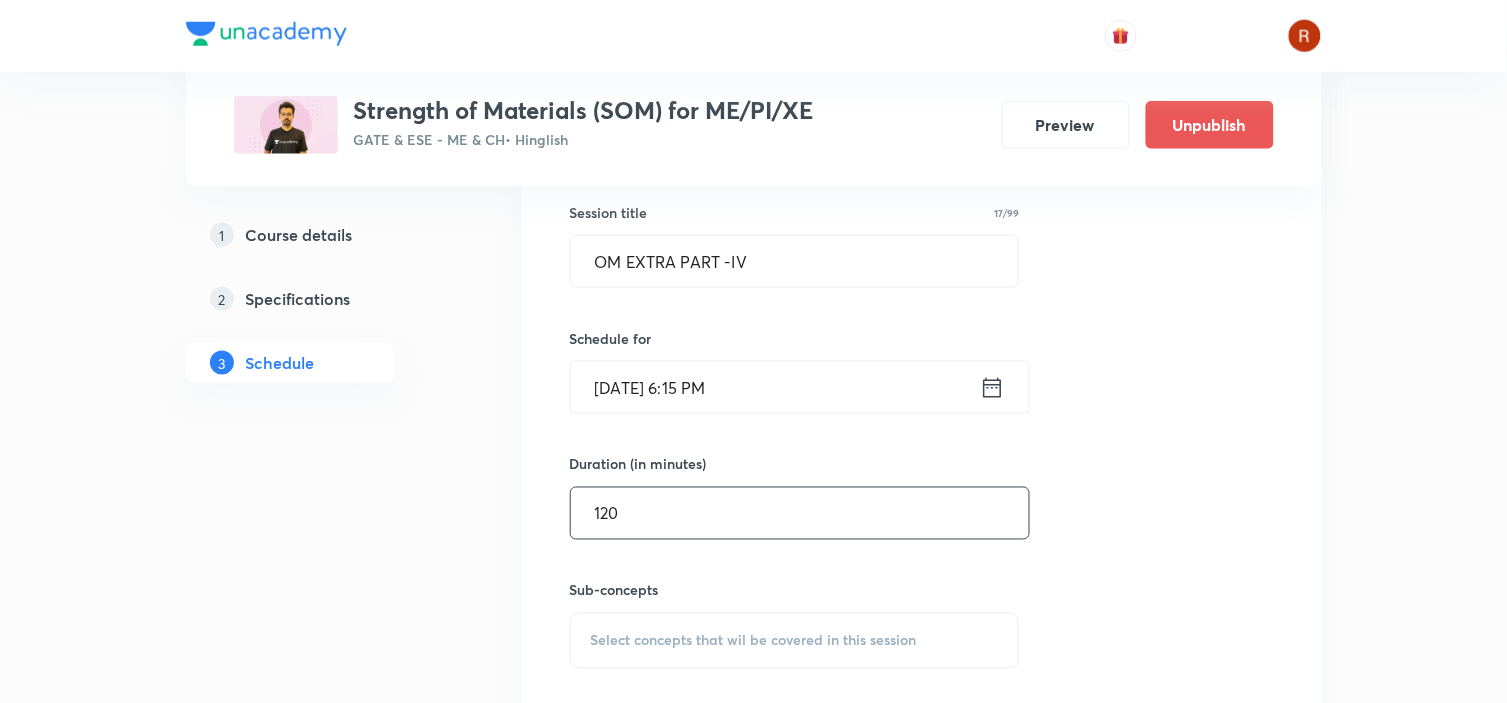 scroll, scrollTop: 693, scrollLeft: 0, axis: vertical 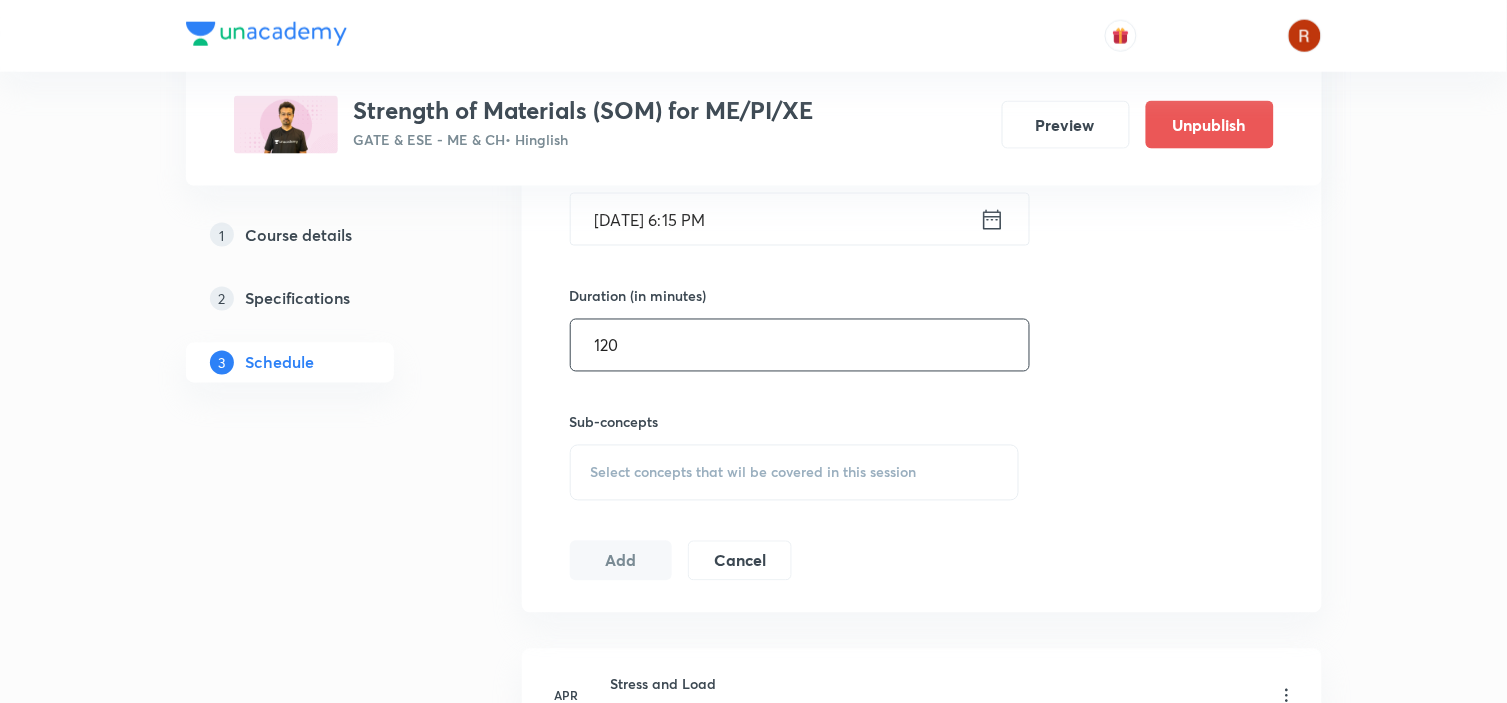 type on "120" 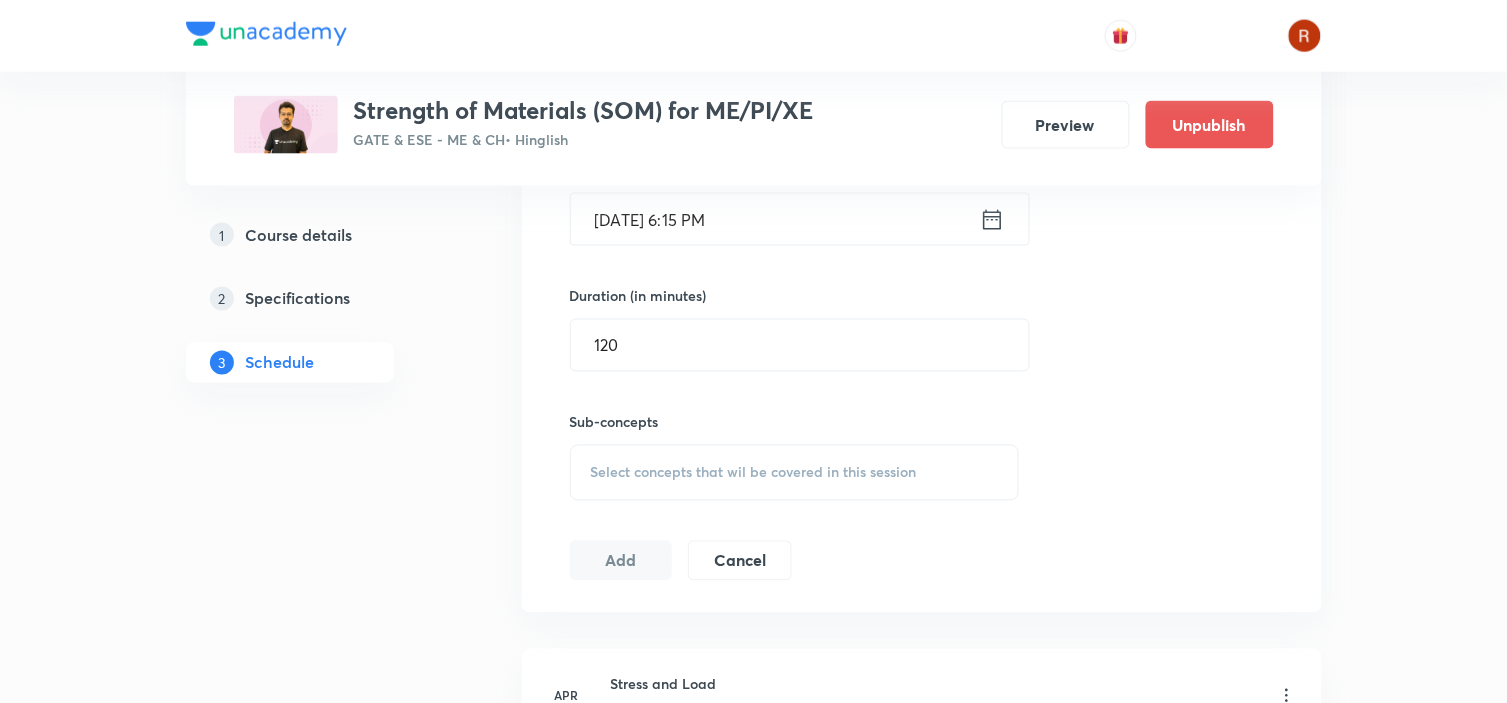 click on "Select concepts that wil be covered in this session" at bounding box center (795, 473) 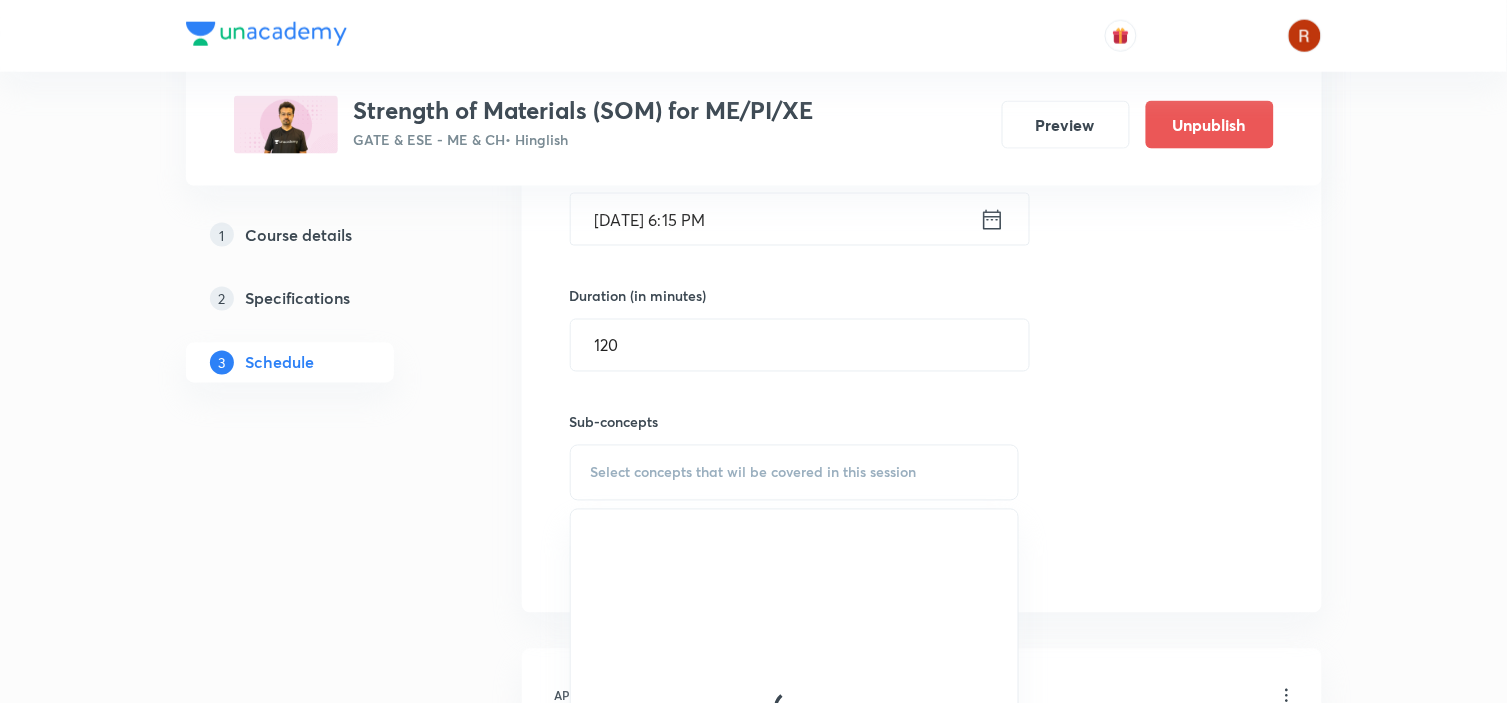 scroll, scrollTop: 844, scrollLeft: 0, axis: vertical 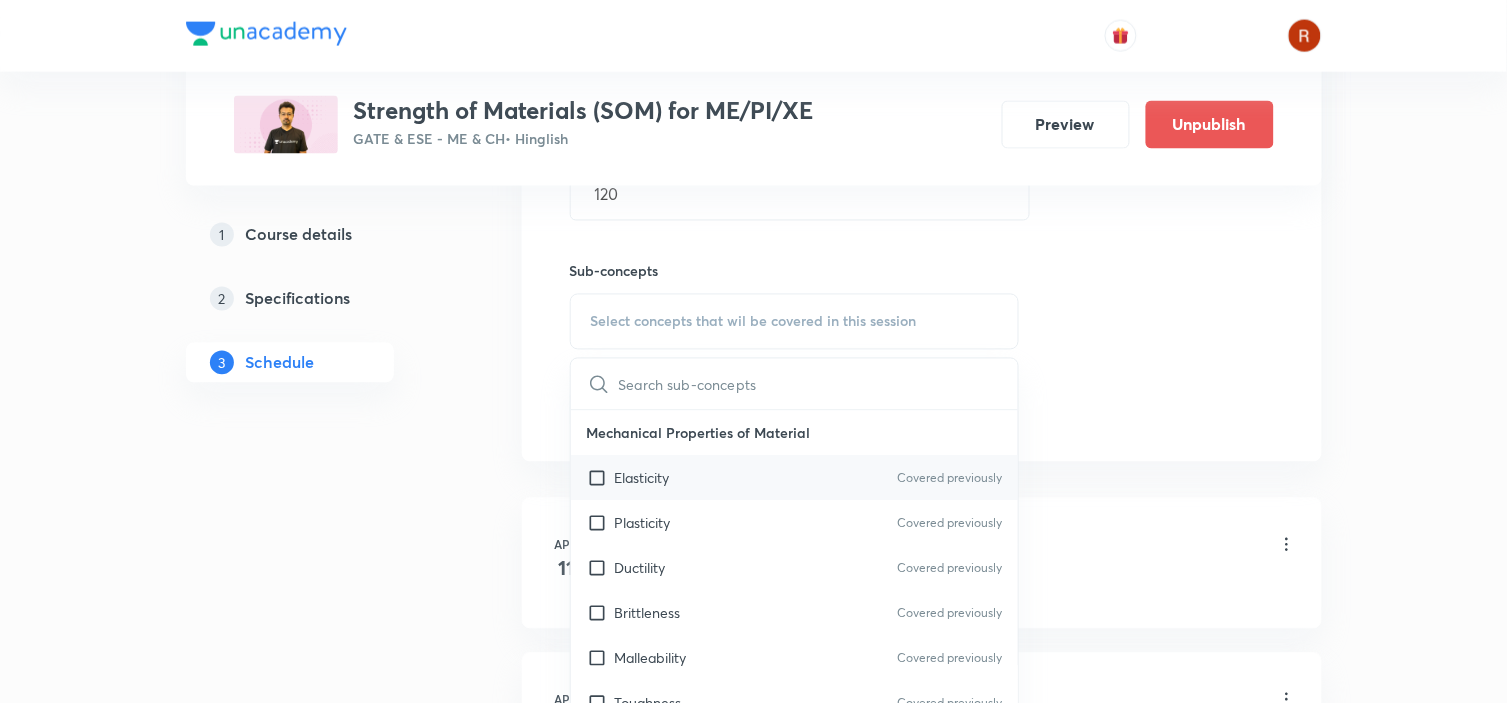 click on "Elasticity Covered previously" at bounding box center [795, 478] 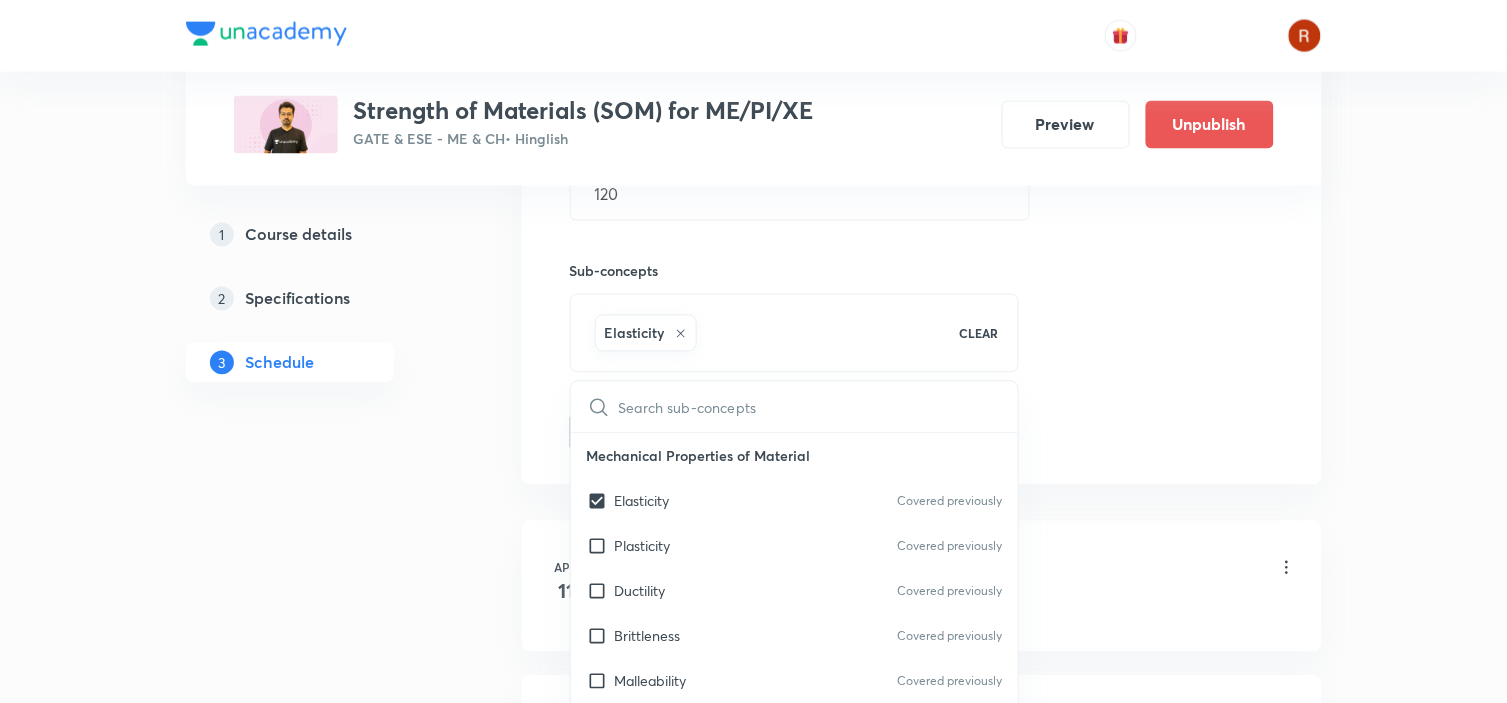 click on "Plus Courses Strength of Materials (SOM) for ME/PI/XE GATE & ESE - ME & CH  • Hinglish Preview Unpublish 1 Course details 2 Specifications 3 Schedule Schedule 68  classes Topic coverage Strength of Material Cover at least  60 % View details Session  69 Live class Quiz Recorded classes Session title 17/99 OM EXTRA PART -IV ​ Schedule for Jul 18, 2025, 6:15 PM ​ Duration (in minutes) 120 ​ Sub-concepts Elasticity CLEAR ​ Mechanical Properties of Material Elasticity Covered previously Plasticity Covered previously Ductility Covered previously Brittleness Covered previously Malleability Covered previously Toughness Covered previously Hardness Covered previously Strength Covered previously Mechanics of Material Covered previously Resilience Covered previously Simple Stresses & Strains Definitions Covered previously Stress-Strain Diagram Covered previously Bar of Varying Cross-Section Covered previously Bar of Uniform Strength Covered previously Extension of a Bar Under its own Weight Covered previously 1" at bounding box center [754, 5292] 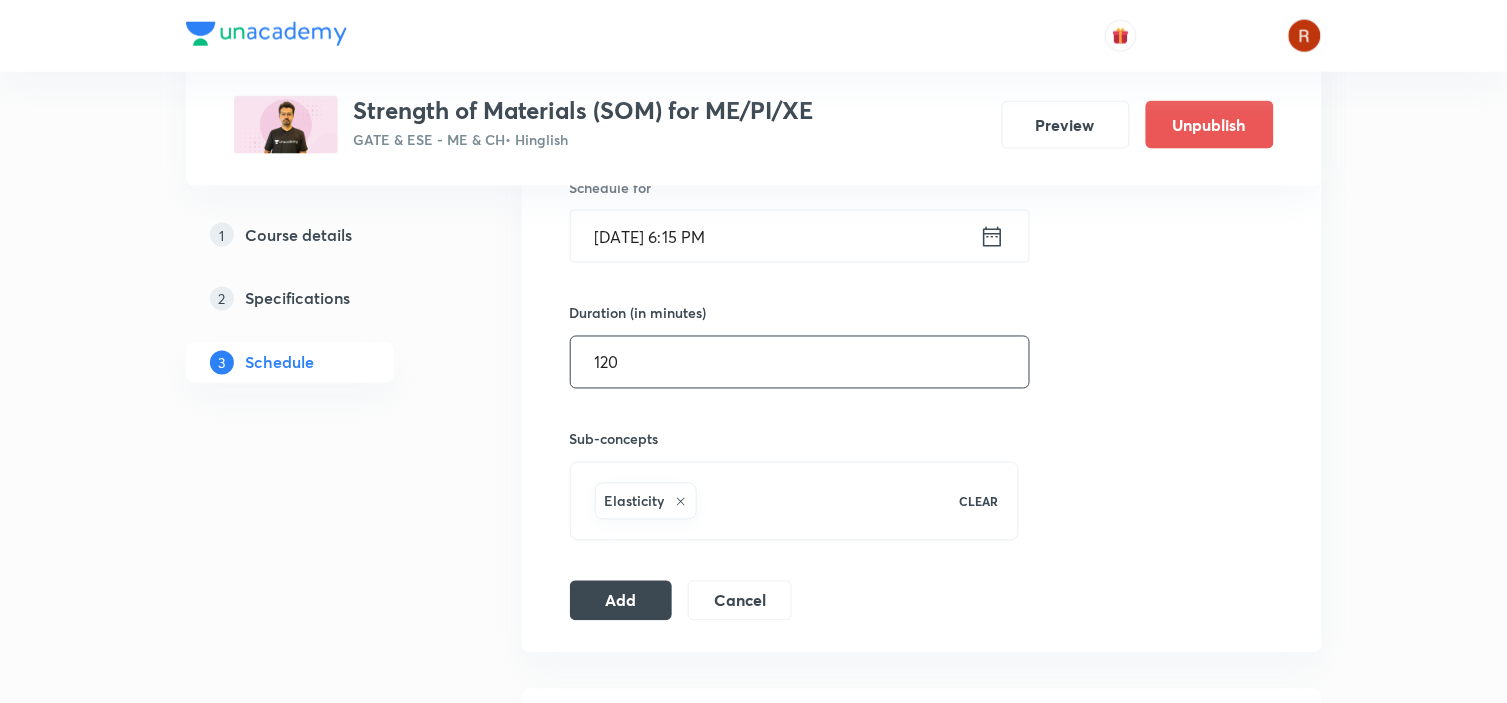 scroll, scrollTop: 677, scrollLeft: 0, axis: vertical 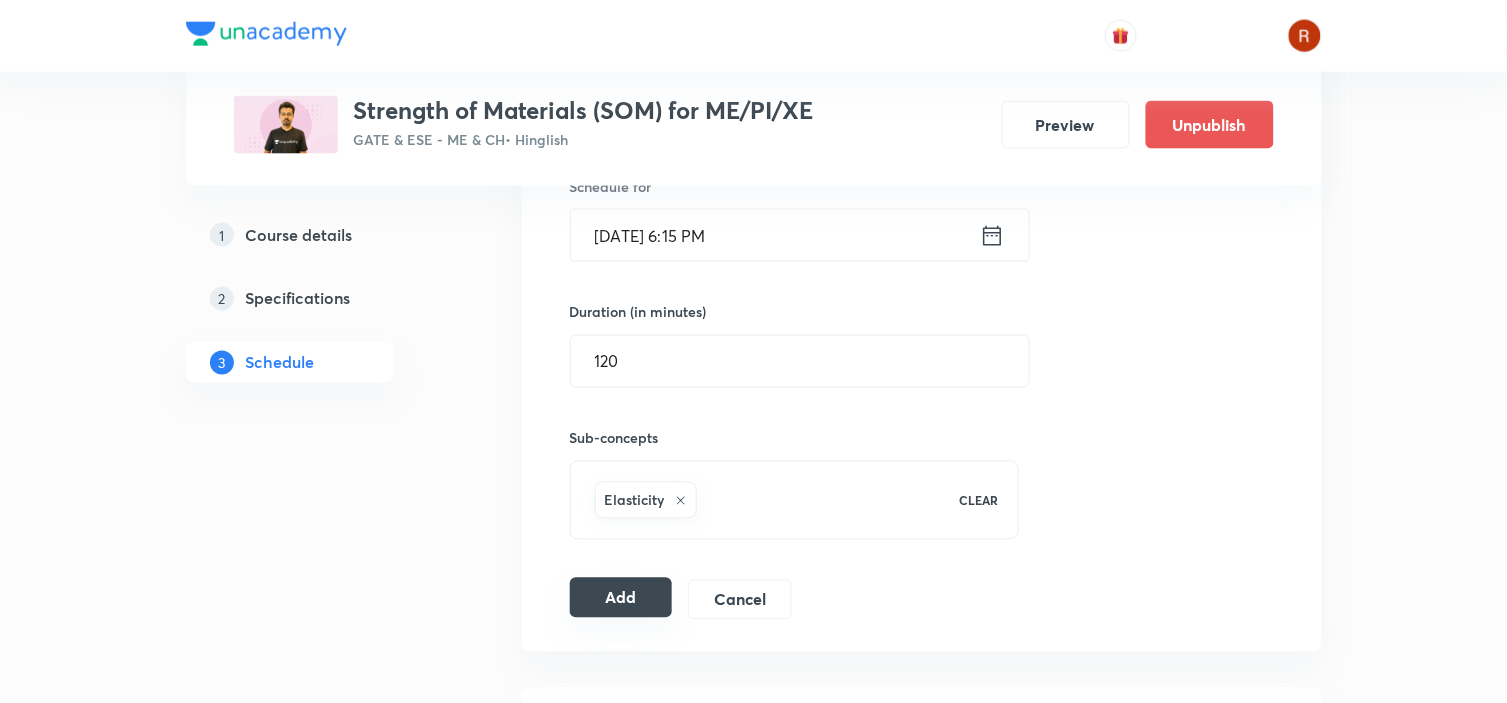 click on "Add" at bounding box center (621, 598) 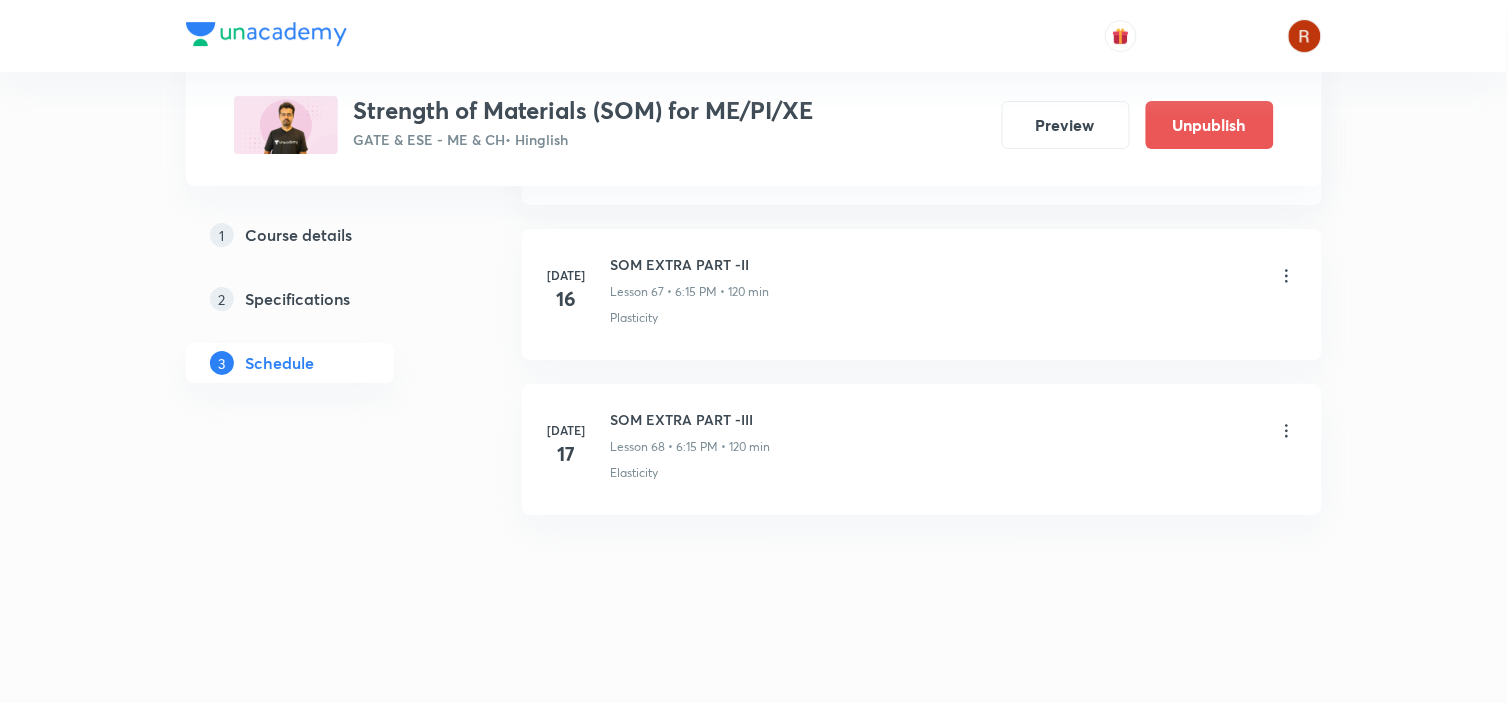 scroll, scrollTop: 11506, scrollLeft: 0, axis: vertical 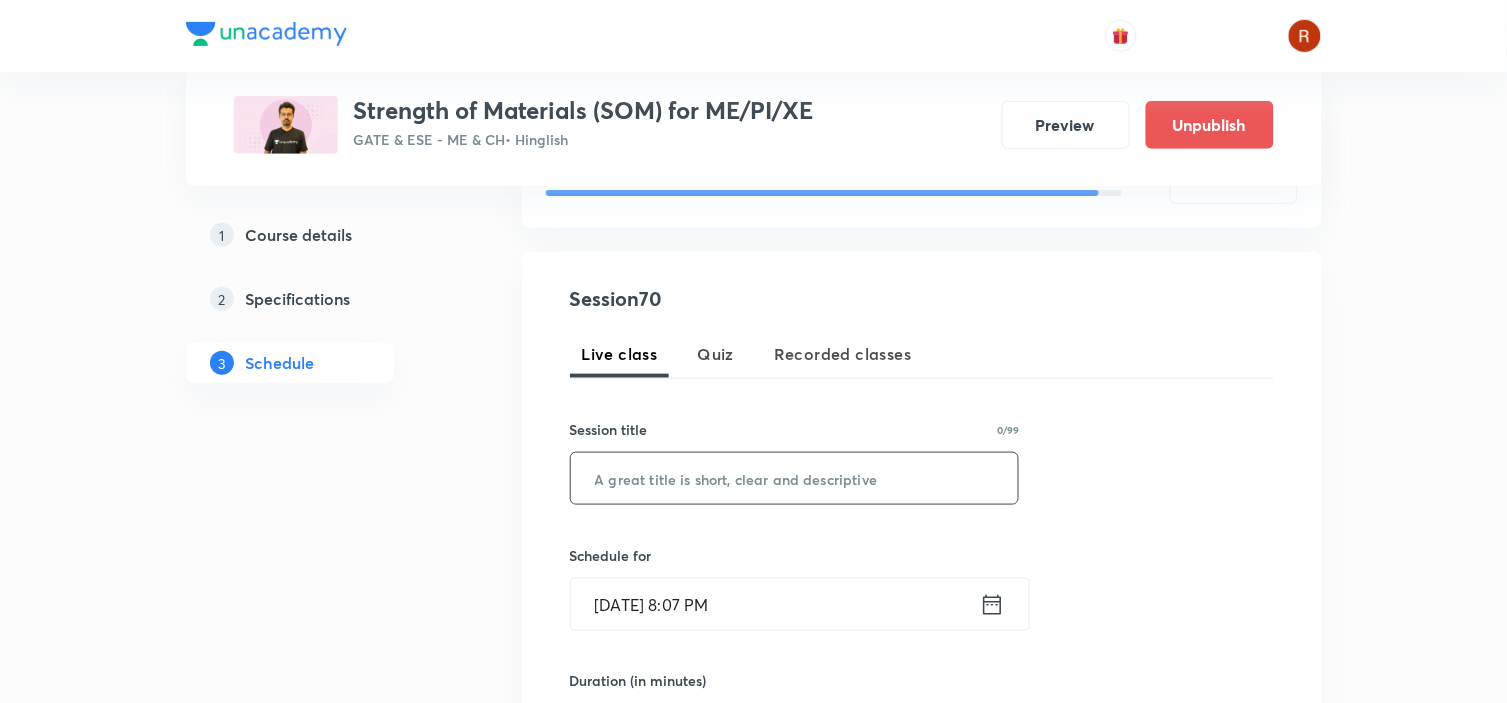 click at bounding box center (795, 478) 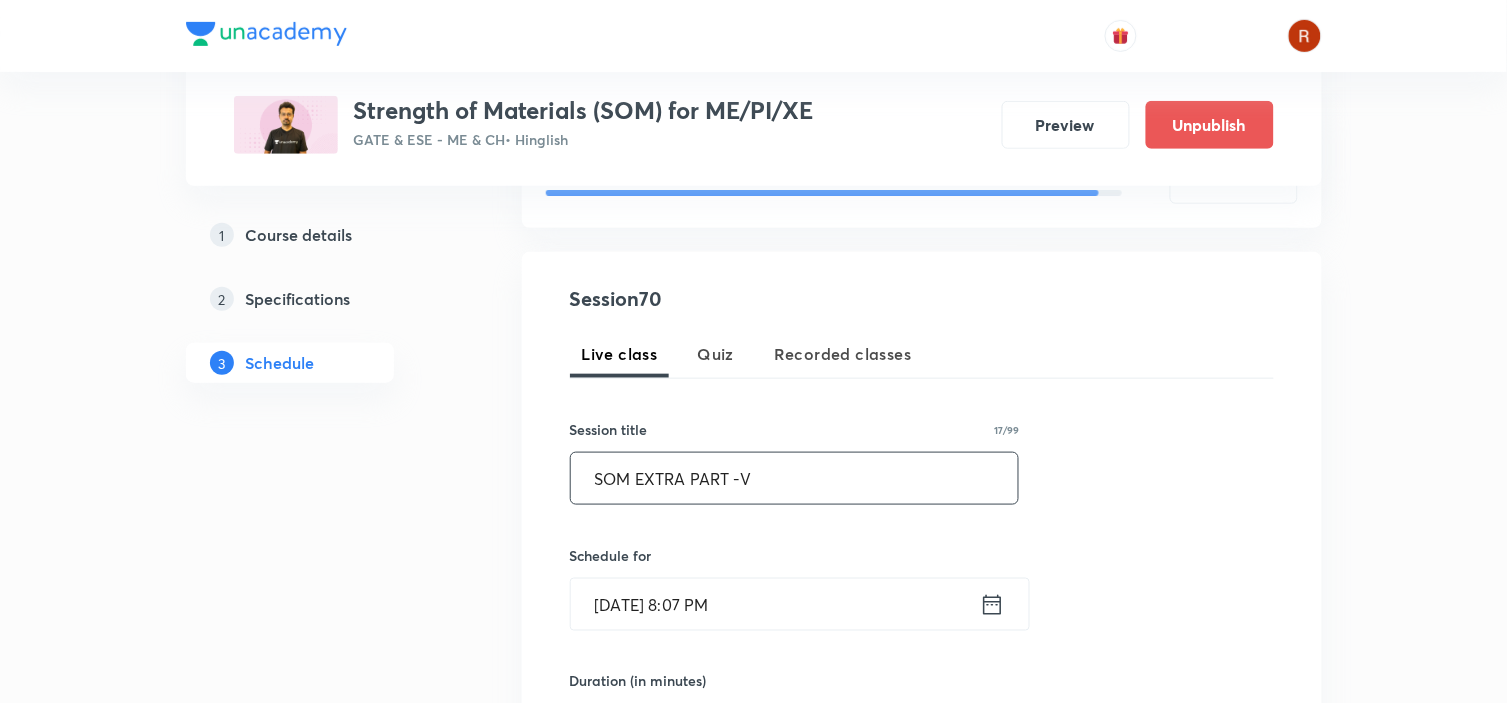 type on "SOM EXTRA PART -V" 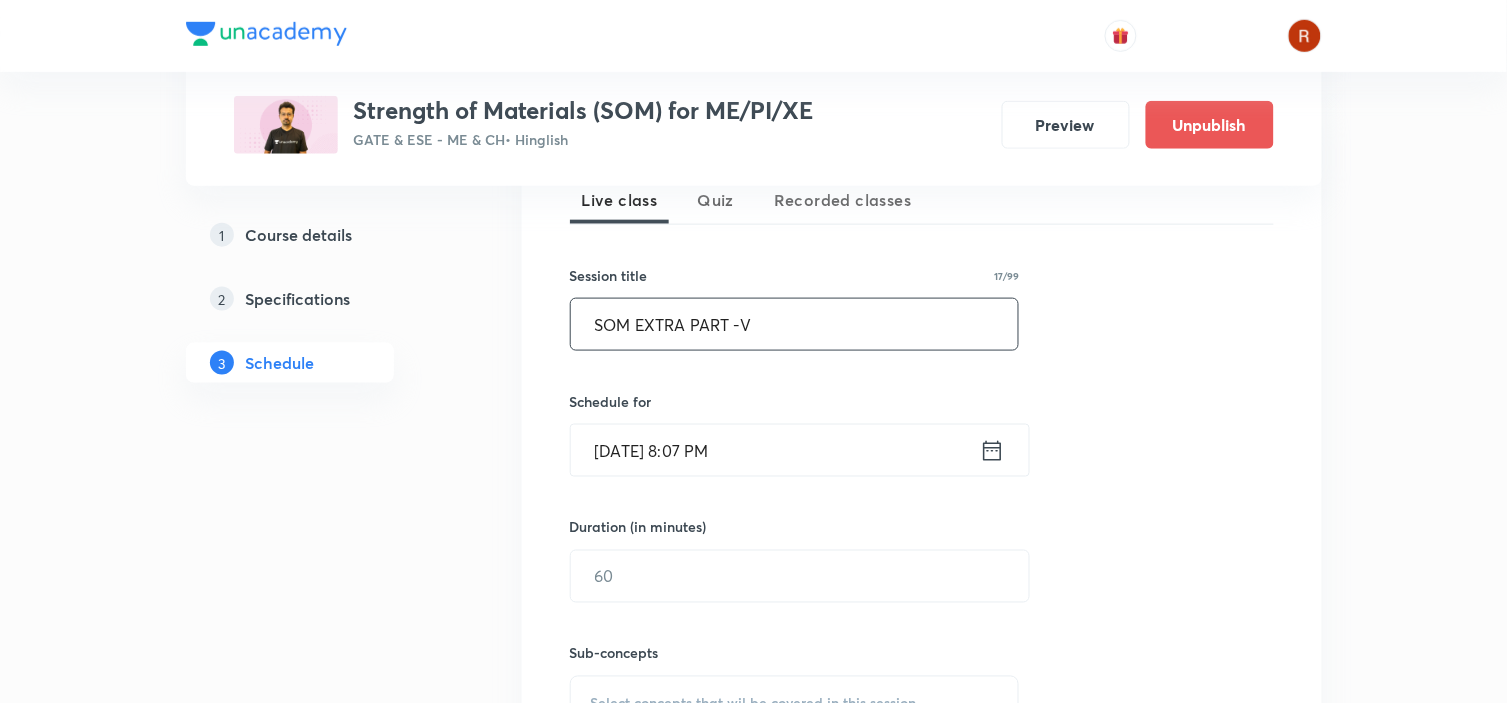 scroll, scrollTop: 464, scrollLeft: 0, axis: vertical 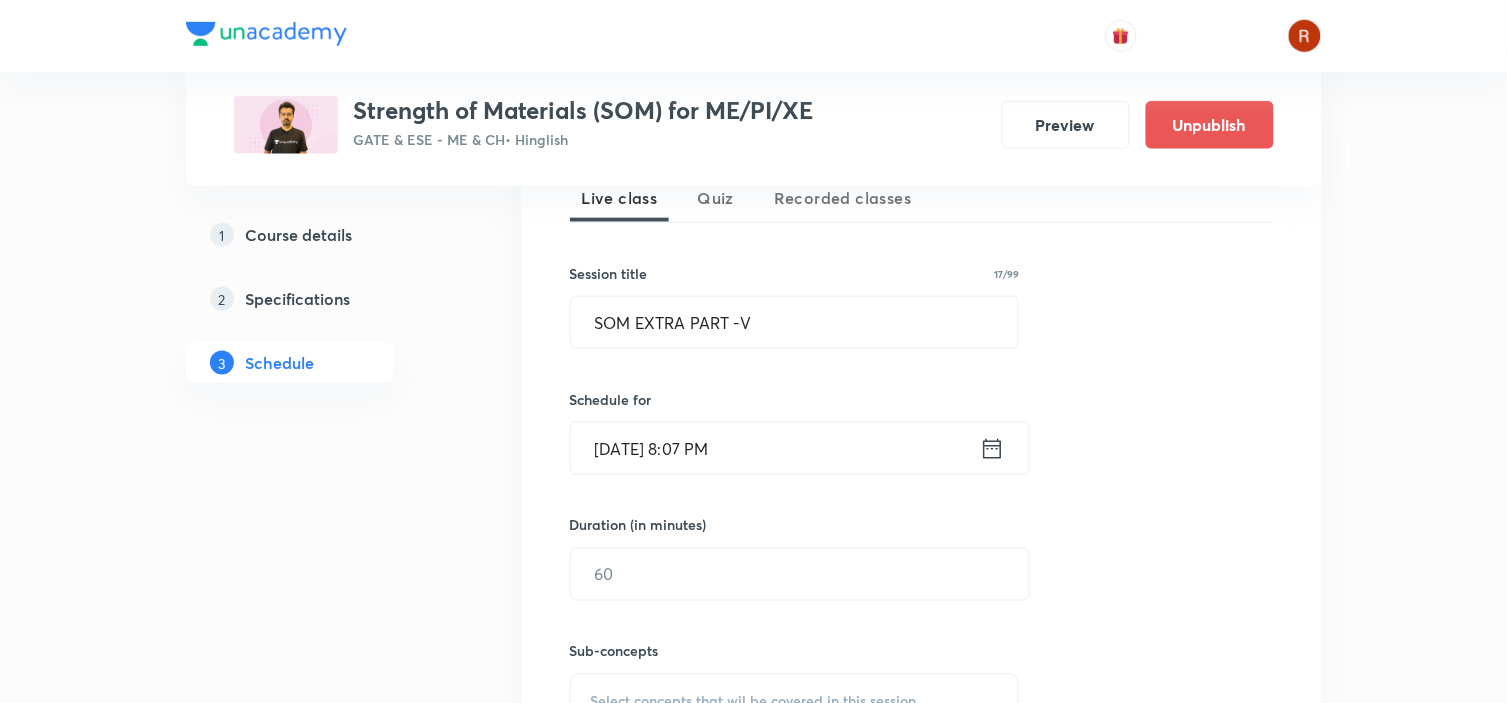 click on "[DATE] 8:07 PM" at bounding box center (775, 448) 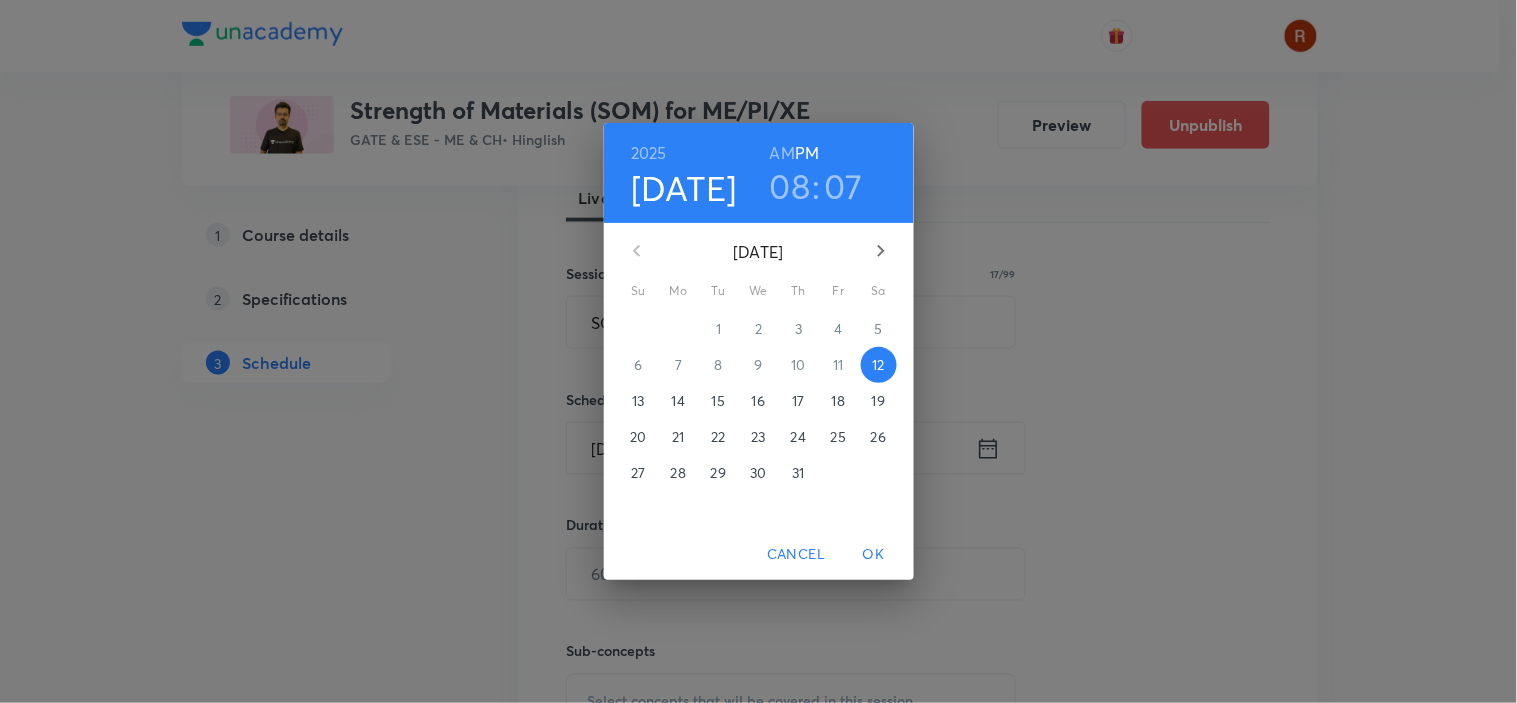 click on "21" at bounding box center (678, 437) 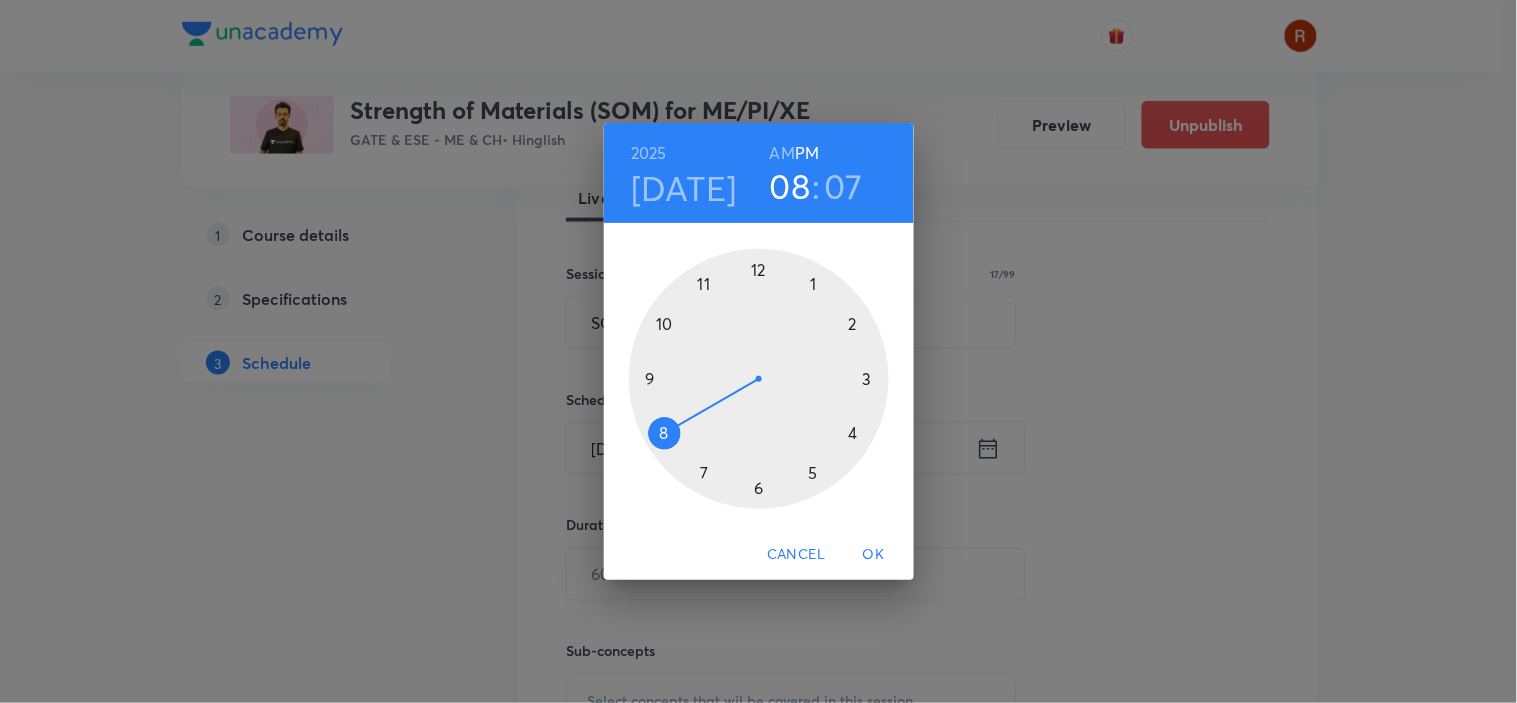click at bounding box center [759, 379] 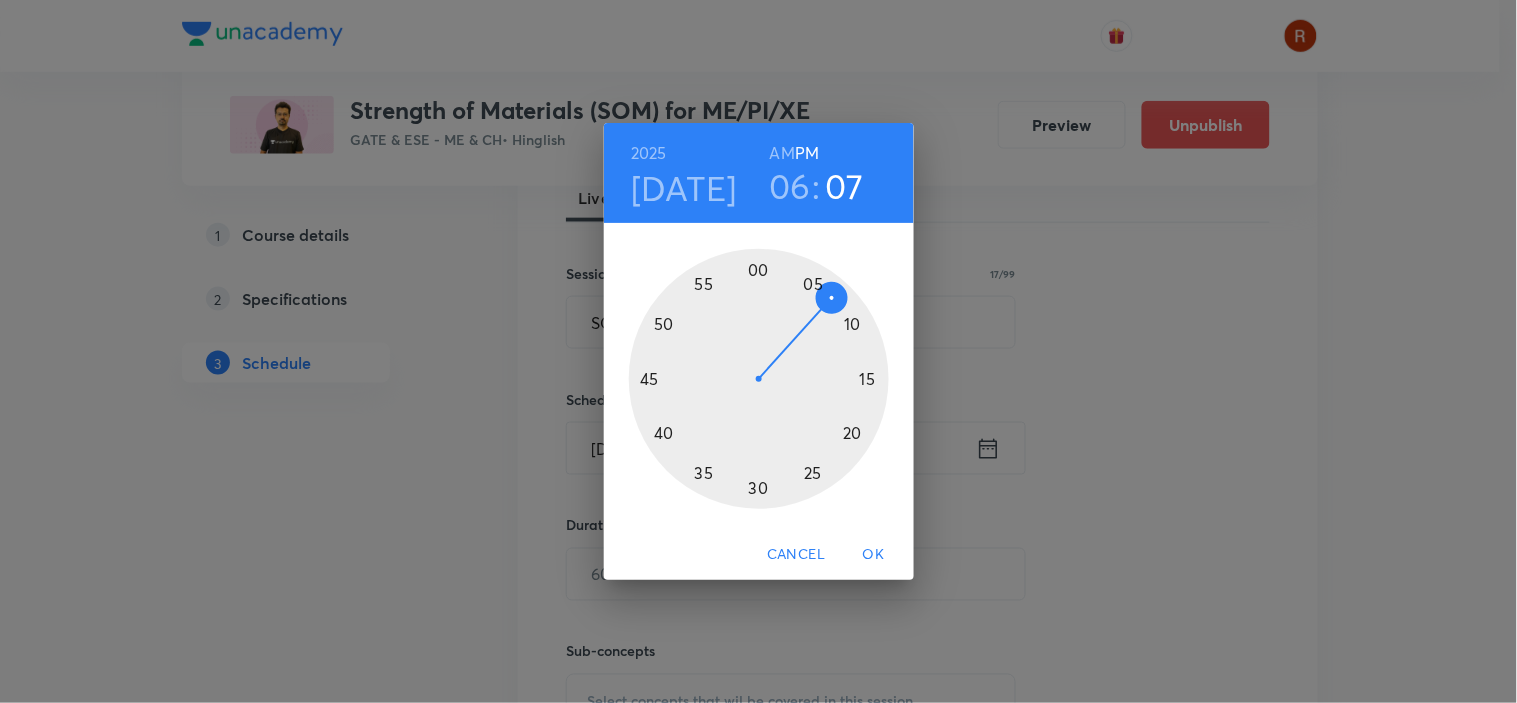 click at bounding box center (759, 379) 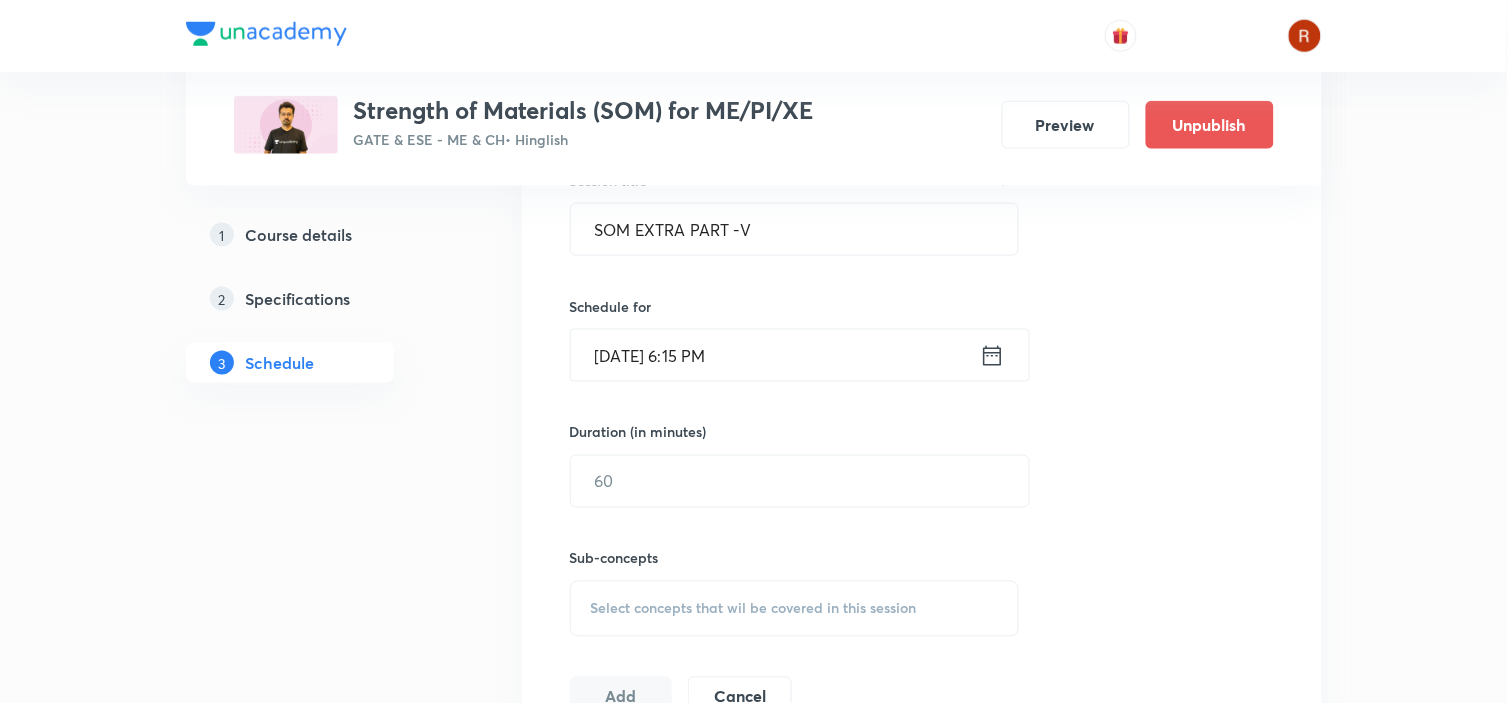 scroll, scrollTop: 558, scrollLeft: 0, axis: vertical 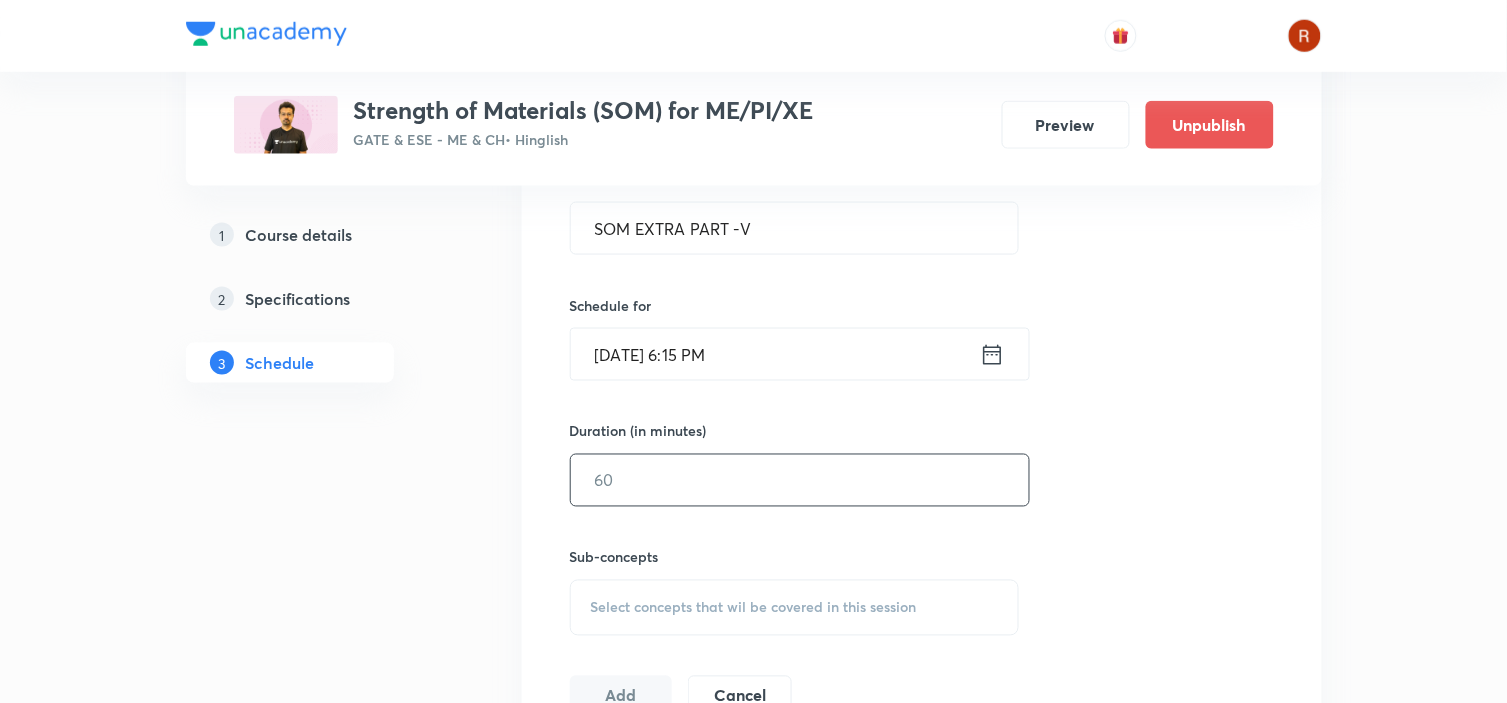 click at bounding box center (800, 480) 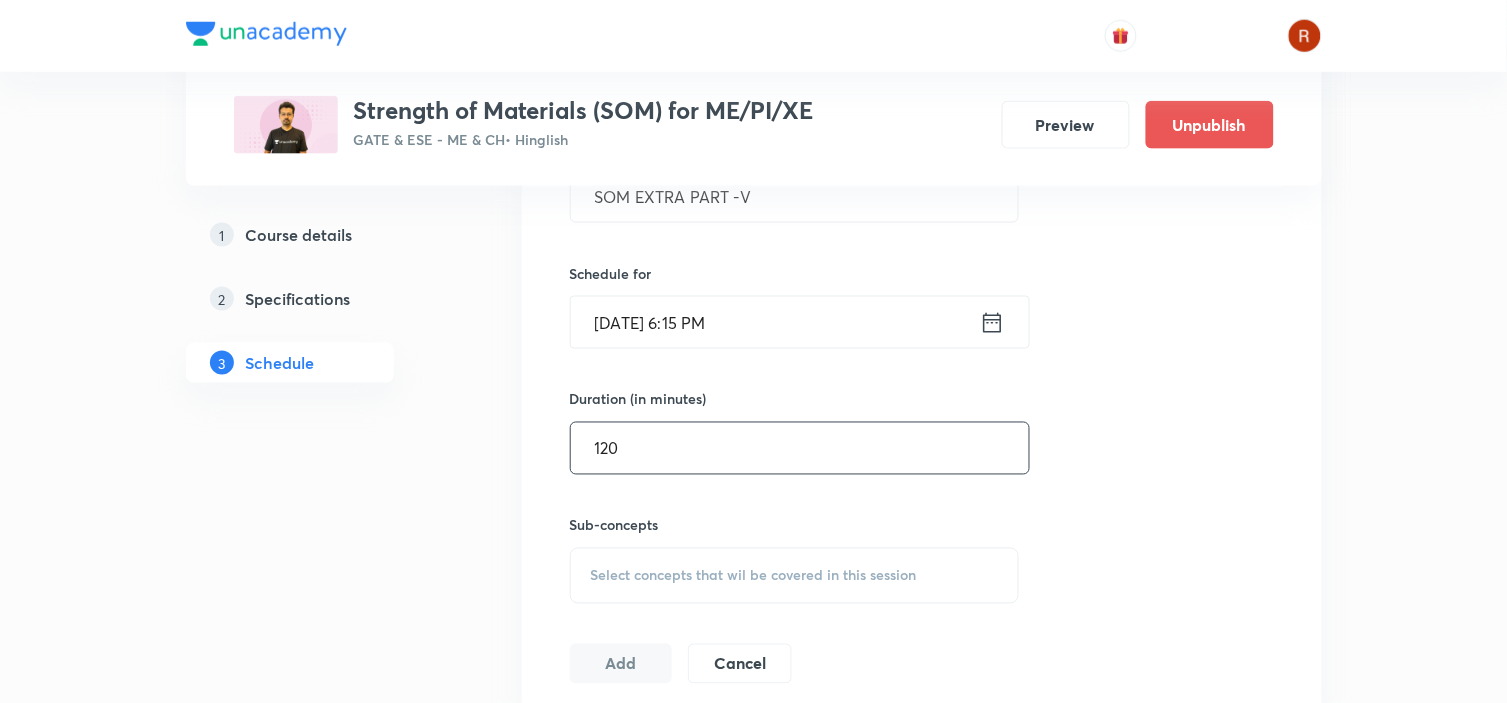 scroll, scrollTop: 646, scrollLeft: 0, axis: vertical 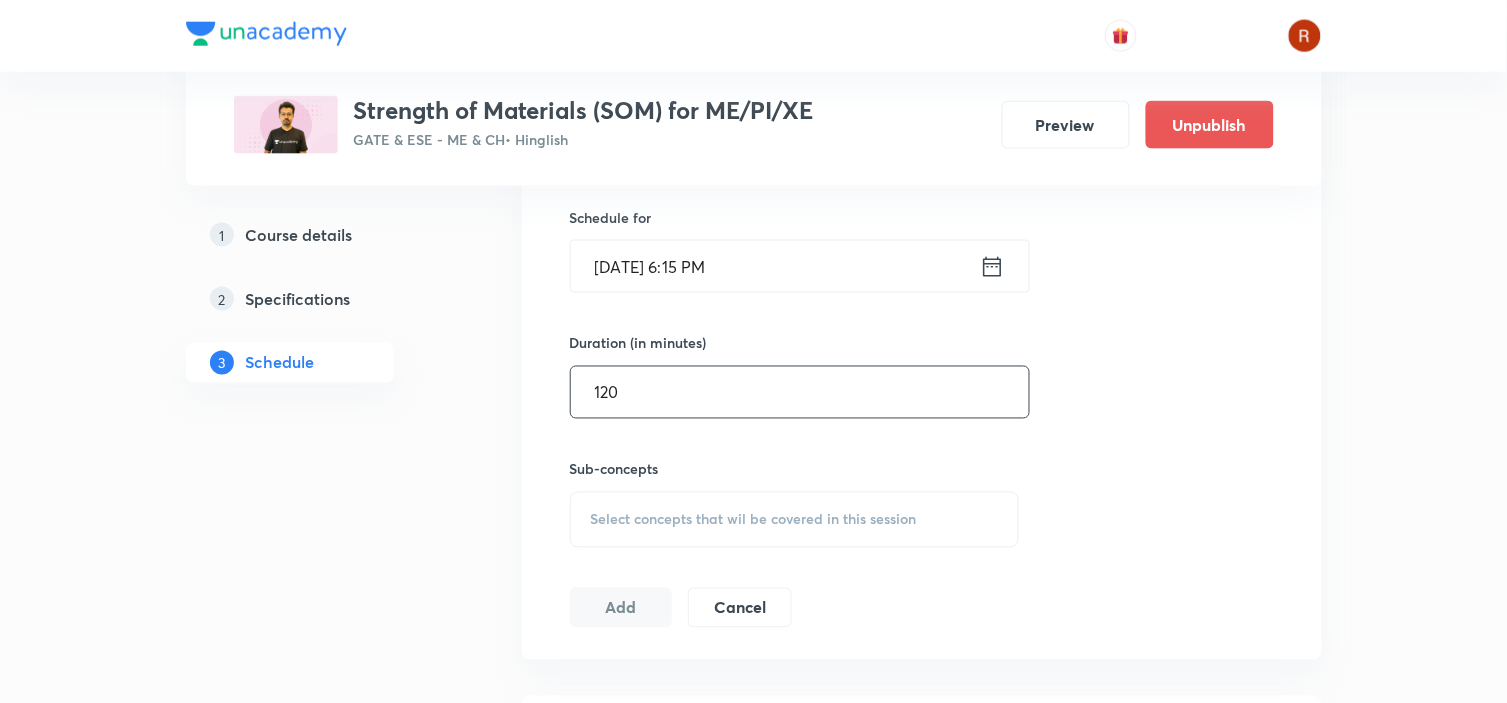 type on "120" 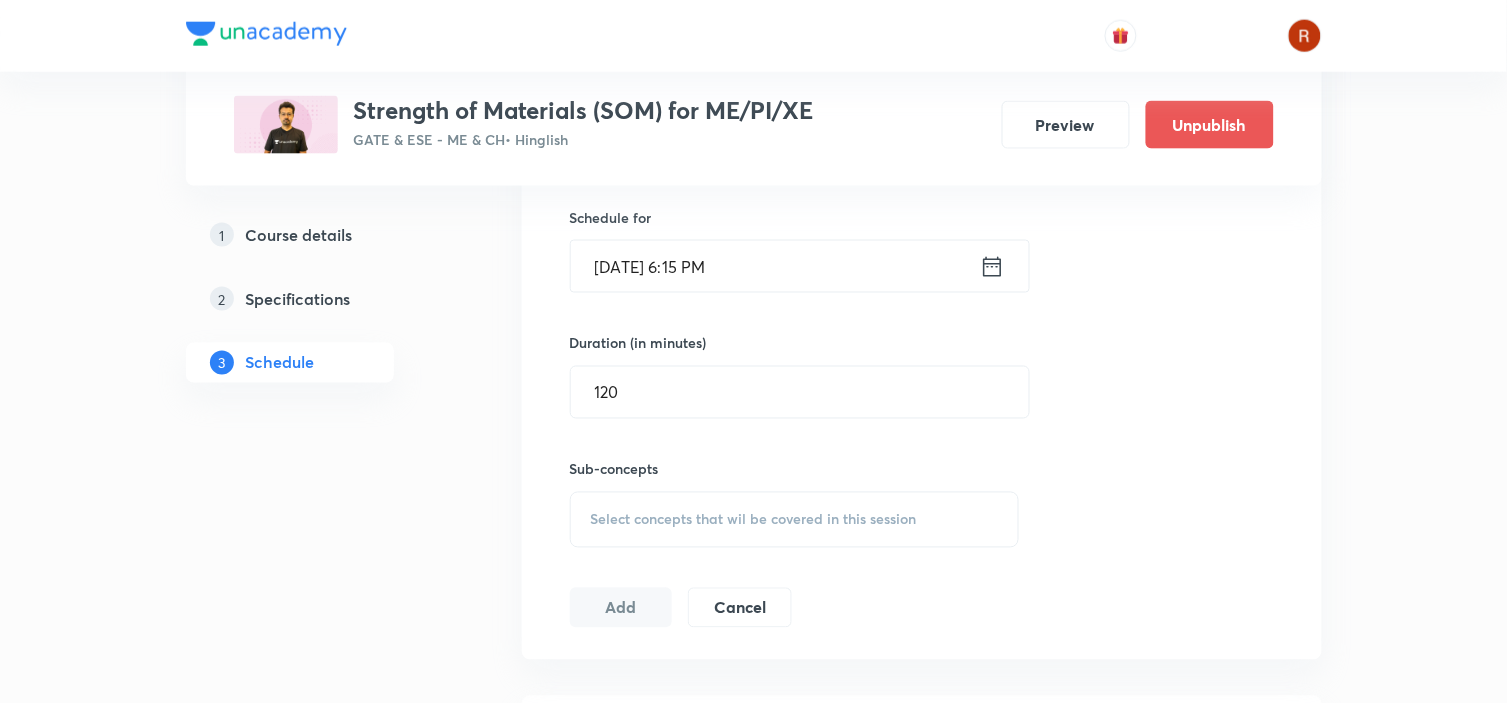 click on "Select concepts that wil be covered in this session" at bounding box center (795, 520) 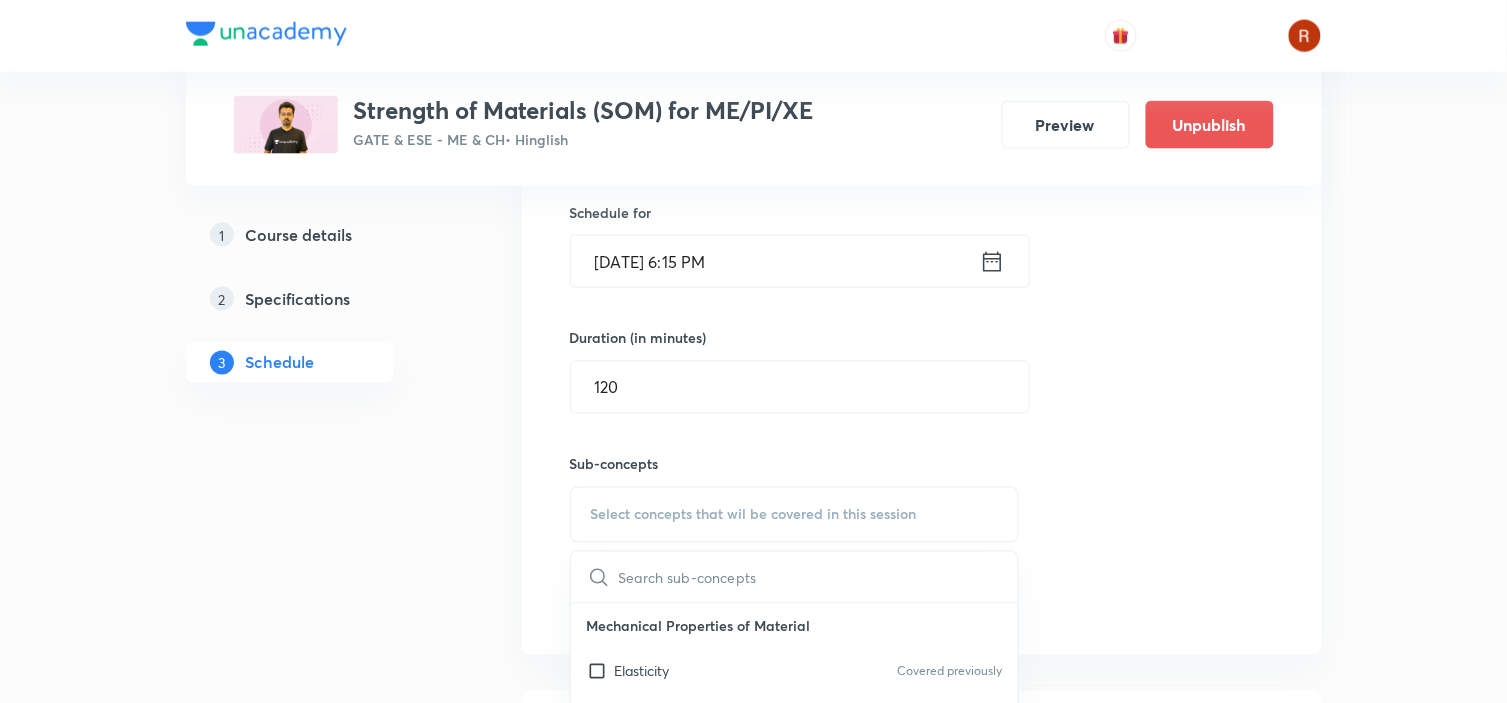 click on "Select concepts that wil be covered in this session" at bounding box center [795, 515] 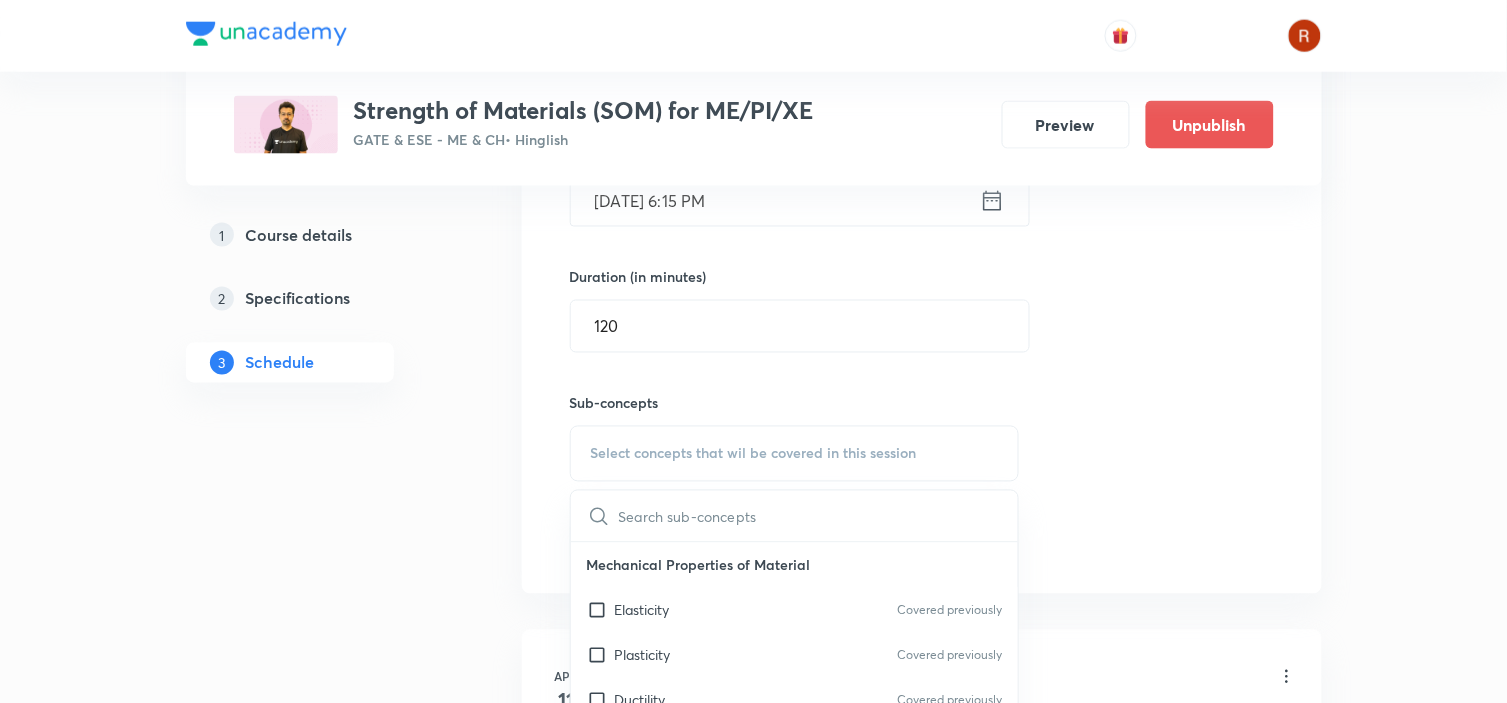 scroll, scrollTop: 714, scrollLeft: 0, axis: vertical 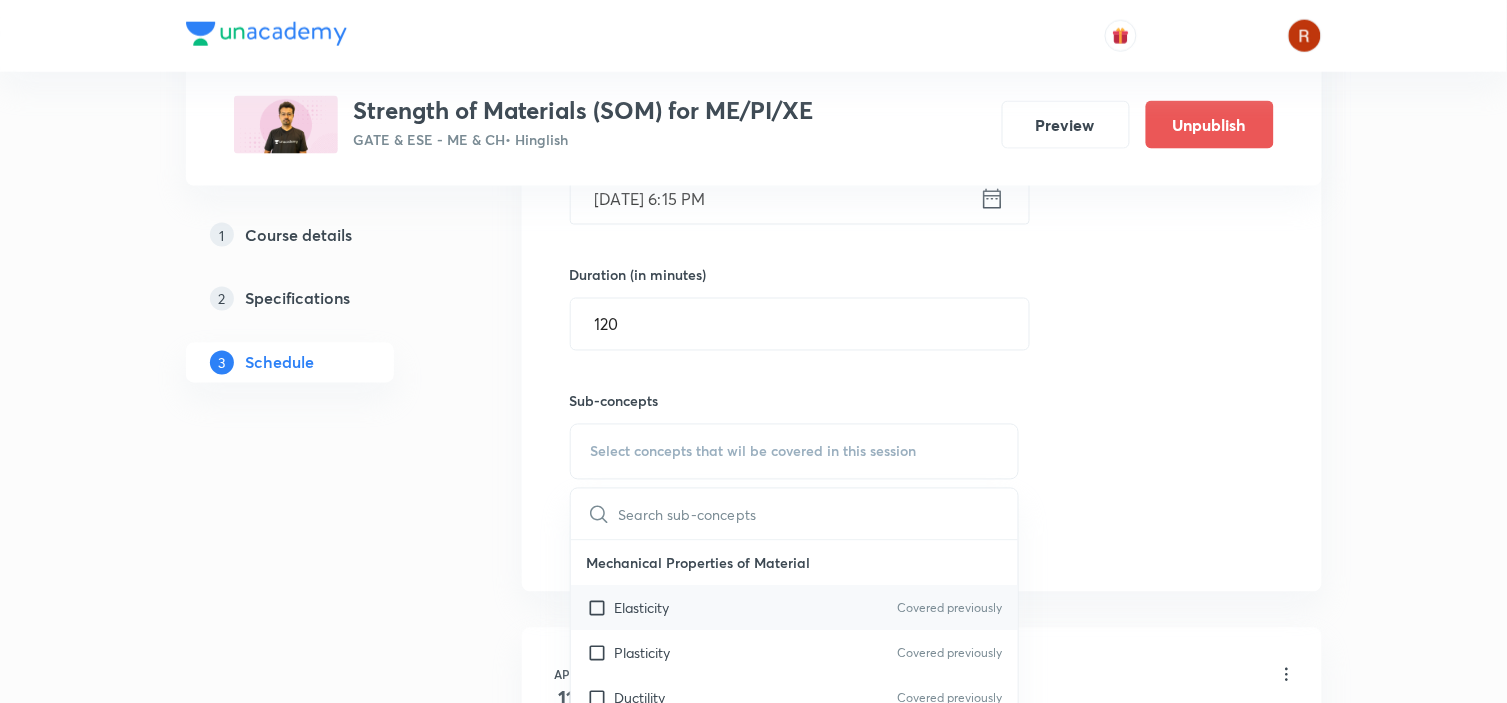 click at bounding box center [601, 608] 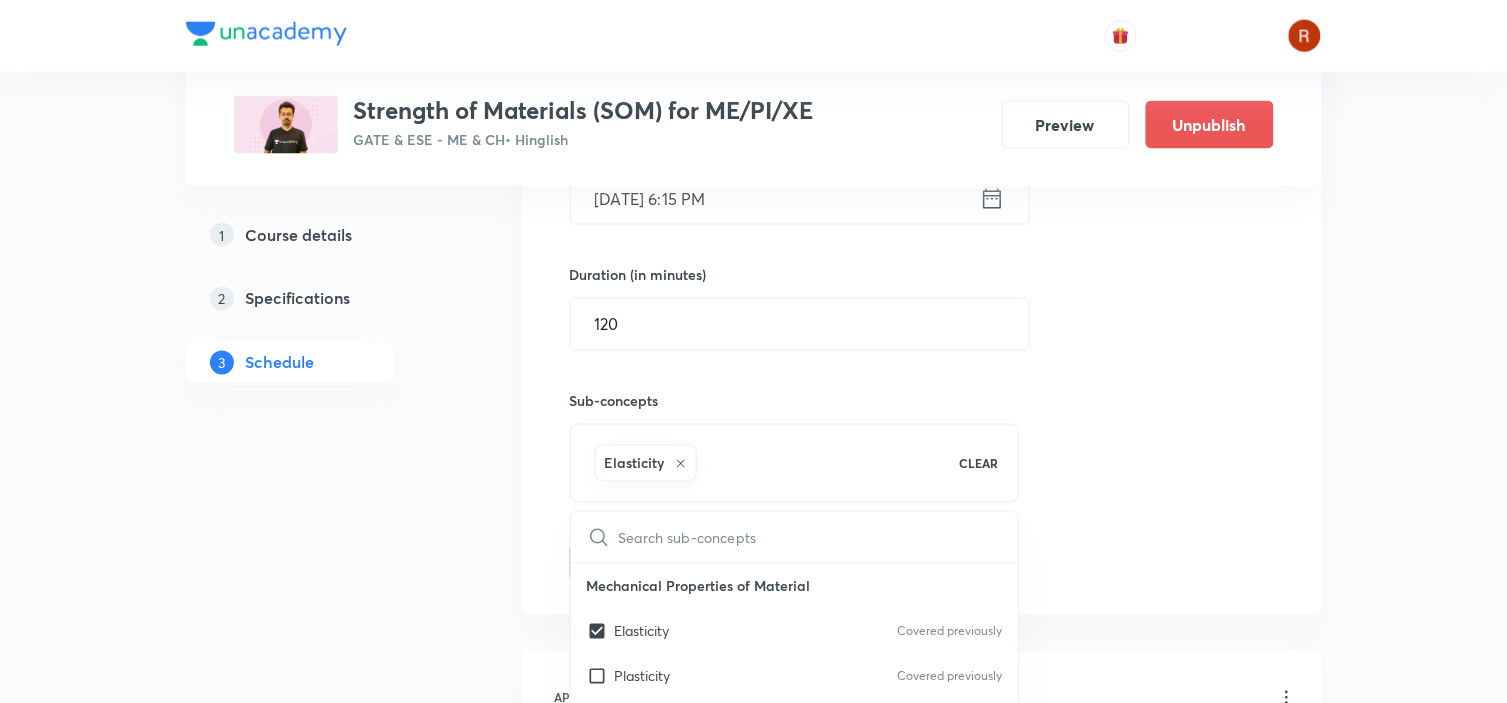 click on "Plus Courses Strength of Materials (SOM) for ME/PI/XE GATE & ESE - ME & CH  • Hinglish Preview Unpublish 1 Course details 2 Specifications 3 Schedule Schedule 69  classes Topic coverage Strength of Material Cover at least  60 % View details Session  70 Live class Quiz Recorded classes Session title 17/99 SOM EXTRA PART -V ​ Schedule for [DATE] 6:15 PM ​ Duration (in minutes) 120 ​ Sub-concepts Elasticity CLEAR ​ Mechanical Properties of Material Elasticity Covered previously Plasticity Covered previously Ductility Covered previously Brittleness Covered previously Malleability Covered previously Toughness Covered previously Hardness Covered previously Strength Covered previously Mechanics of Material Covered previously Resilience Covered previously Simple Stresses & Strains Definitions Covered previously Stress-Strain Diagram Covered previously Bar of Varying Cross-Section Covered previously Bar of Uniform Strength Covered previously Extension of a Bar Under its own Weight Covered previously 1" at bounding box center [754, 5500] 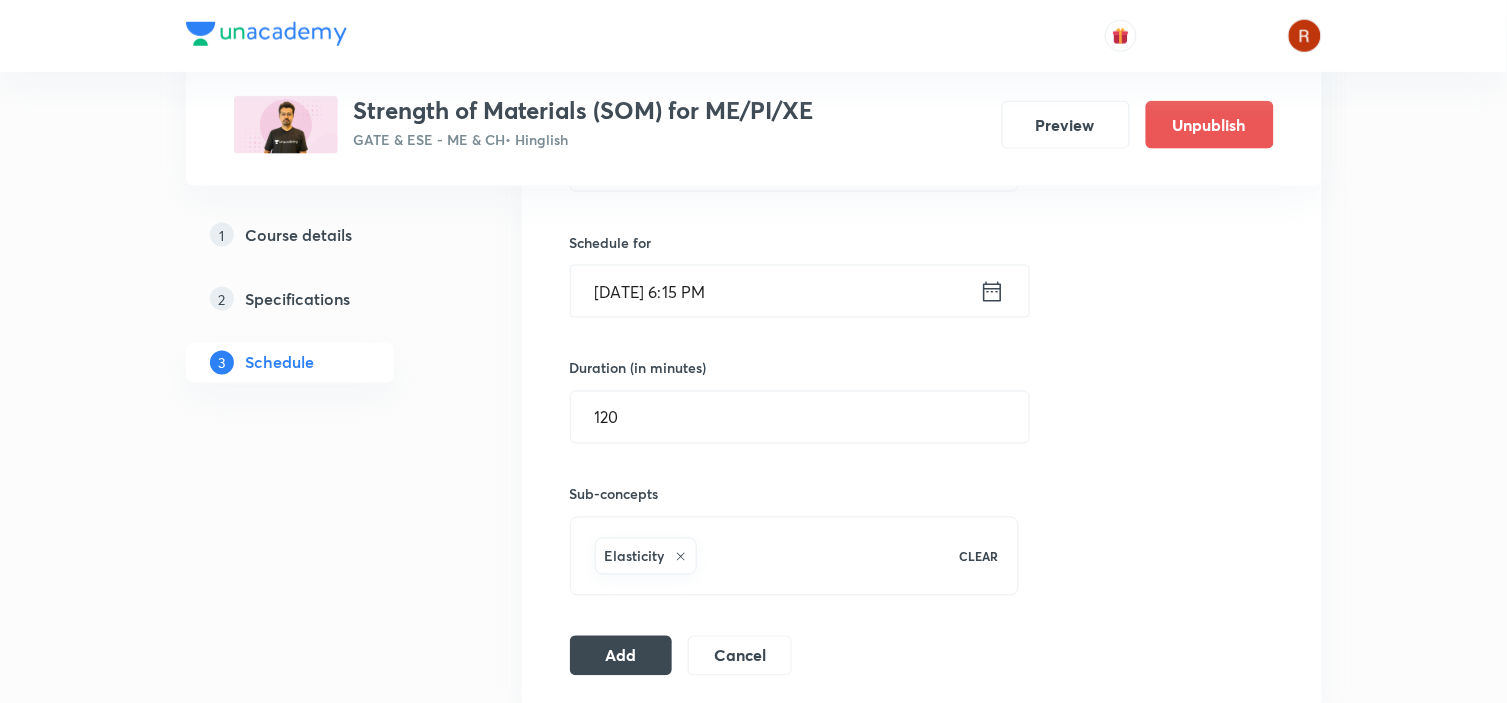 scroll, scrollTop: 684, scrollLeft: 0, axis: vertical 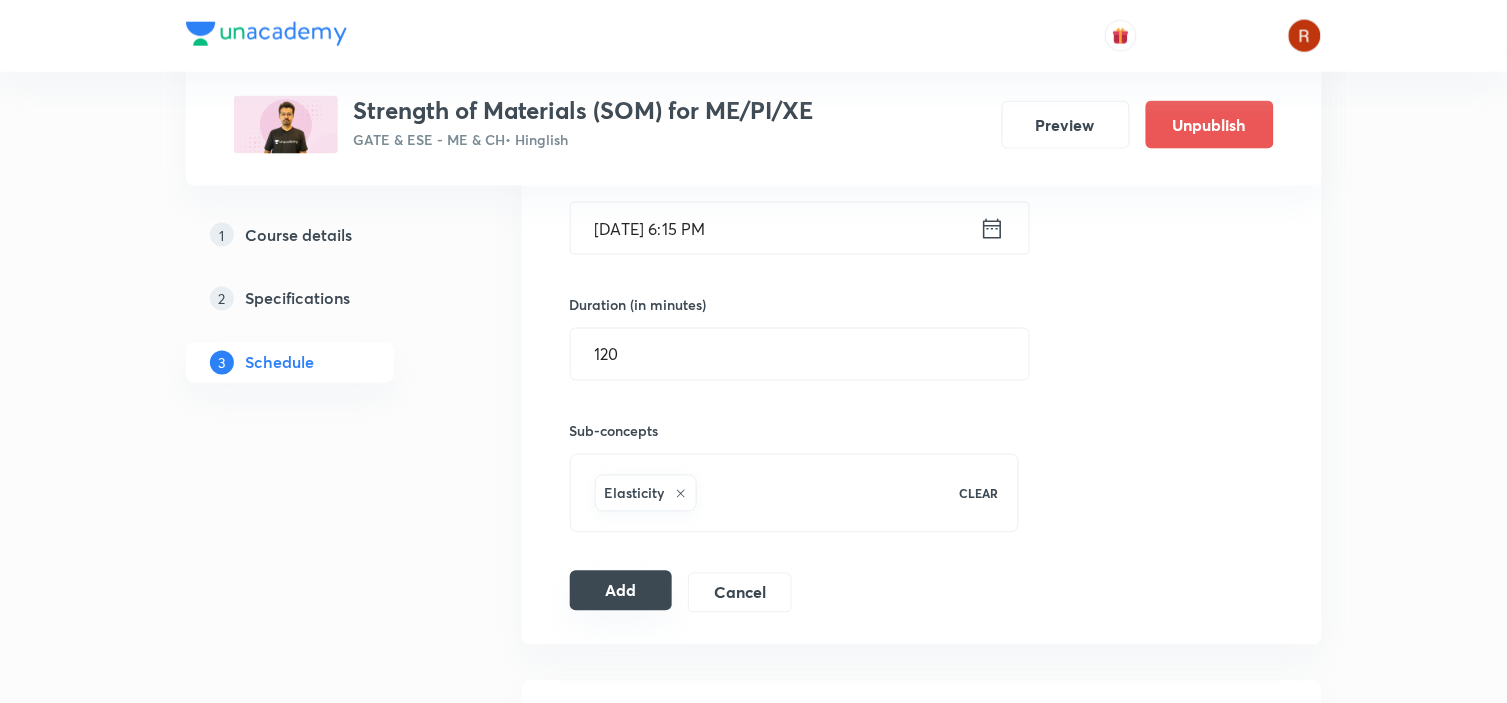 click on "Add" at bounding box center [621, 591] 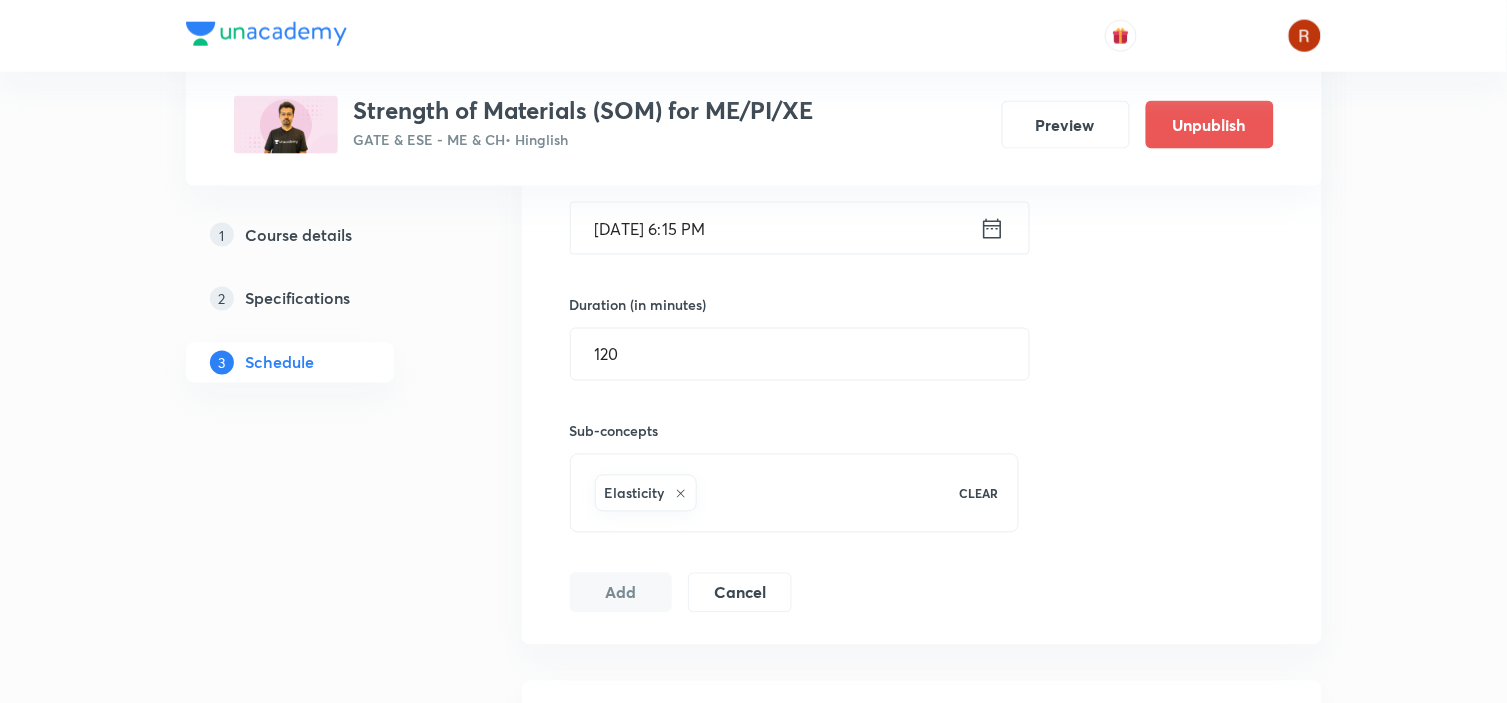 click on "Add" at bounding box center (621, 593) 